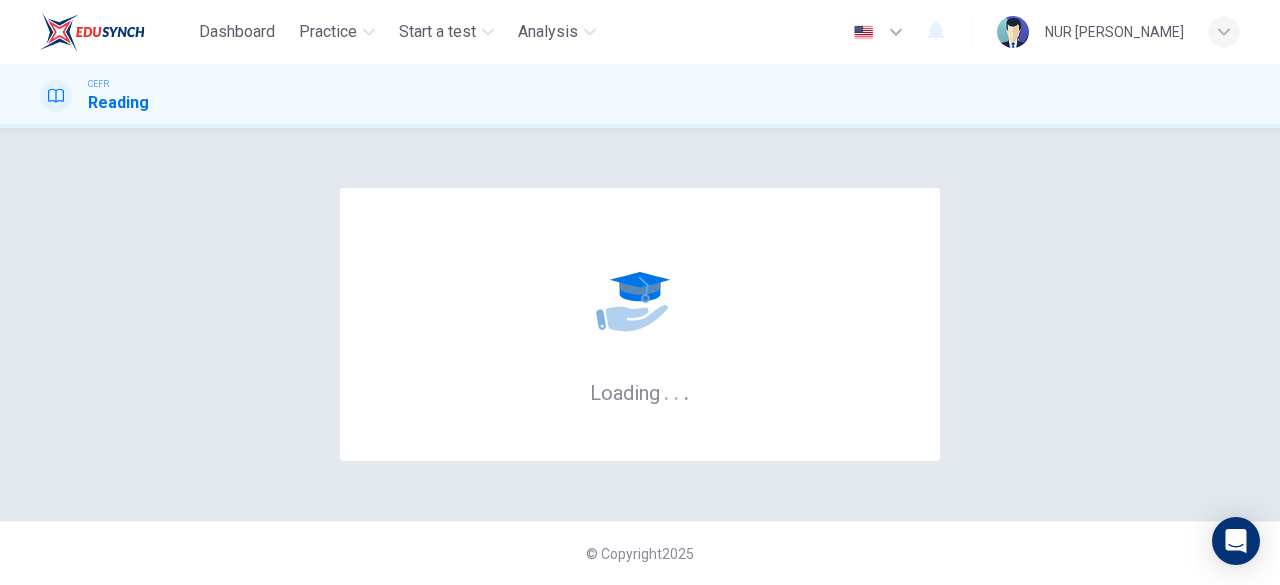 scroll, scrollTop: 0, scrollLeft: 0, axis: both 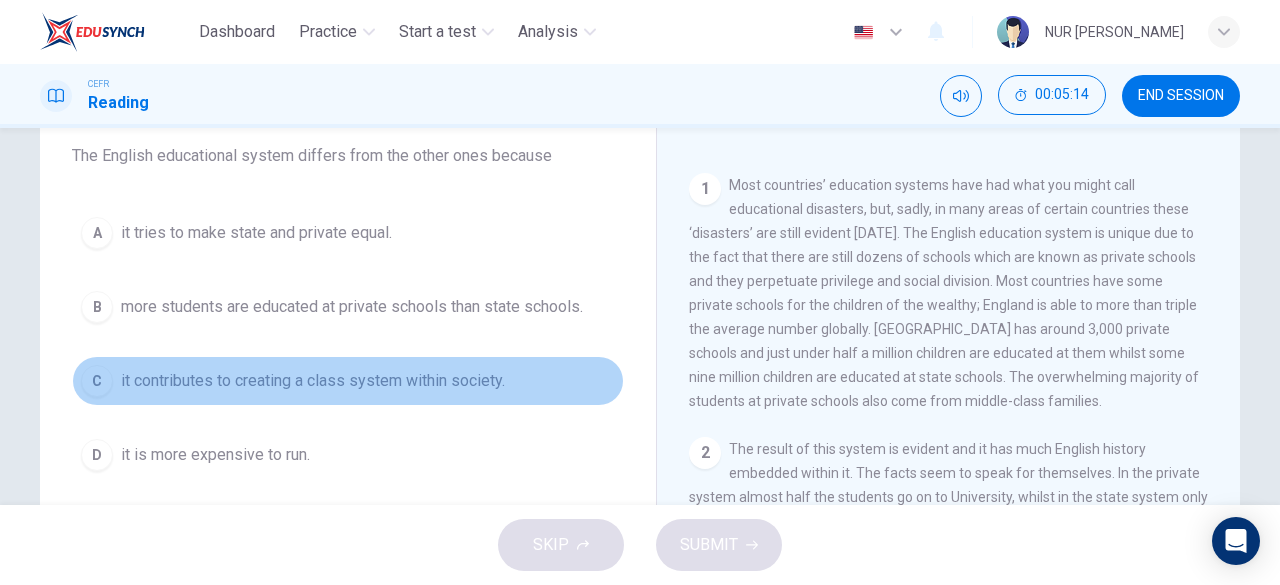 click on "it contributes to creating a class system within society." at bounding box center (313, 381) 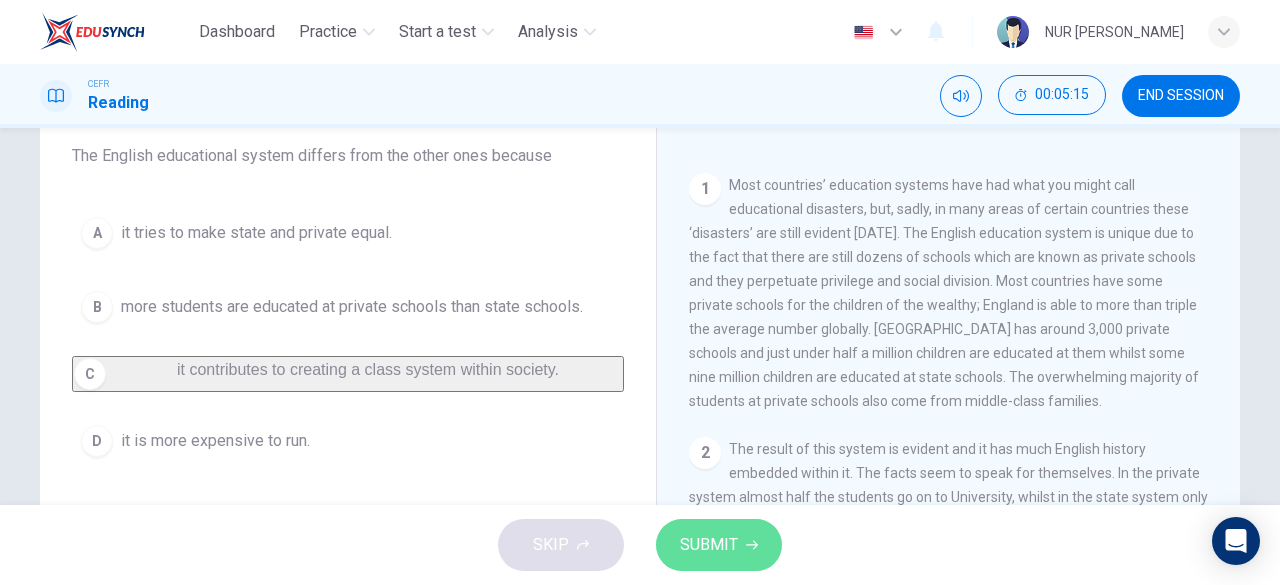 click on "SUBMIT" at bounding box center [709, 545] 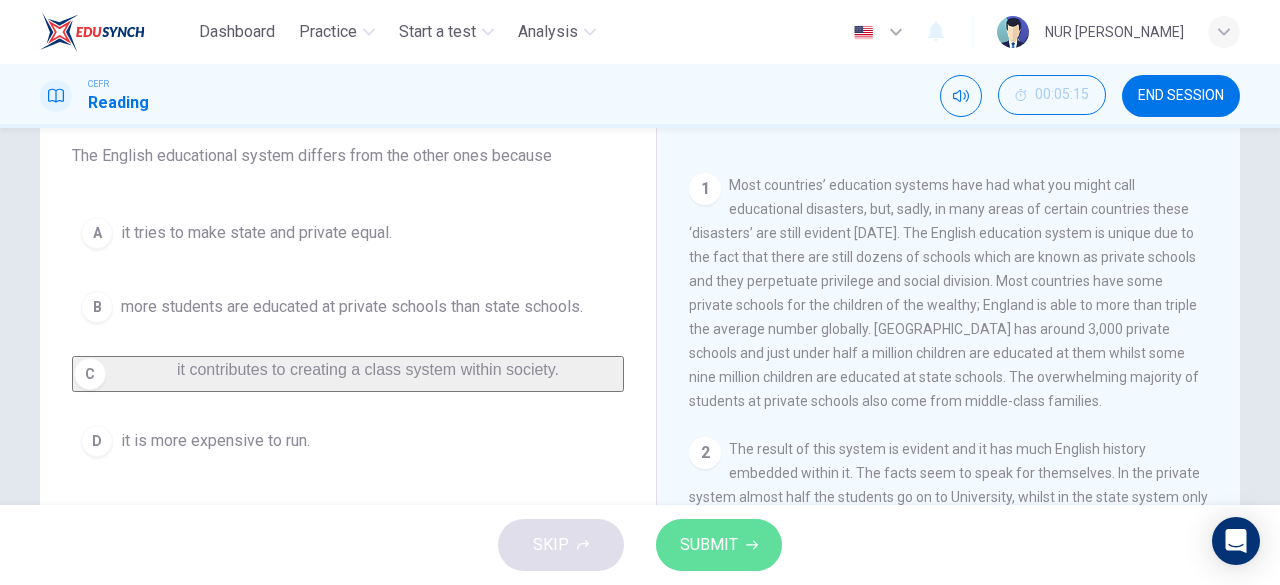 click on "SUBMIT" at bounding box center (709, 545) 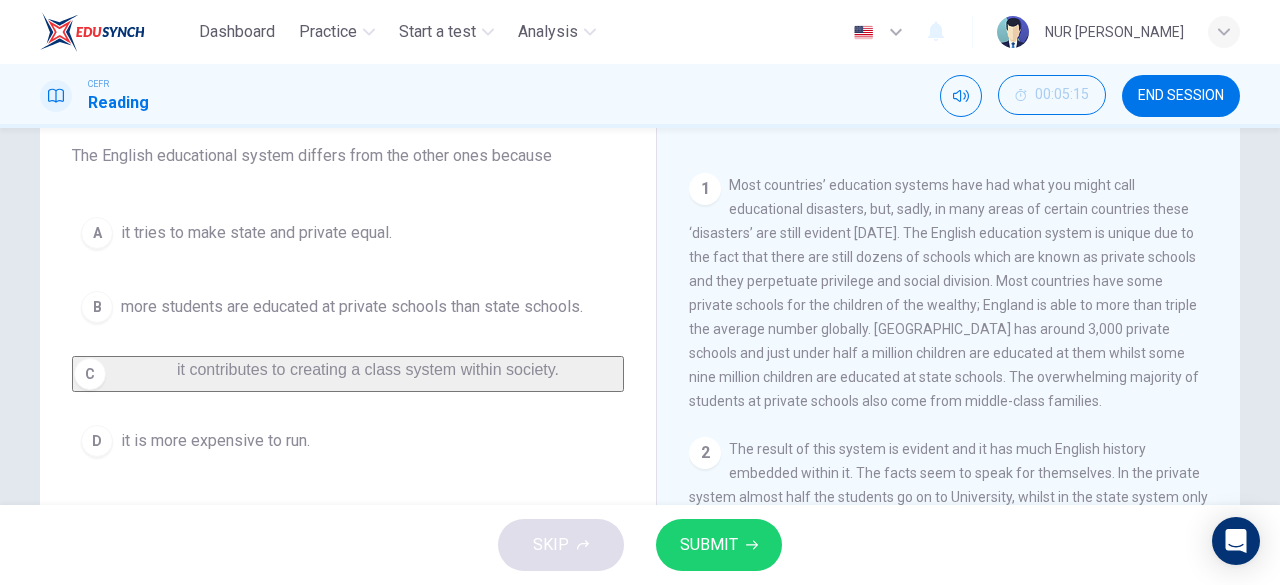 click 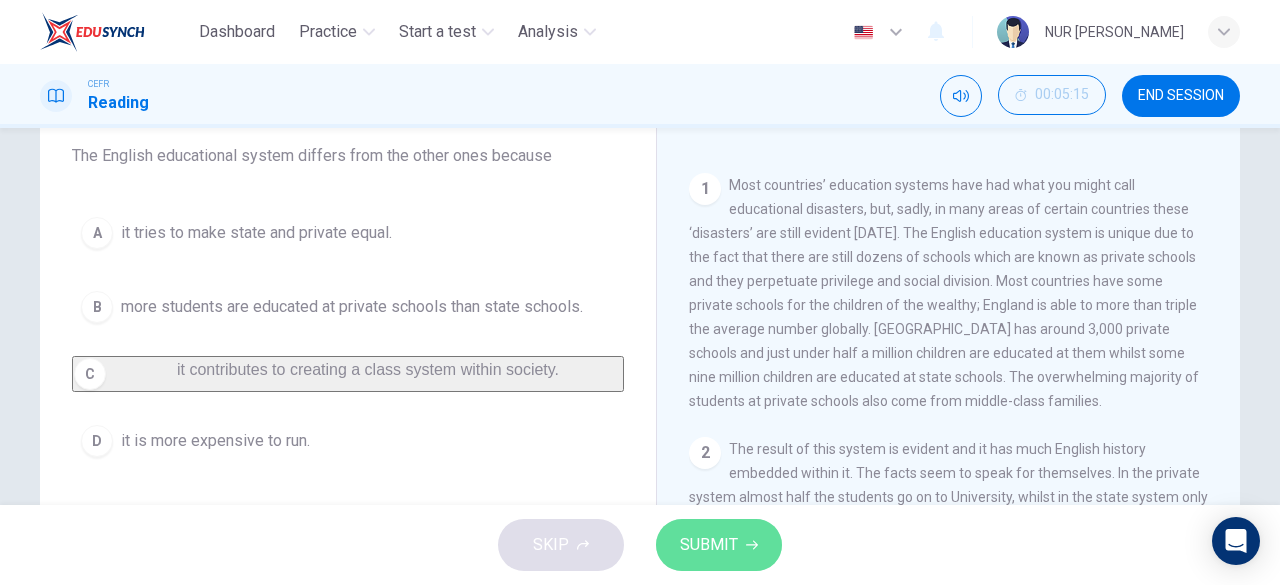 click on "SUBMIT" at bounding box center [719, 545] 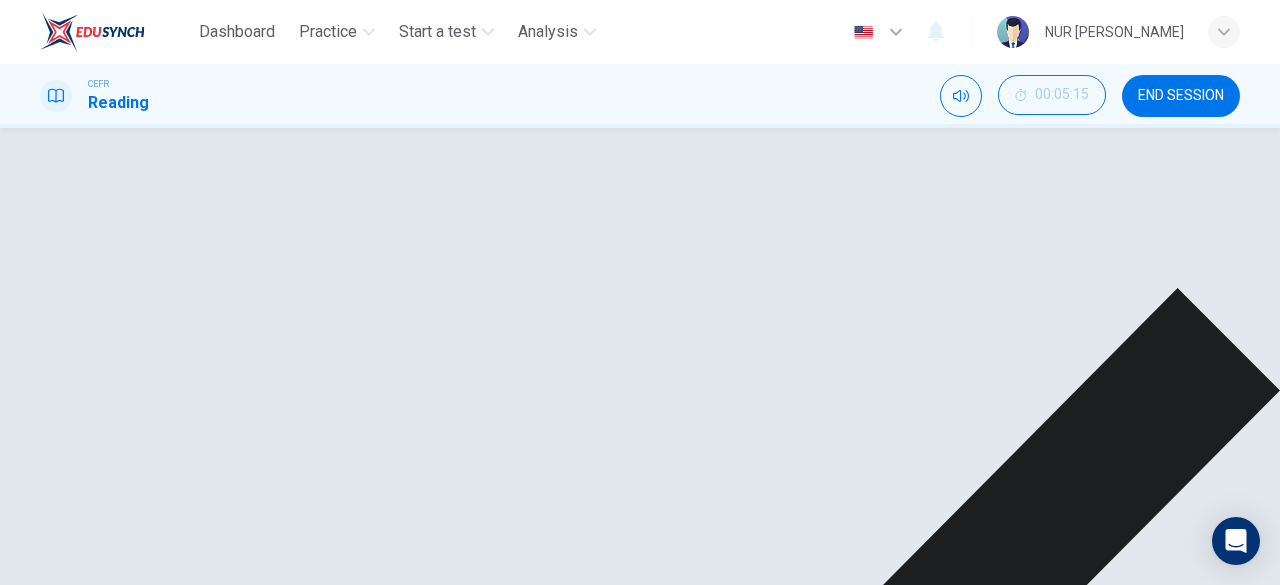 click on "NEXT" at bounding box center (23, 1498) 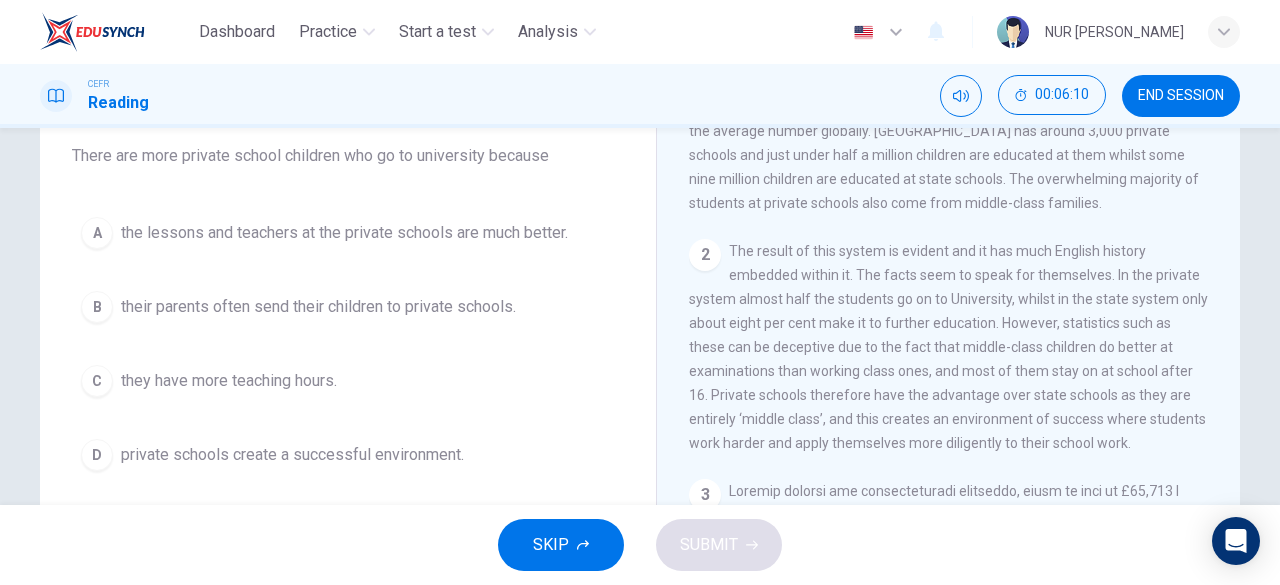 scroll, scrollTop: 535, scrollLeft: 0, axis: vertical 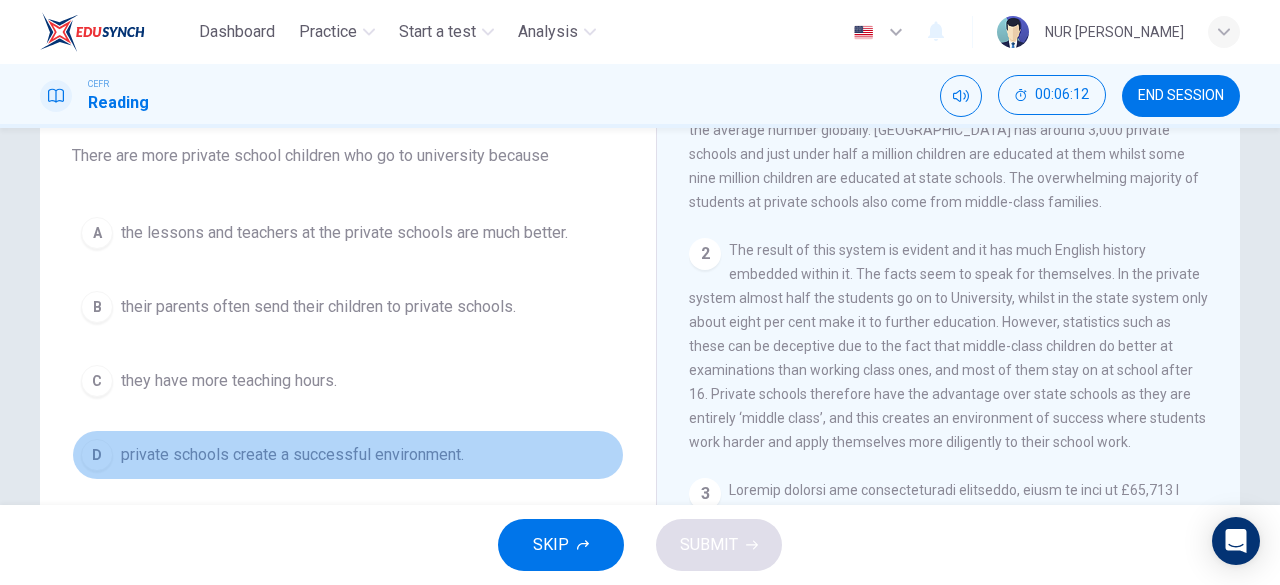 click on "private schools create a successful environment." at bounding box center [292, 455] 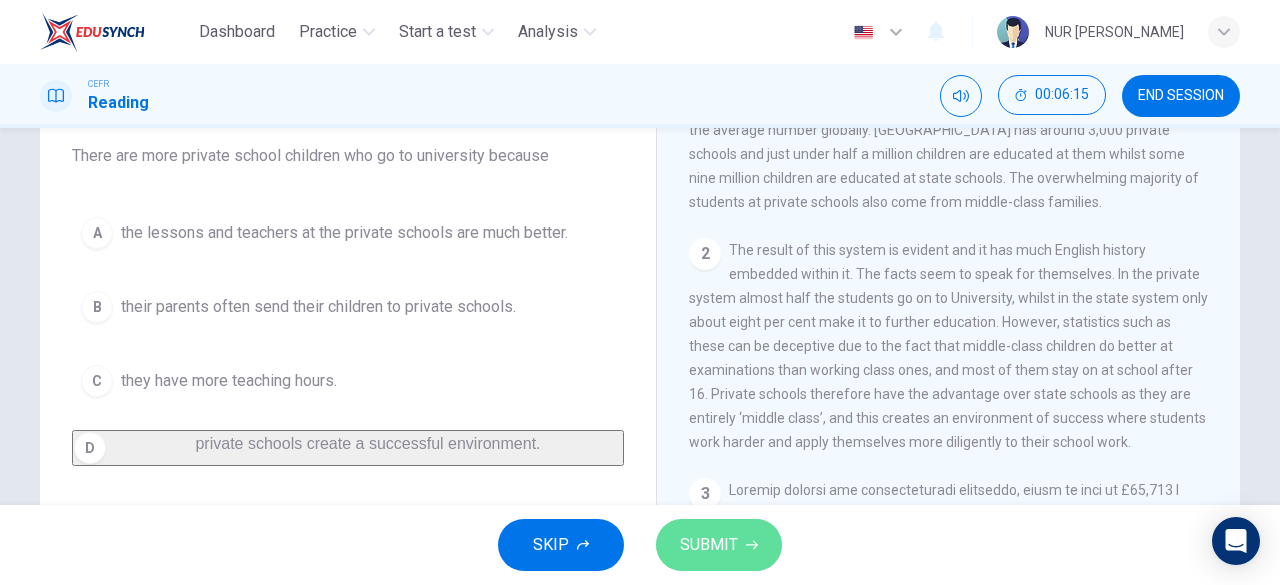 click on "SUBMIT" at bounding box center (709, 545) 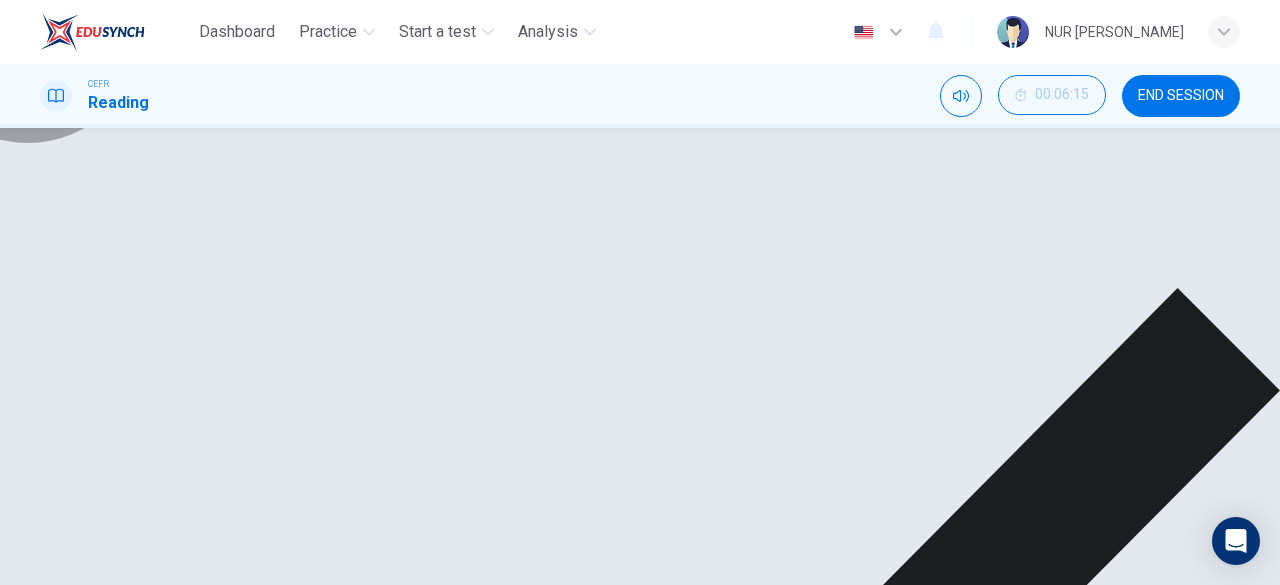 click on "NEXT" at bounding box center (33, 1499) 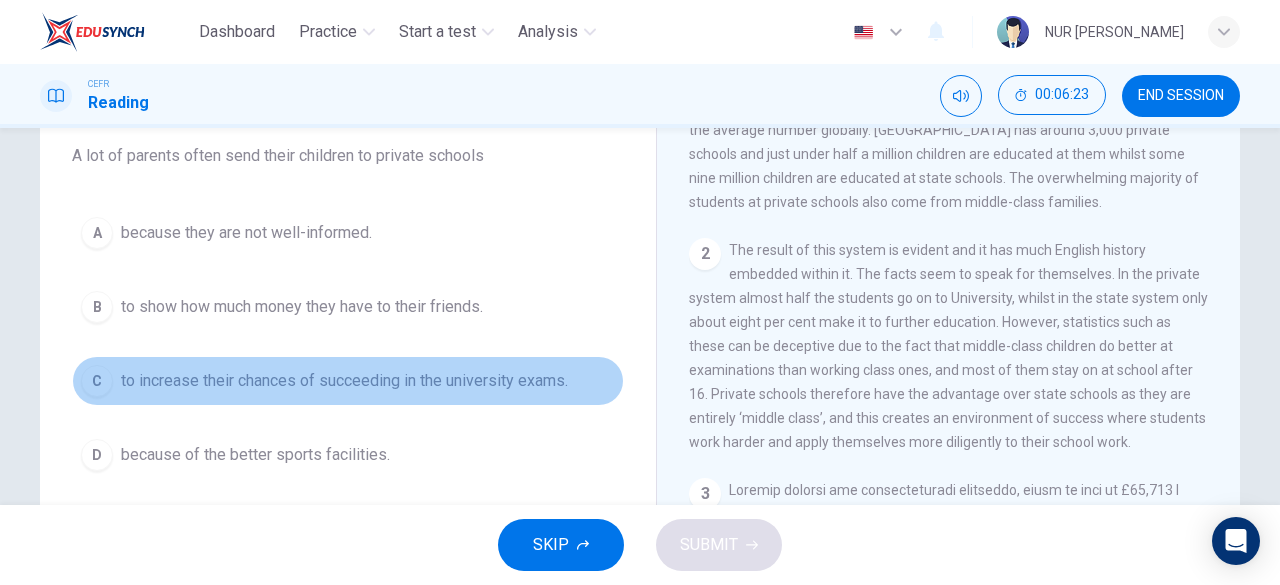 click on "to increase their chances of succeeding in the university exams." at bounding box center [344, 381] 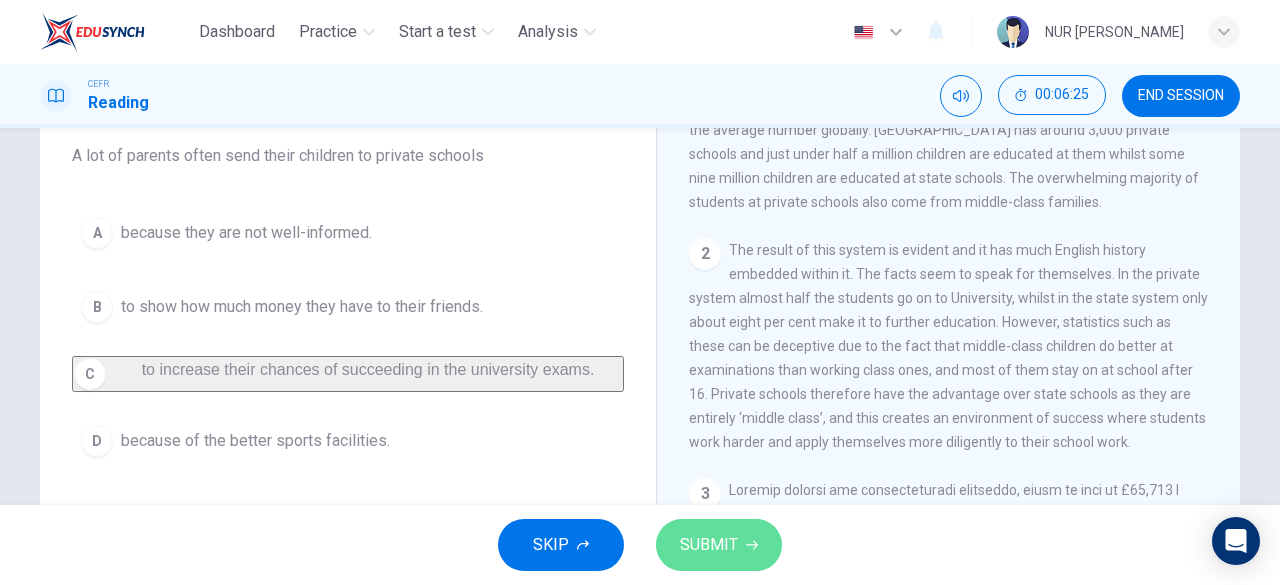 click on "SUBMIT" at bounding box center (709, 545) 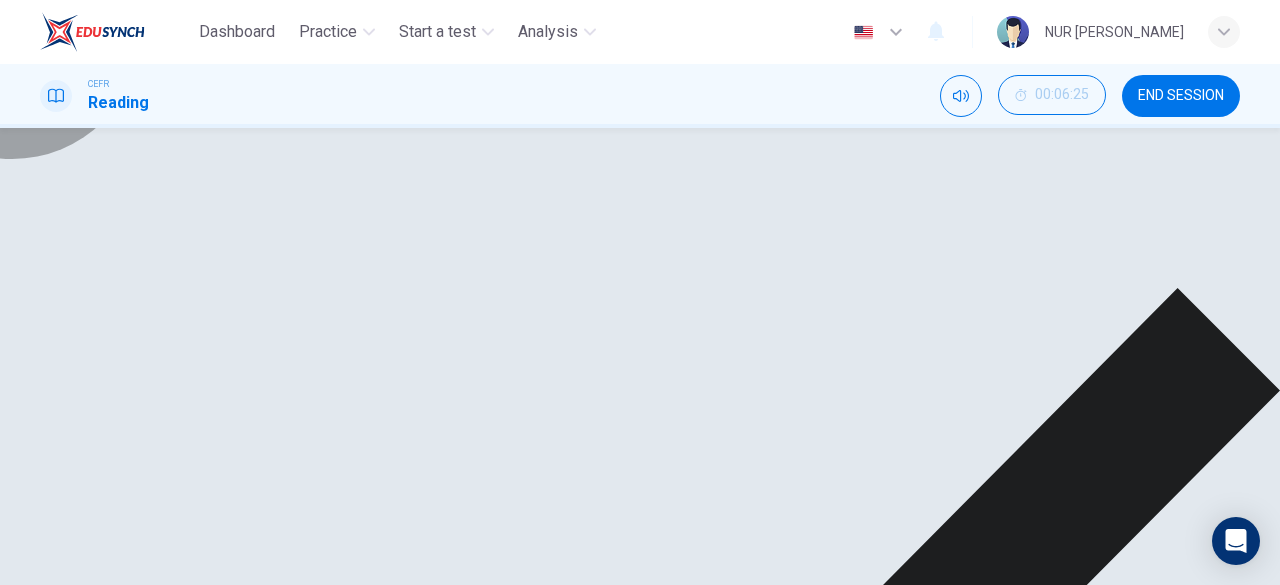 click on "NEXT" at bounding box center [33, 1475] 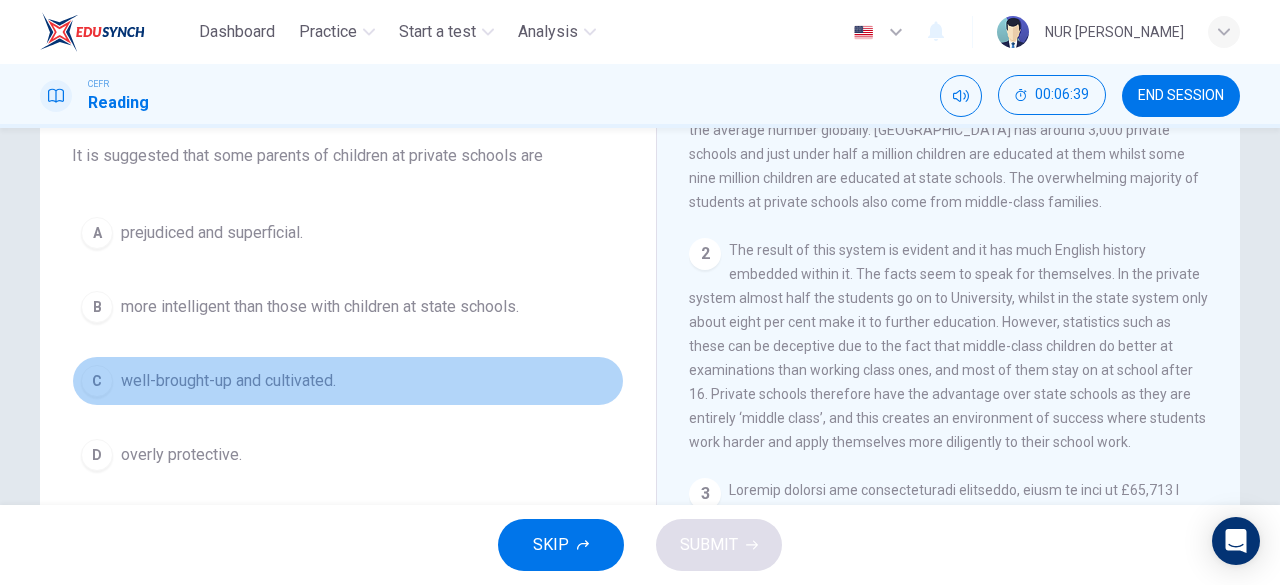 click on "C well-brought-up and cultivated." at bounding box center (348, 381) 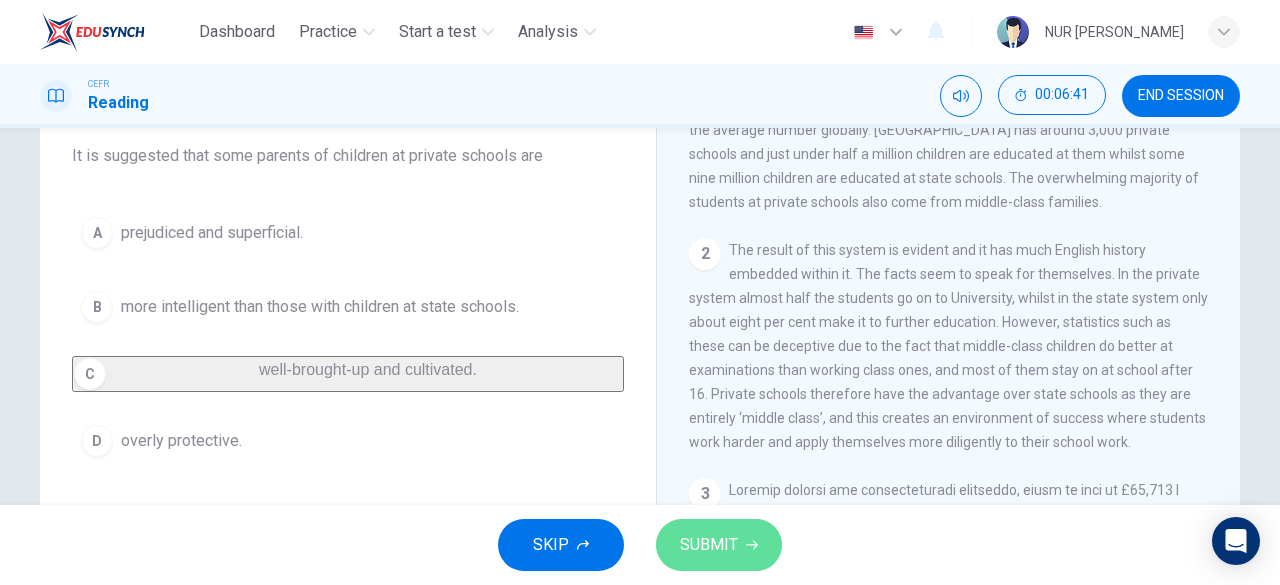 click on "SUBMIT" at bounding box center [719, 545] 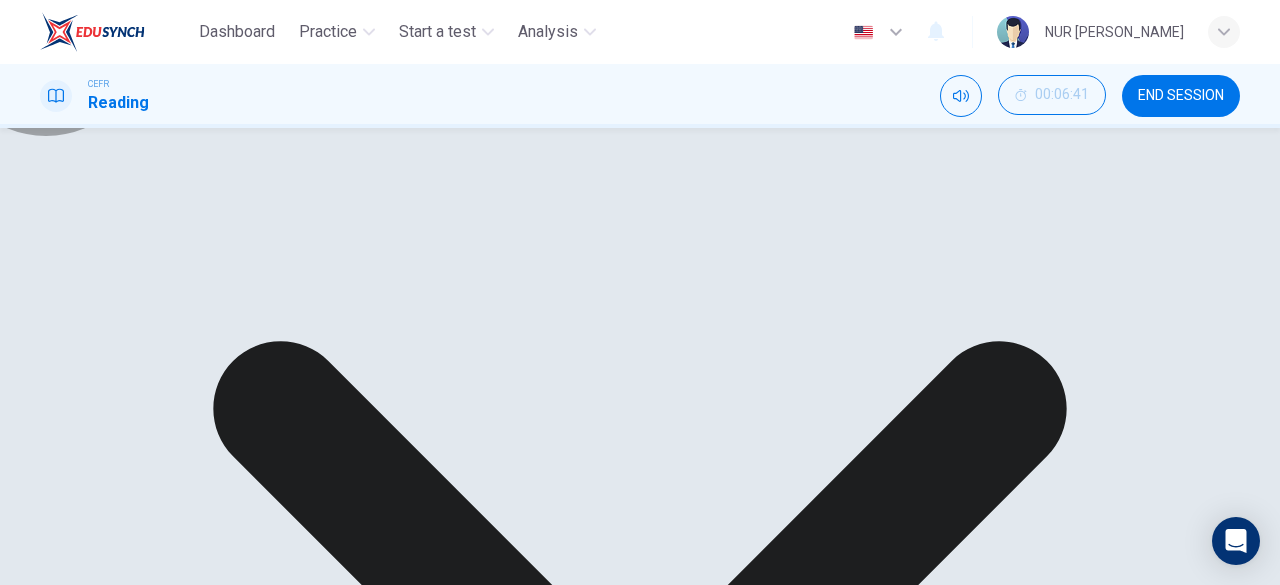 click on "NEXT" at bounding box center [23, 1498] 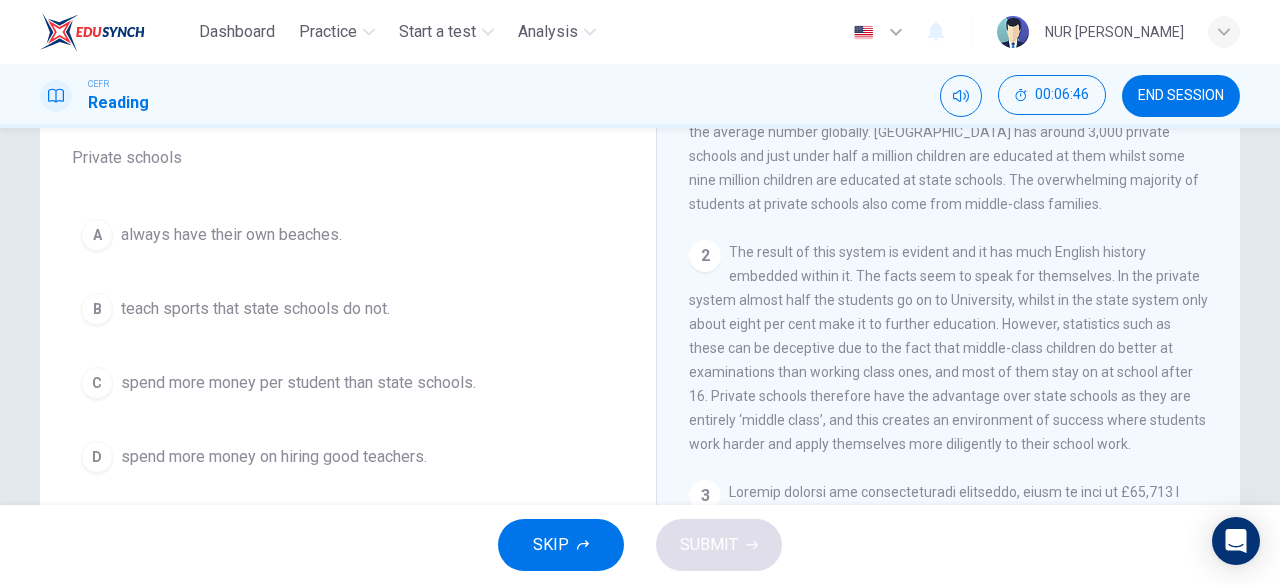 scroll, scrollTop: 160, scrollLeft: 0, axis: vertical 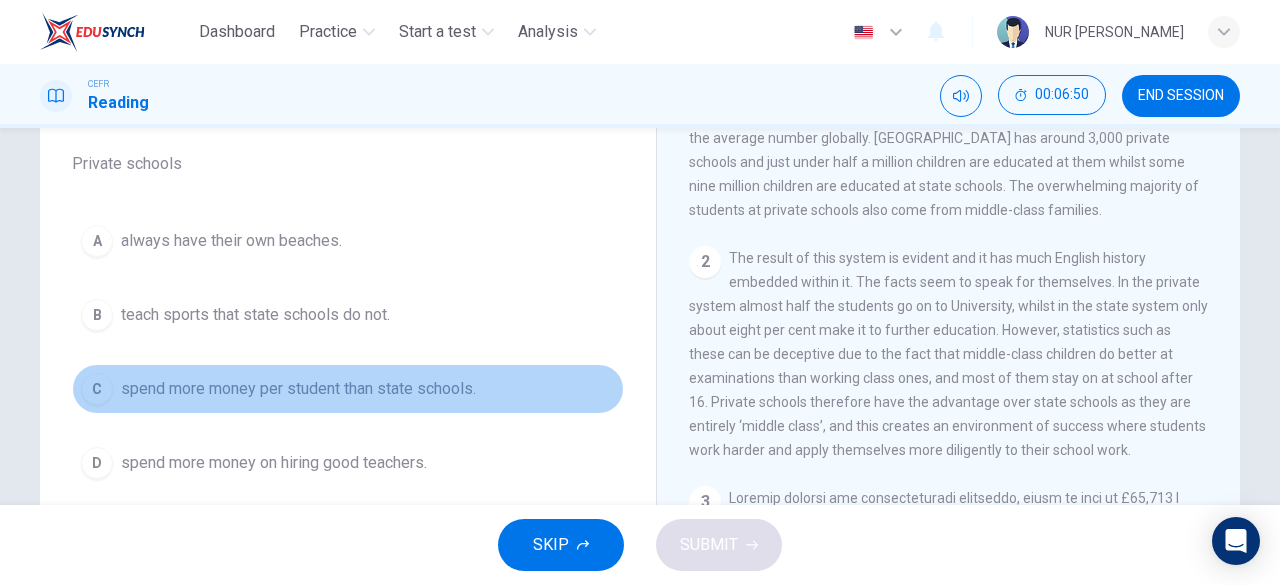 click on "spend more money per student than state schools." at bounding box center [298, 389] 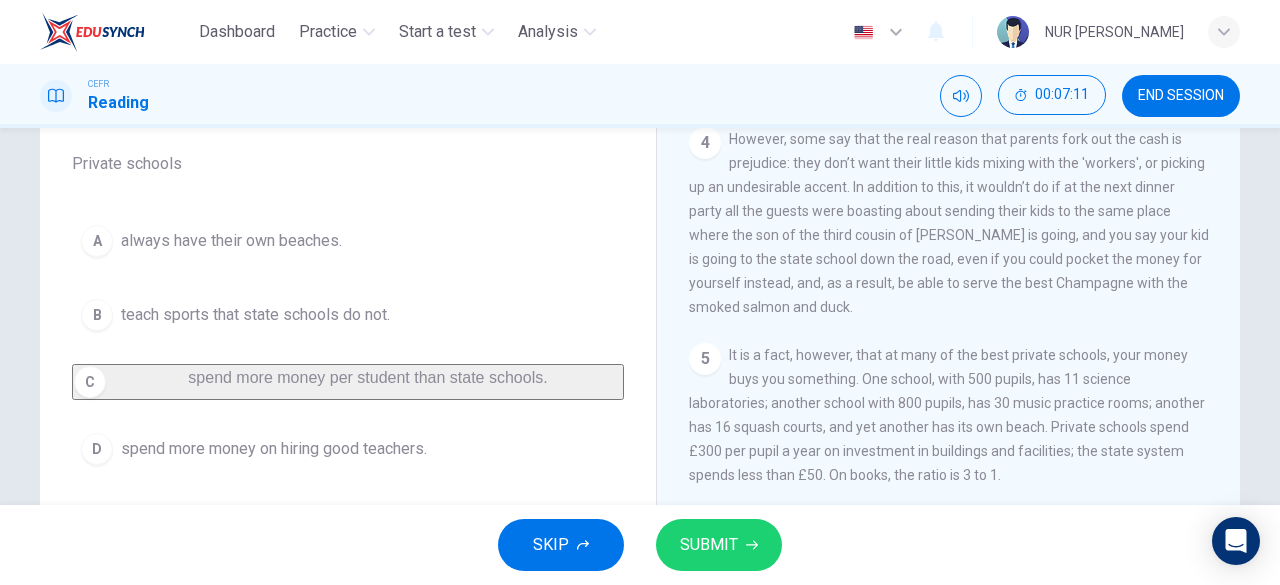 scroll, scrollTop: 1265, scrollLeft: 0, axis: vertical 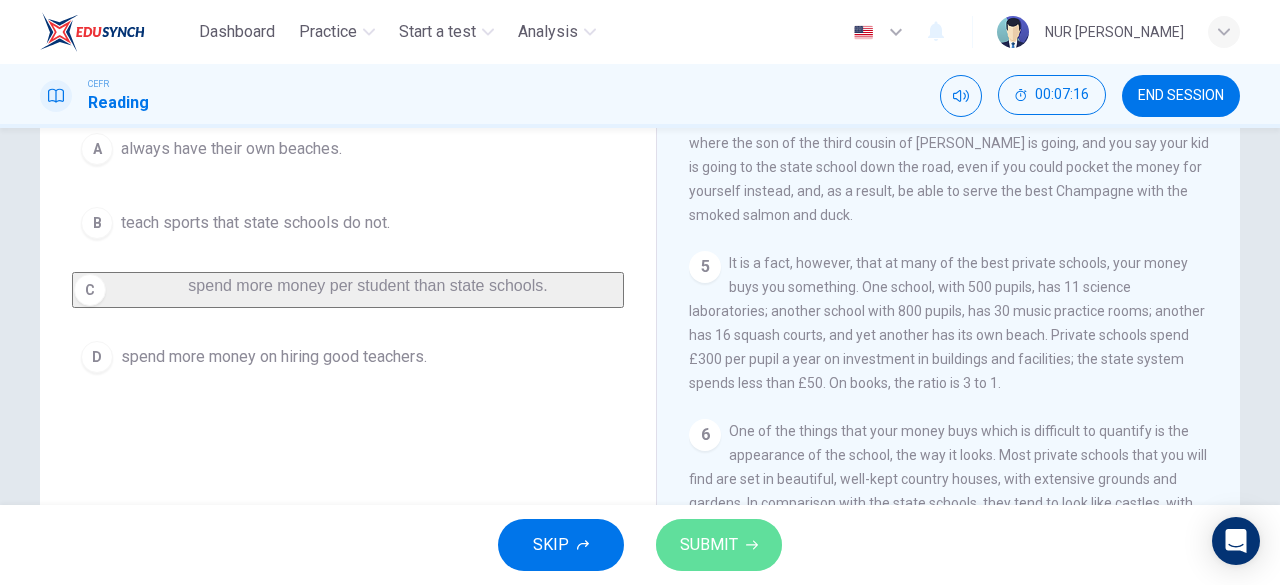 click on "SUBMIT" at bounding box center (709, 545) 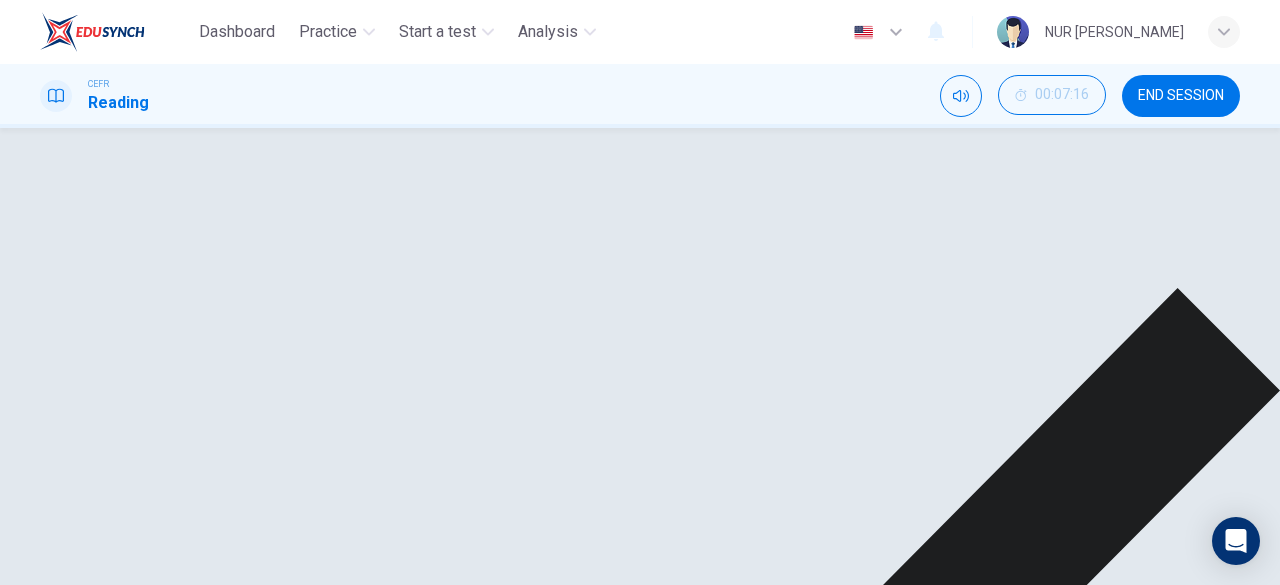 scroll, scrollTop: 172, scrollLeft: 0, axis: vertical 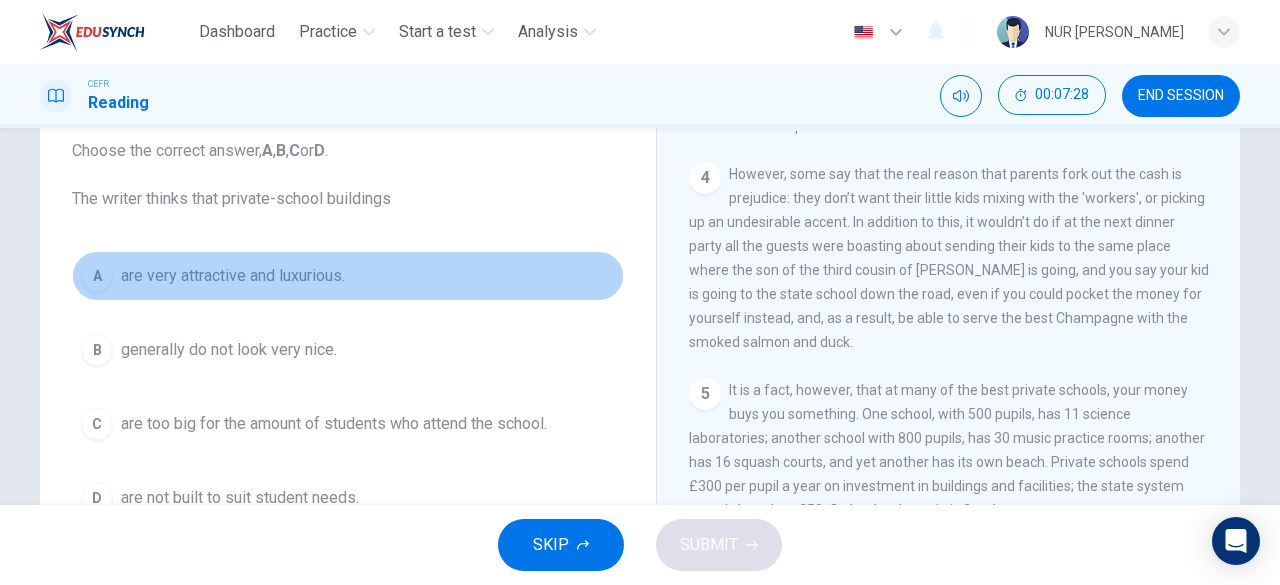 click on "are very attractive and luxurious." at bounding box center (233, 276) 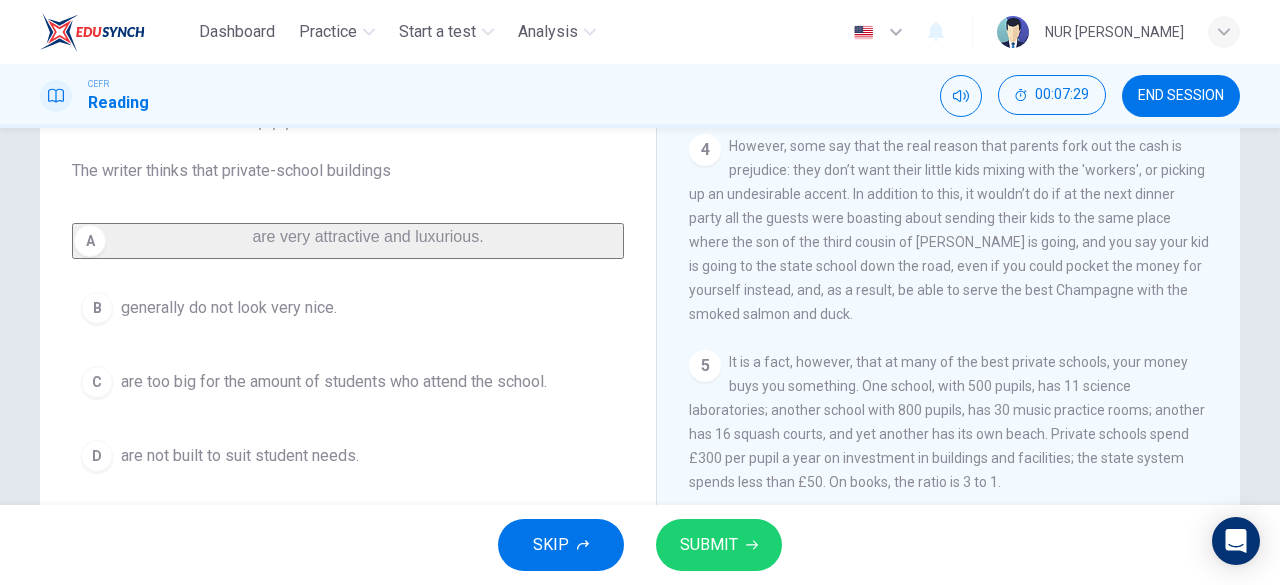 scroll, scrollTop: 168, scrollLeft: 0, axis: vertical 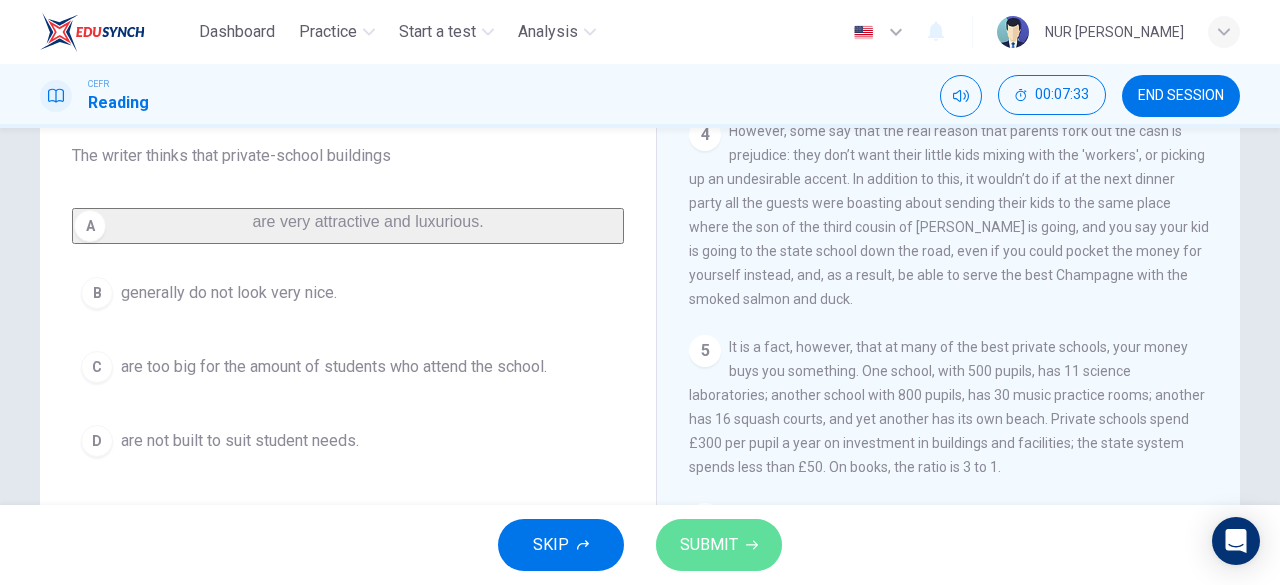 click on "SUBMIT" at bounding box center [709, 545] 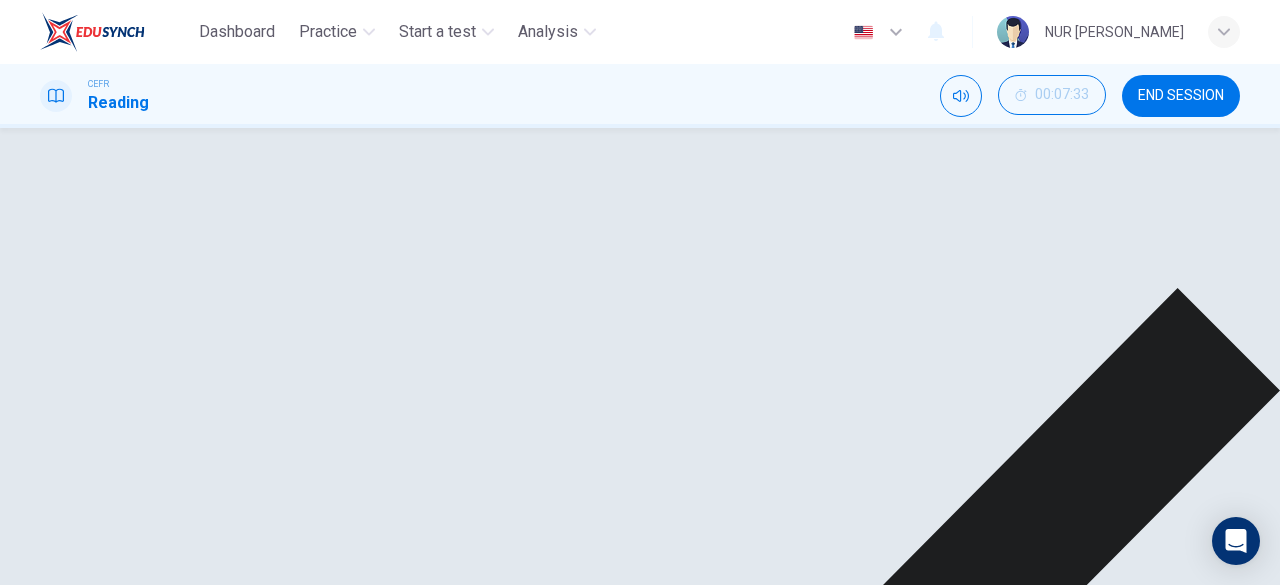 click on "NEXT" at bounding box center [23, 1498] 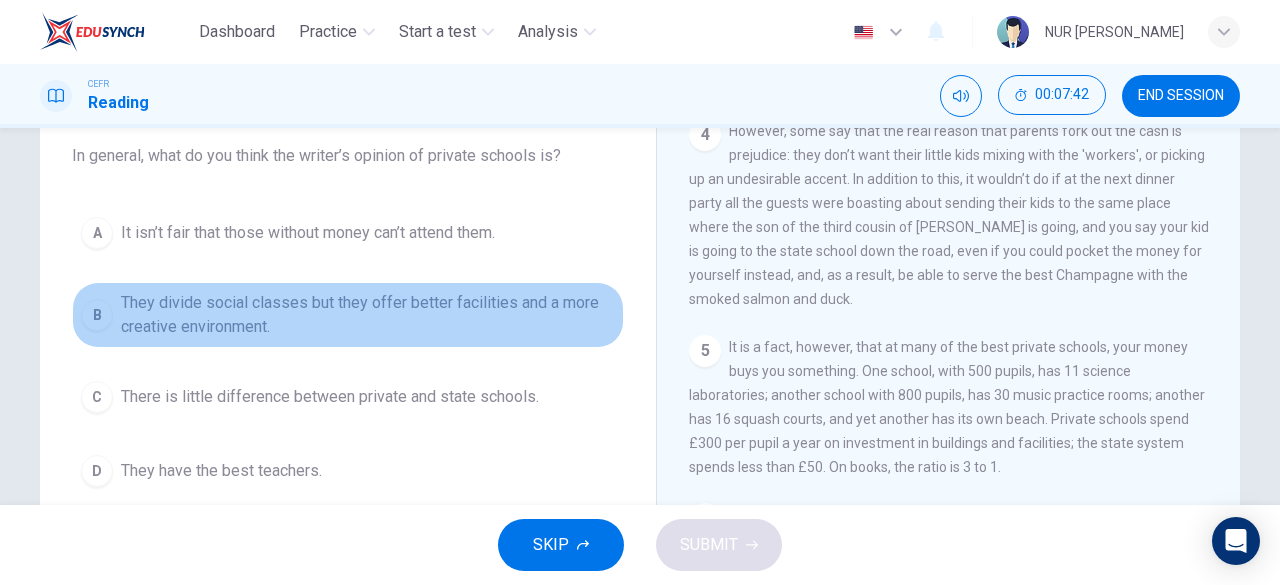 click on "B They divide social classes but they offer better facilities and a more
creative environment." at bounding box center [348, 315] 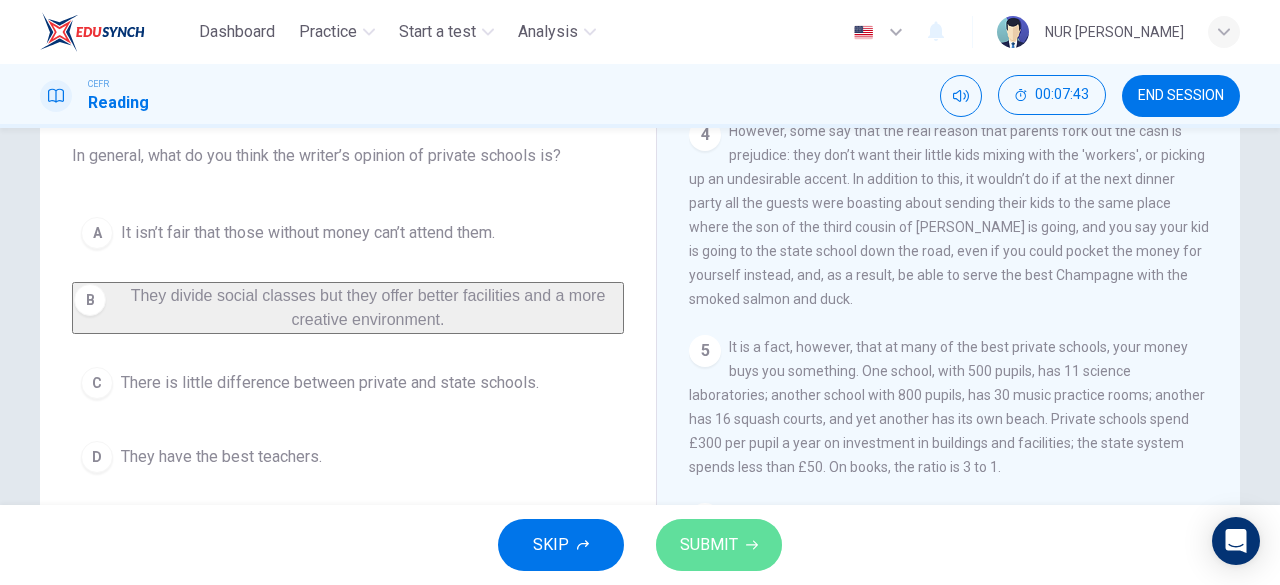 click on "SUBMIT" at bounding box center [709, 545] 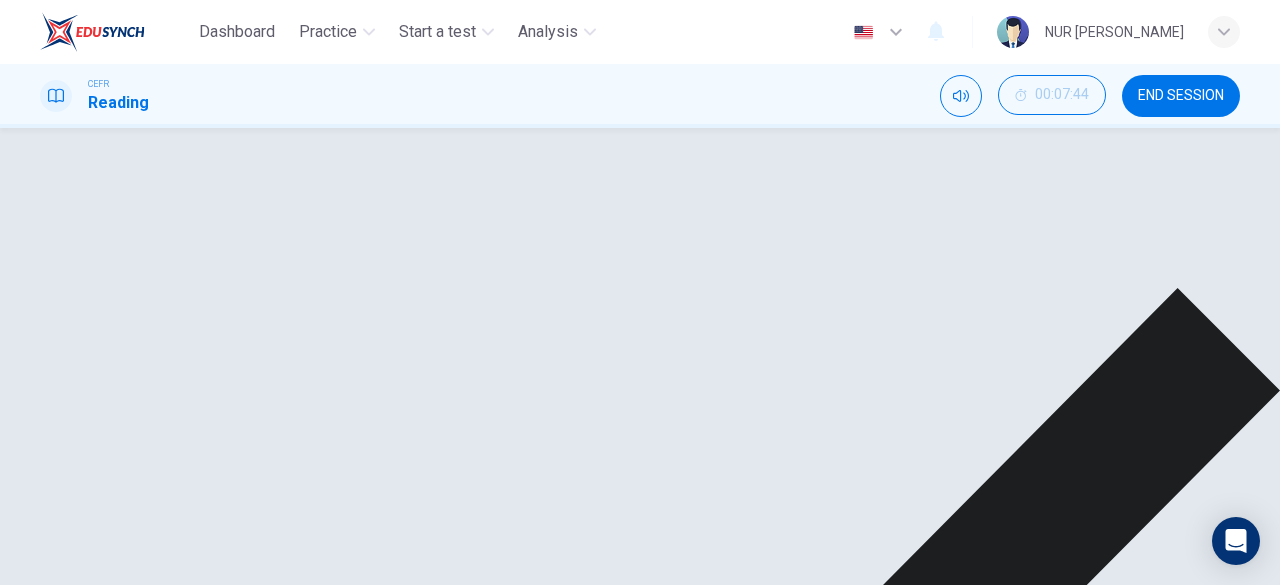 click on "NEXT" at bounding box center [23, 1498] 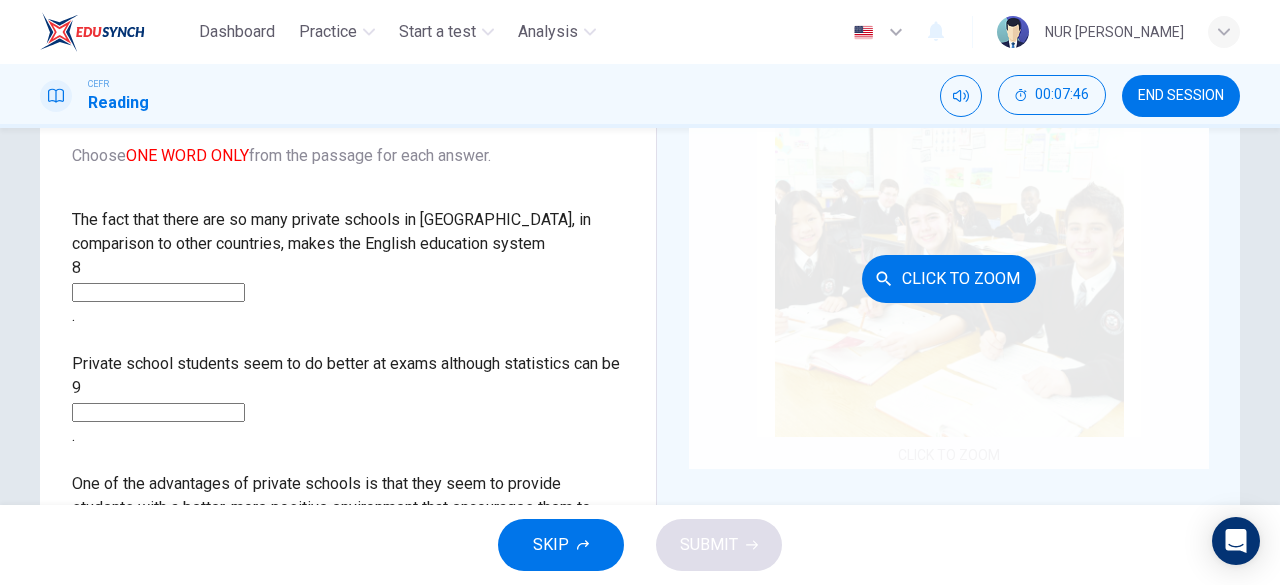 click on "Click to Zoom" at bounding box center (949, 279) 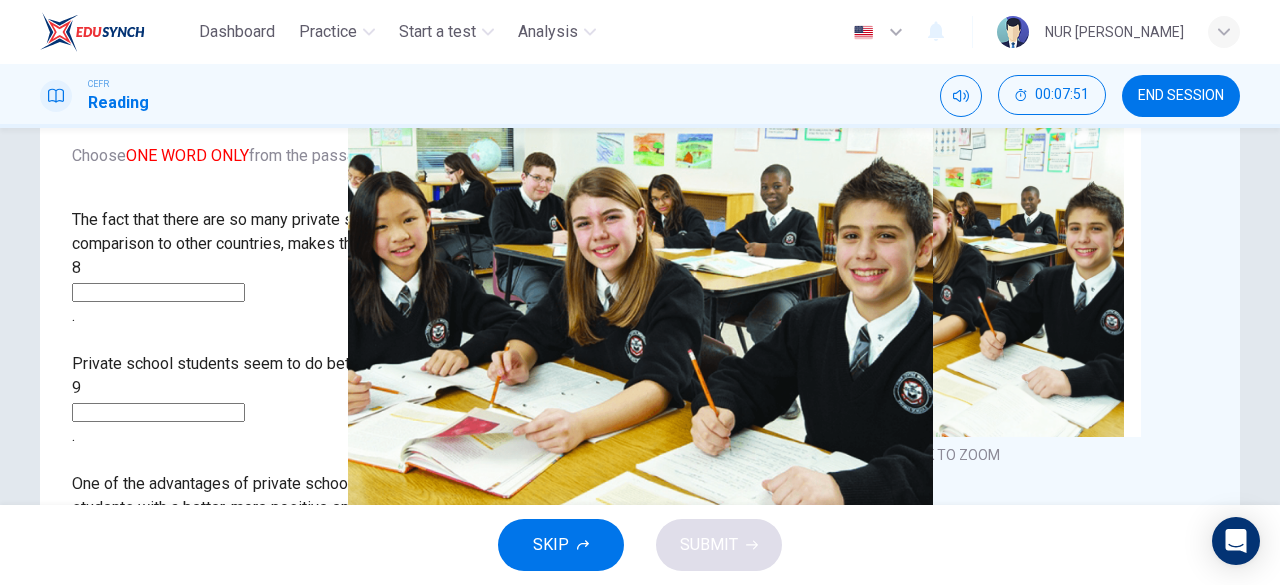click 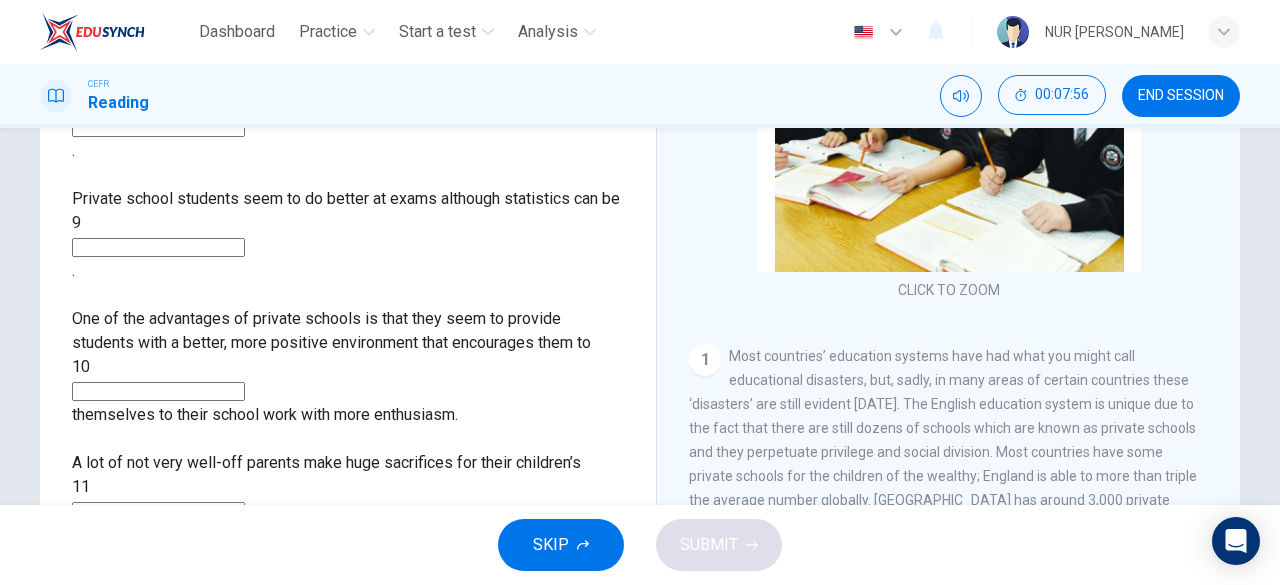 scroll, scrollTop: 334, scrollLeft: 0, axis: vertical 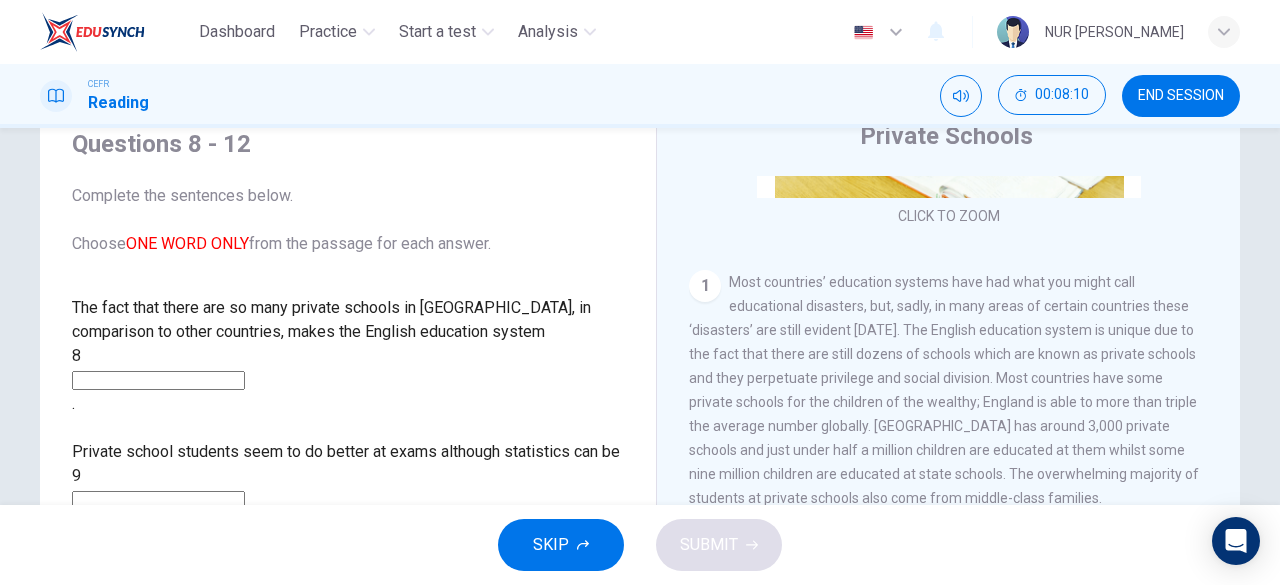 click at bounding box center (158, 380) 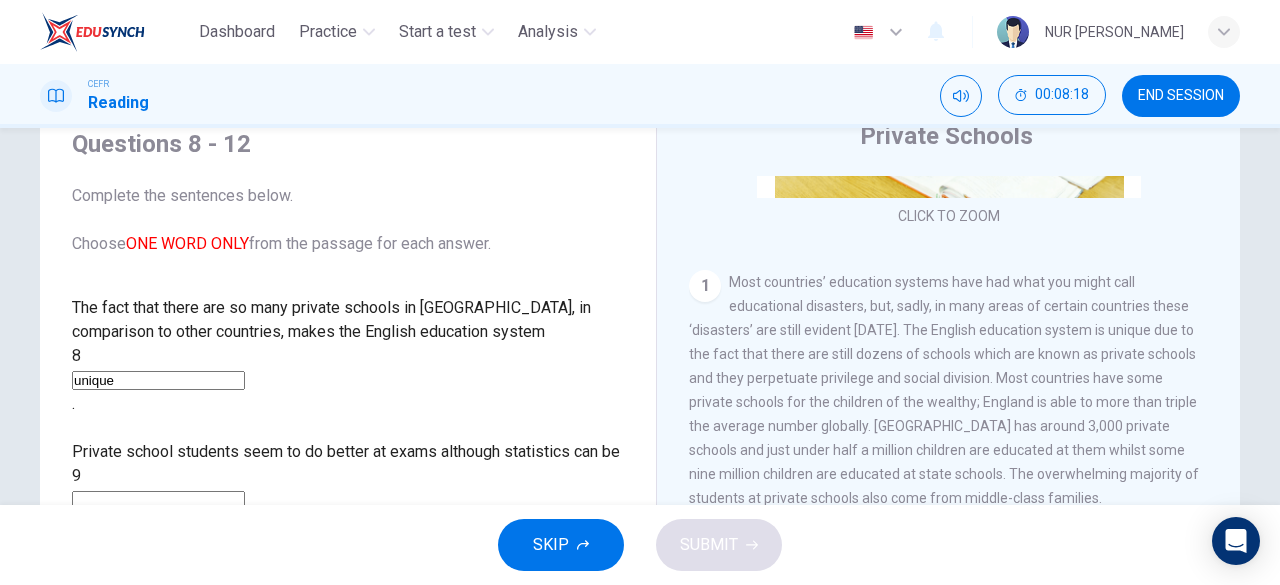 scroll, scrollTop: 24, scrollLeft: 0, axis: vertical 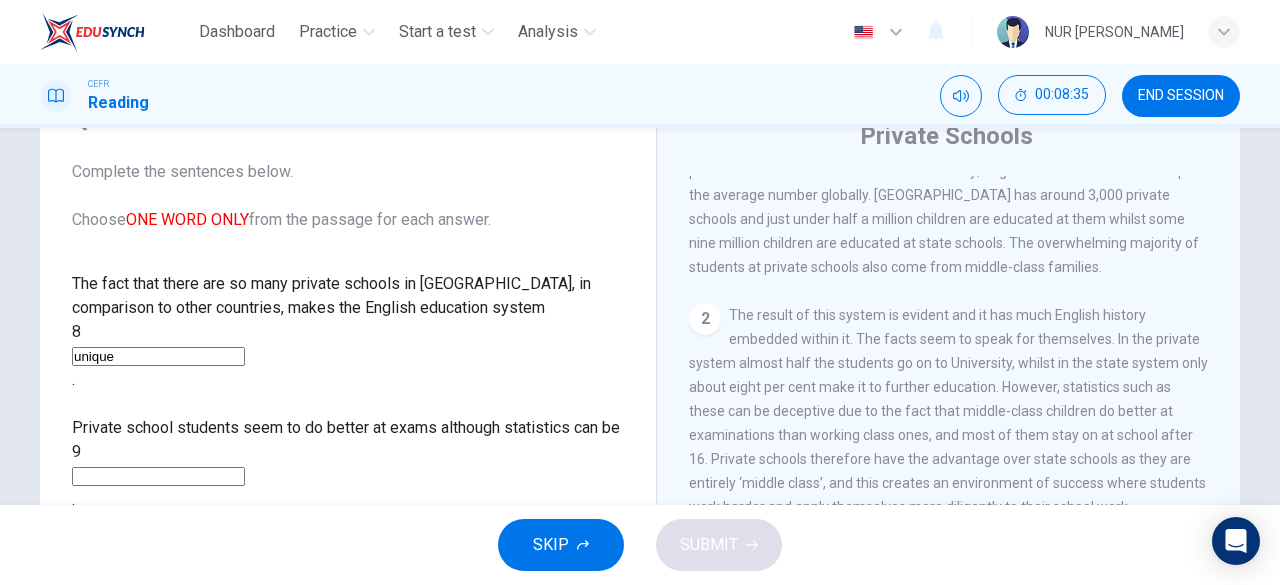 type on "unique" 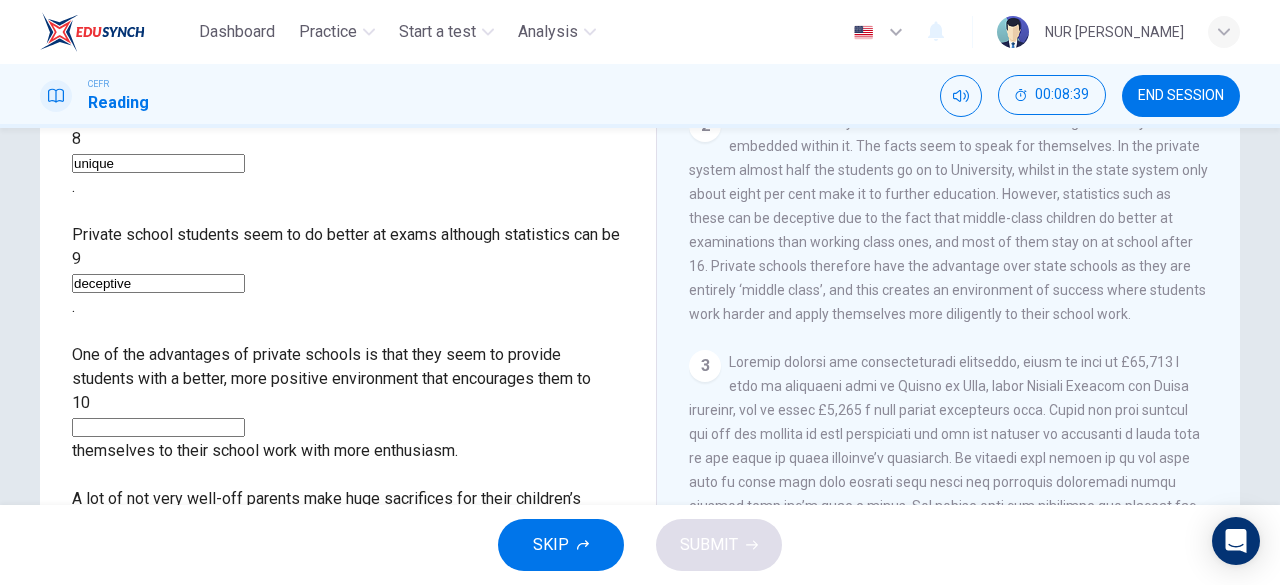 scroll, scrollTop: 274, scrollLeft: 0, axis: vertical 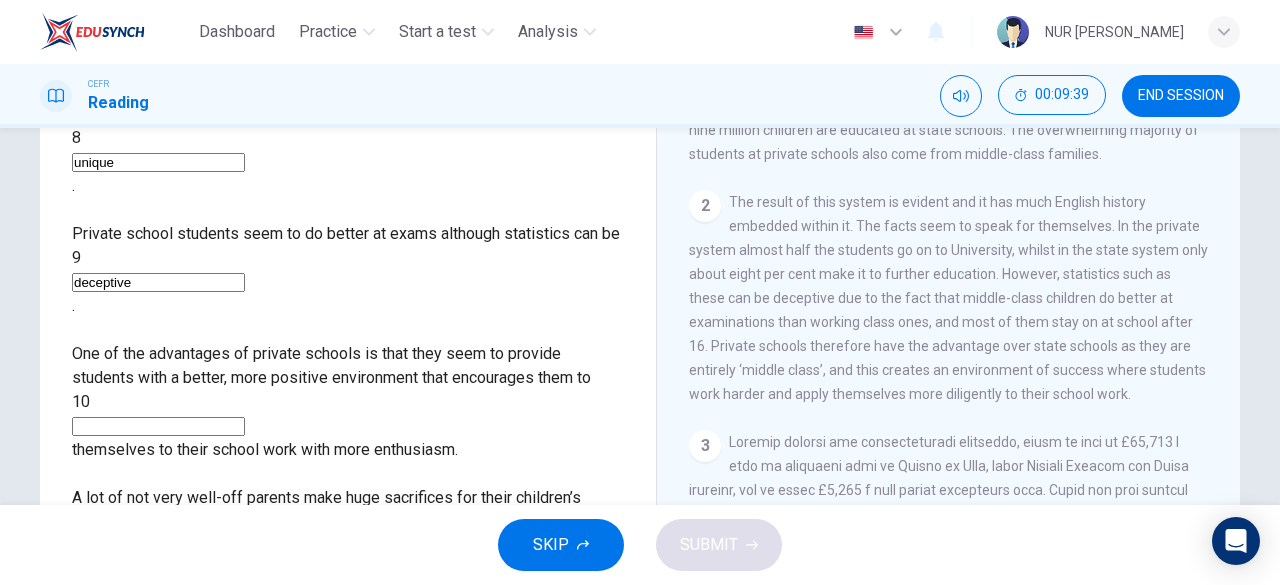 type on "deceptive" 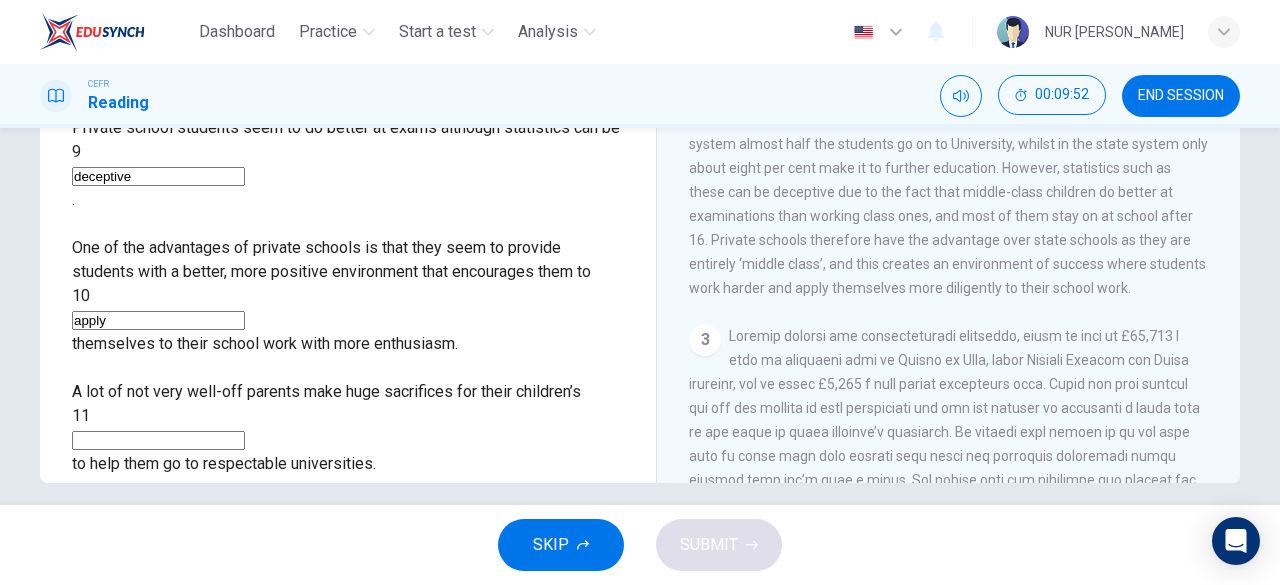 scroll, scrollTop: 398, scrollLeft: 0, axis: vertical 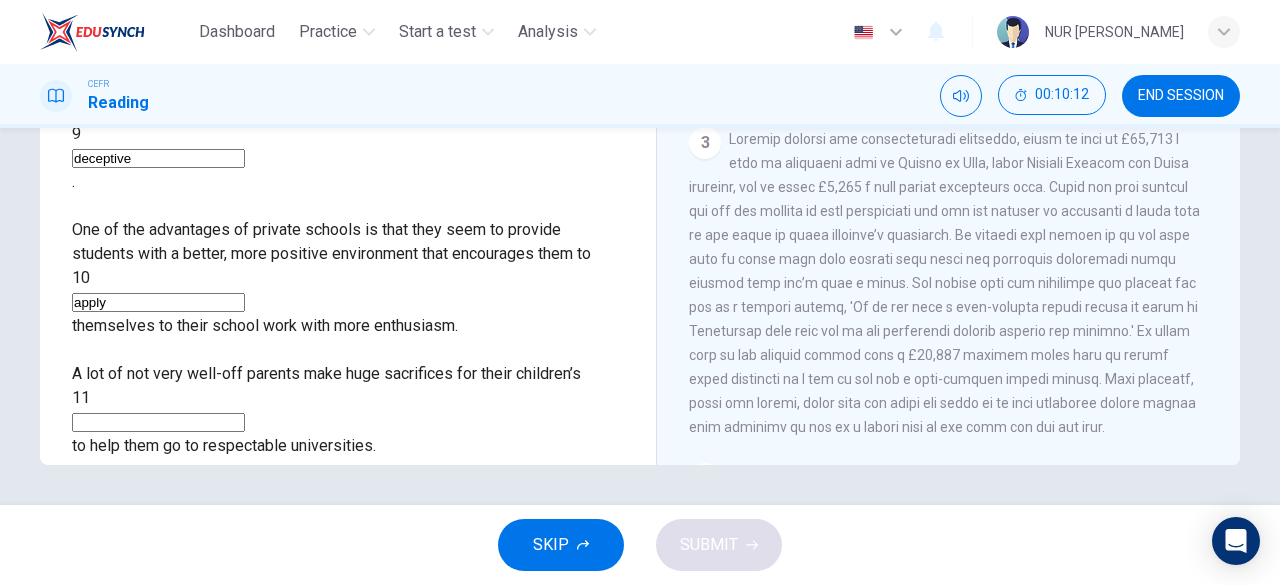 type on "apply" 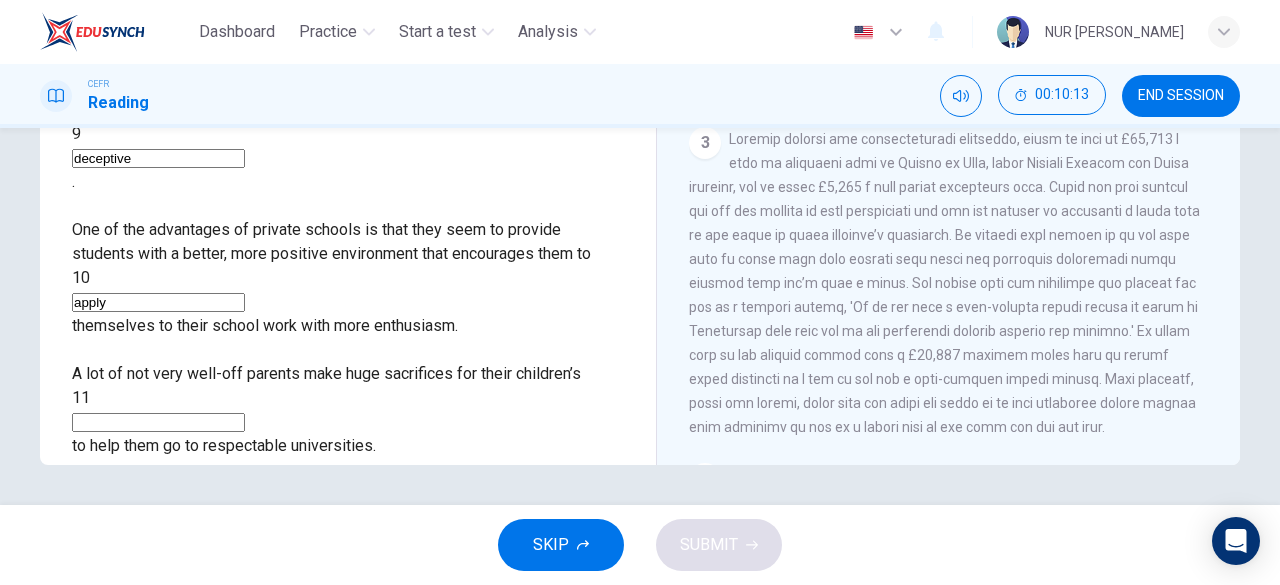 click at bounding box center [158, 422] 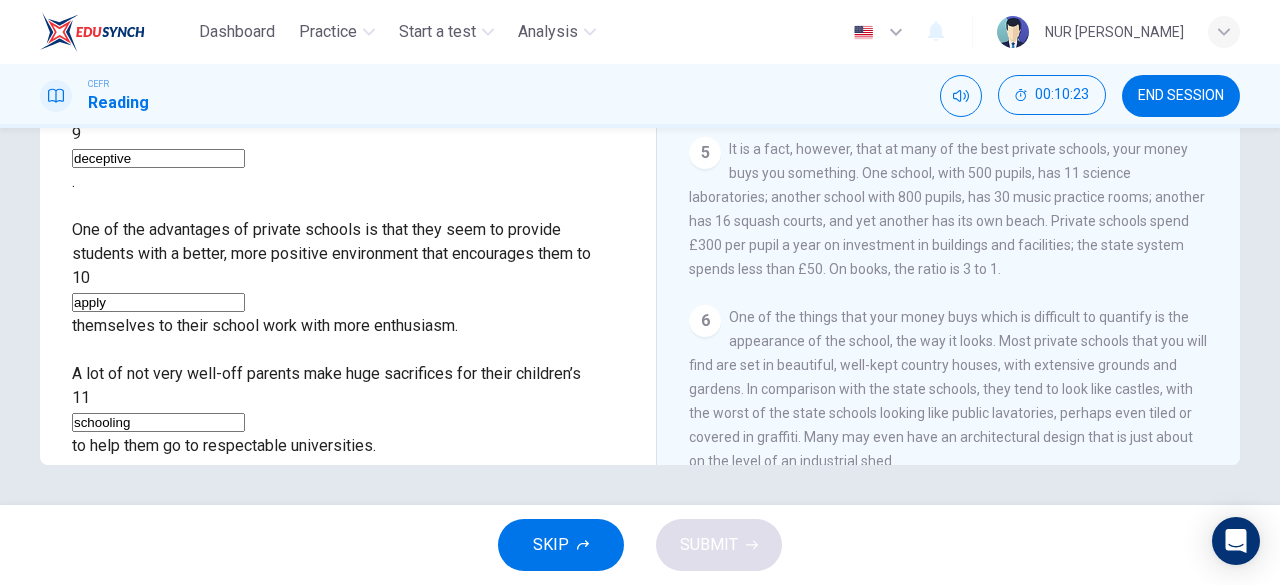scroll, scrollTop: 1265, scrollLeft: 0, axis: vertical 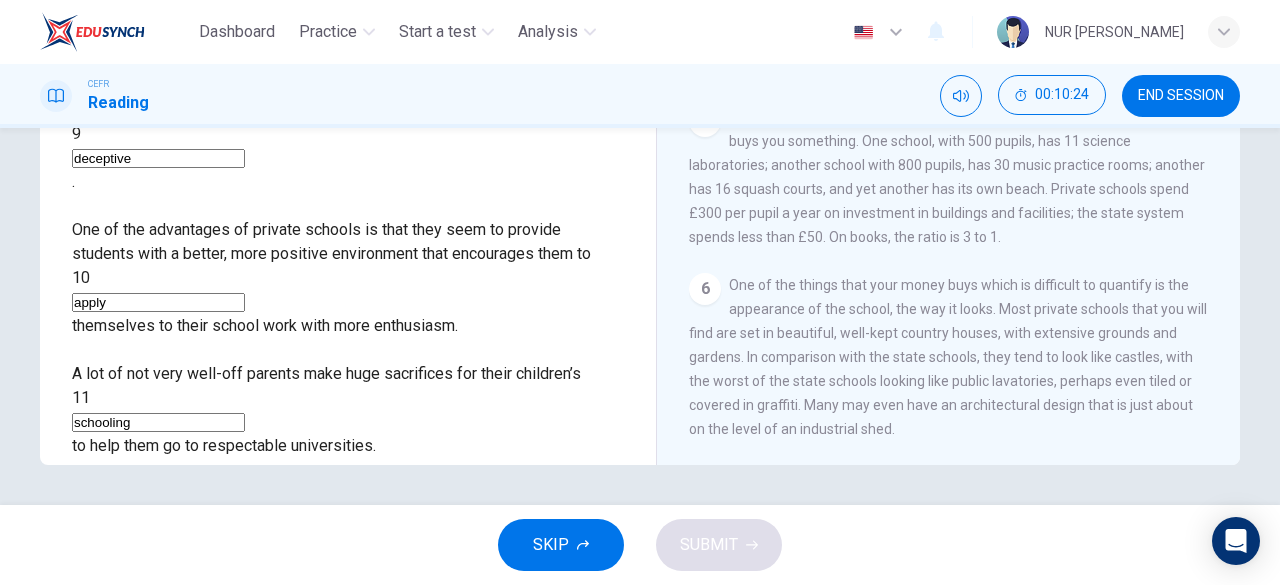 type on "schooling" 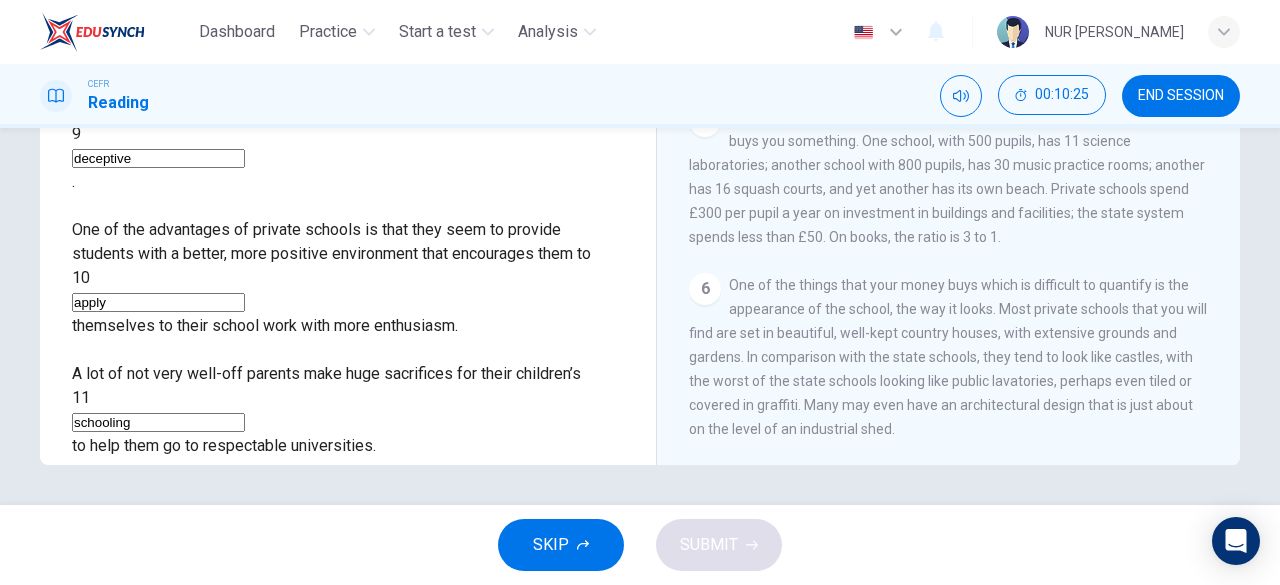 click at bounding box center (158, 566) 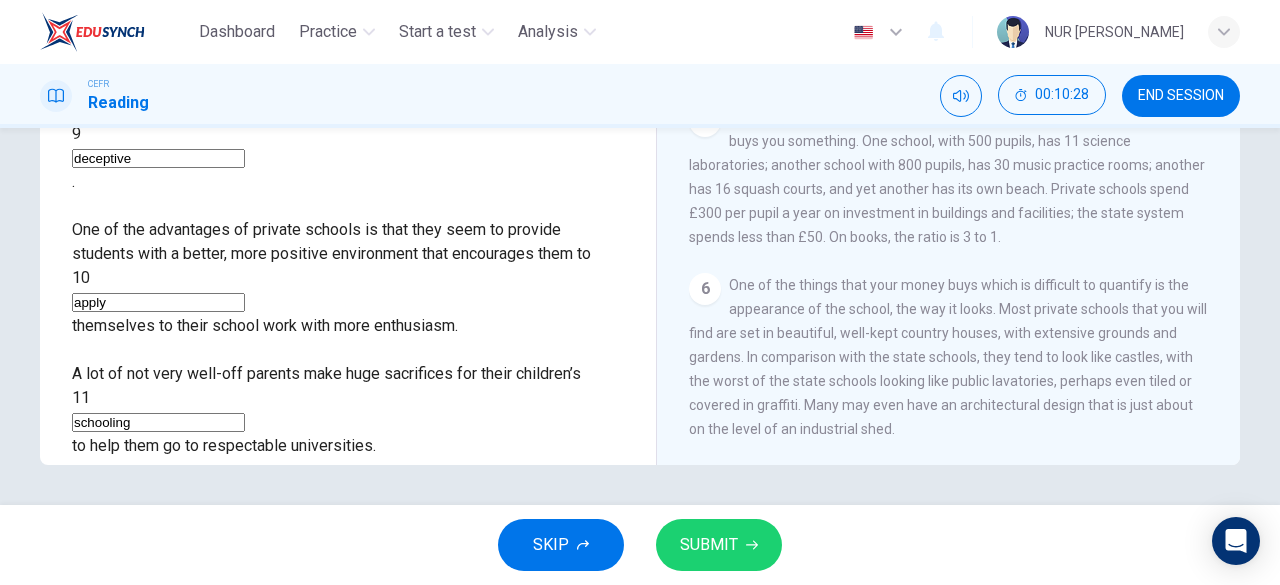 type on "shed" 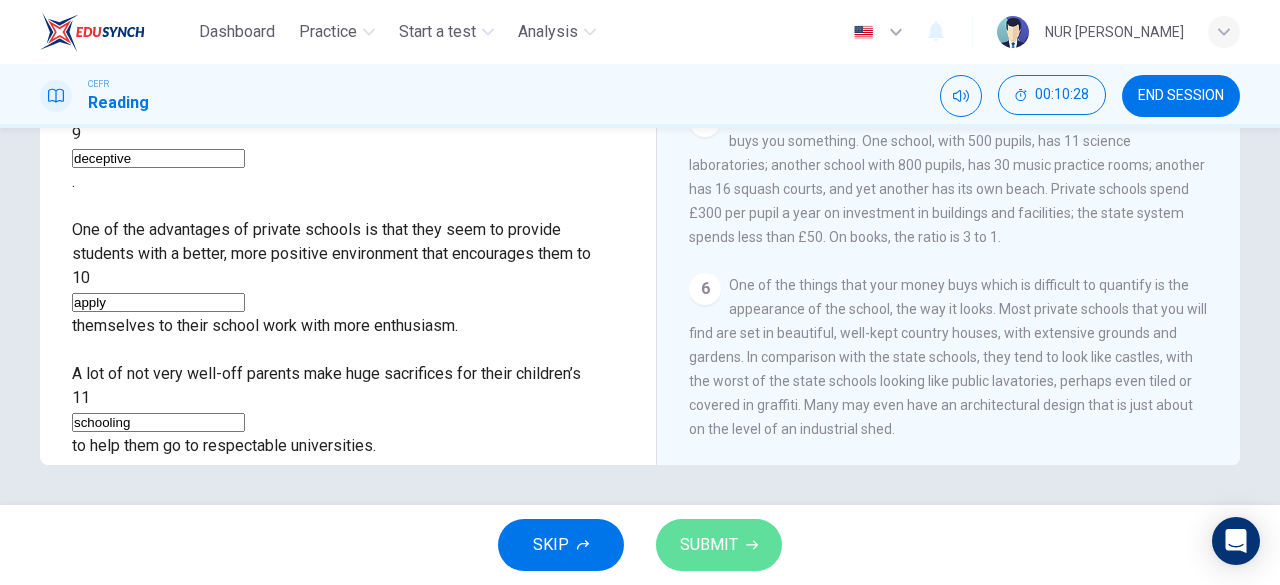 click on "SUBMIT" at bounding box center [719, 545] 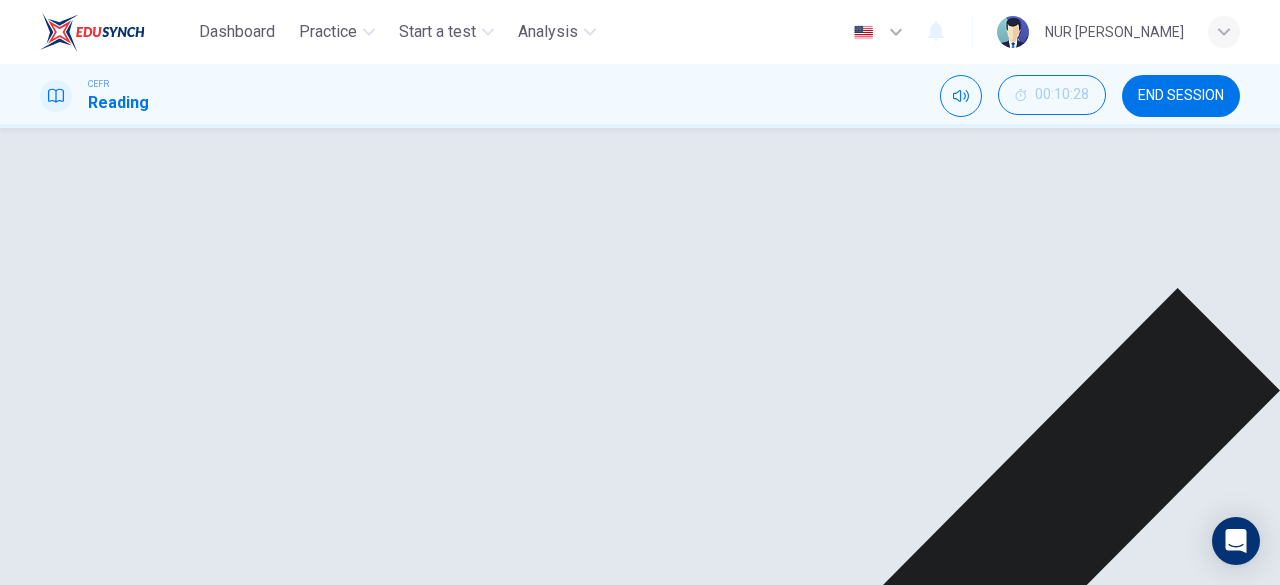 scroll, scrollTop: 0, scrollLeft: 0, axis: both 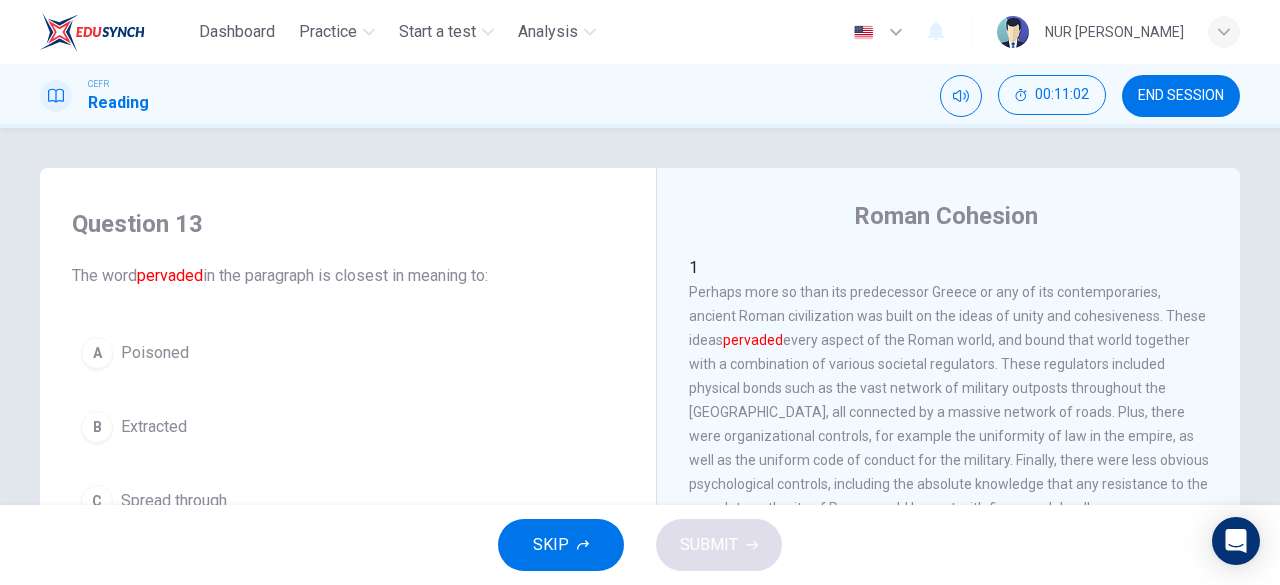 drag, startPoint x: 763, startPoint y: 320, endPoint x: 814, endPoint y: 323, distance: 51.088158 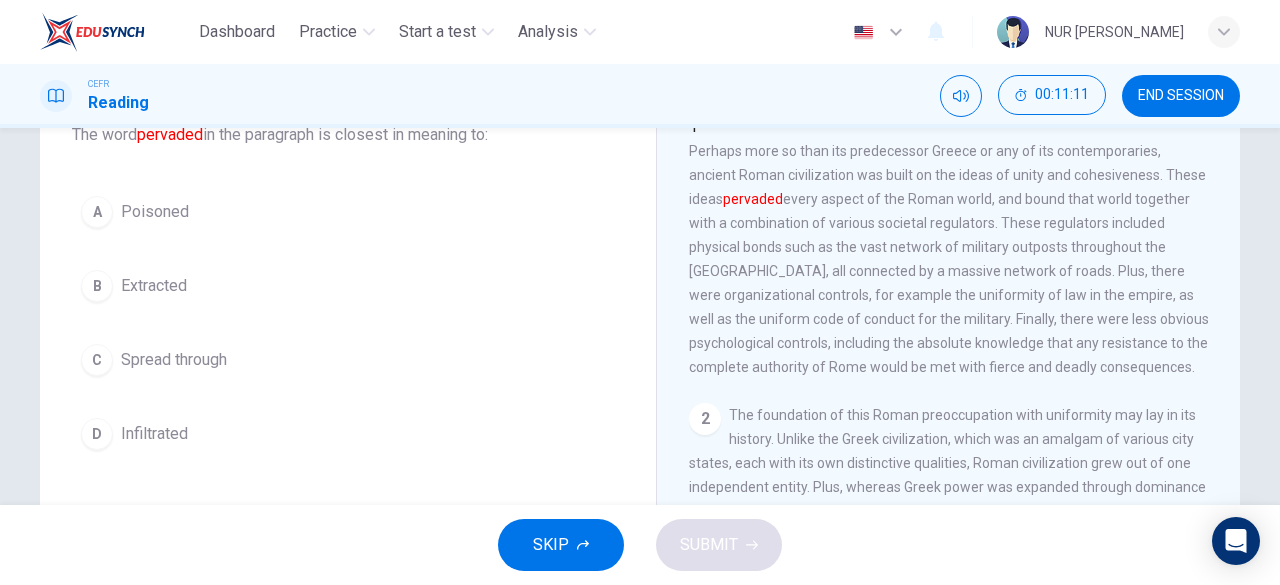 scroll, scrollTop: 129, scrollLeft: 0, axis: vertical 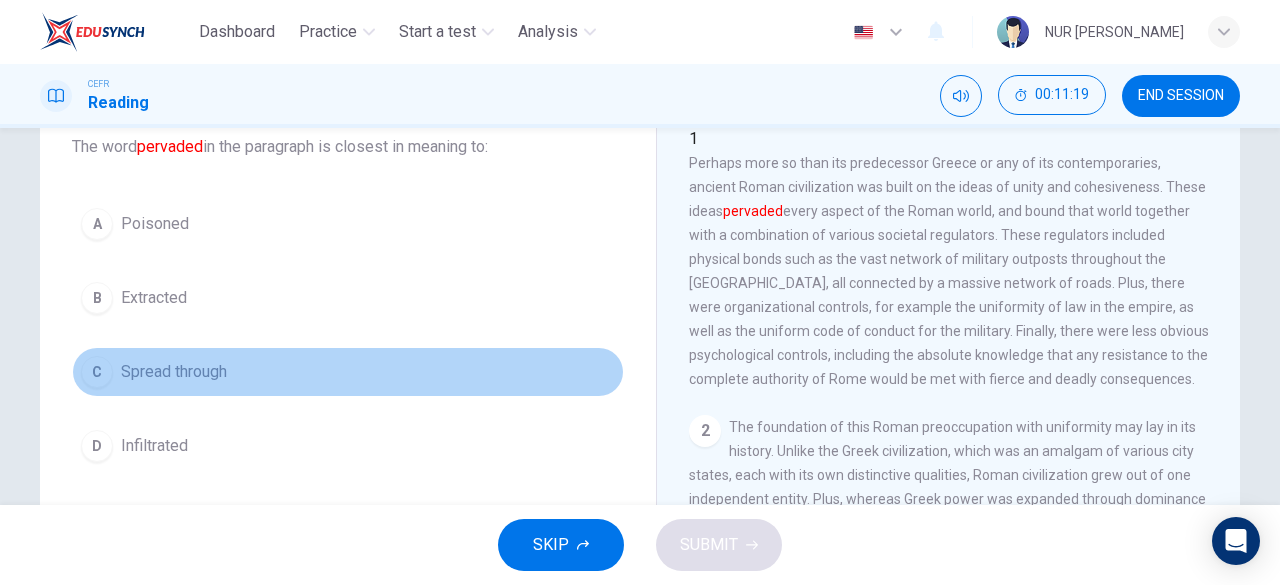 click on "Spread through" at bounding box center (174, 372) 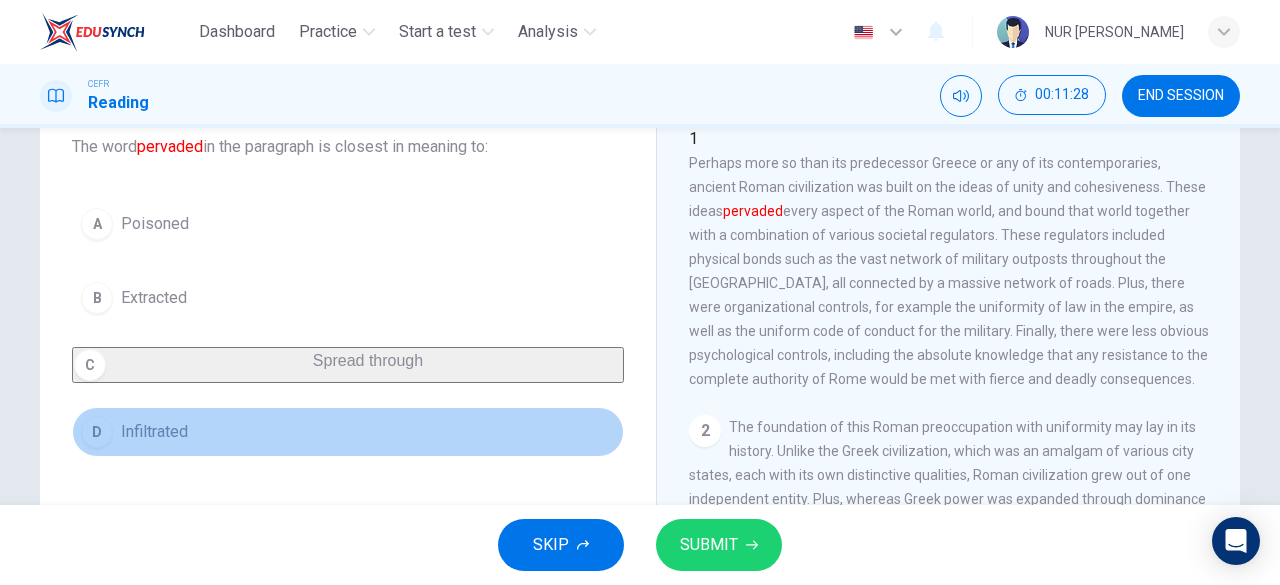 click on "Infiltrated" at bounding box center (154, 432) 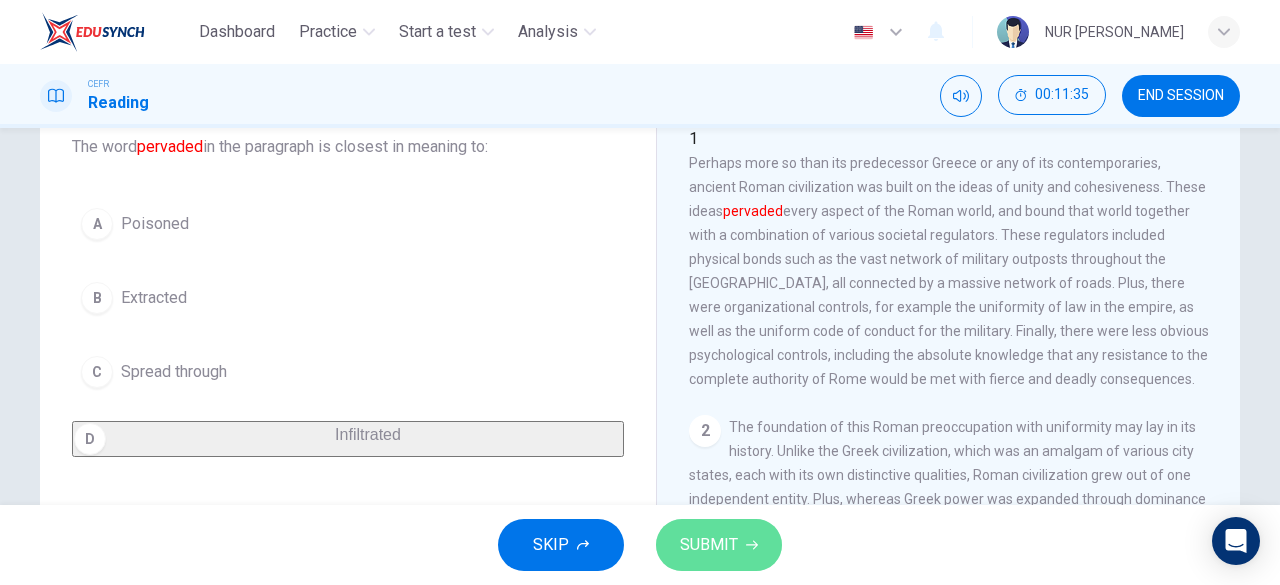 click on "SUBMIT" at bounding box center (709, 545) 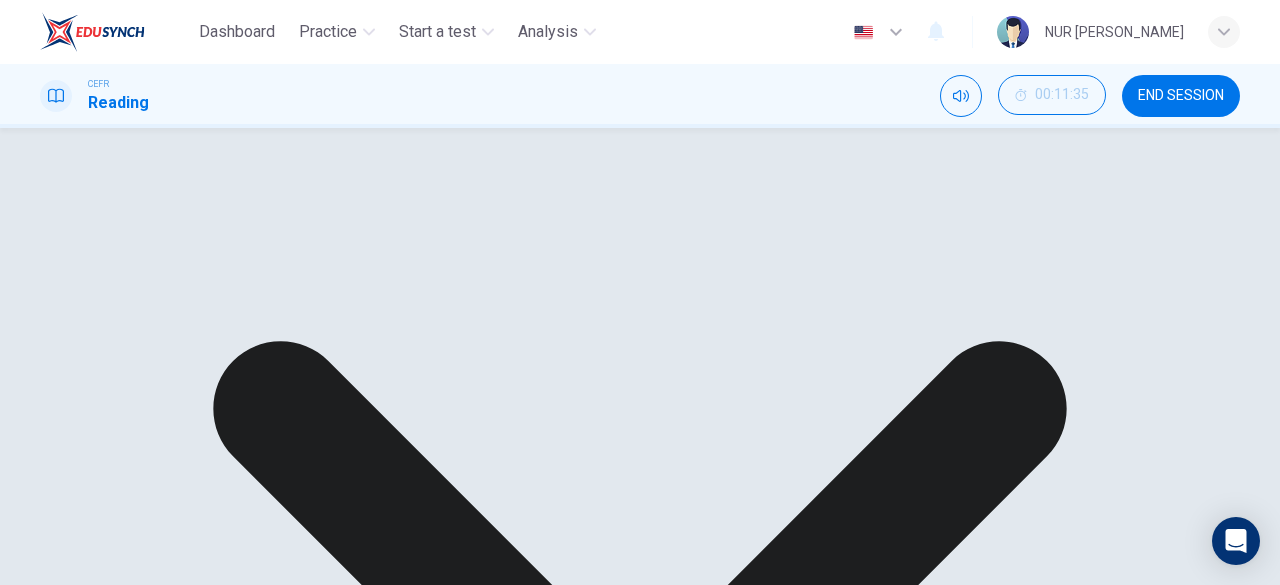 click on "NEXT" at bounding box center [23, 1498] 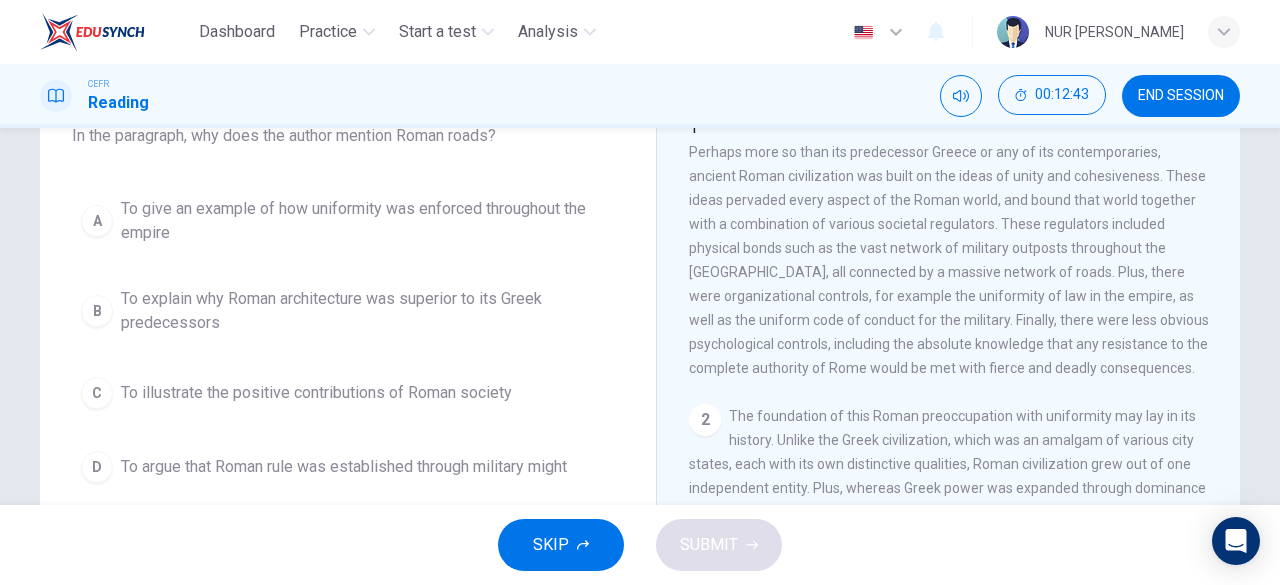 scroll, scrollTop: 139, scrollLeft: 0, axis: vertical 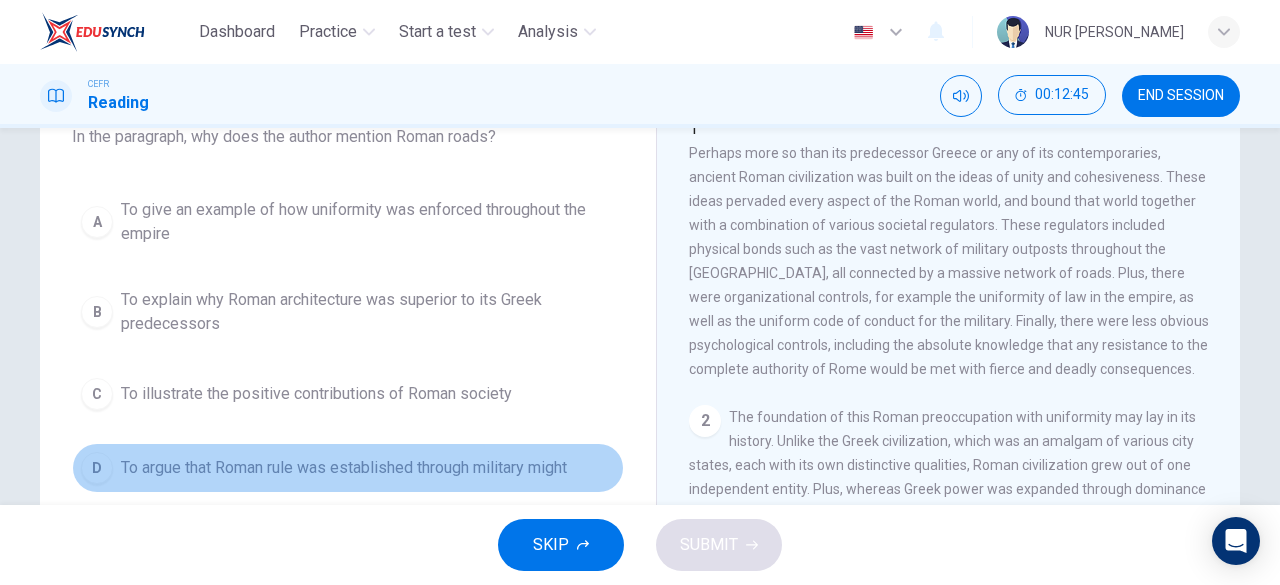 click on "To argue that Roman rule was established through military might" at bounding box center [344, 468] 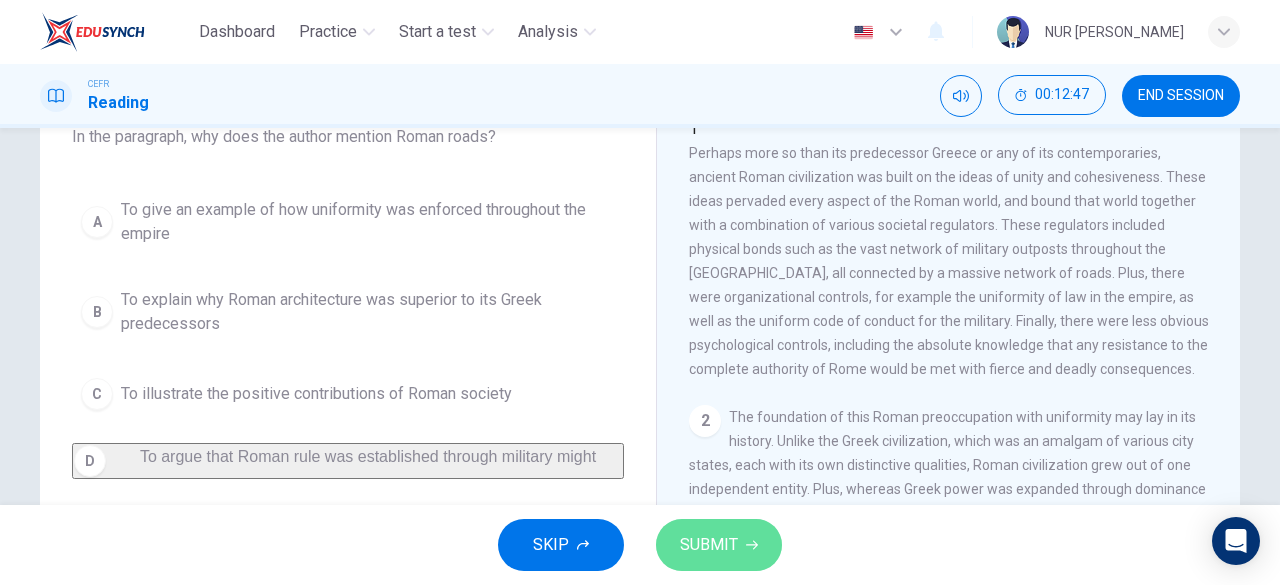 click on "SUBMIT" at bounding box center (709, 545) 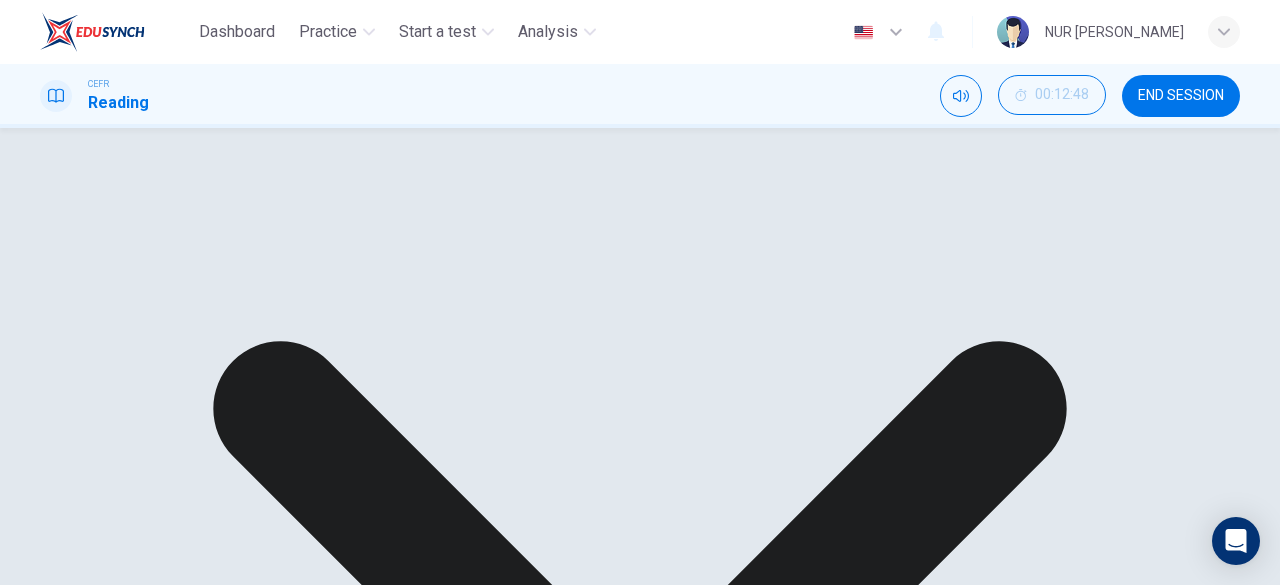 click on "Explanation" at bounding box center [49, 1475] 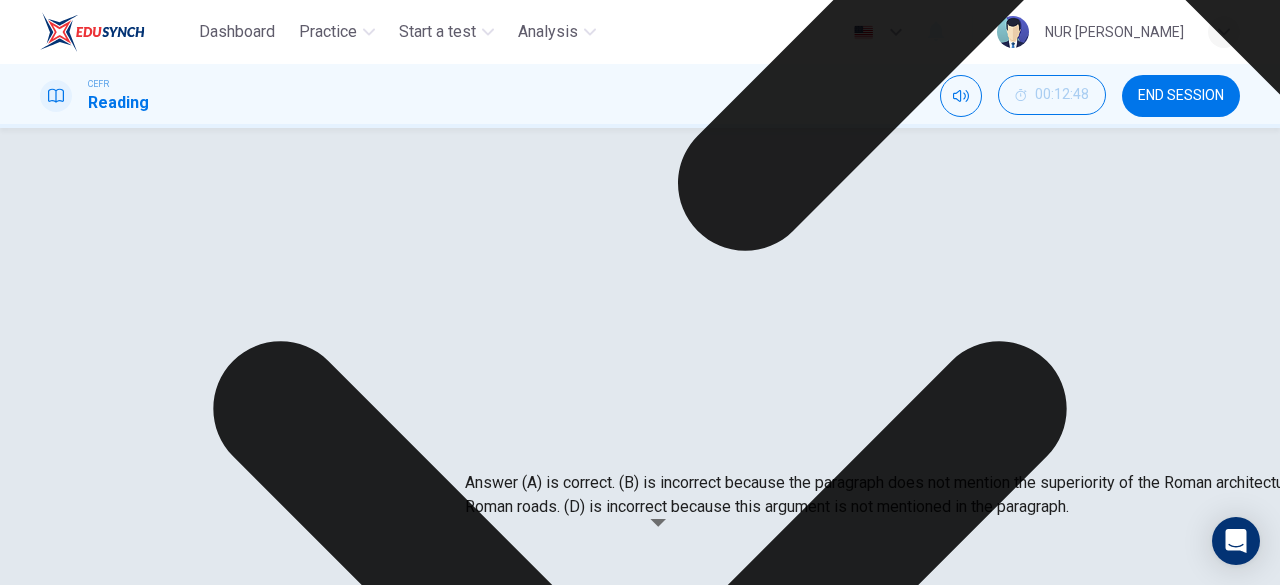 click on "Explanation Answer (A) is correct. (B) is incorrect because the paragraph does not mention the superiority of the Roman architecture. (C) is incorrect because that is not the purpose of mentioning Roman roads. (D) is incorrect because this argument is not mentioned in the paragraph." at bounding box center (1105, -173) 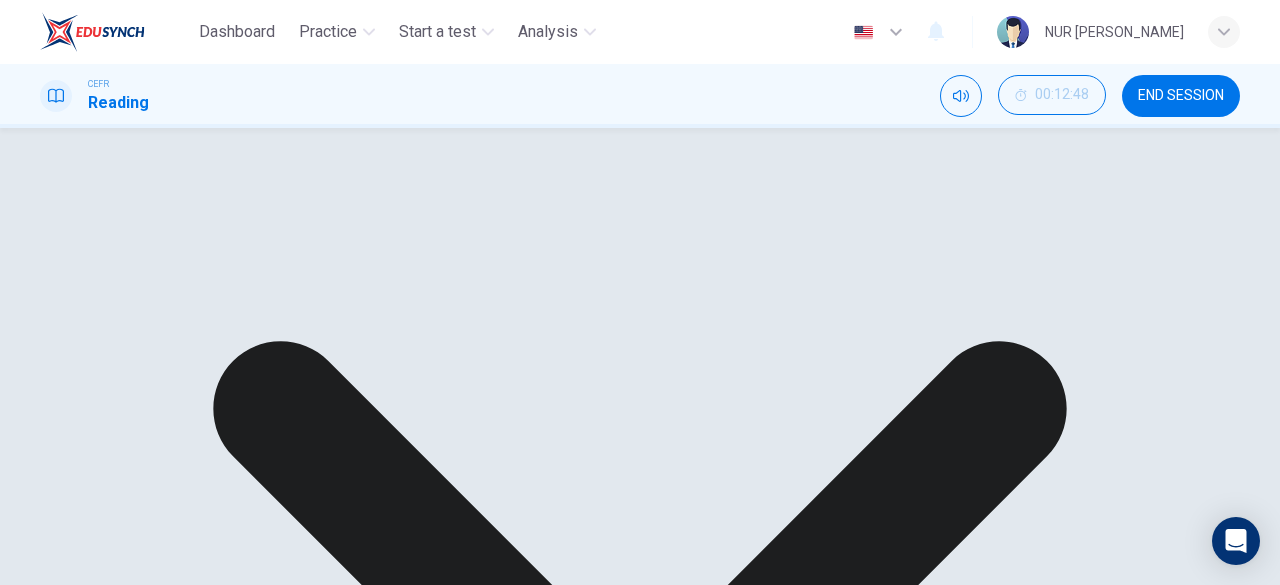click on "NEXT" at bounding box center (33, 1499) 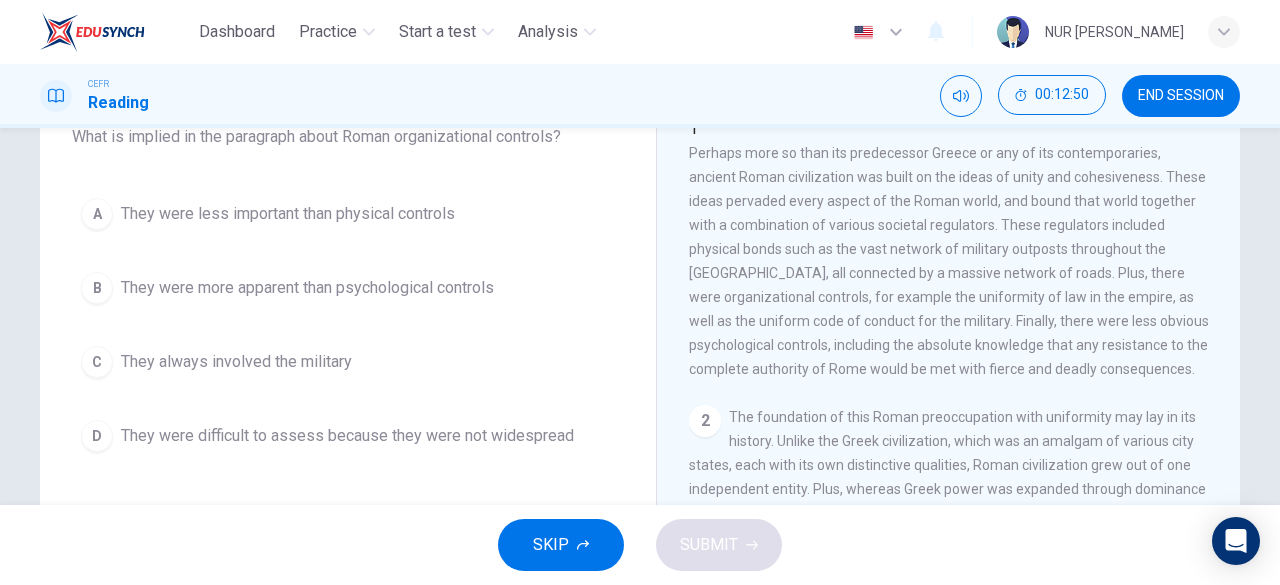 scroll, scrollTop: 116, scrollLeft: 0, axis: vertical 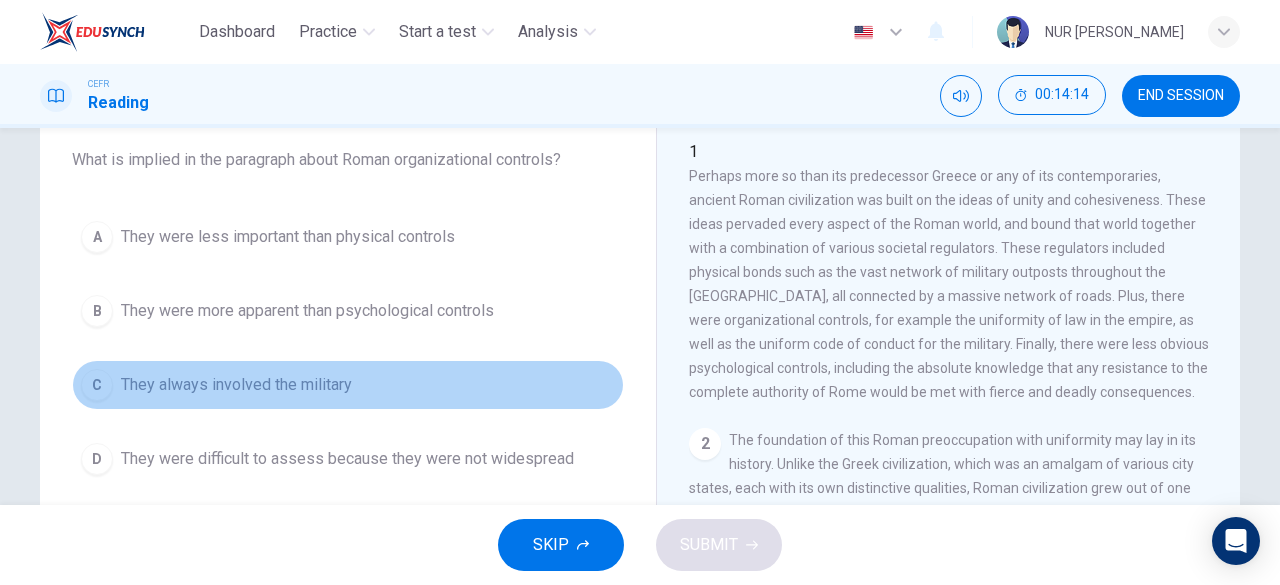 click on "They always involved the military" at bounding box center (236, 385) 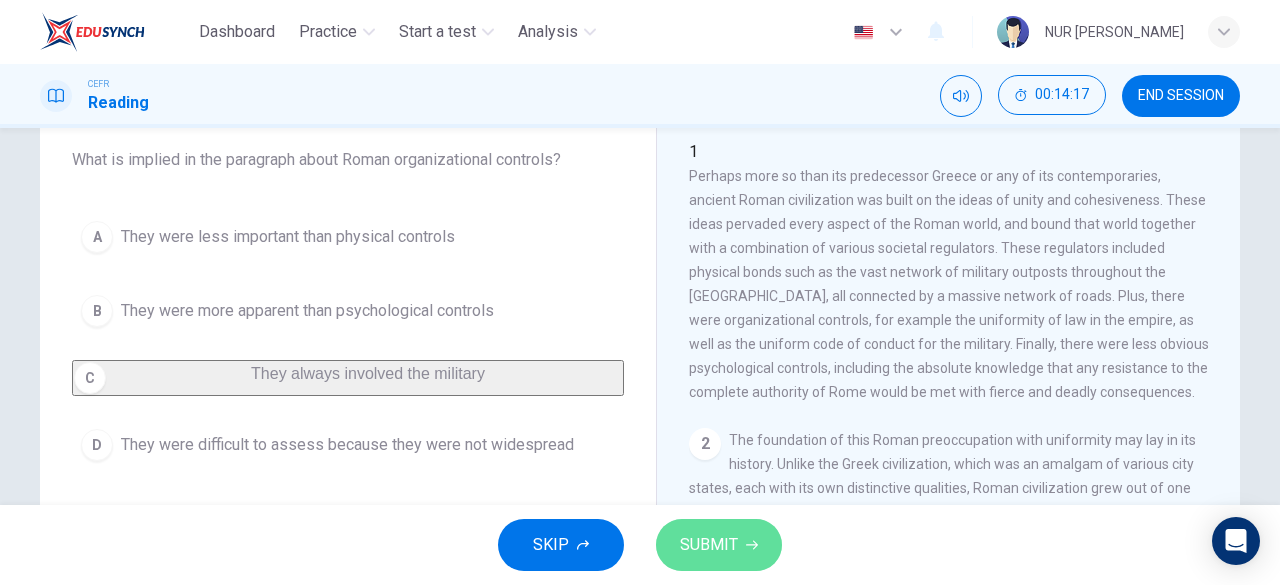 click on "SUBMIT" at bounding box center (709, 545) 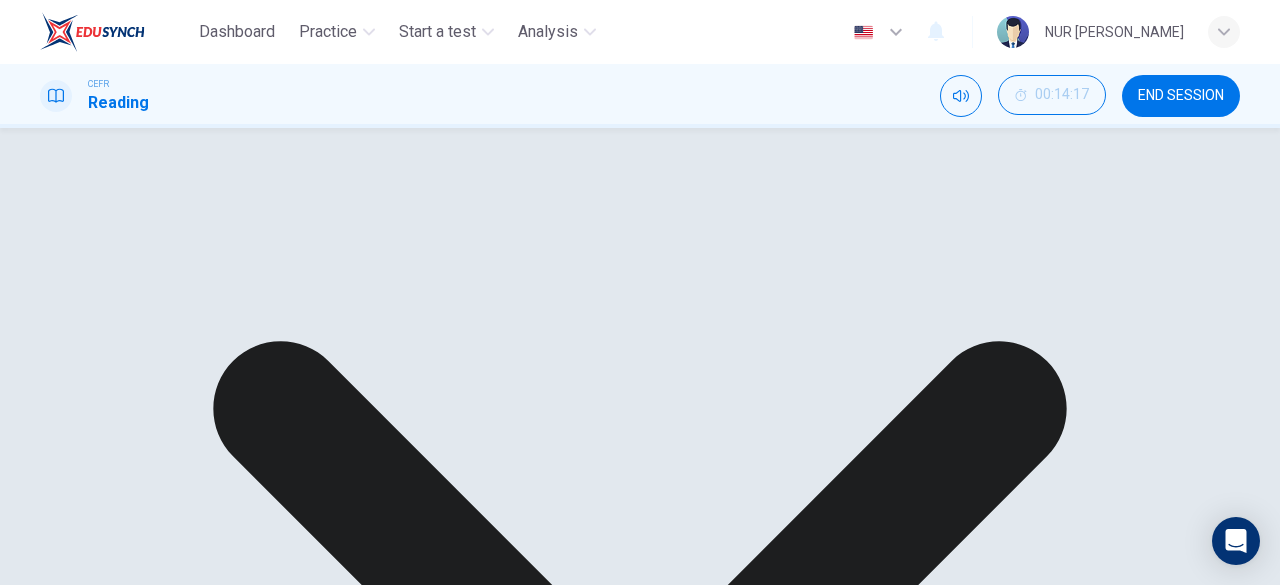 click on "NEXT" at bounding box center (33, 1499) 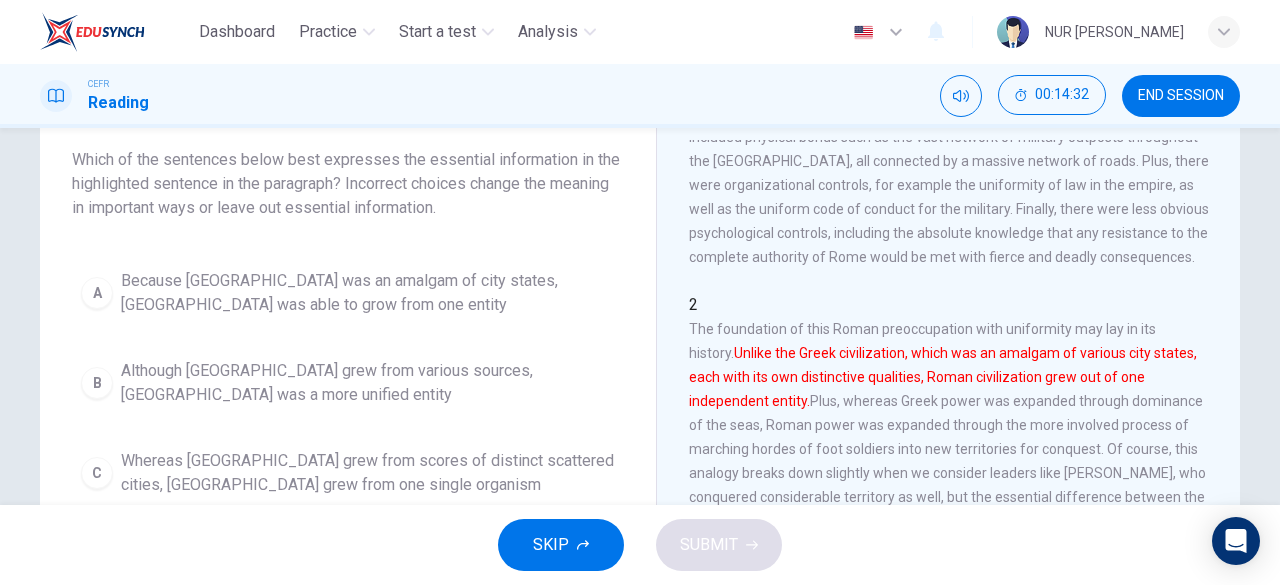 scroll, scrollTop: 112, scrollLeft: 0, axis: vertical 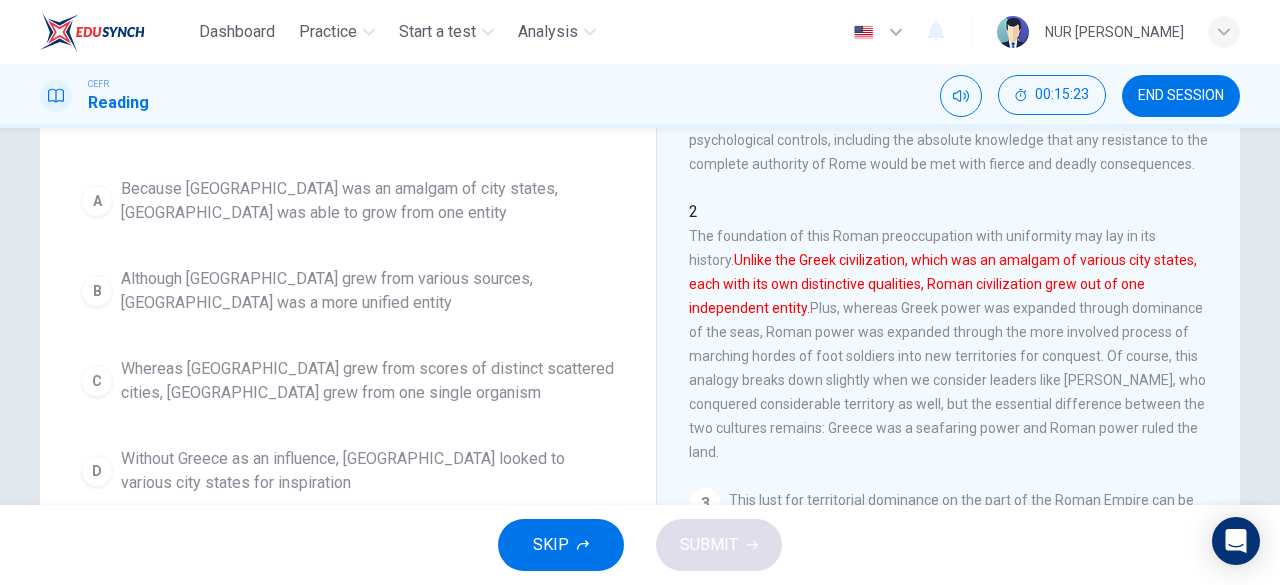click on "Because [GEOGRAPHIC_DATA] was an amalgam of city states, [GEOGRAPHIC_DATA] was able to grow from one
entity" at bounding box center (368, 201) 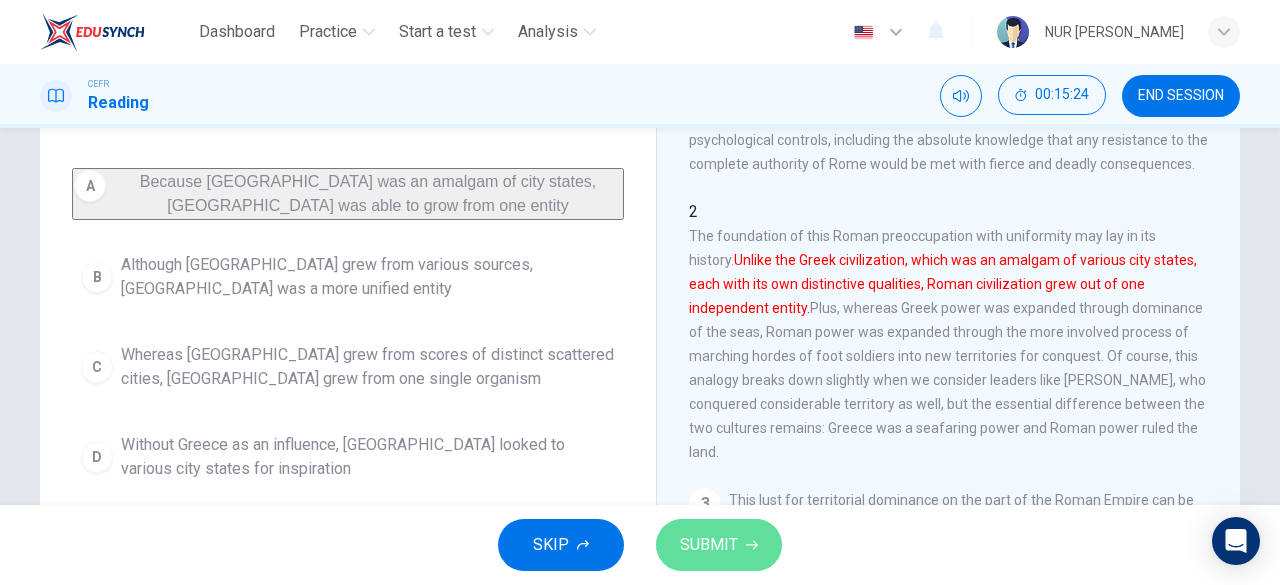 click on "SUBMIT" at bounding box center (709, 545) 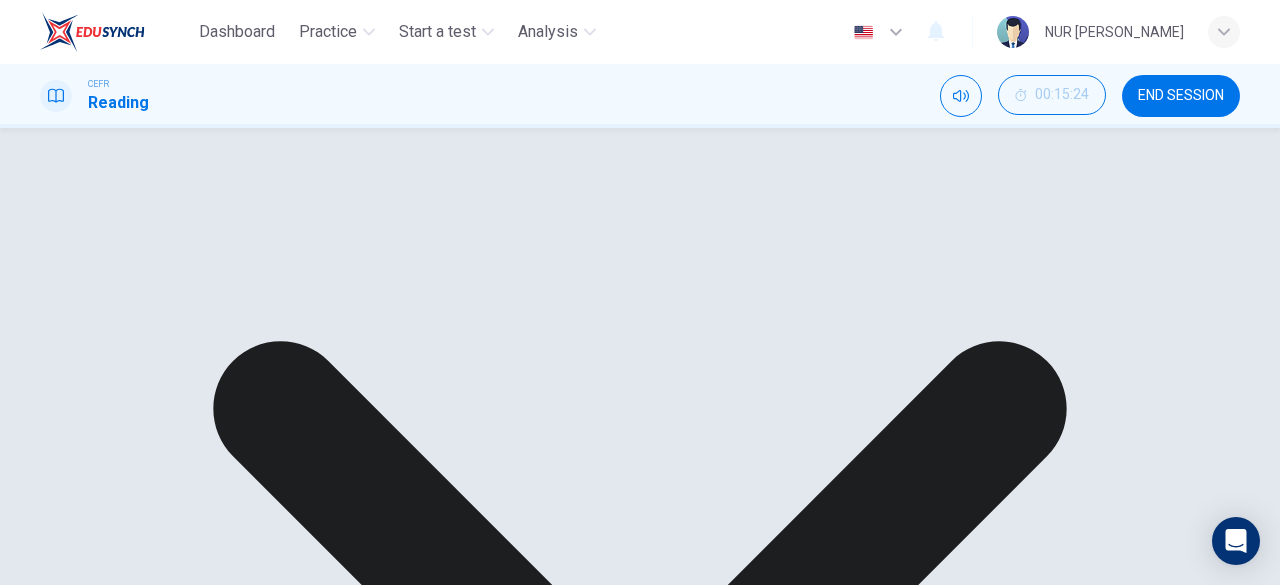 click on "NEXT" at bounding box center (23, 1498) 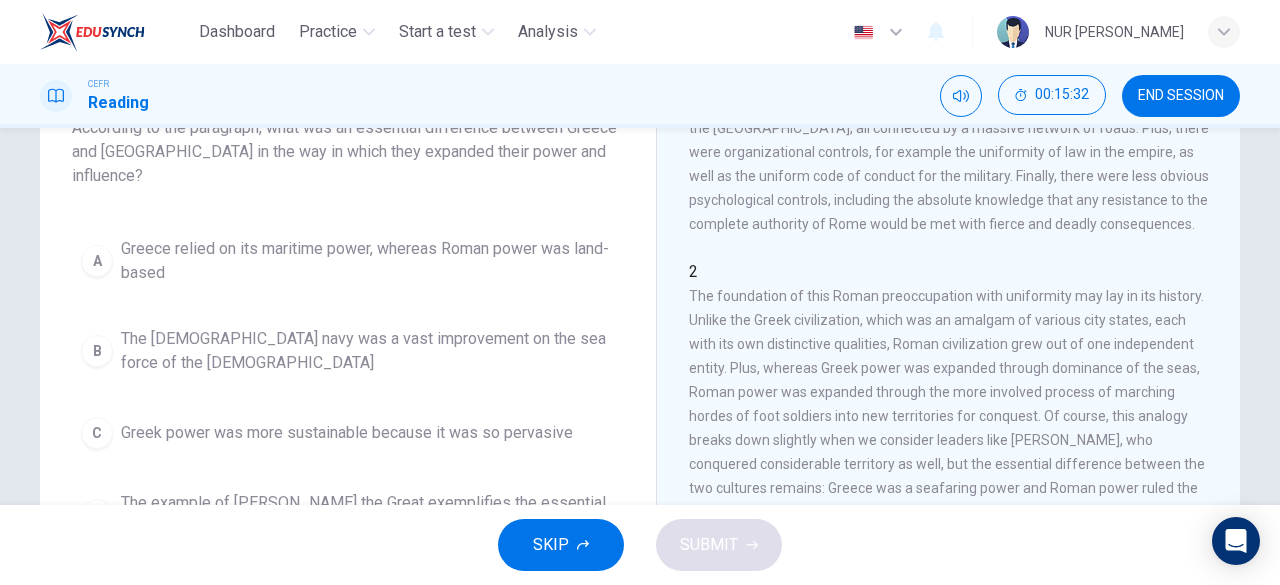 scroll, scrollTop: 149, scrollLeft: 0, axis: vertical 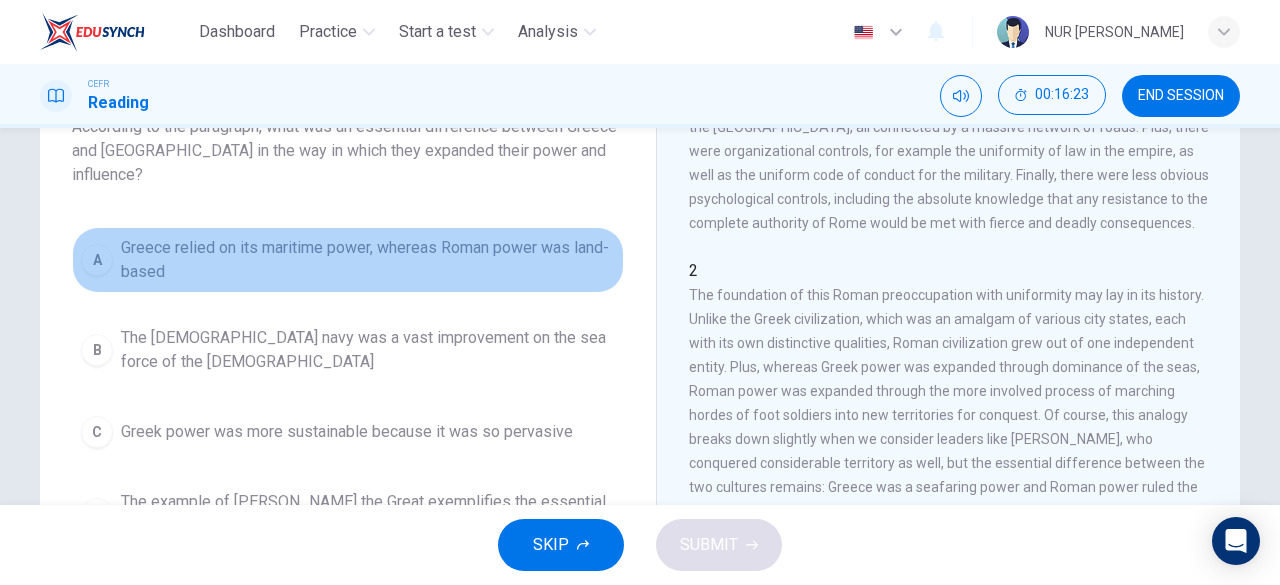 click on "Greece relied on its maritime power, whereas Roman power was land-based" at bounding box center (368, 260) 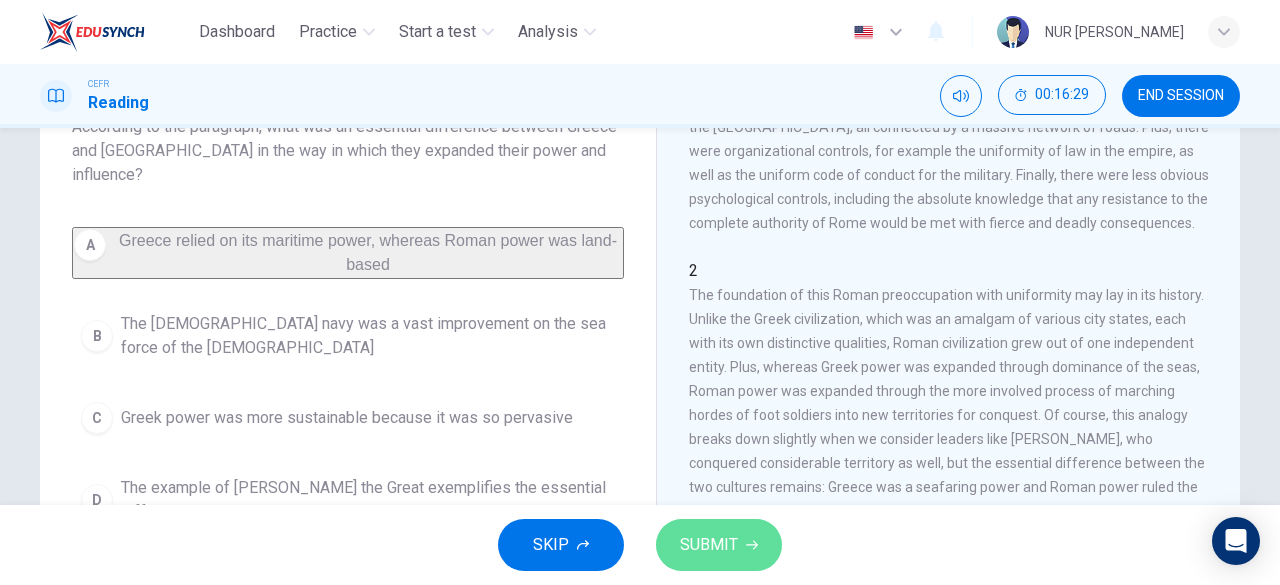 click on "SUBMIT" at bounding box center (719, 545) 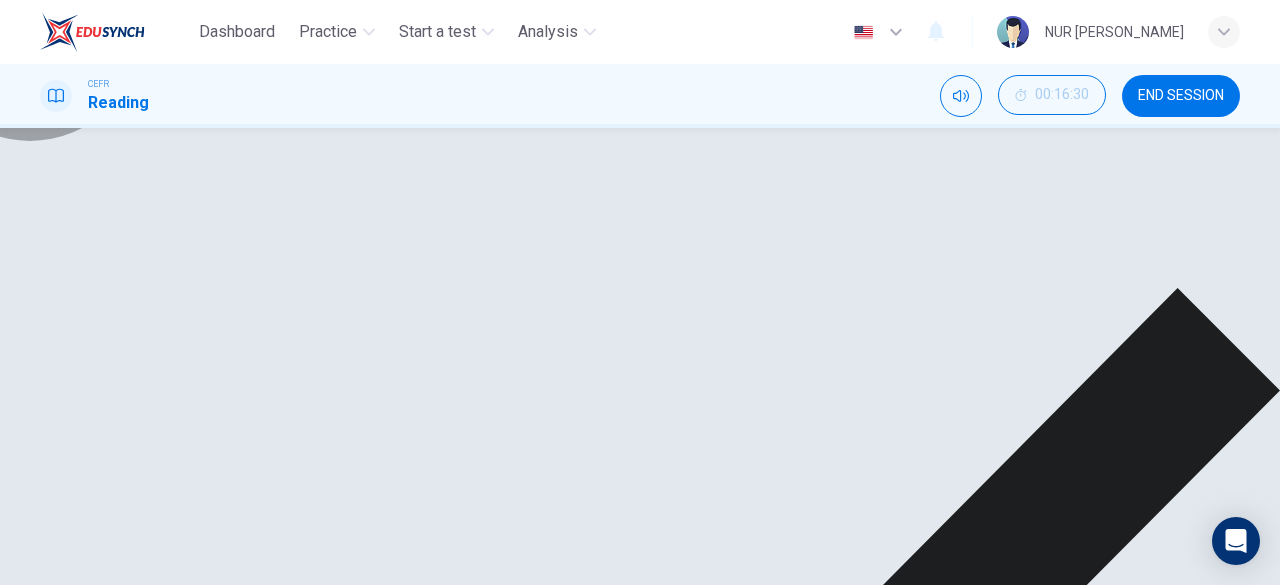click on "NEXT" at bounding box center [33, 1499] 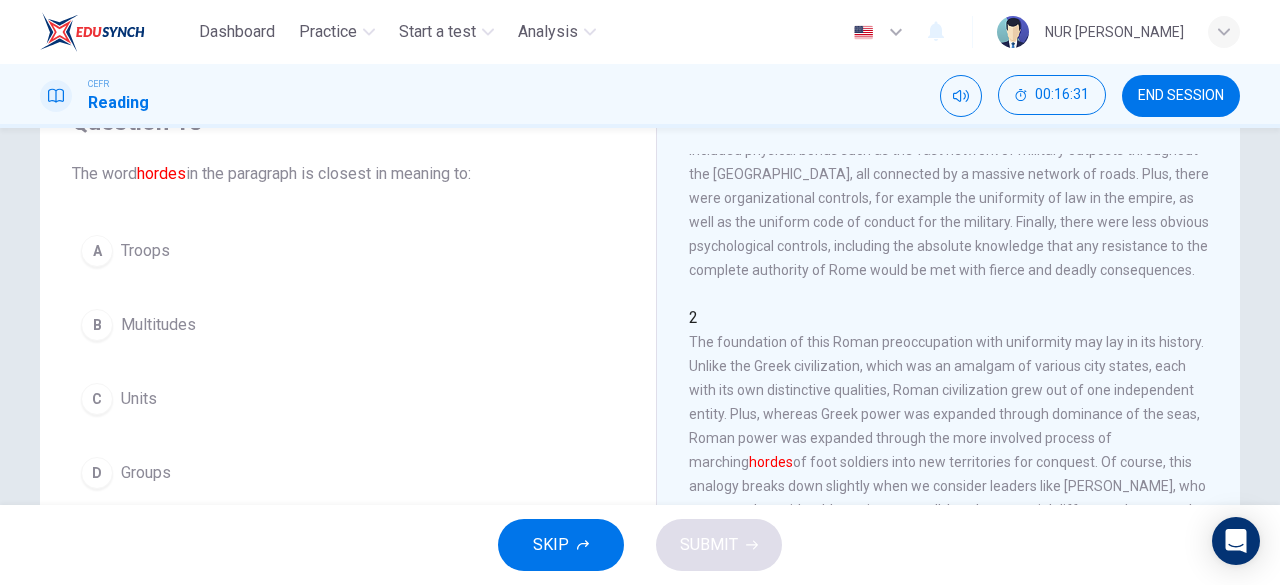 scroll, scrollTop: 101, scrollLeft: 0, axis: vertical 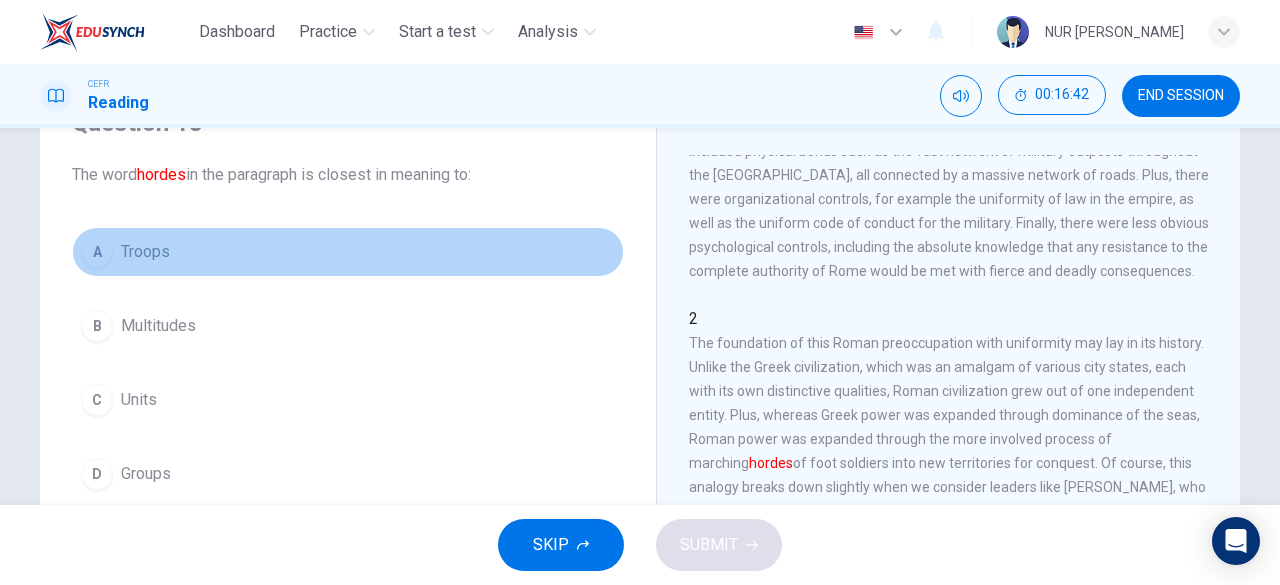 click on "A Troops" at bounding box center (348, 252) 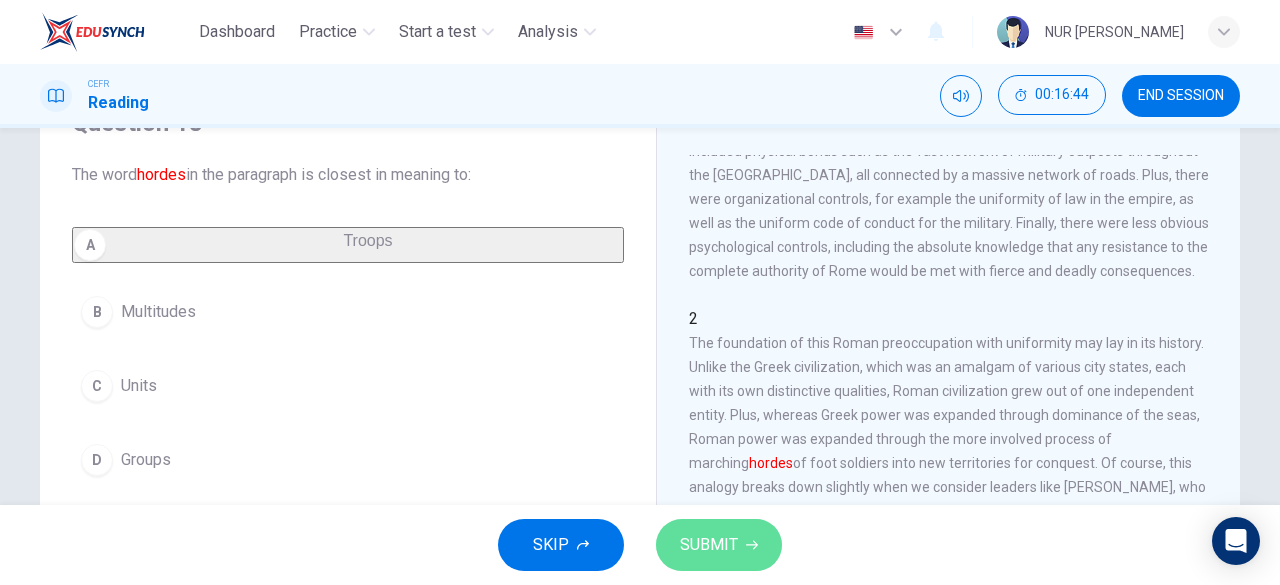 click on "SUBMIT" at bounding box center (719, 545) 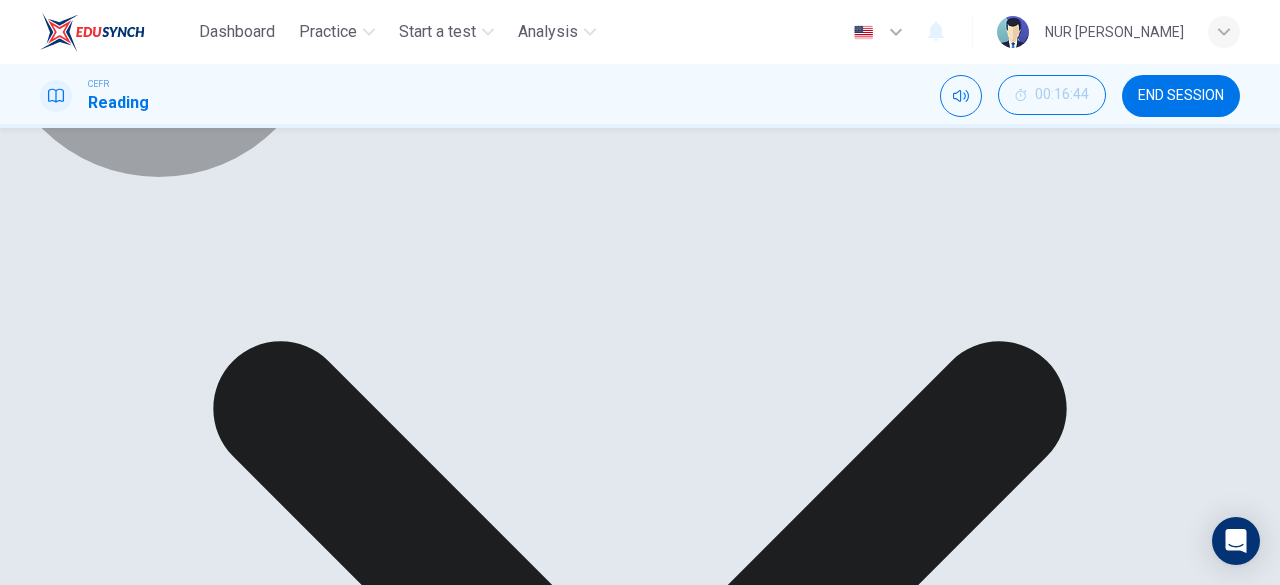 click on "Explanation" at bounding box center [43, 1475] 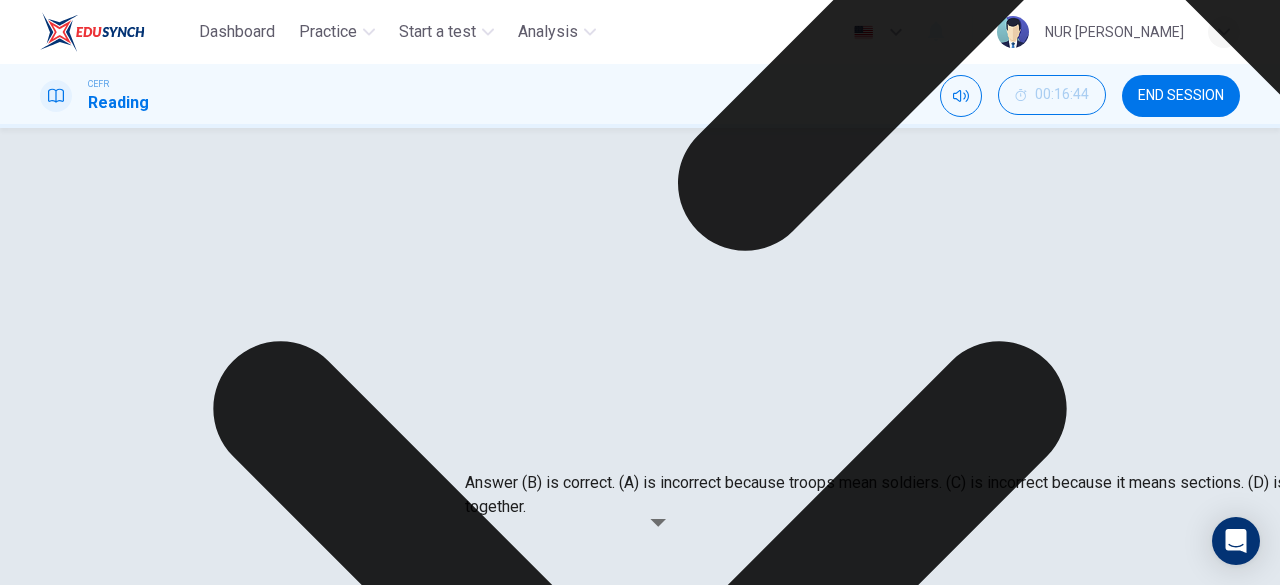 drag, startPoint x: 818, startPoint y: 369, endPoint x: 824, endPoint y: 391, distance: 22.803509 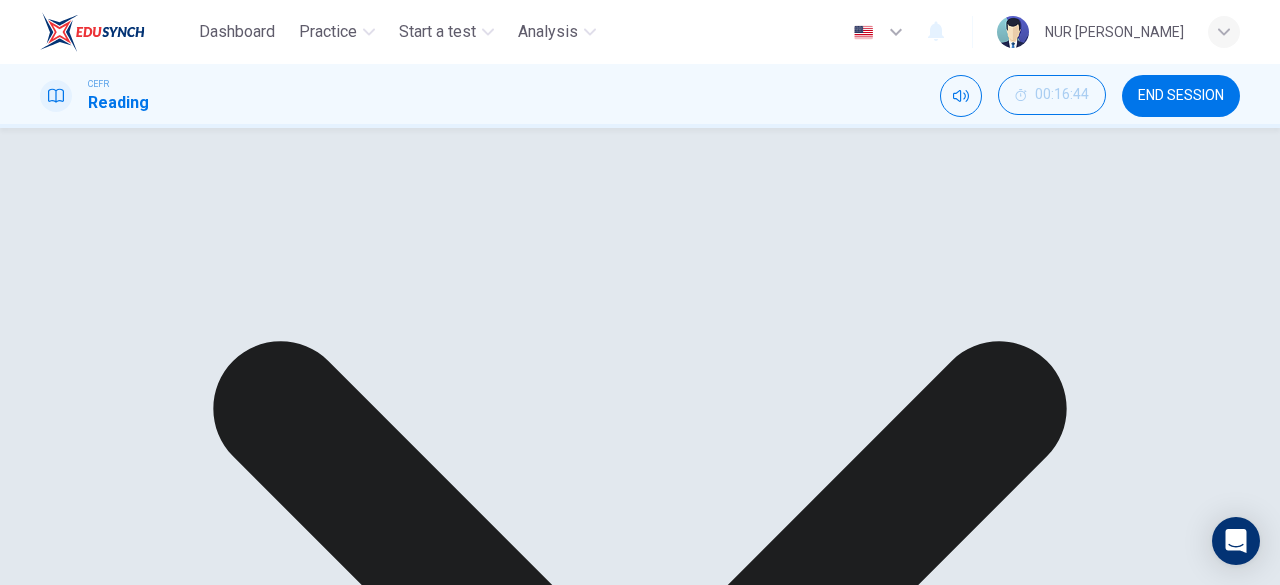 click on "NEXT" at bounding box center [33, 1499] 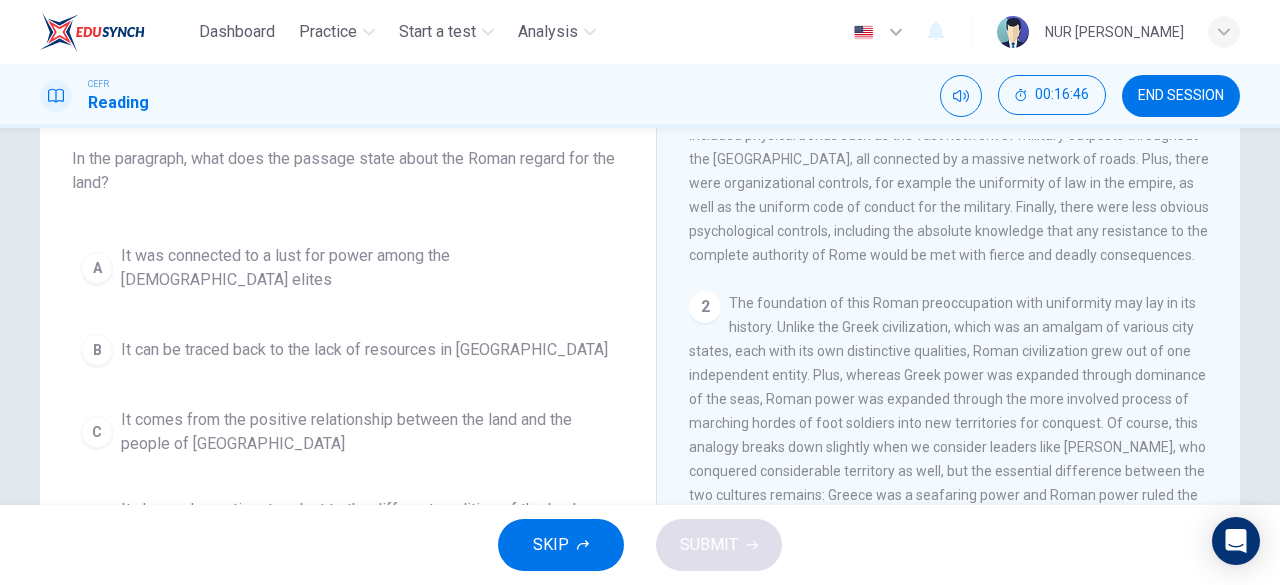 scroll, scrollTop: 118, scrollLeft: 0, axis: vertical 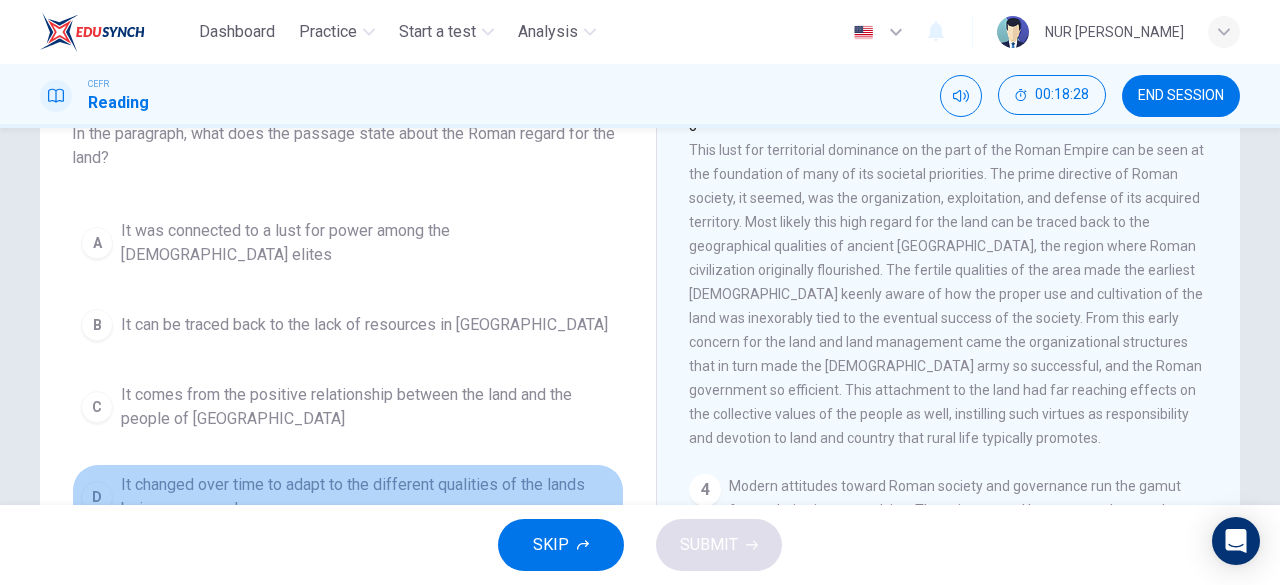 click on "It changed over time to adapt to the different qualities of the lands being conquered" at bounding box center [368, 497] 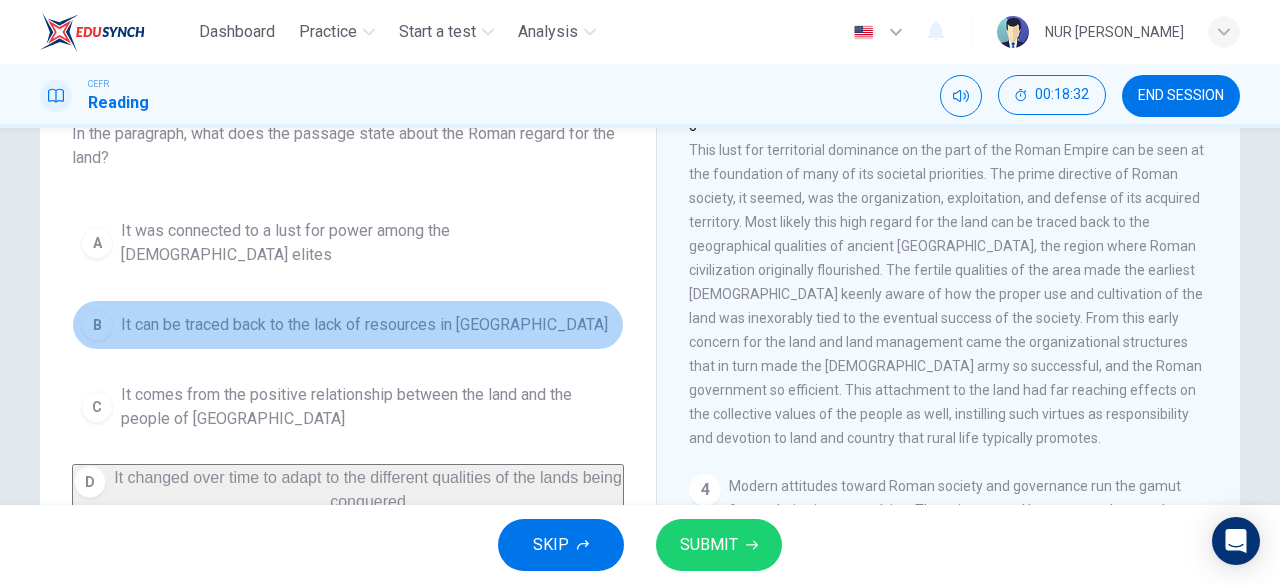 click on "It can be traced back to the lack of resources in [GEOGRAPHIC_DATA]" at bounding box center (364, 325) 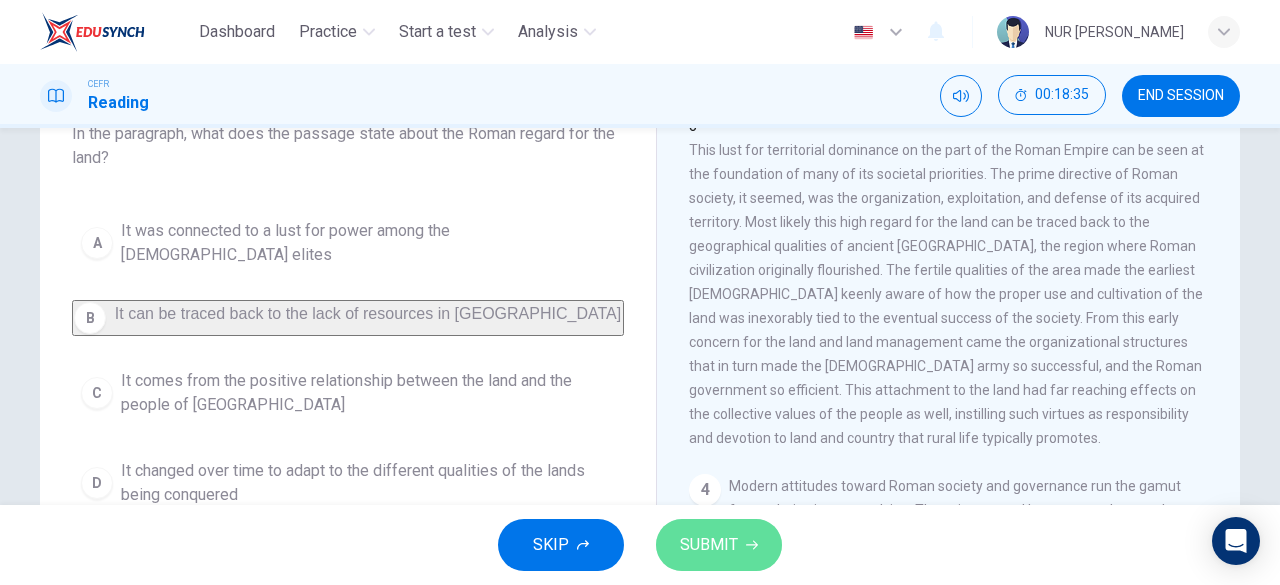 click on "SUBMIT" at bounding box center [719, 545] 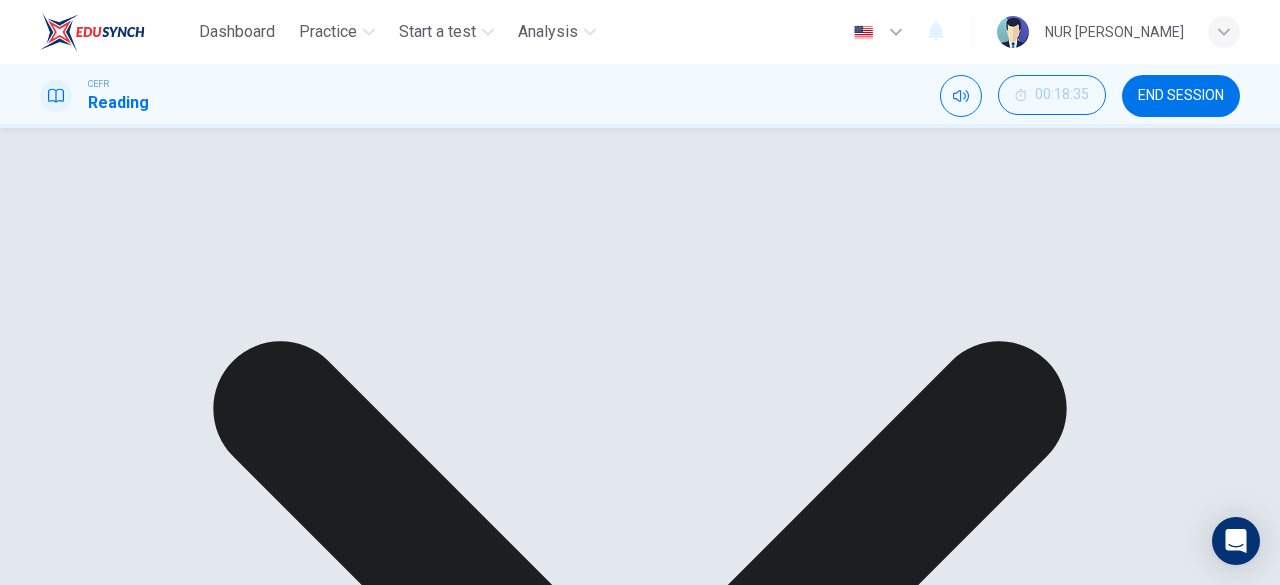 click on "NEXT" at bounding box center (23, 1498) 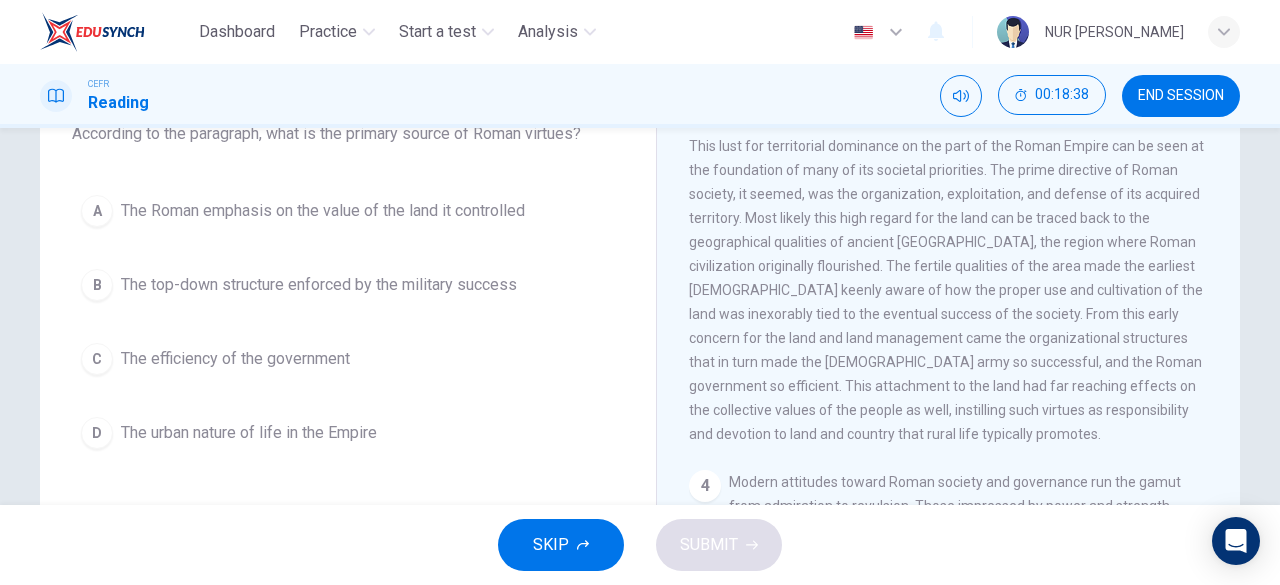 scroll, scrollTop: 533, scrollLeft: 0, axis: vertical 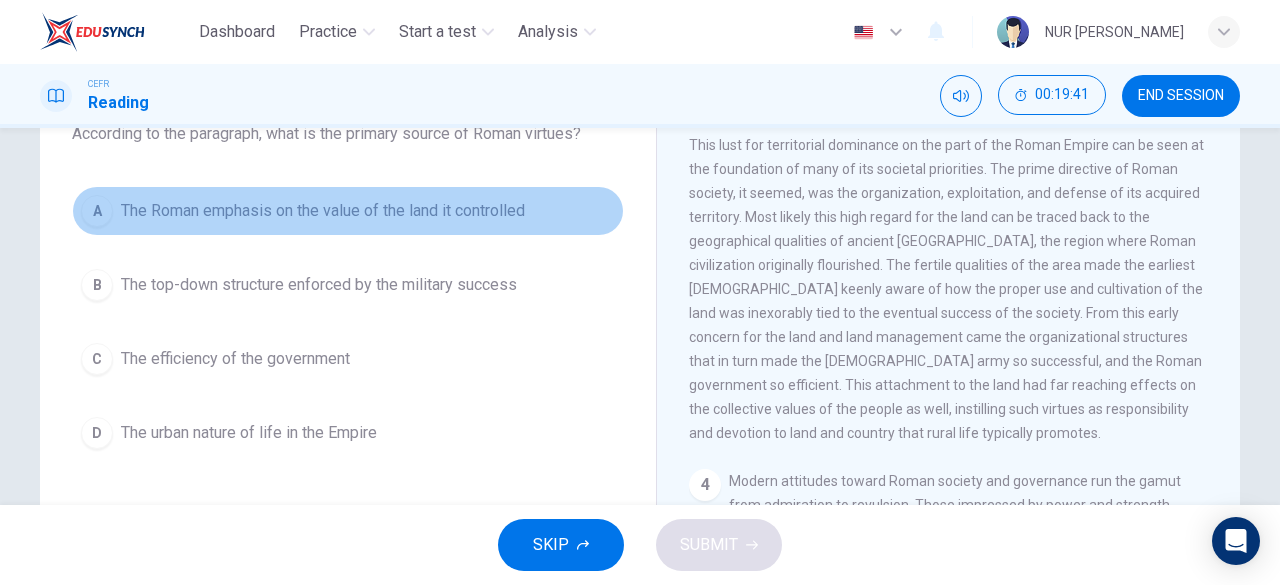click on "The Roman emphasis on the value of the land it controlled" at bounding box center (323, 211) 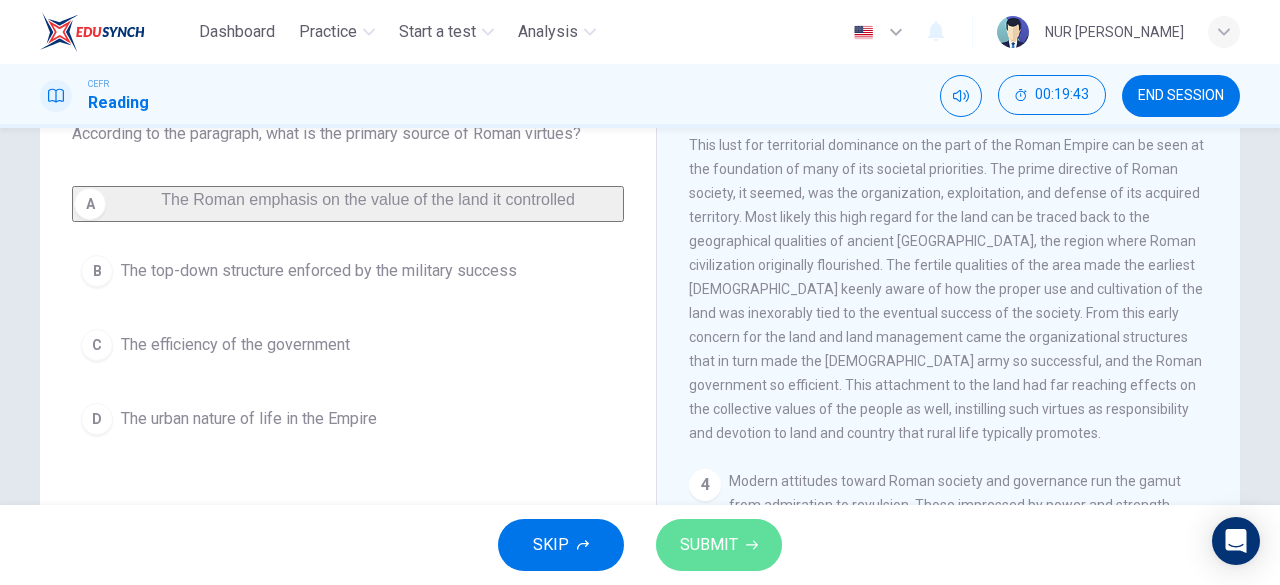 click on "SUBMIT" at bounding box center (719, 545) 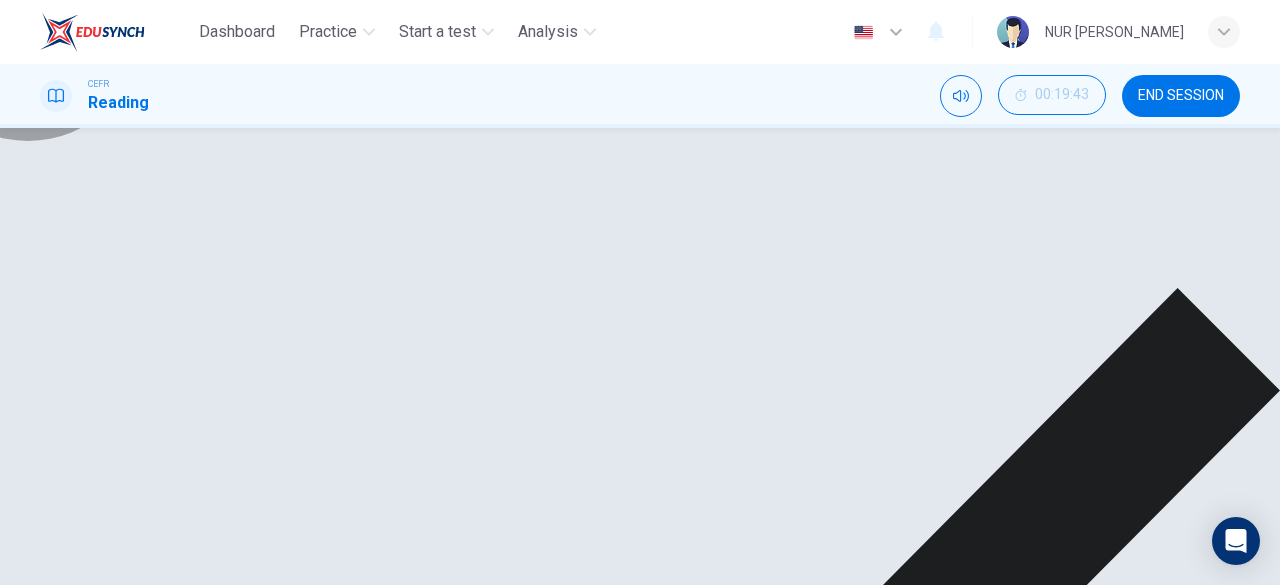 click on "NEXT" at bounding box center [33, 1499] 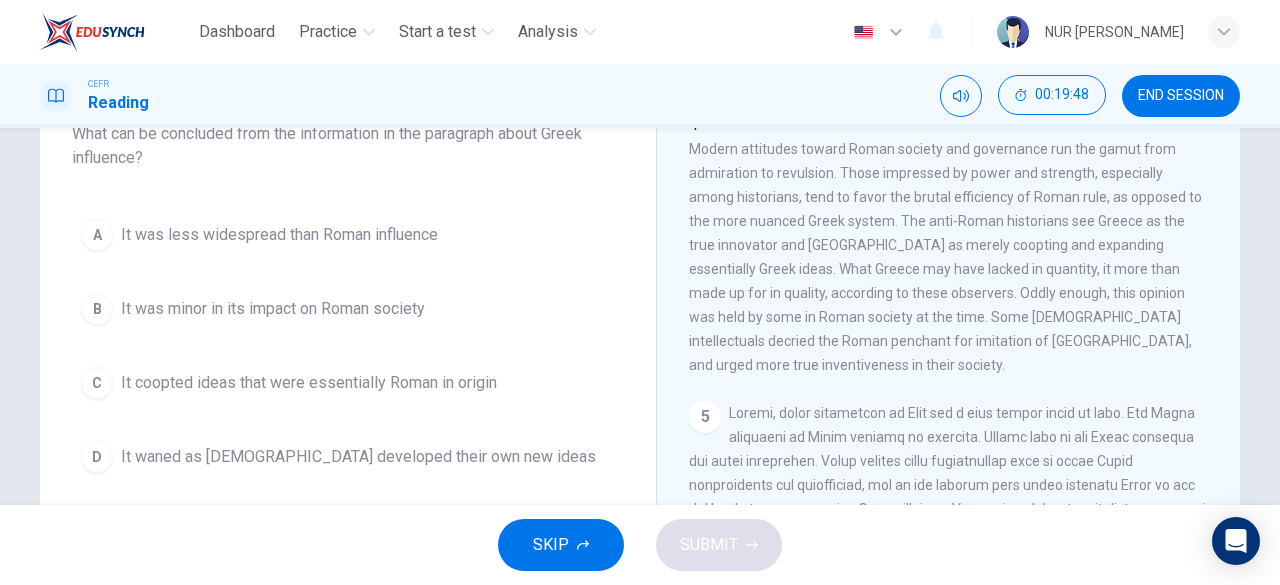 scroll, scrollTop: 813, scrollLeft: 0, axis: vertical 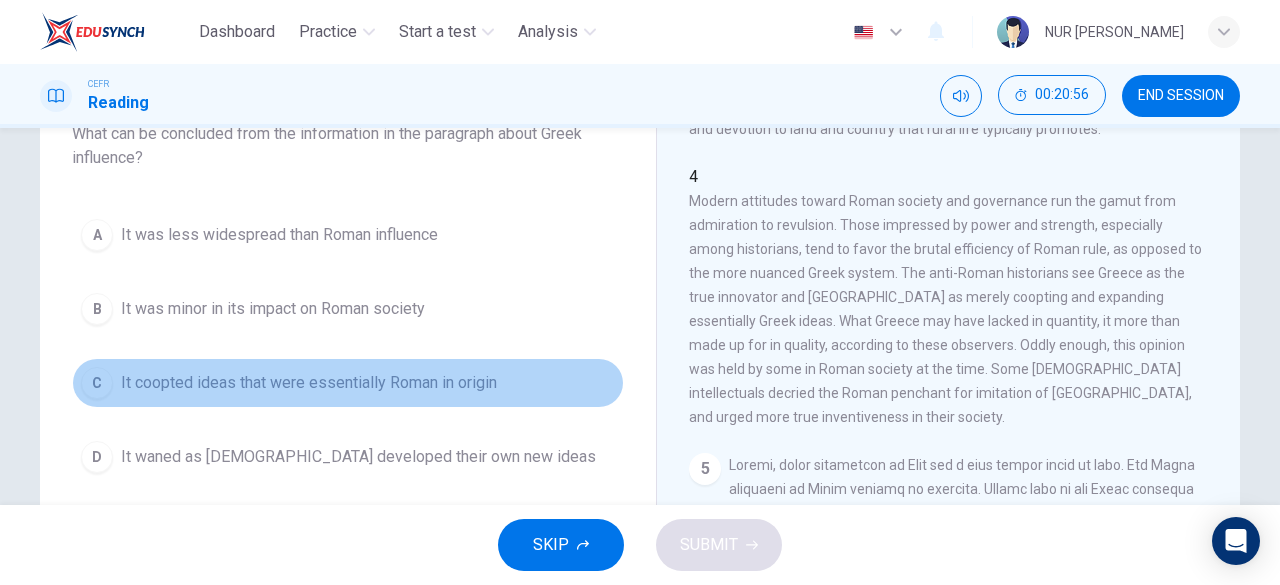 click on "It coopted ideas that were essentially Roman in origin" at bounding box center [309, 383] 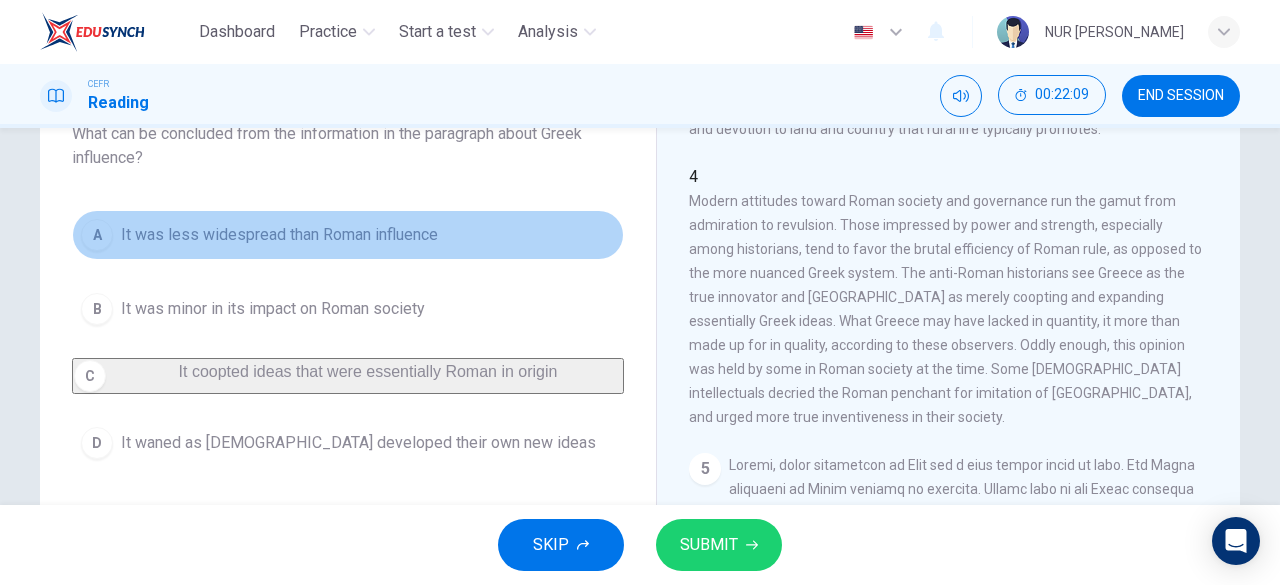 click on "A It was less widespread than Roman influence" at bounding box center [348, 235] 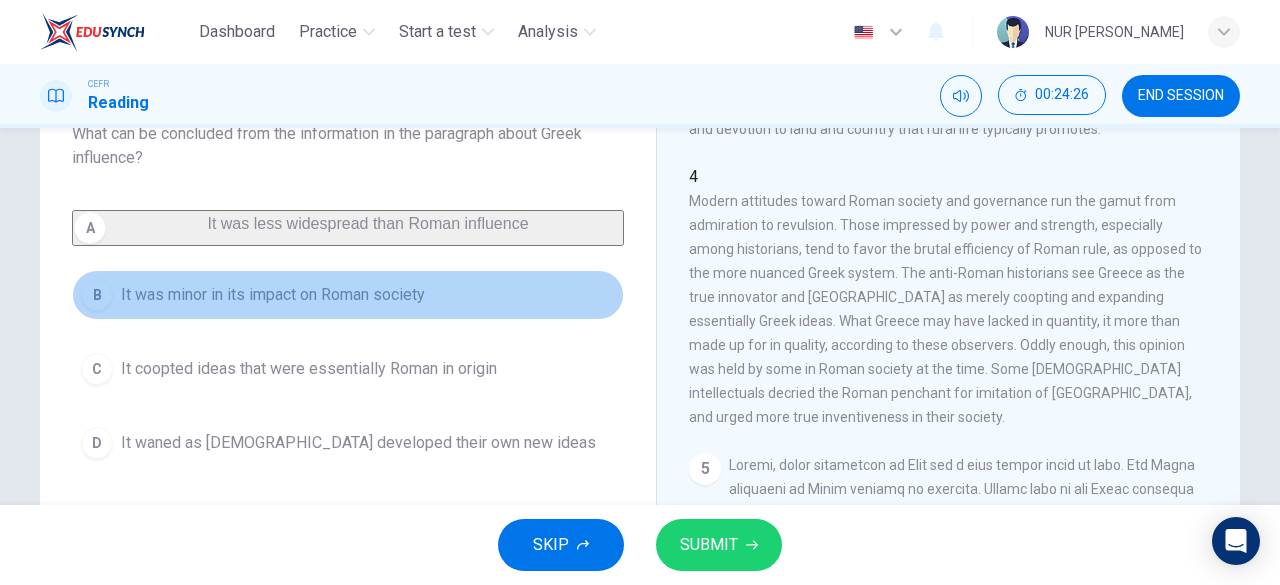 click on "B It was minor in its impact on Roman society" at bounding box center (348, 295) 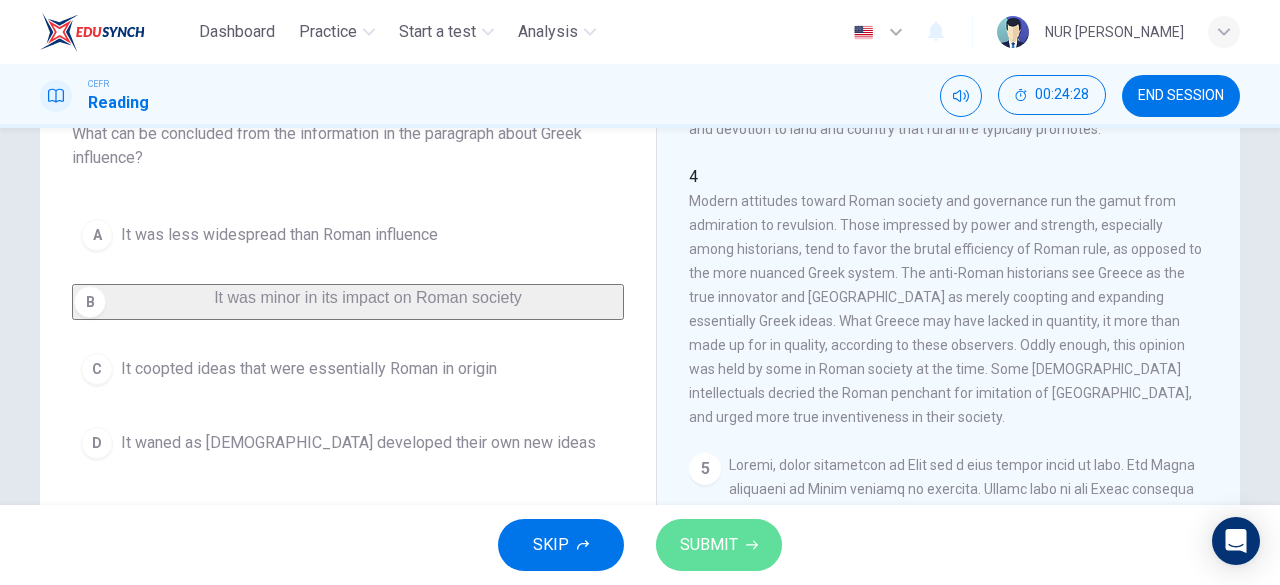 click on "SUBMIT" at bounding box center [709, 545] 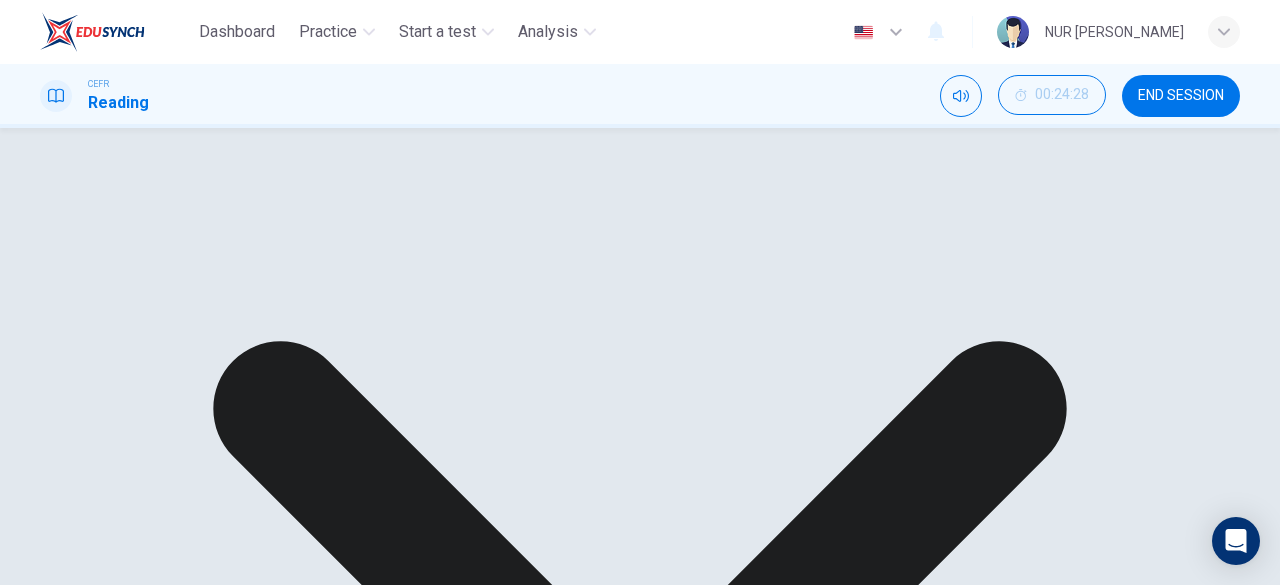 click on "Oops! Wrong answer! Explanation NEXT" at bounding box center [640, 819] 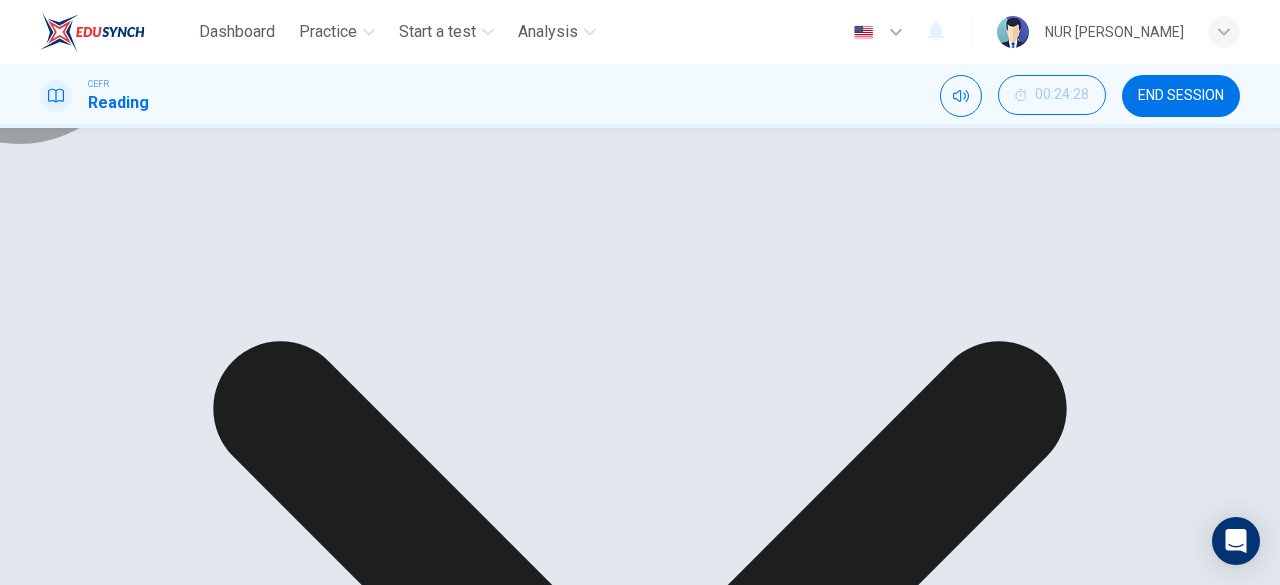click on "NEXT" at bounding box center (33, 1499) 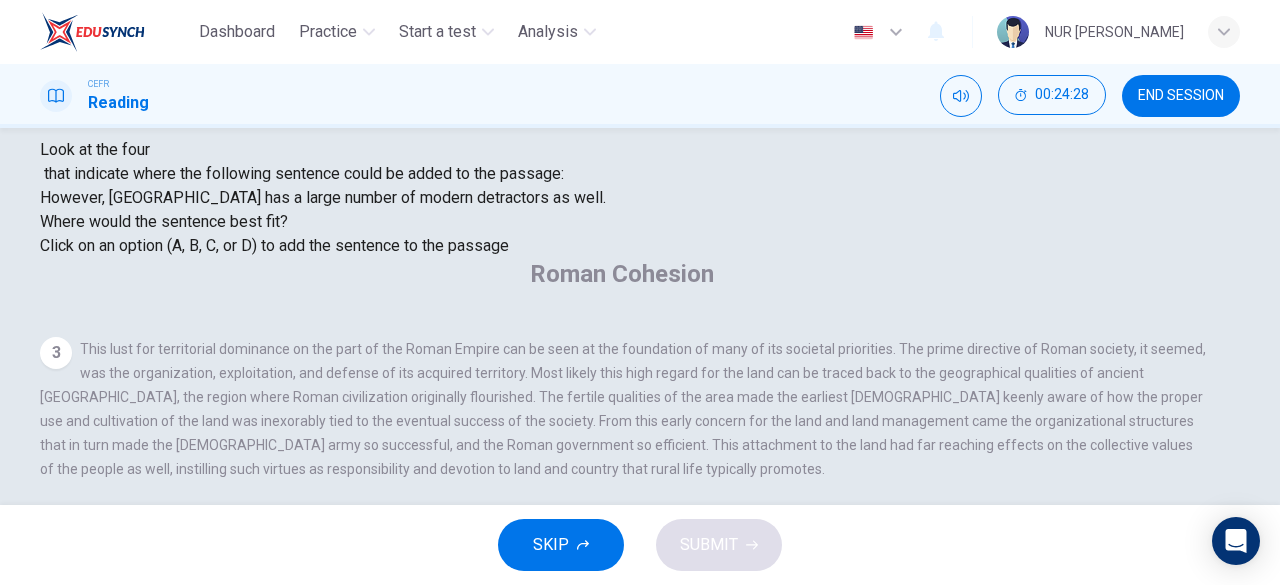 scroll, scrollTop: 783, scrollLeft: 0, axis: vertical 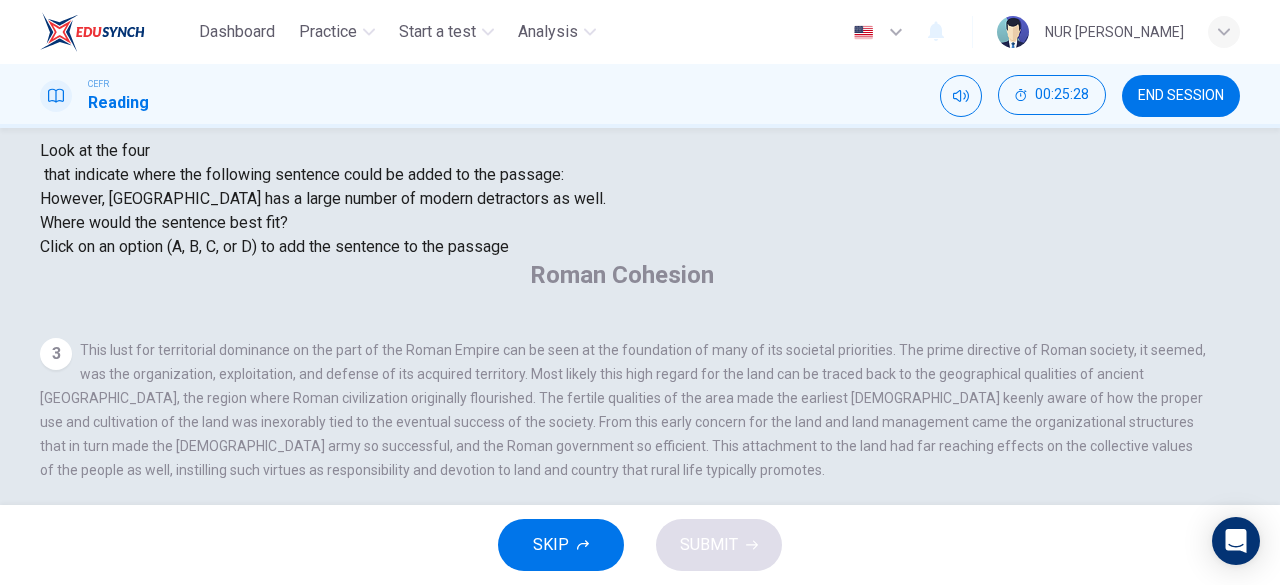click at bounding box center [1036, 590] 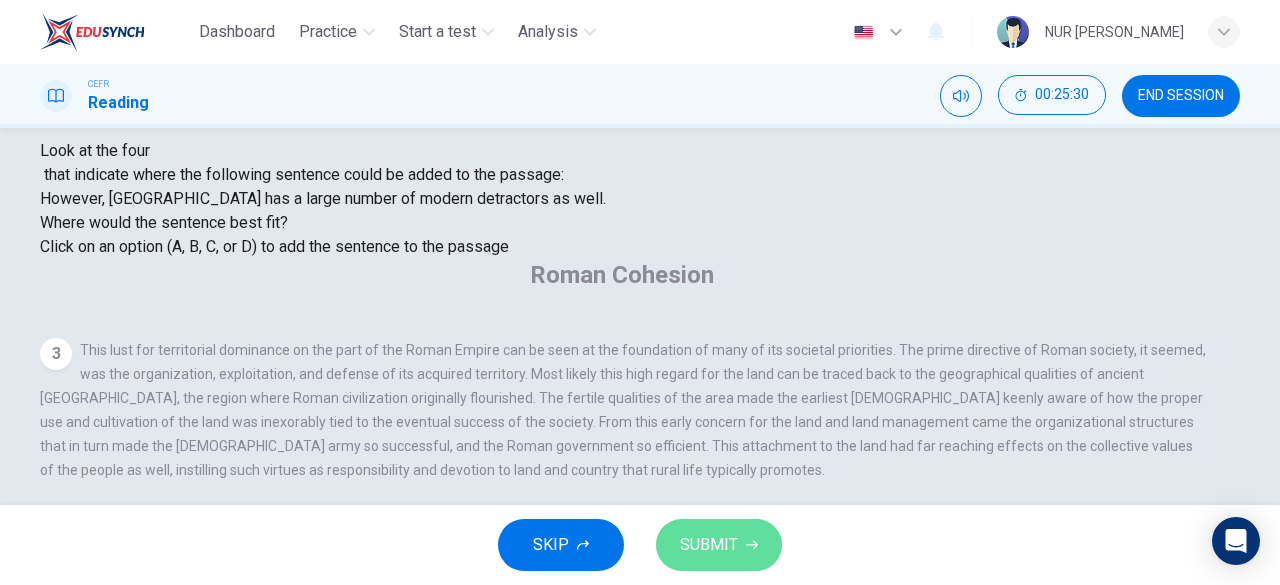 click on "SUBMIT" at bounding box center [709, 545] 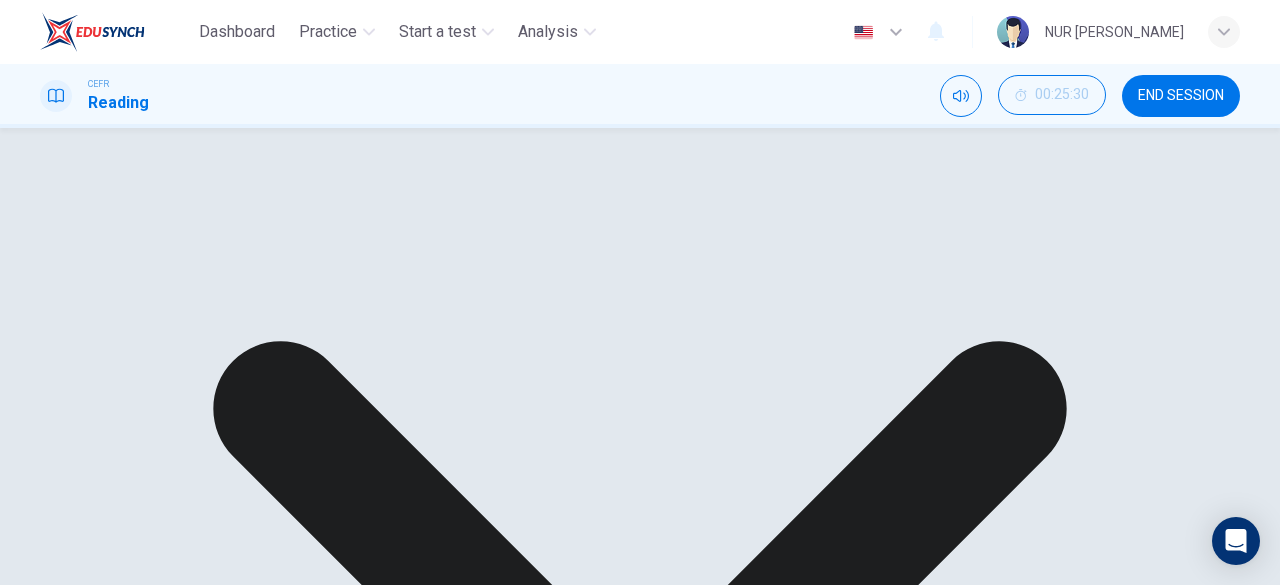 click on "Explanation" at bounding box center [43, 1475] 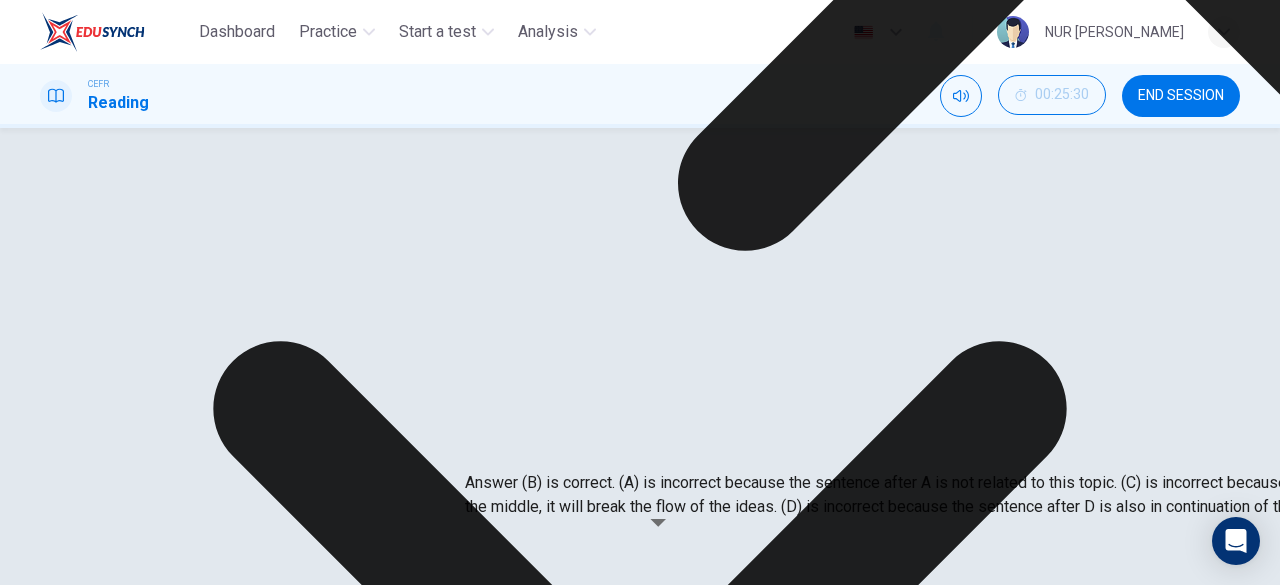 click 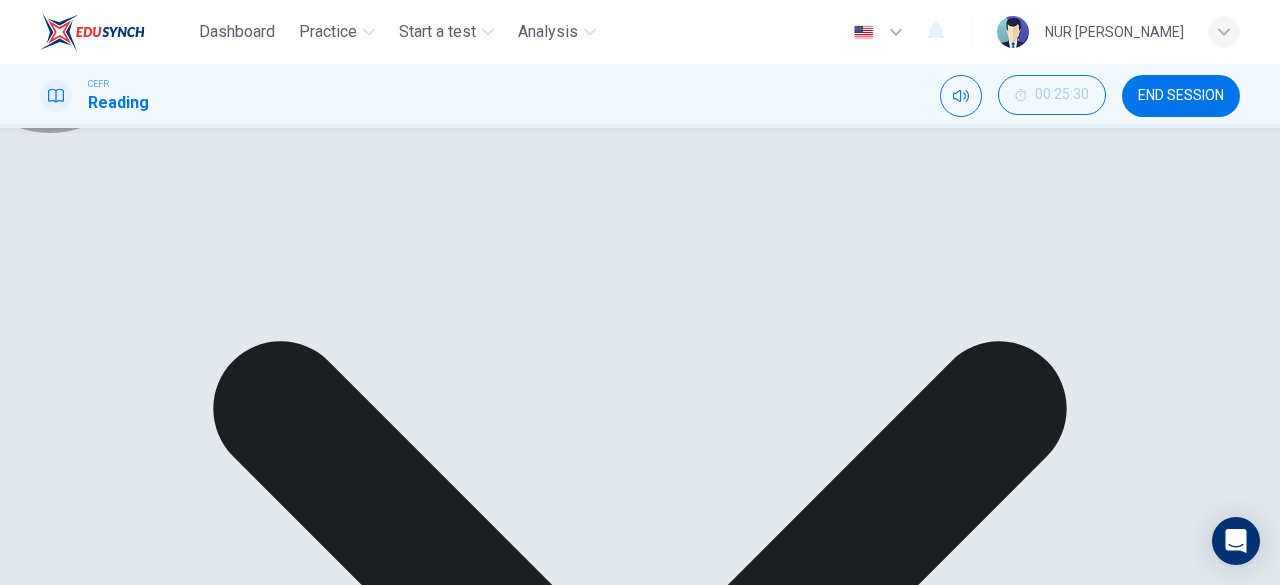 click on "NEXT" at bounding box center [23, 1498] 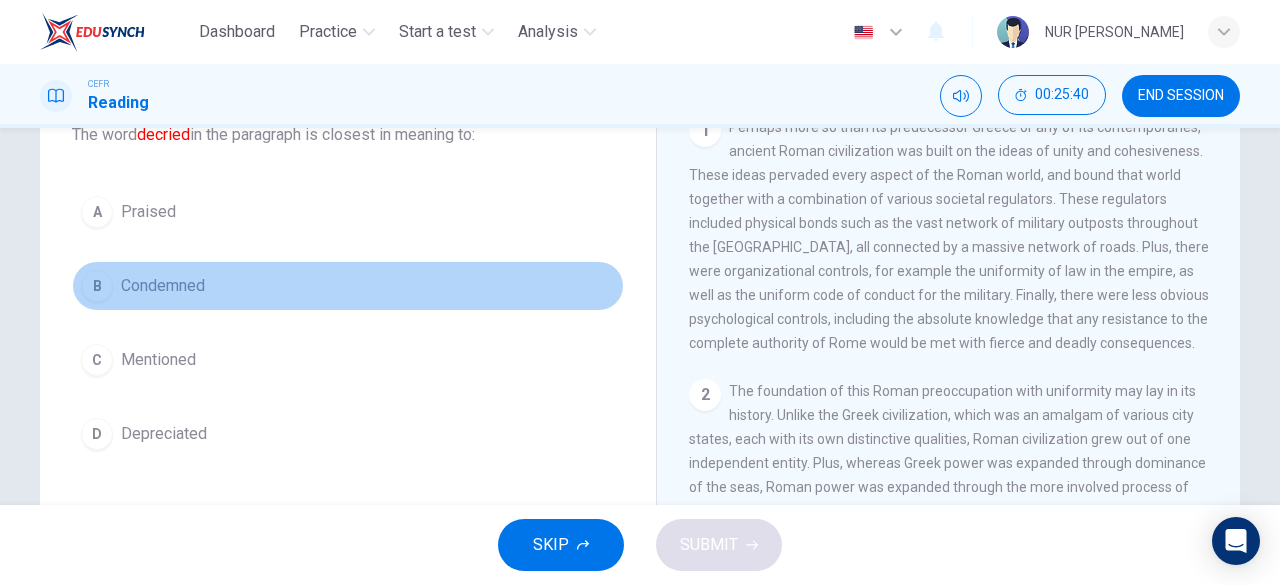 click on "B Condemned" at bounding box center [348, 286] 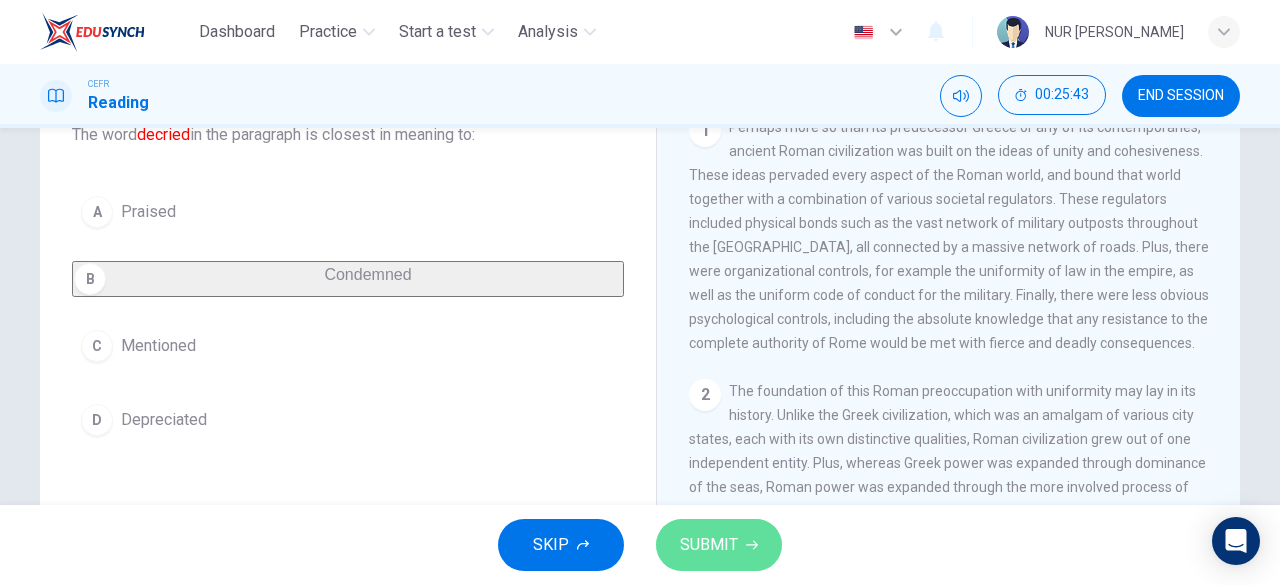 click on "SUBMIT" at bounding box center (719, 545) 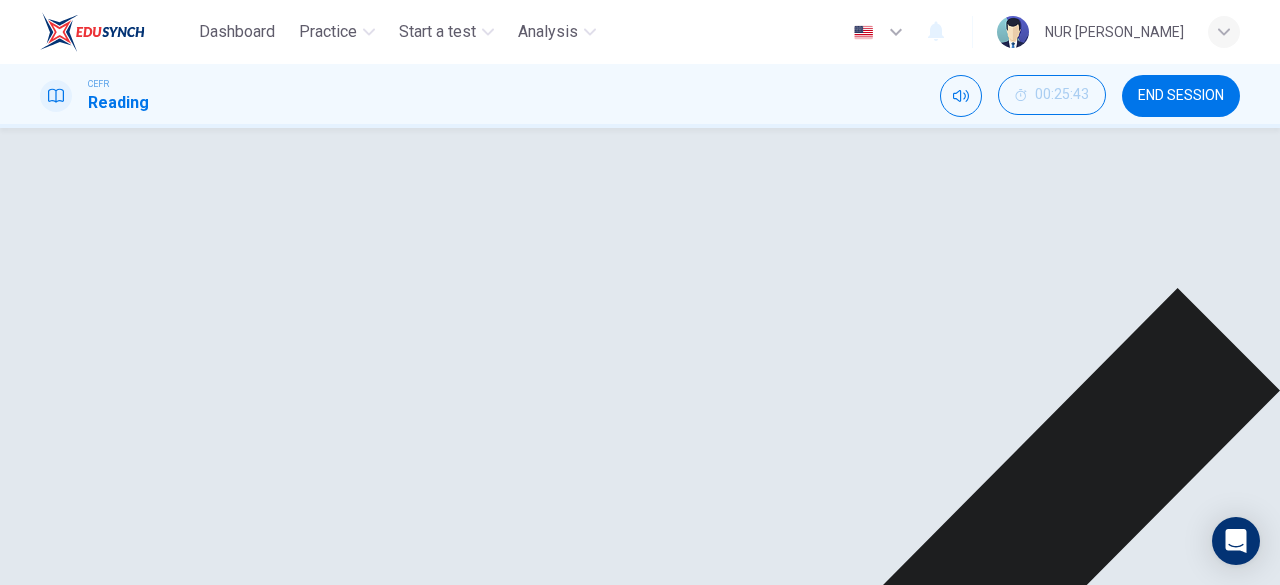 click on "NEXT" at bounding box center (33, 1499) 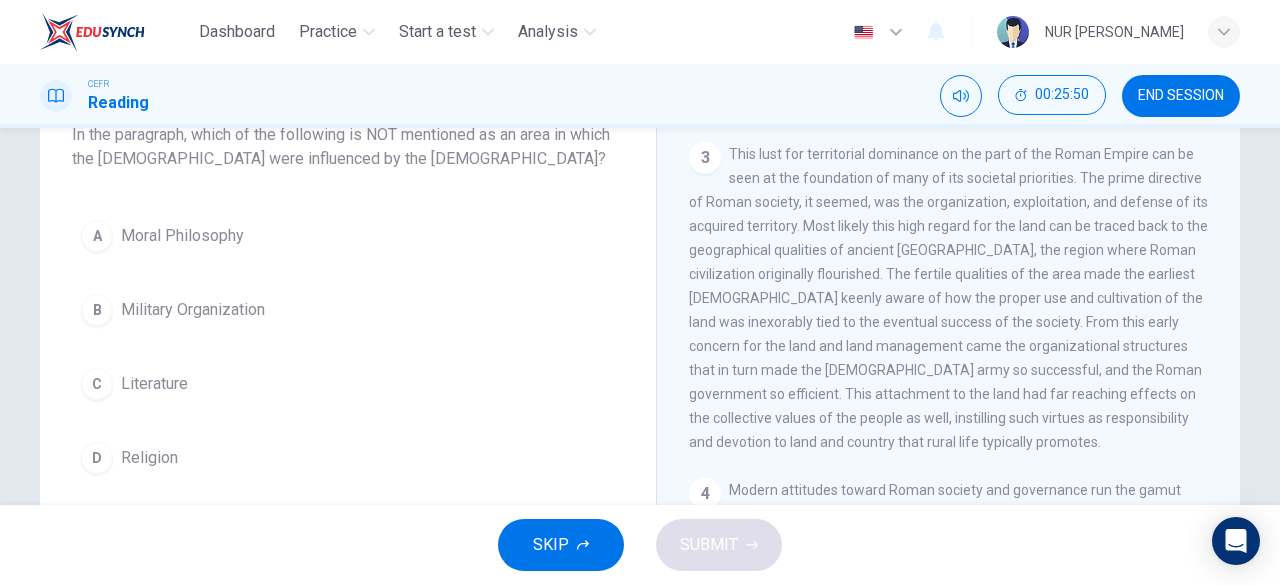scroll, scrollTop: 968, scrollLeft: 0, axis: vertical 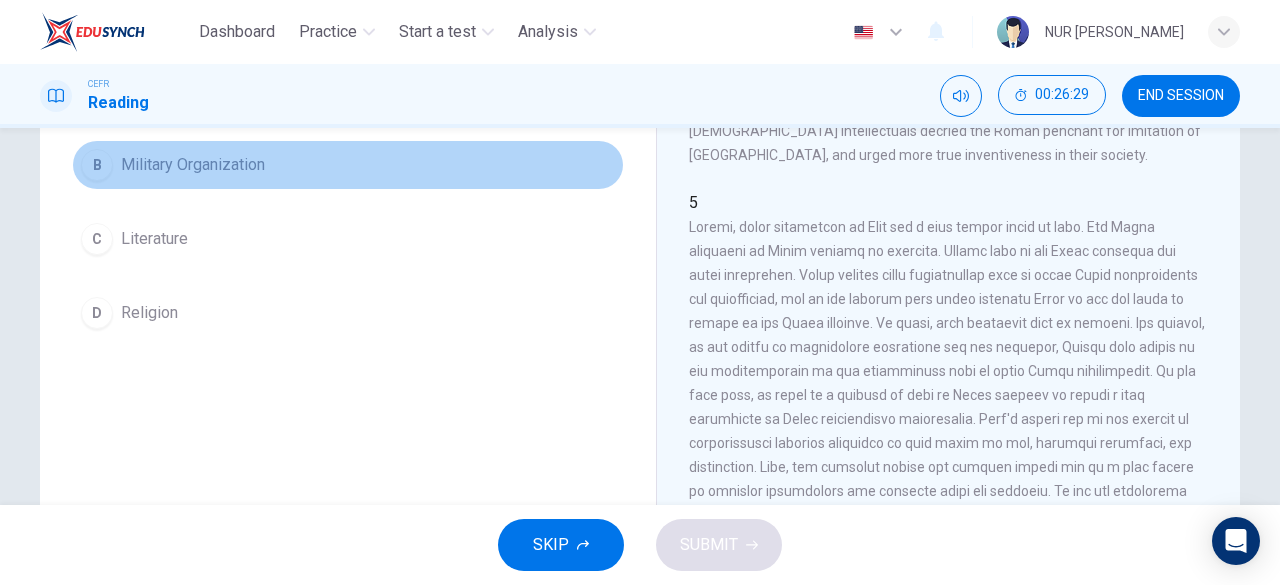 click on "Military Organization" at bounding box center (193, 165) 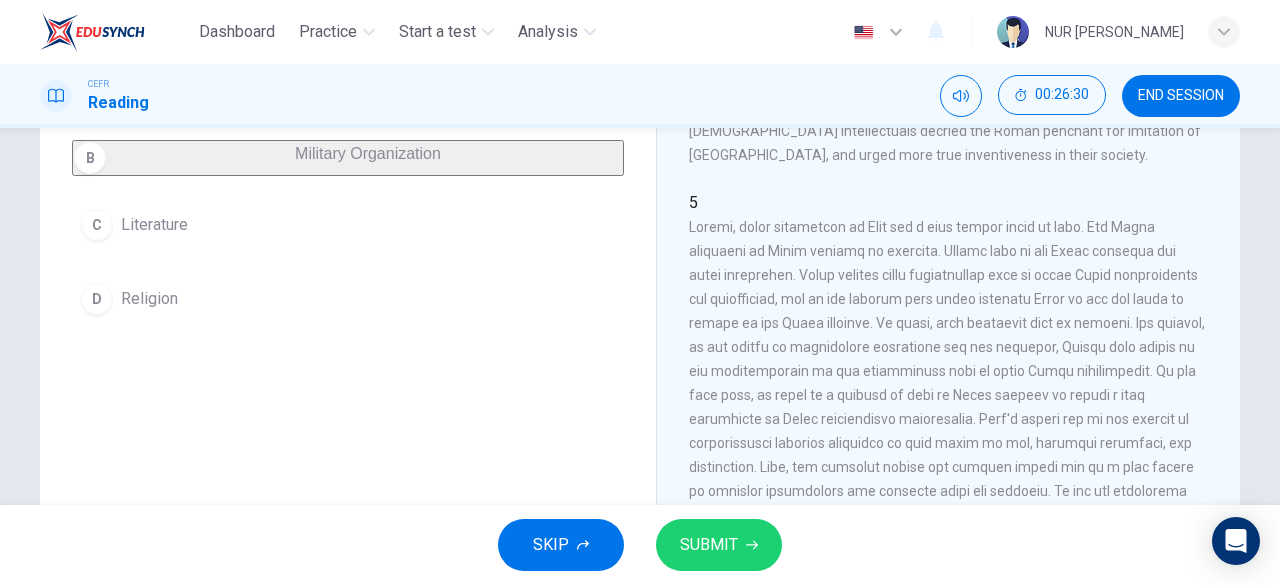 scroll, scrollTop: 168, scrollLeft: 0, axis: vertical 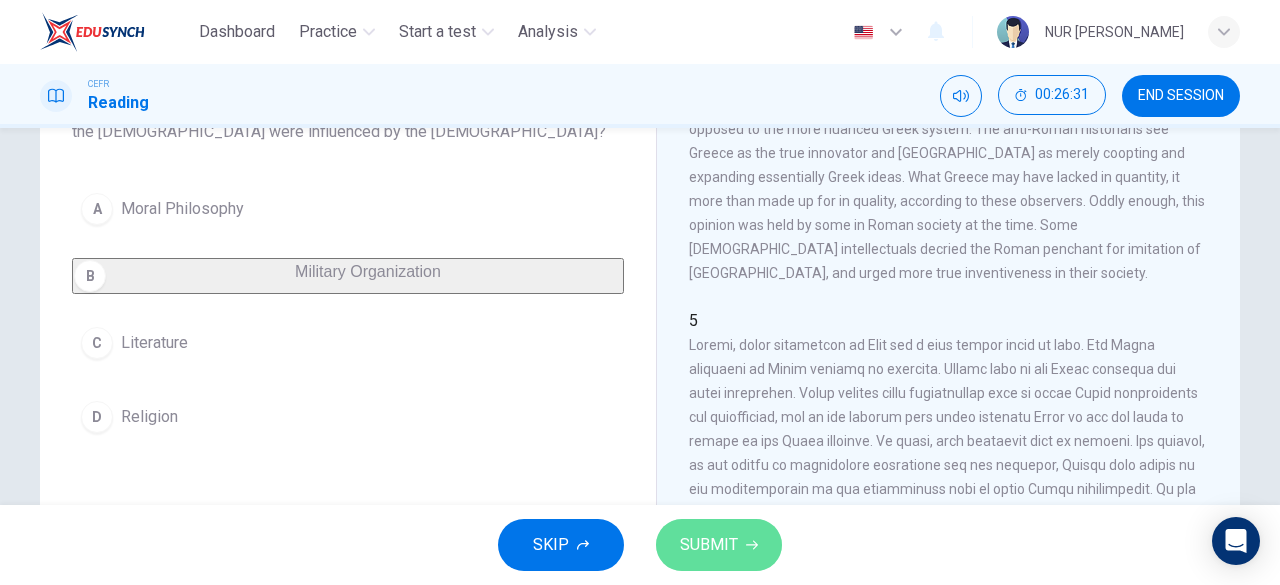 click on "SUBMIT" at bounding box center (709, 545) 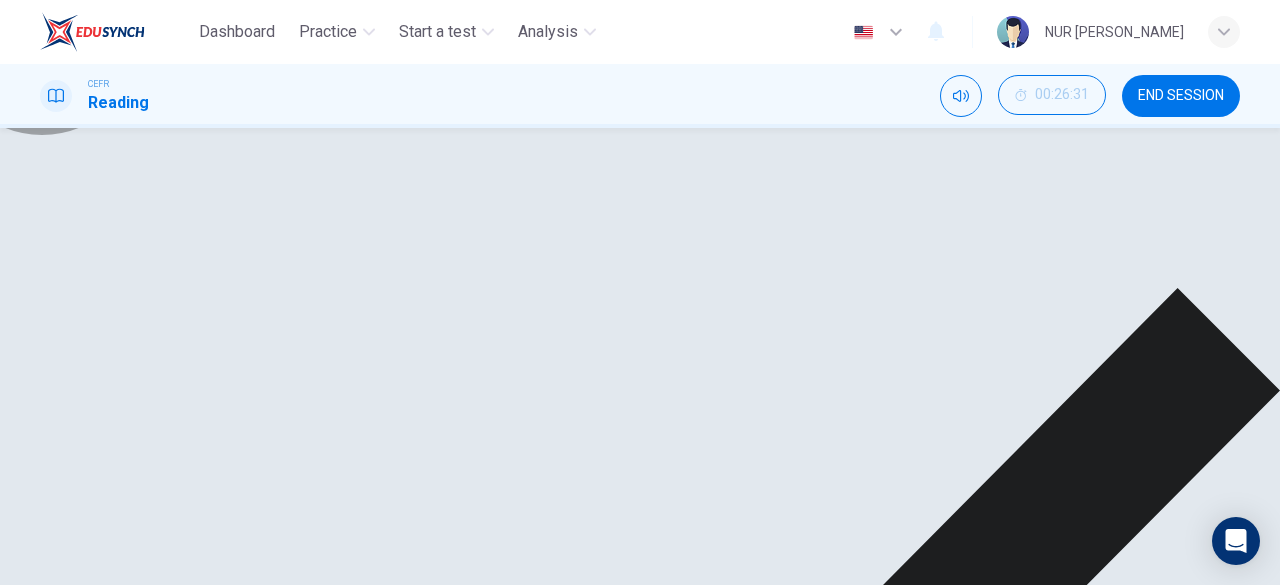 click on "NEXT" at bounding box center (23, 1498) 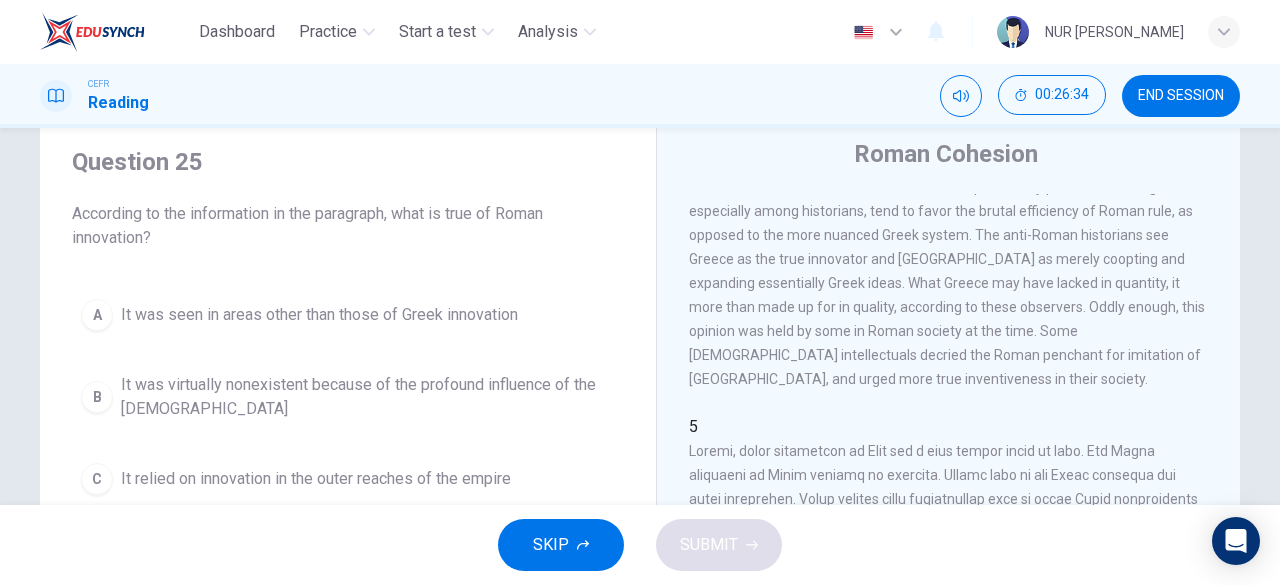 scroll, scrollTop: 201, scrollLeft: 0, axis: vertical 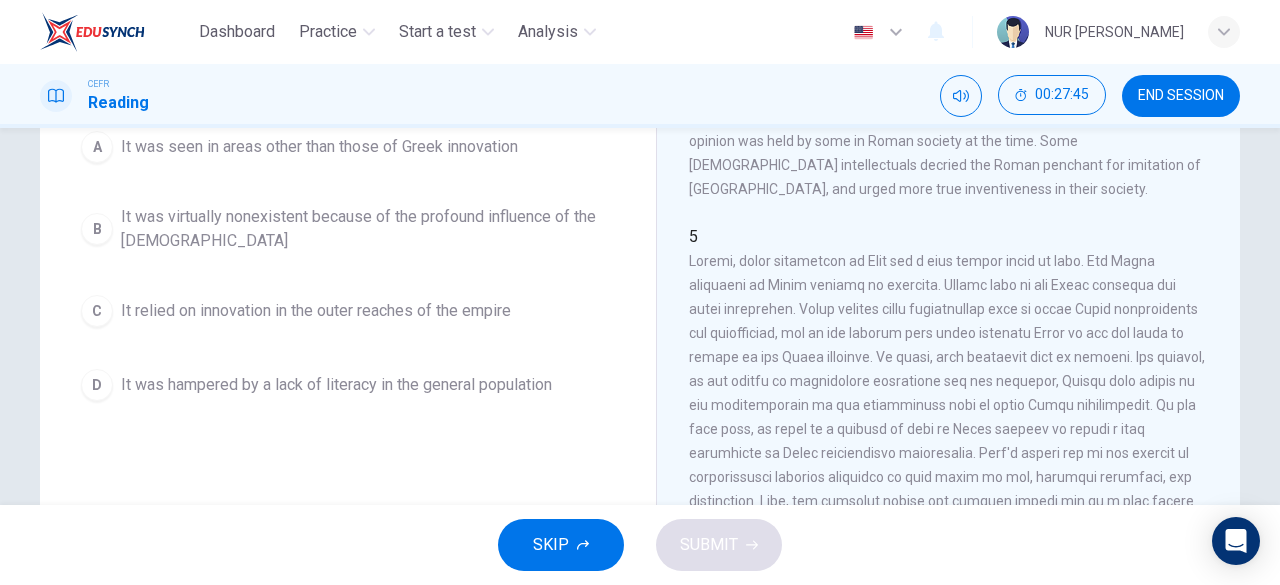 click on "It was virtually nonexistent because of the profound influence of the [DEMOGRAPHIC_DATA]" at bounding box center (368, 229) 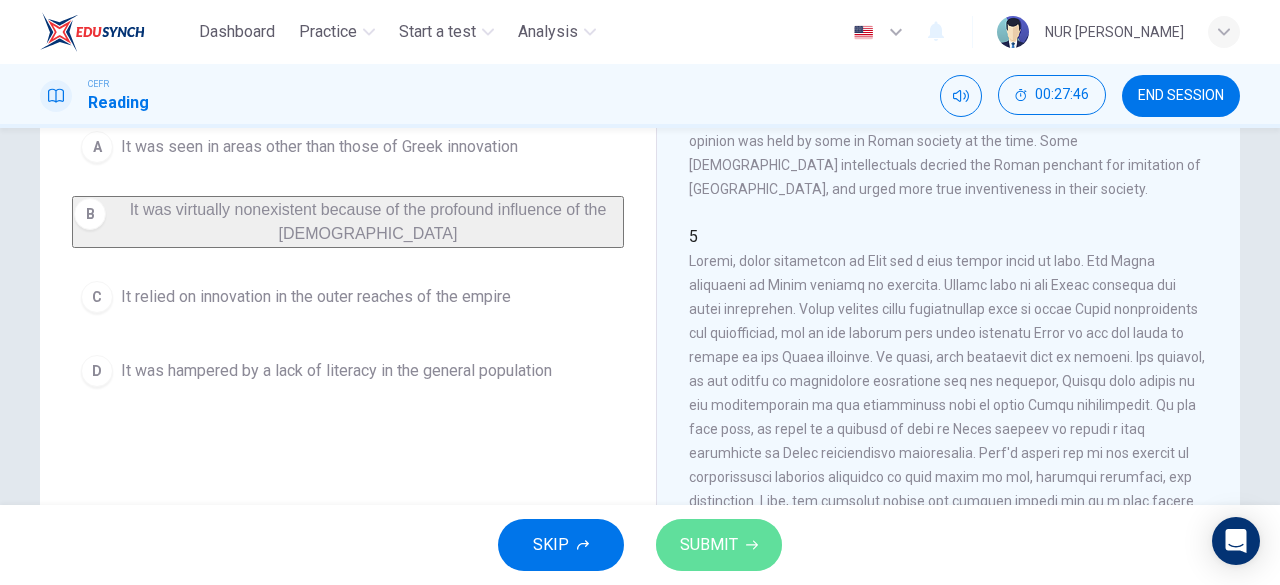 click on "SUBMIT" at bounding box center (709, 545) 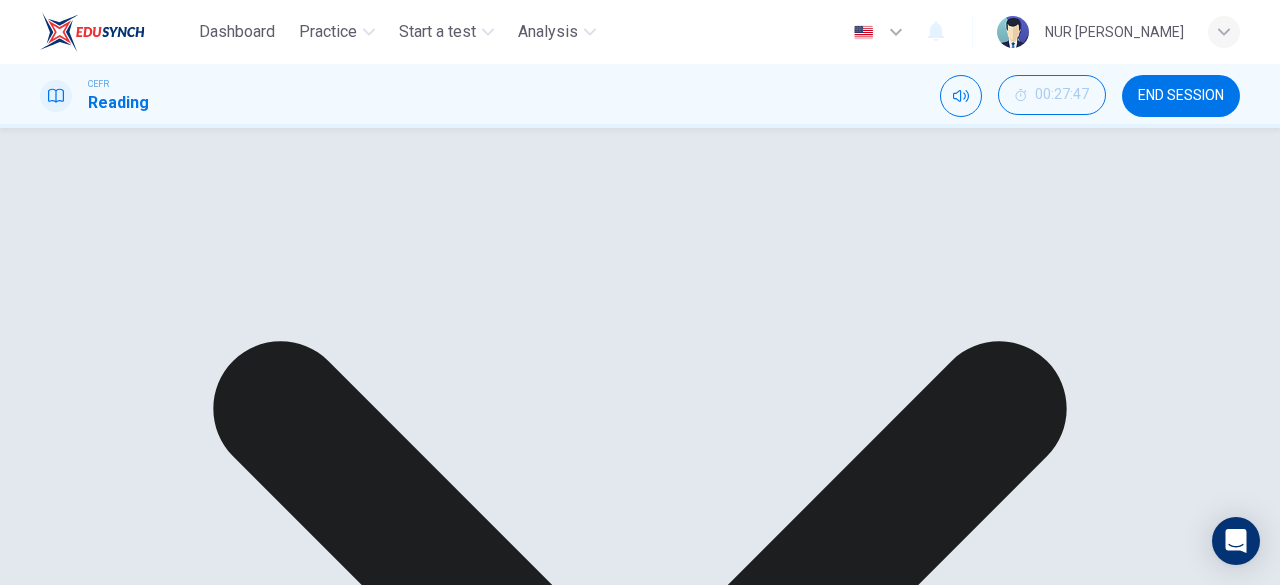 click on "NEXT" at bounding box center [23, 1498] 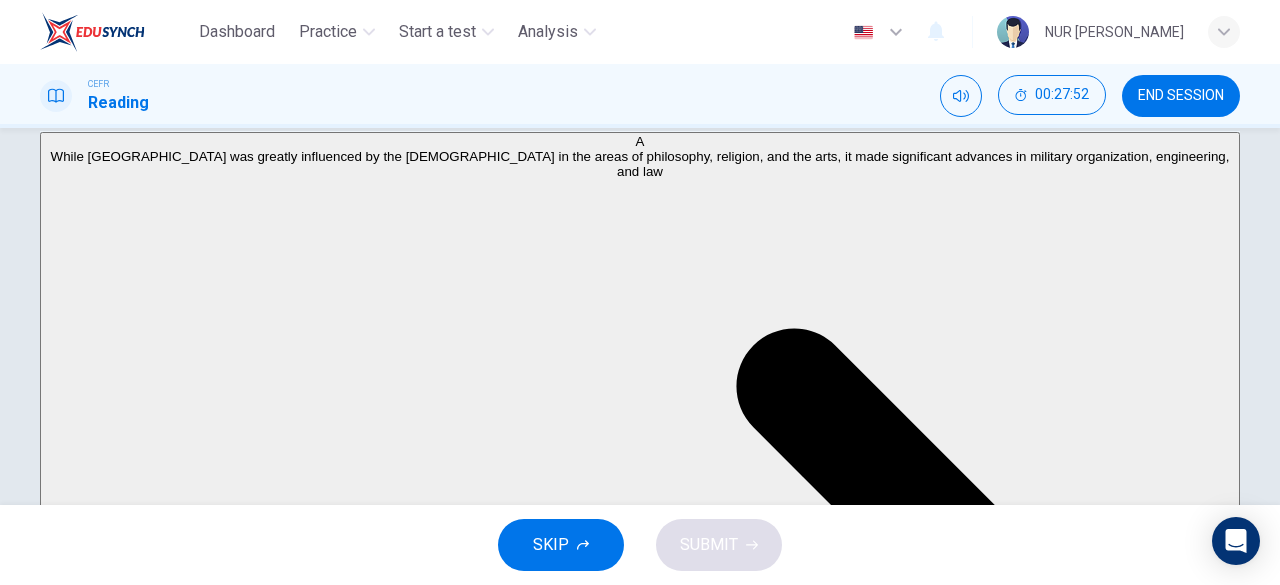 scroll, scrollTop: 246, scrollLeft: 0, axis: vertical 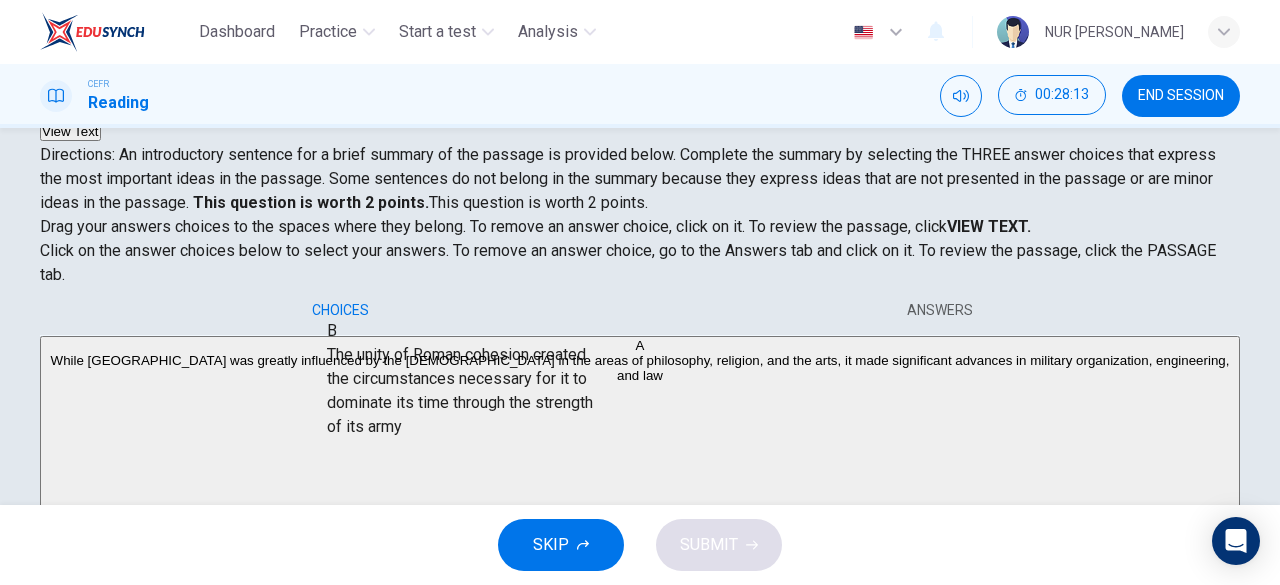 drag, startPoint x: 241, startPoint y: 391, endPoint x: 510, endPoint y: 379, distance: 269.26752 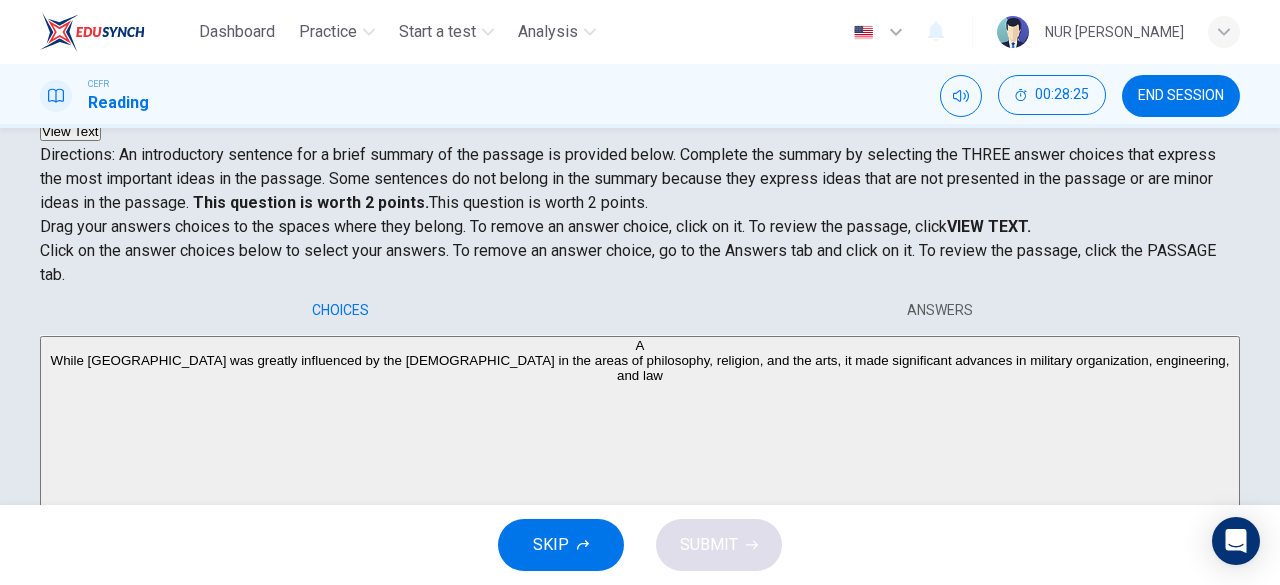 scroll, scrollTop: 612, scrollLeft: 0, axis: vertical 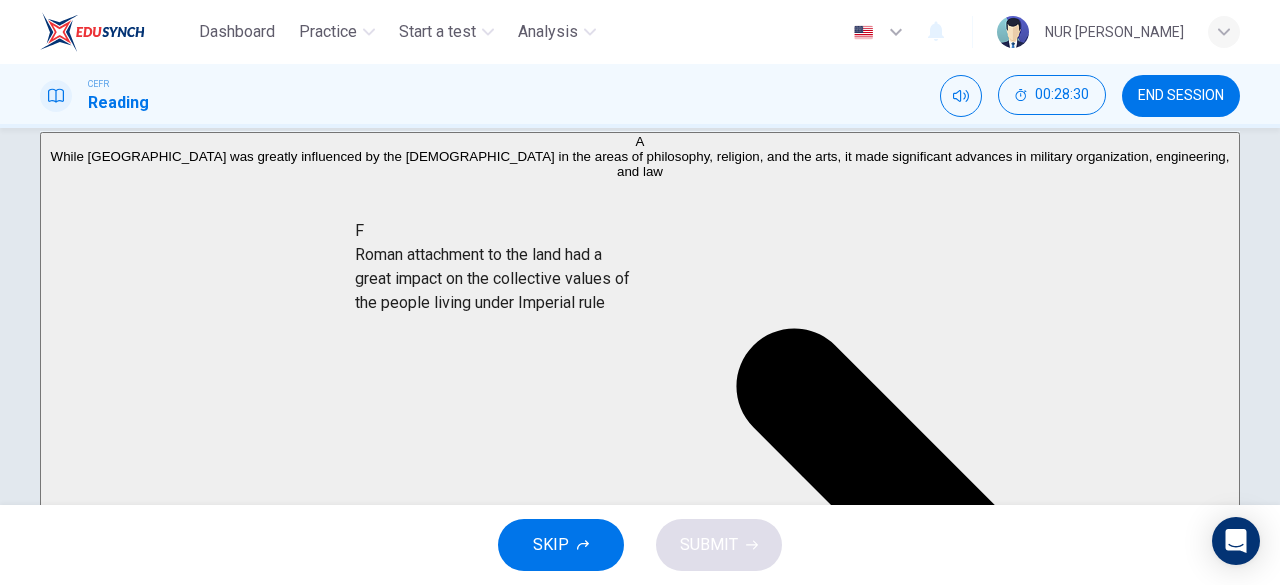 drag, startPoint x: 210, startPoint y: 345, endPoint x: 508, endPoint y: 262, distance: 309.34286 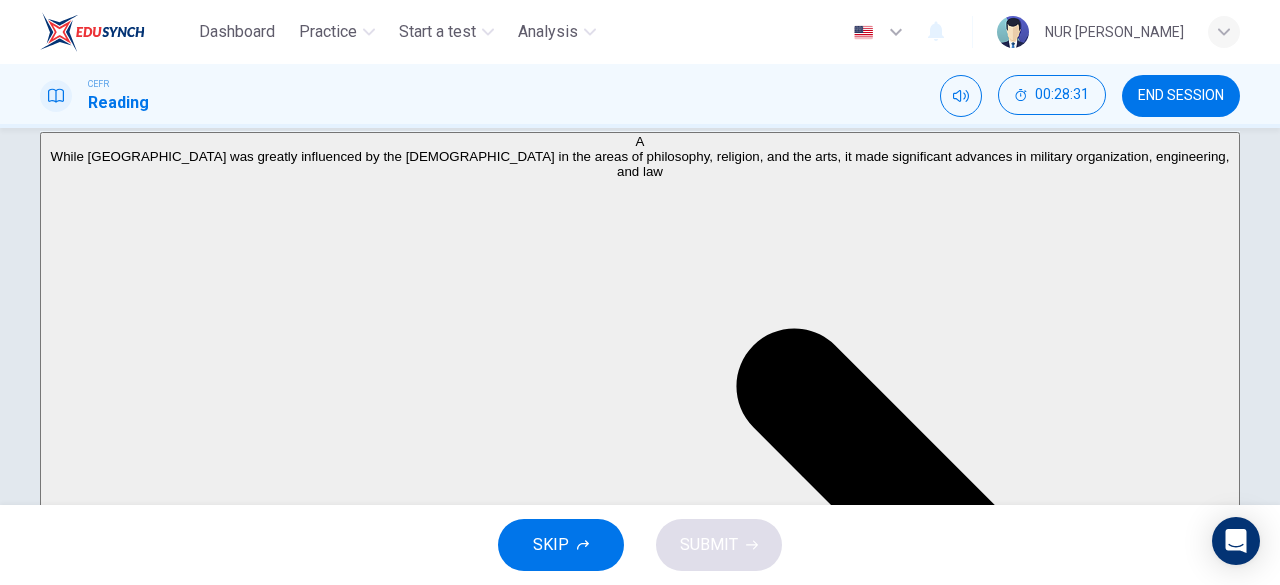scroll, scrollTop: 0, scrollLeft: 0, axis: both 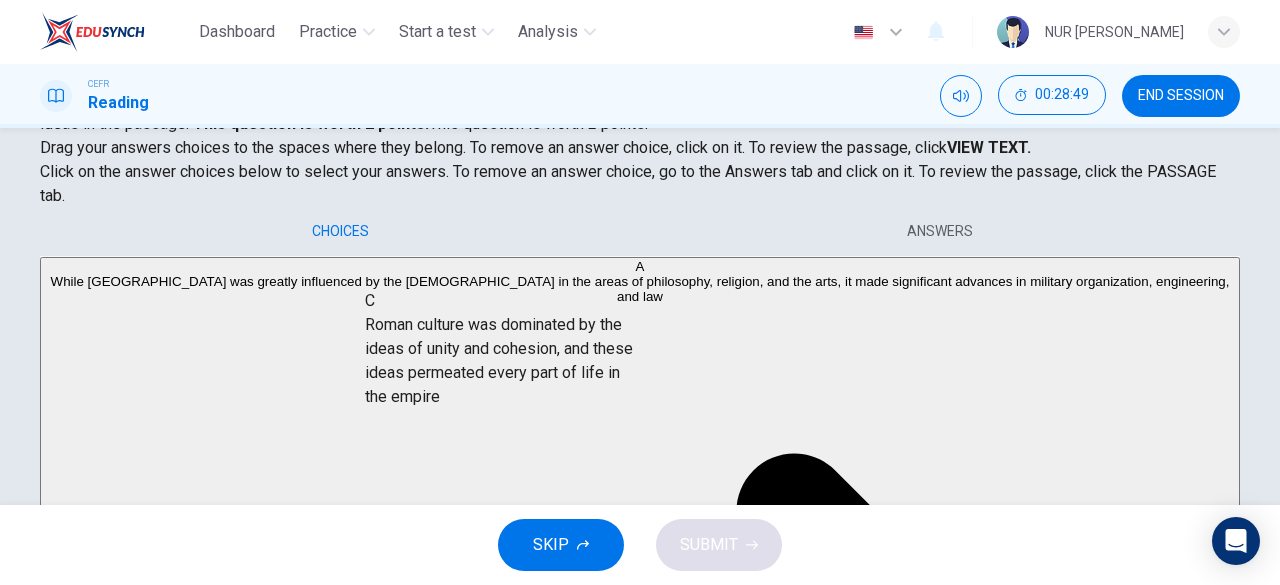 drag, startPoint x: 196, startPoint y: 284, endPoint x: 521, endPoint y: 365, distance: 334.94177 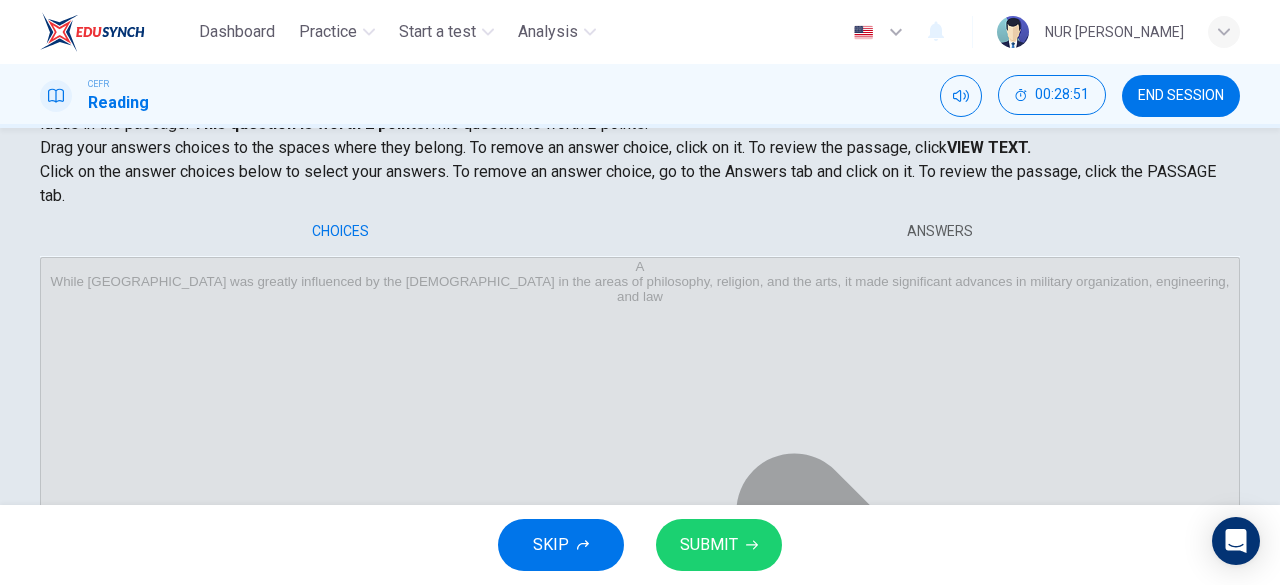 click on "SUBMIT" at bounding box center [709, 545] 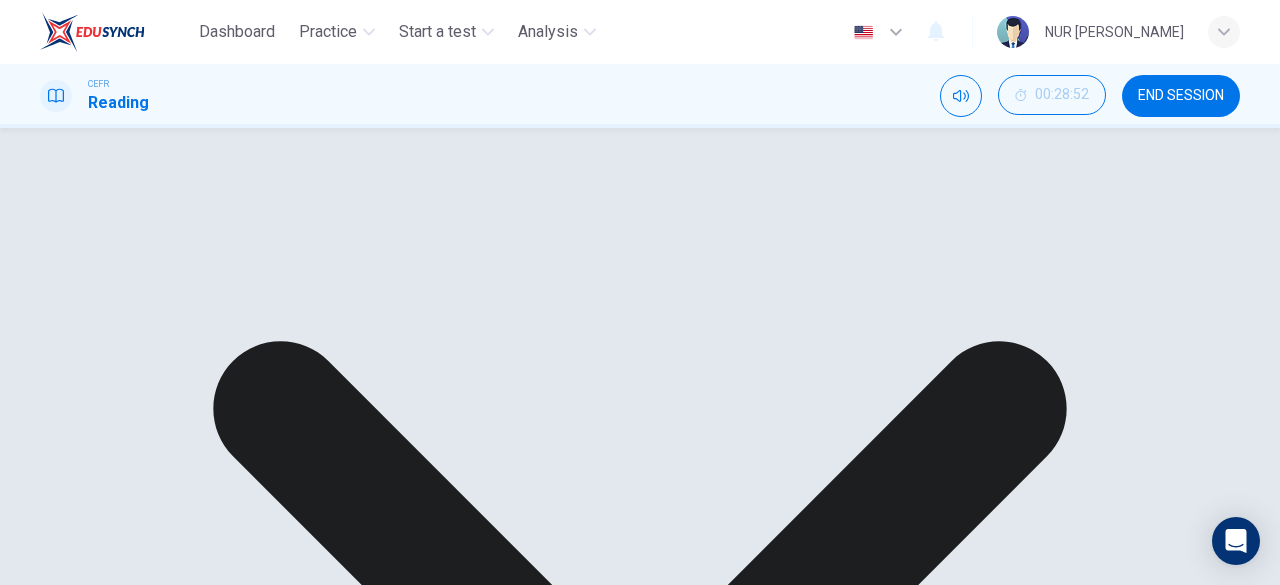 scroll, scrollTop: 304, scrollLeft: 0, axis: vertical 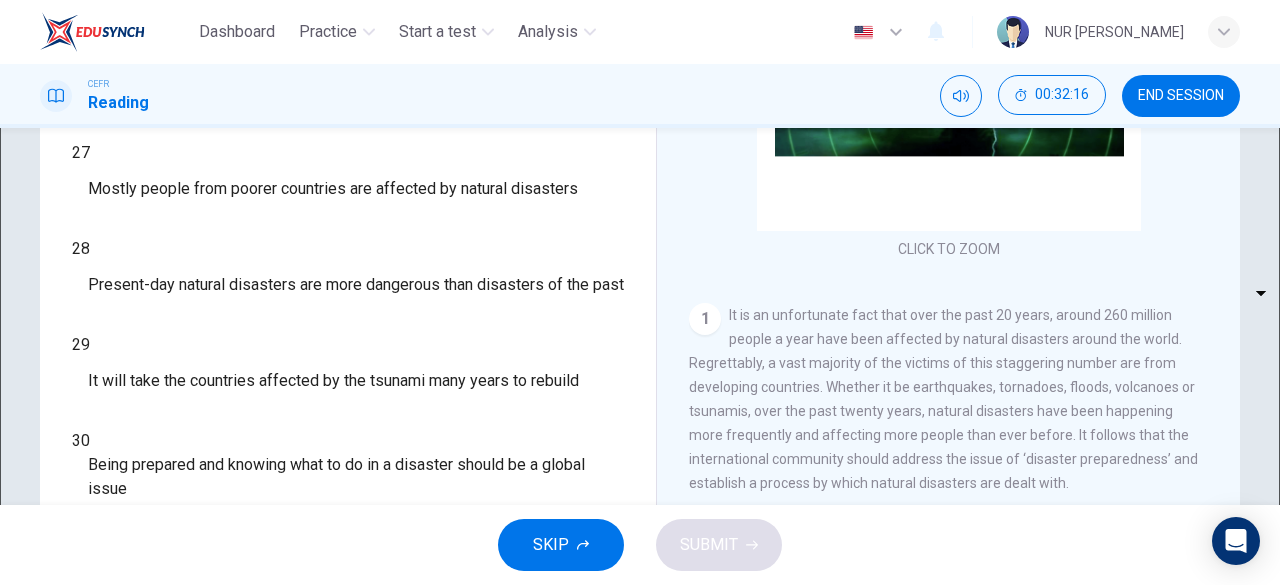 click on "Mostly people from poorer countries are affected by natural disasters" at bounding box center (333, 189) 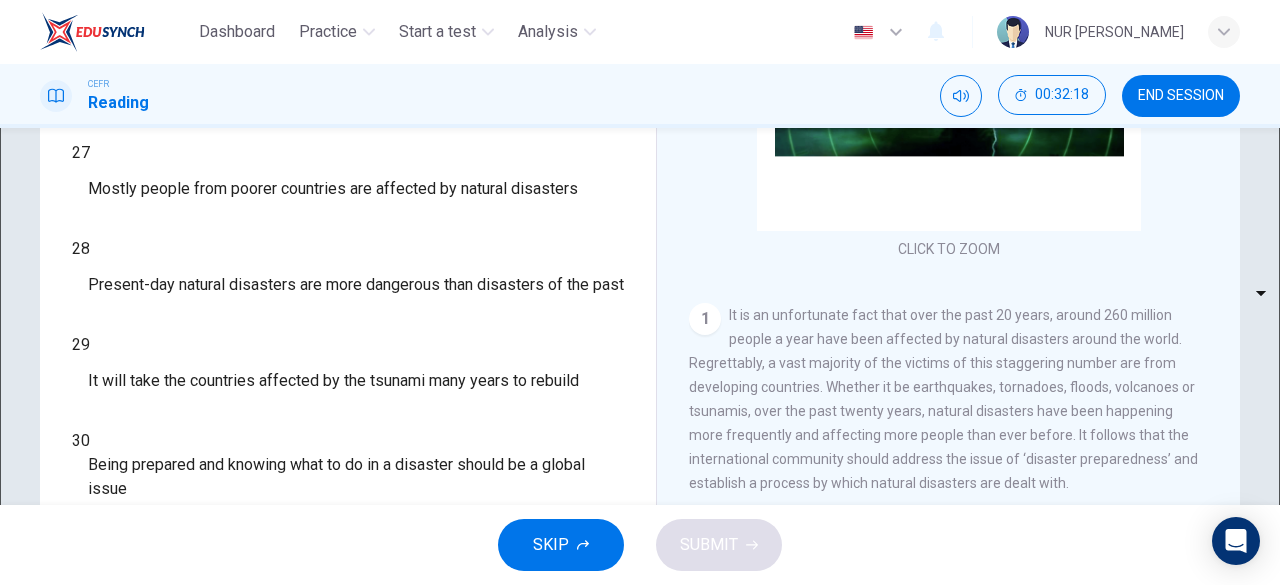 click on "Dashboard Practice Start a test Analysis English en ​ NUR [PERSON_NAME] CEFR Reading 00:32:18 END SESSION Questions 27 - 30 Do the following statements agree with the information given in the Reading Passage?
In the boxes below, write TRUE if the statement is true FALSE if the statement is false NOT GIVEN if the information is not given in the passage 27 ​ ​ Mostly people from poorer countries are affected by natural disasters 28 ​ ​ Present-day natural disasters are more dangerous than disasters of the past 29 ​ ​ It will take the countries affected by the tsunami many years to rebuild 30 ​ ​ Being prepared and knowing what to do in a disaster should be a global issue Preparing for the Threat CLICK TO ZOOM Click to Zoom 1 2 3 4 5 6 SKIP SUBMIT EduSynch - Online Language Proficiency Testing
Dashboard Practice Start a test Analysis Notifications © Copyright  2025 TRUE FALSE NOT GIVEN" at bounding box center (640, 292) 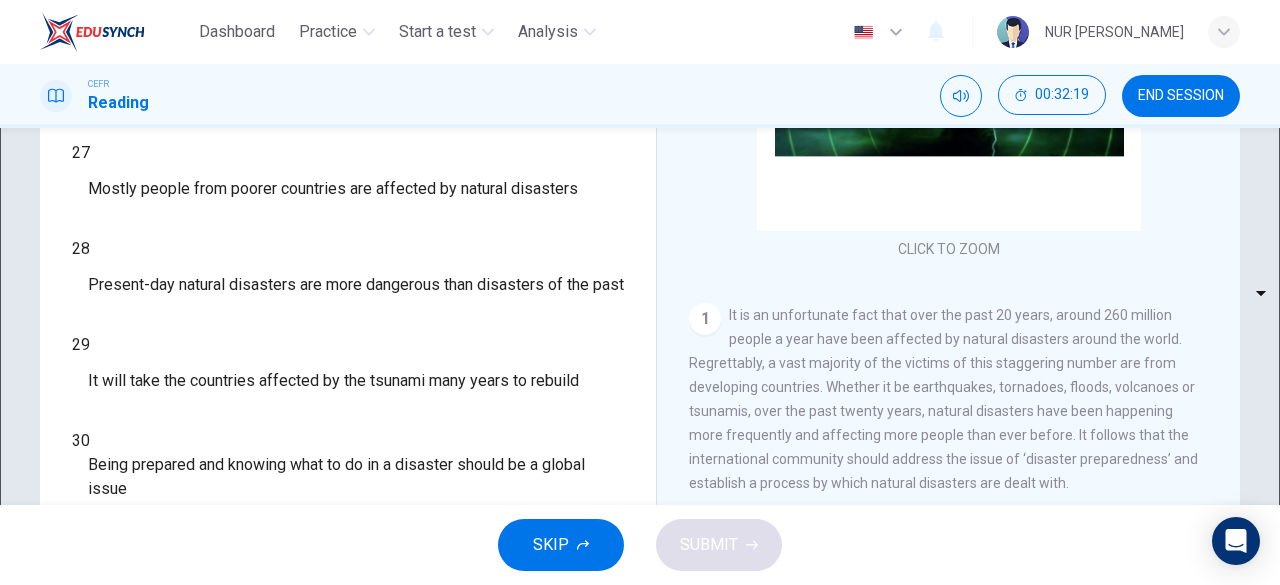click on "TRUE" at bounding box center (640, 597) 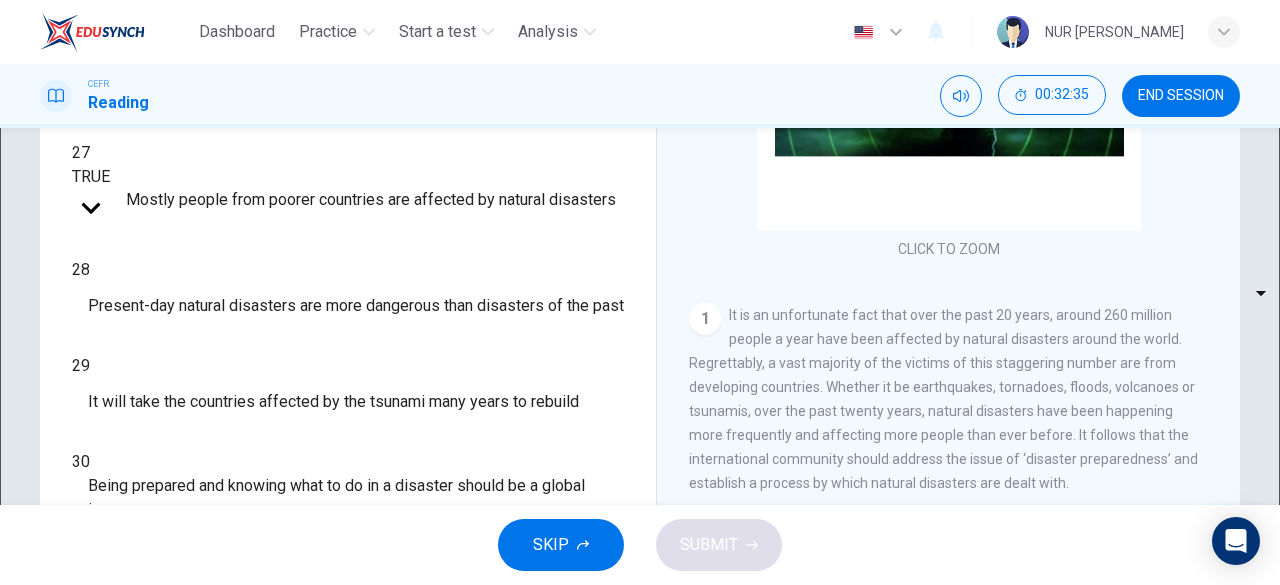 click on "Dashboard Practice Start a test Analysis English en ​ NUR [PERSON_NAME] CEFR Reading 00:32:35 END SESSION Questions 27 - 30 Do the following statements agree with the information given in the Reading Passage?
In the boxes below, write TRUE if the statement is true FALSE if the statement is false NOT GIVEN if the information is not given in the passage 27 TRUE TRUE ​ Mostly people from poorer countries are affected by natural disasters 28 ​ ​ Present-day natural disasters are more dangerous than disasters of the past 29 ​ ​ It will take the countries affected by the tsunami many years to rebuild 30 ​ ​ Being prepared and knowing what to do in a disaster should be a global issue Preparing for the Threat CLICK TO ZOOM Click to Zoom 1 2 3 4 5 6 SKIP SUBMIT EduSynch - Online Language Proficiency Testing
Dashboard Practice Start a test Analysis Notifications © Copyright  2025 TRUE FALSE NOT GIVEN" at bounding box center (640, 292) 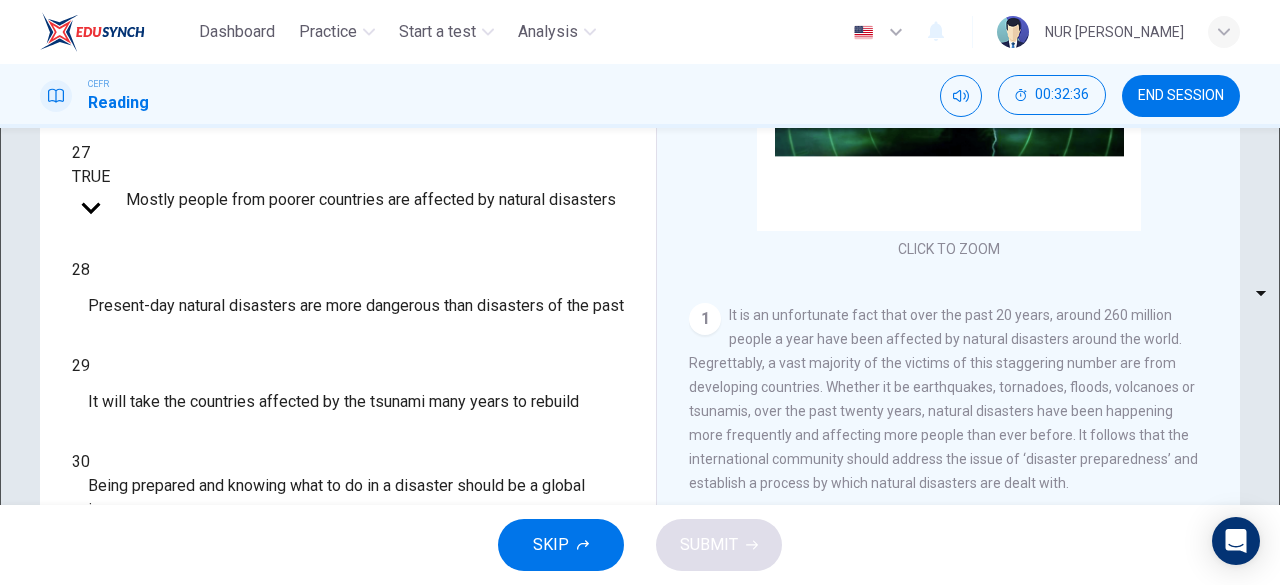 click on "NOT GIVEN" at bounding box center (640, 645) 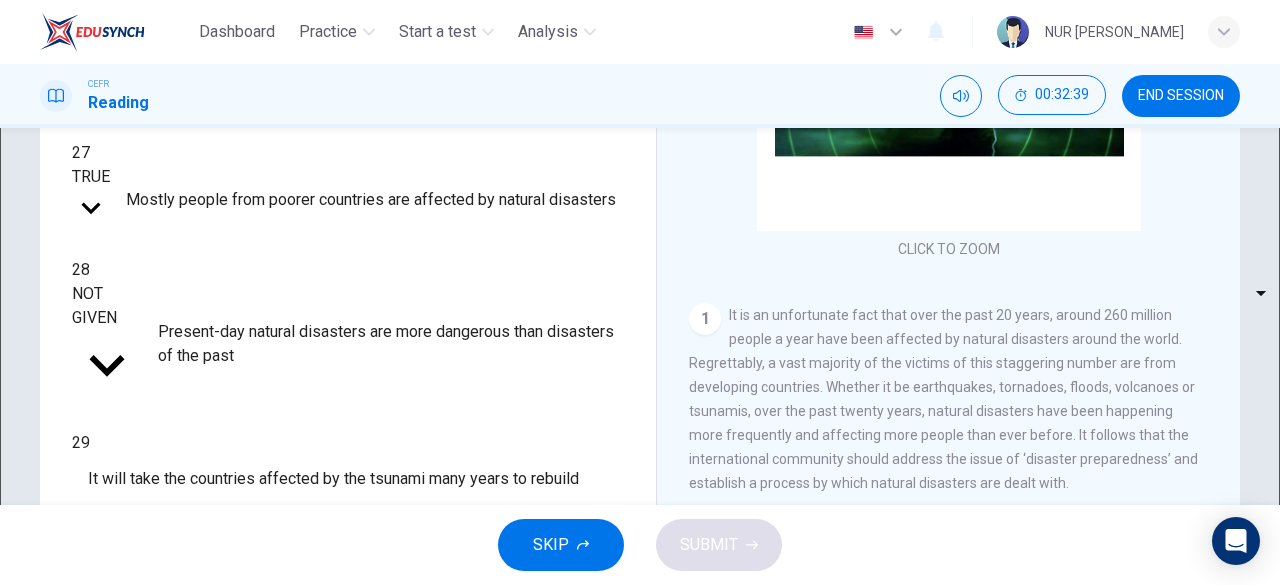 click on "Dashboard Practice Start a test Analysis English en ​ NUR [PERSON_NAME] CEFR Reading 00:32:39 END SESSION Questions 27 - 30 Do the following statements agree with the information given in the Reading Passage?
In the boxes below, write TRUE if the statement is true FALSE if the statement is false NOT GIVEN if the information is not given in the passage 27 TRUE TRUE ​ Mostly people from poorer countries are affected by natural disasters 28 NOT GIVEN NOT GIVEN ​ Present-day natural disasters are more dangerous than disasters of the past 29 ​ ​ It will take the countries affected by the tsunami many years to rebuild 30 ​ ​ Being prepared and knowing what to do in a disaster should be a global issue Preparing for the Threat CLICK TO ZOOM Click to Zoom 1 2 3 4 5 6 SKIP SUBMIT EduSynch - Online Language Proficiency Testing
Dashboard Practice Start a test Analysis Notifications © Copyright  2025 TRUE FALSE NOT GIVEN" at bounding box center [640, 292] 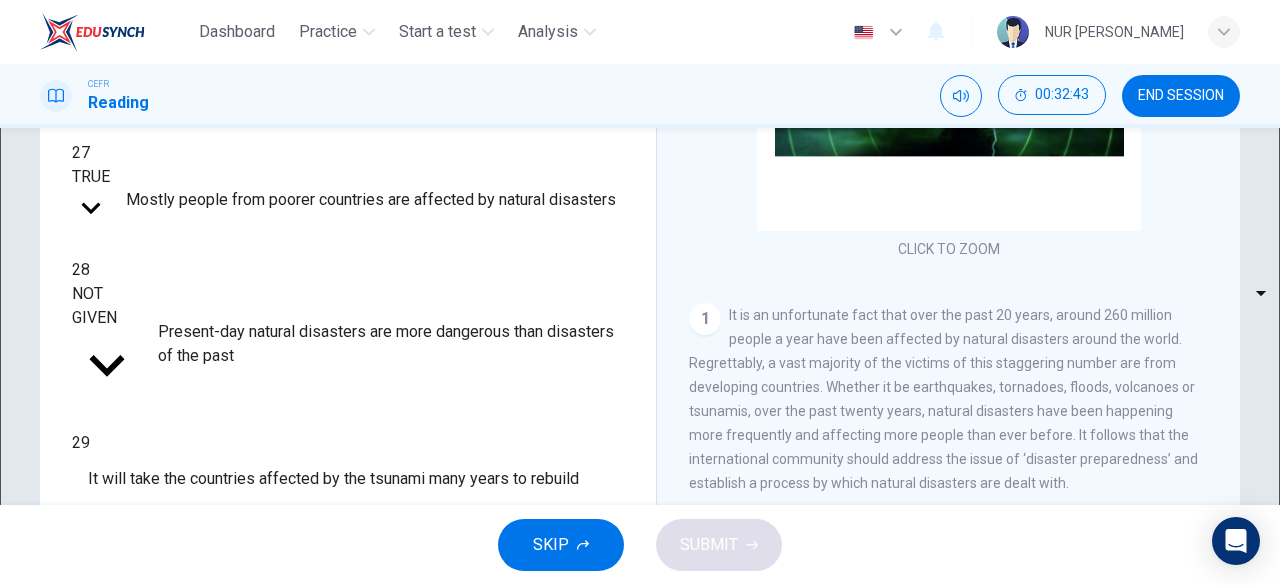 click on "NOT GIVEN" at bounding box center [640, 645] 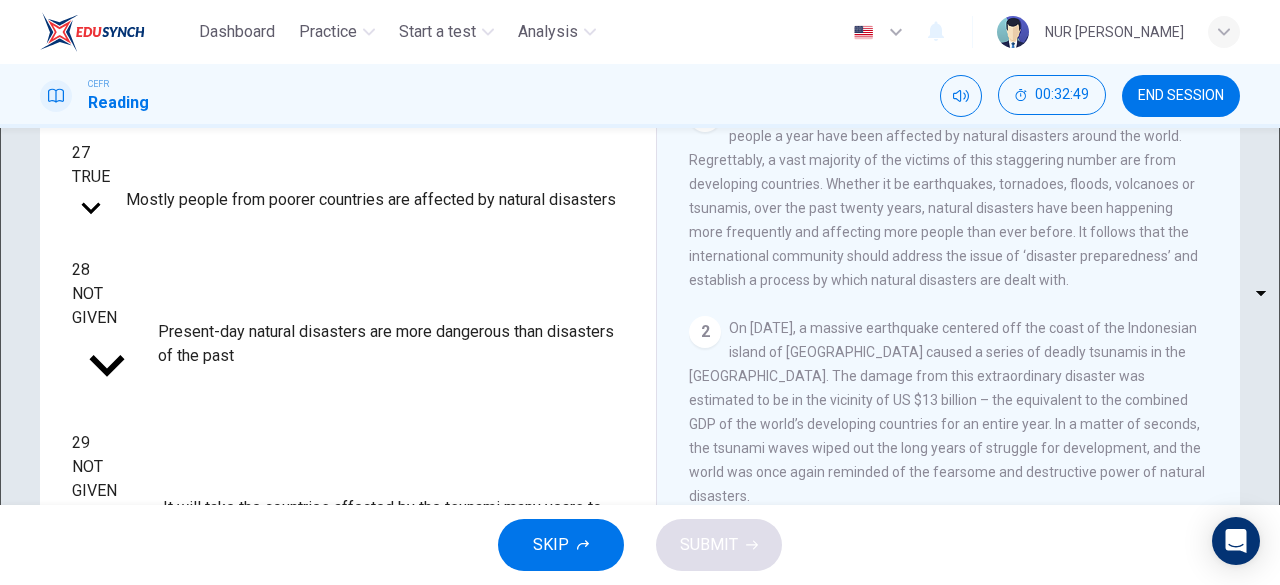 scroll, scrollTop: 248, scrollLeft: 0, axis: vertical 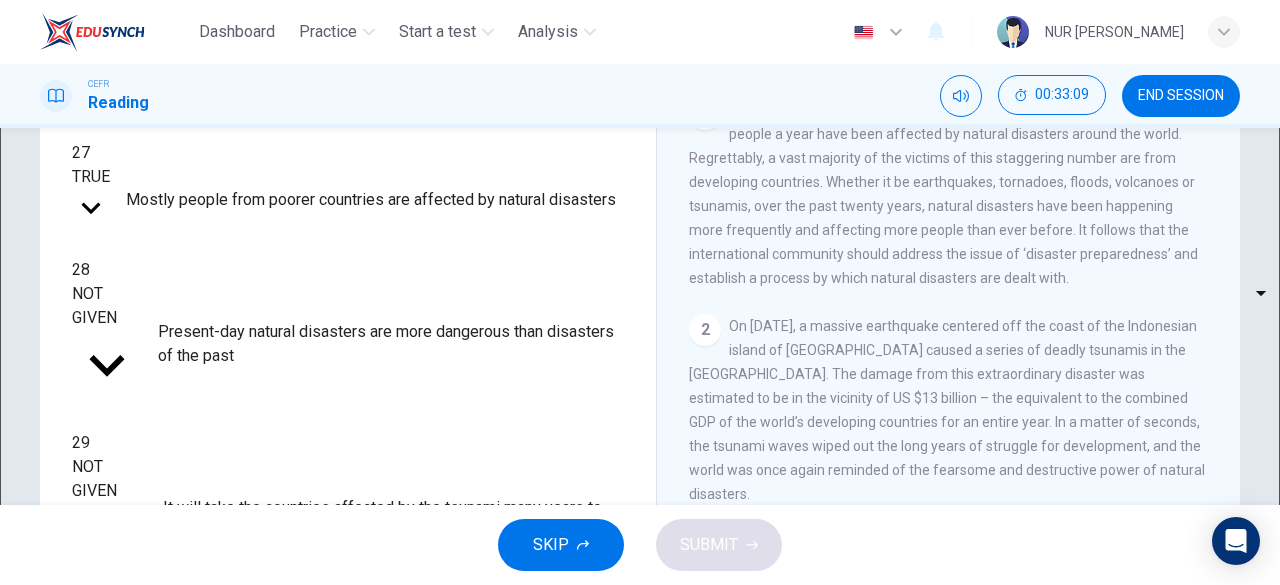 click on "Dashboard Practice Start a test Analysis English en ​ NUR [PERSON_NAME] CEFR Reading 00:33:09 END SESSION Questions 27 - 30 Do the following statements agree with the information given in the Reading Passage?
In the boxes below, write TRUE if the statement is true FALSE if the statement is false NOT GIVEN if the information is not given in the passage 27 TRUE TRUE ​ Mostly people from poorer countries are affected by natural disasters 28 NOT GIVEN NOT GIVEN ​ Present-day natural disasters are more dangerous than disasters of the past 29 NOT GIVEN NOT GIVEN ​ It will take the countries affected by the tsunami many years to rebuild 30 ​ ​ Being prepared and knowing what to do in a disaster should be a global issue Preparing for the Threat CLICK TO ZOOM Click to Zoom 1 2 3 4 5 6 SKIP SUBMIT EduSynch - Online Language Proficiency Testing
Dashboard Practice Start a test Analysis Notifications © Copyright  2025 TRUE FALSE NOT GIVEN" at bounding box center (640, 292) 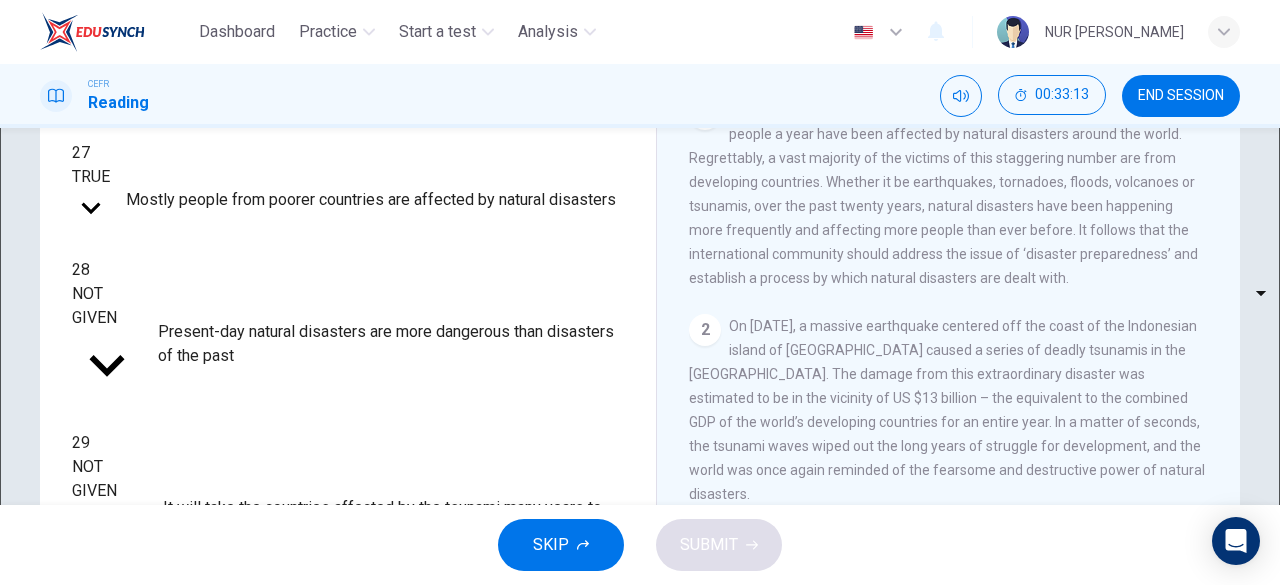 click on "FALSE" at bounding box center (640, 621) 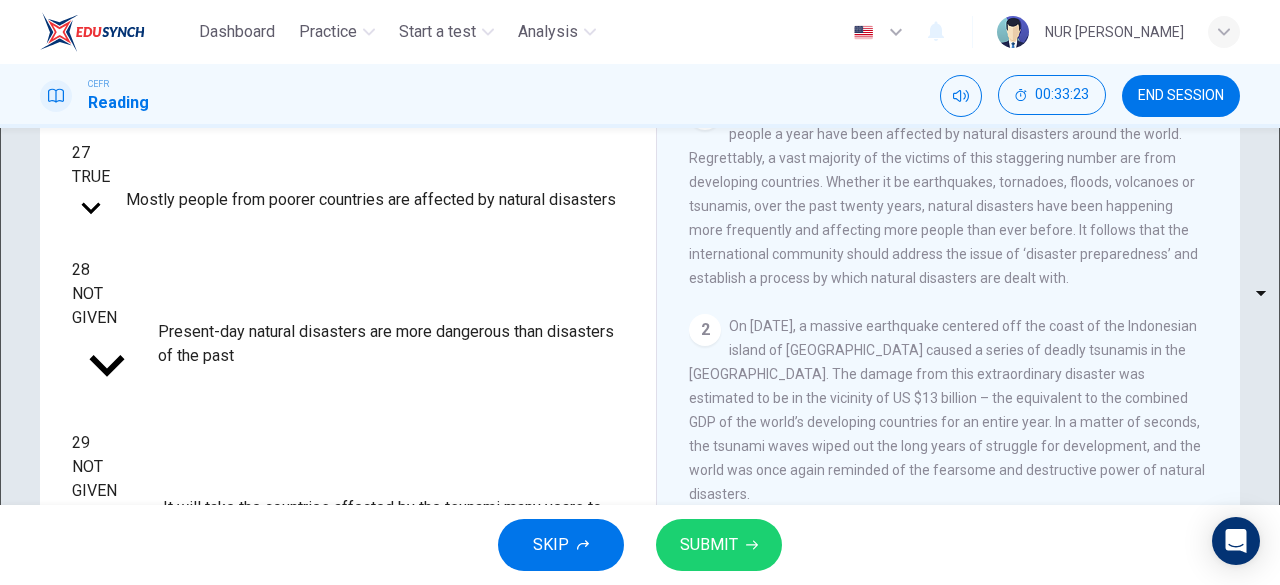 click on "Dashboard Practice Start a test Analysis English en ​ NUR [PERSON_NAME] CEFR Reading 00:33:23 END SESSION Questions 27 - 30 Do the following statements agree with the information given in the Reading Passage?
In the boxes below, write TRUE if the statement is true FALSE if the statement is false NOT GIVEN if the information is not given in the passage 27 TRUE TRUE ​ Mostly people from poorer countries are affected by natural disasters 28 NOT GIVEN NOT GIVEN ​ Present-day natural disasters are more dangerous than disasters of the past 29 NOT GIVEN NOT GIVEN ​ It will take the countries affected by the tsunami many years to rebuild 30 FALSE FALSE ​ Being prepared and knowing what to do in a disaster should be a global issue Preparing for the Threat CLICK TO ZOOM Click to Zoom 1 2 3 4 5 6 SKIP SUBMIT EduSynch - Online Language Proficiency Testing
Dashboard Practice Start a test Analysis Notifications © Copyright  2025 TRUE FALSE NOT GIVEN" at bounding box center (640, 292) 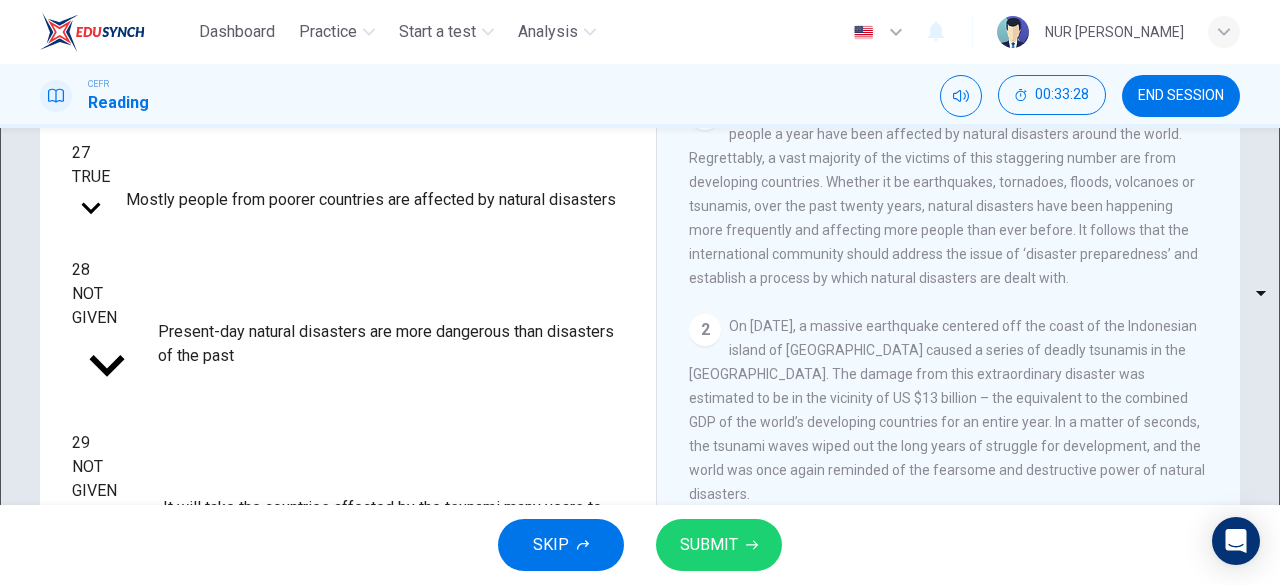 click on "TRUE" at bounding box center [640, 597] 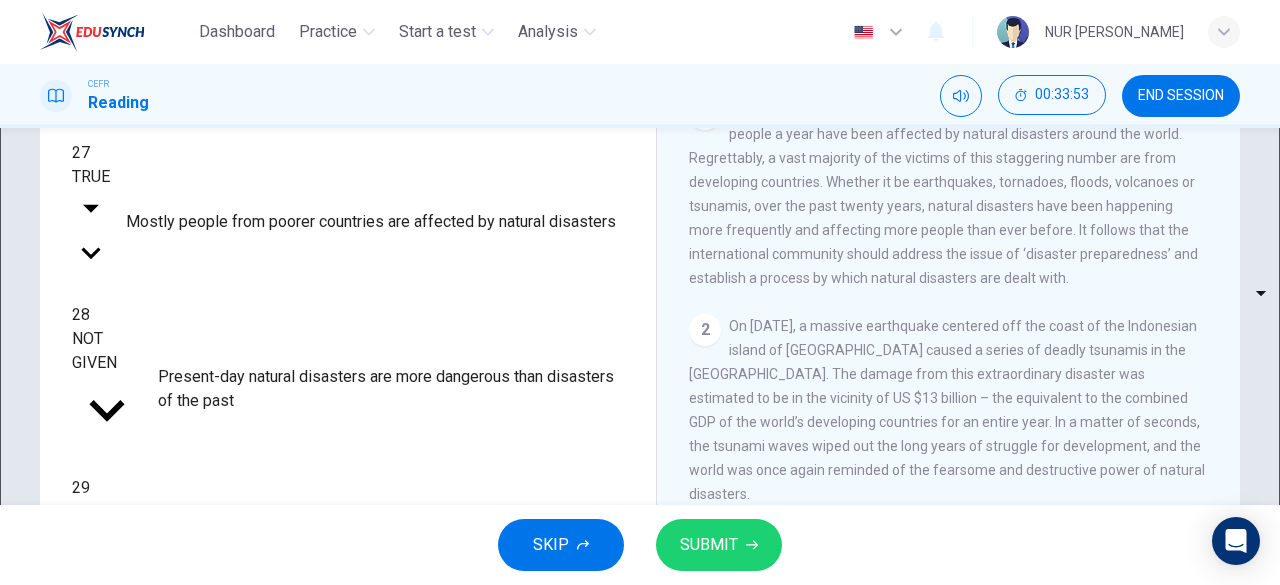 click on "Dashboard Practice Start a test Analysis English en ​ NUR [PERSON_NAME] CEFR Reading 00:33:53 END SESSION Questions 27 - 30 Do the following statements agree with the information given in the Reading Passage?
In the boxes below, write TRUE if the statement is true FALSE if the statement is false NOT GIVEN if the information is not given in the passage 27 TRUE TRUE ​ Mostly people from poorer countries are affected by natural disasters 28 NOT GIVEN NOT GIVEN ​ Present-day natural disasters are more dangerous than disasters of the past 29 NOT GIVEN NOT GIVEN ​ It will take the countries affected by the tsunami many years to rebuild 30 TRUE TRUE ​ Being prepared and knowing what to do in a disaster should be a global issue Preparing for the Threat CLICK TO ZOOM Click to Zoom 1 2 3 4 5 6 SKIP SUBMIT EduSynch - Online Language Proficiency Testing
Dashboard Practice Start a test Analysis Notifications © Copyright  2025 TRUE FALSE NOT GIVEN" at bounding box center (640, 292) 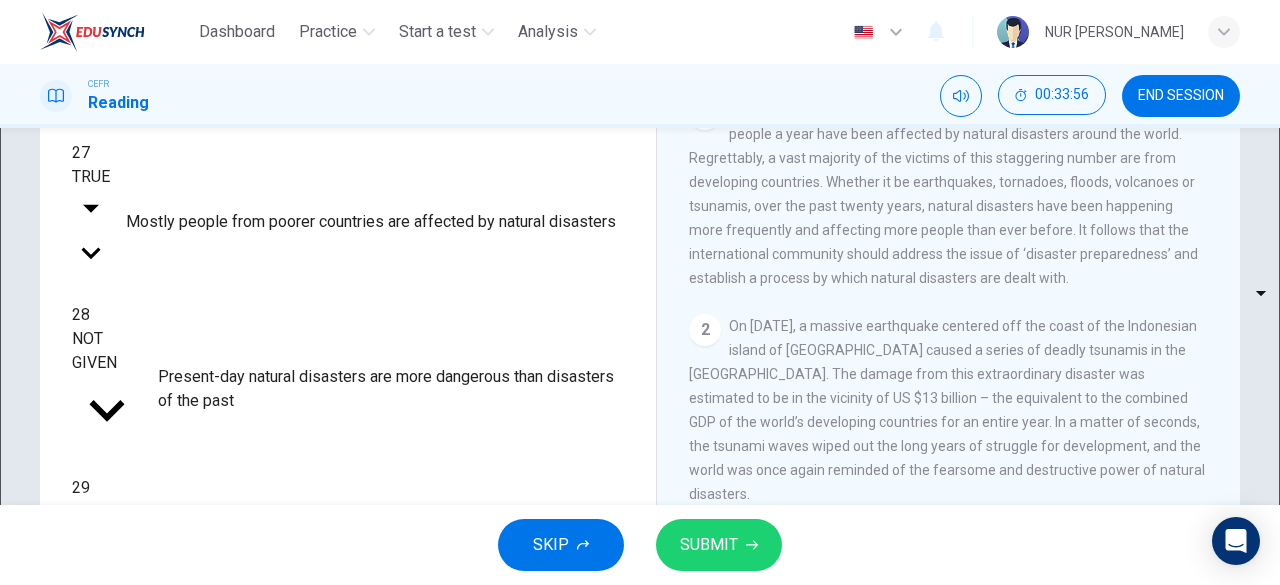 click on "FALSE" at bounding box center (640, 621) 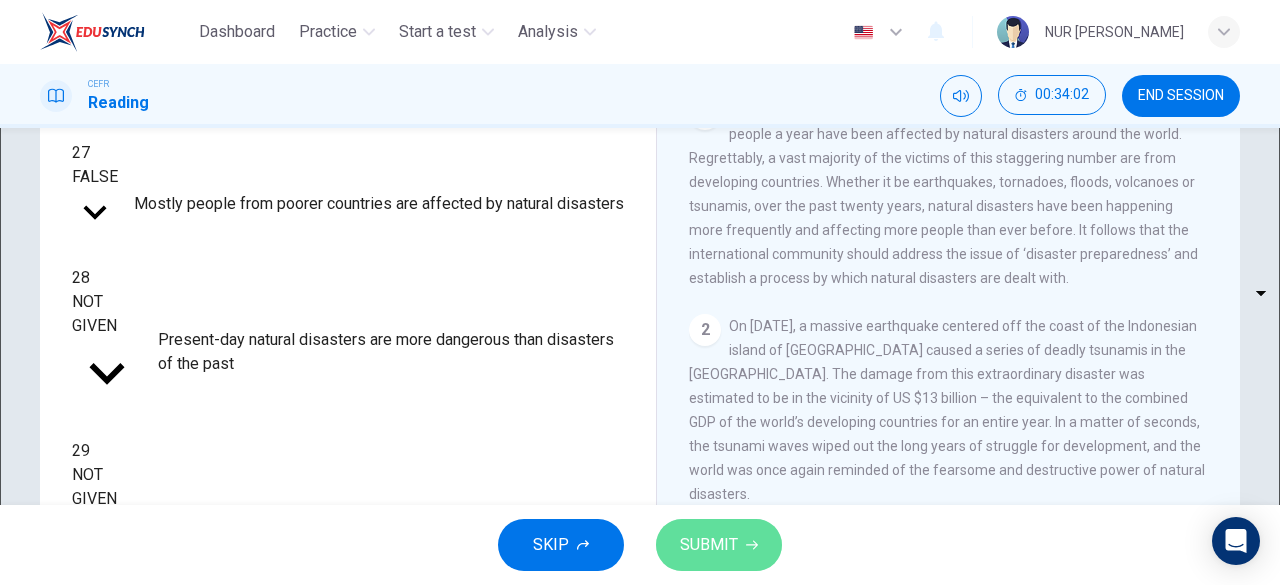 click on "SUBMIT" at bounding box center [719, 545] 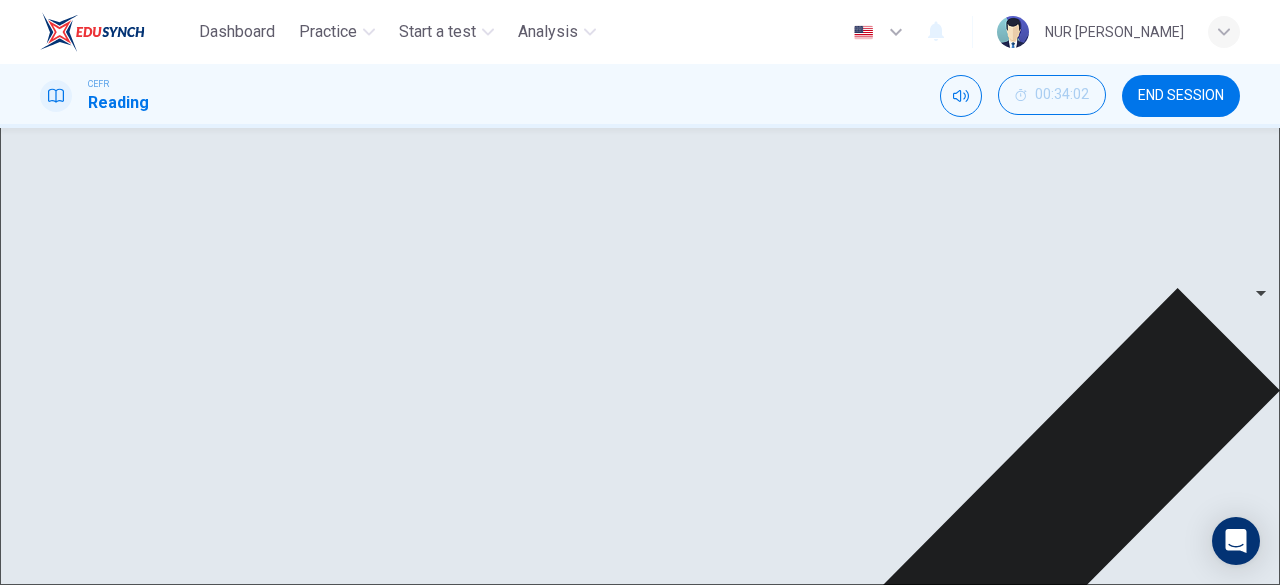 click on "NEXT" at bounding box center [33, 1499] 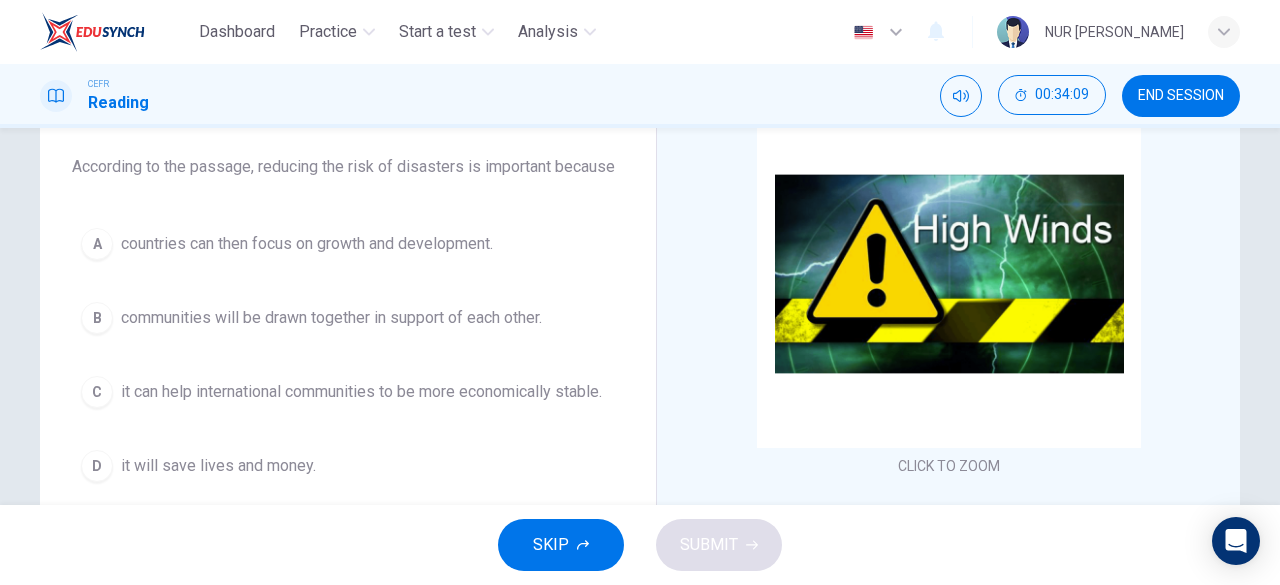scroll, scrollTop: 158, scrollLeft: 0, axis: vertical 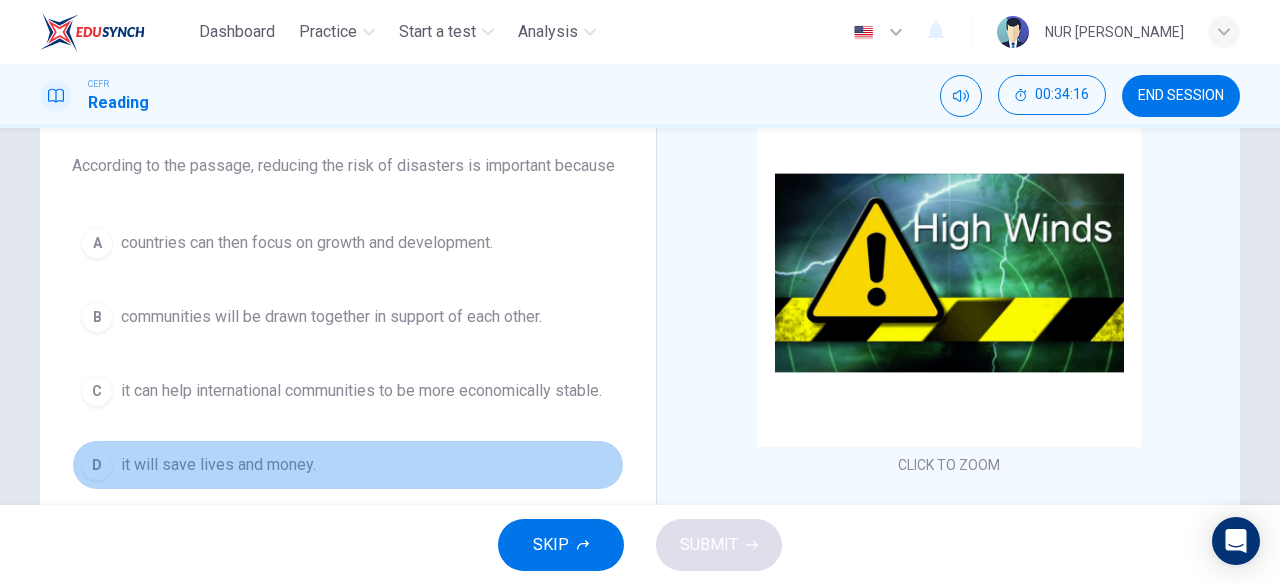 click on "it will save lives and money." at bounding box center (218, 465) 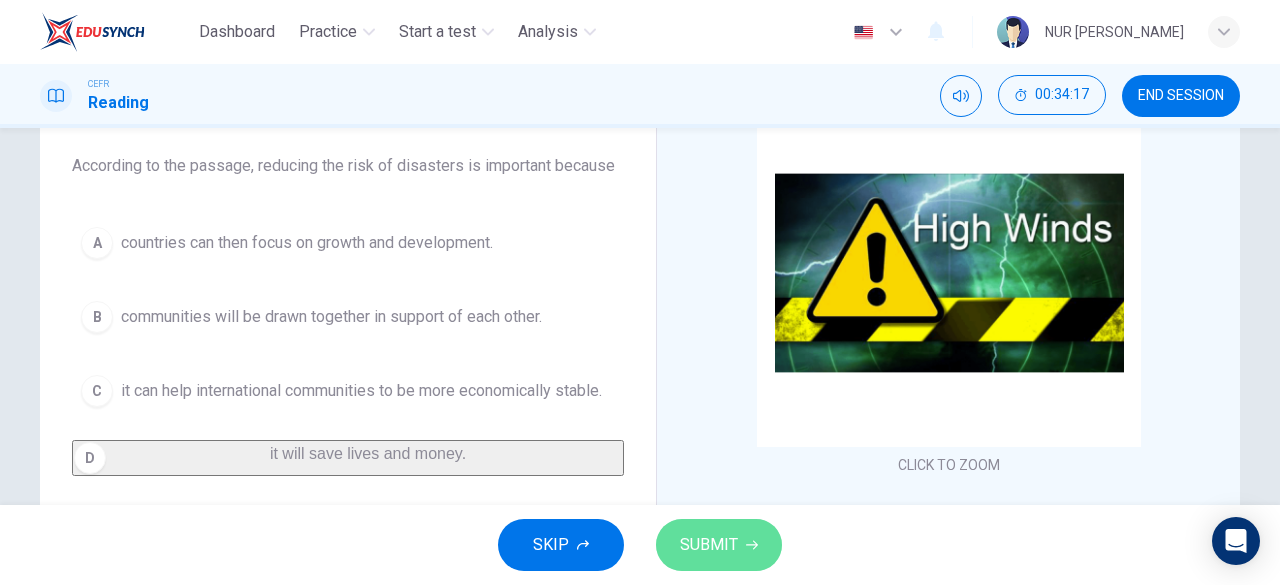click on "SUBMIT" at bounding box center [709, 545] 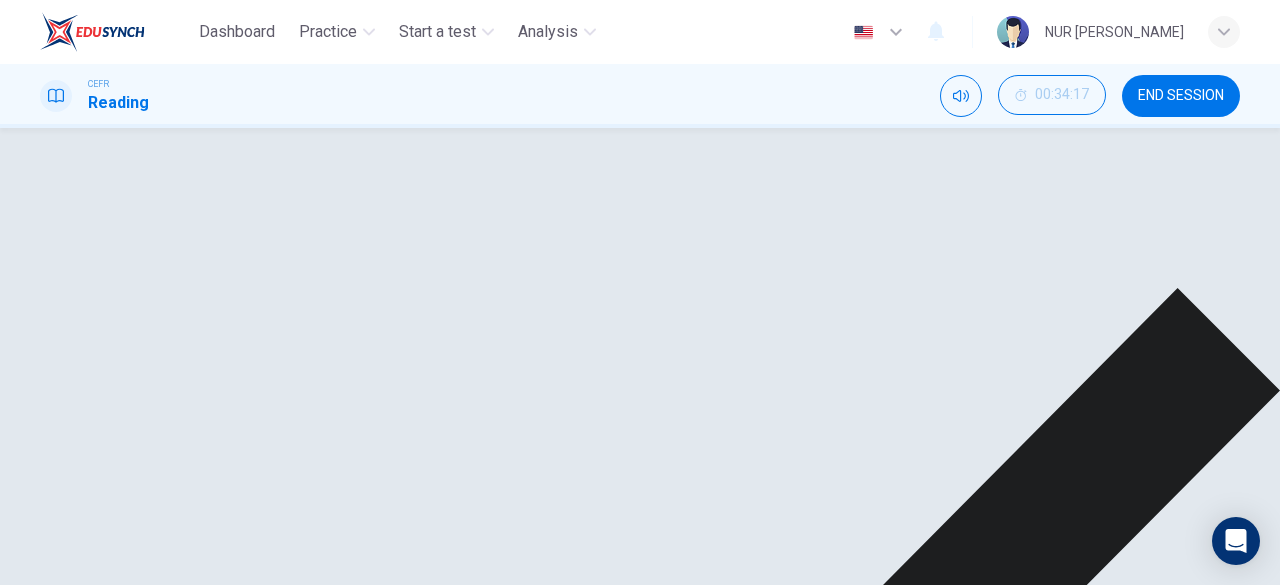 click on "NEXT" at bounding box center (33, 1499) 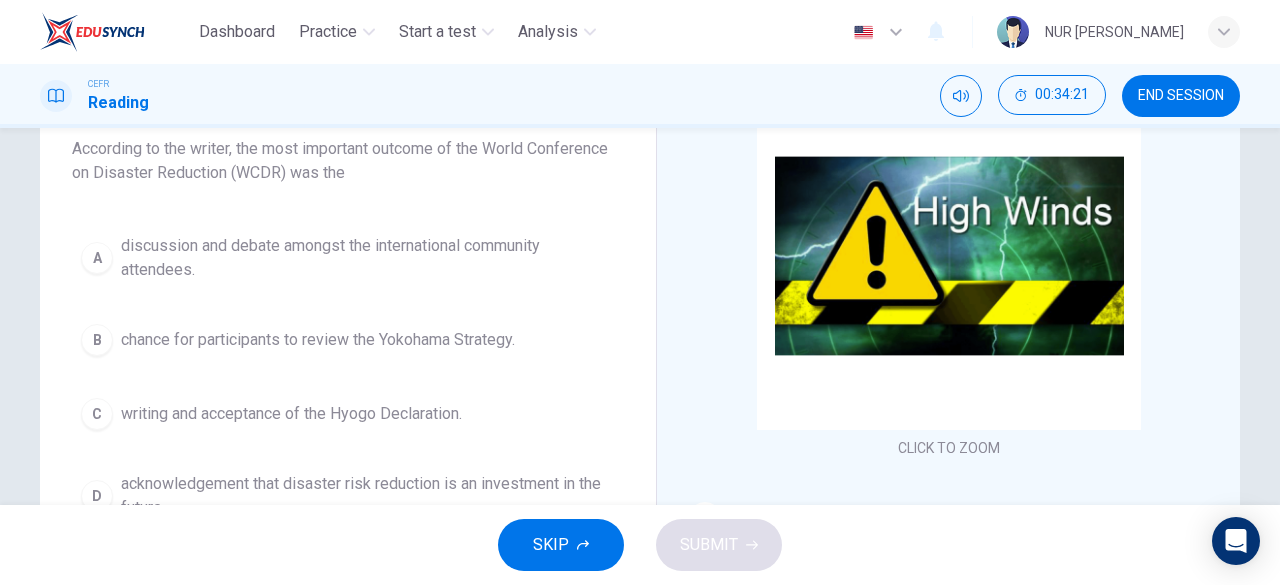scroll, scrollTop: 179, scrollLeft: 0, axis: vertical 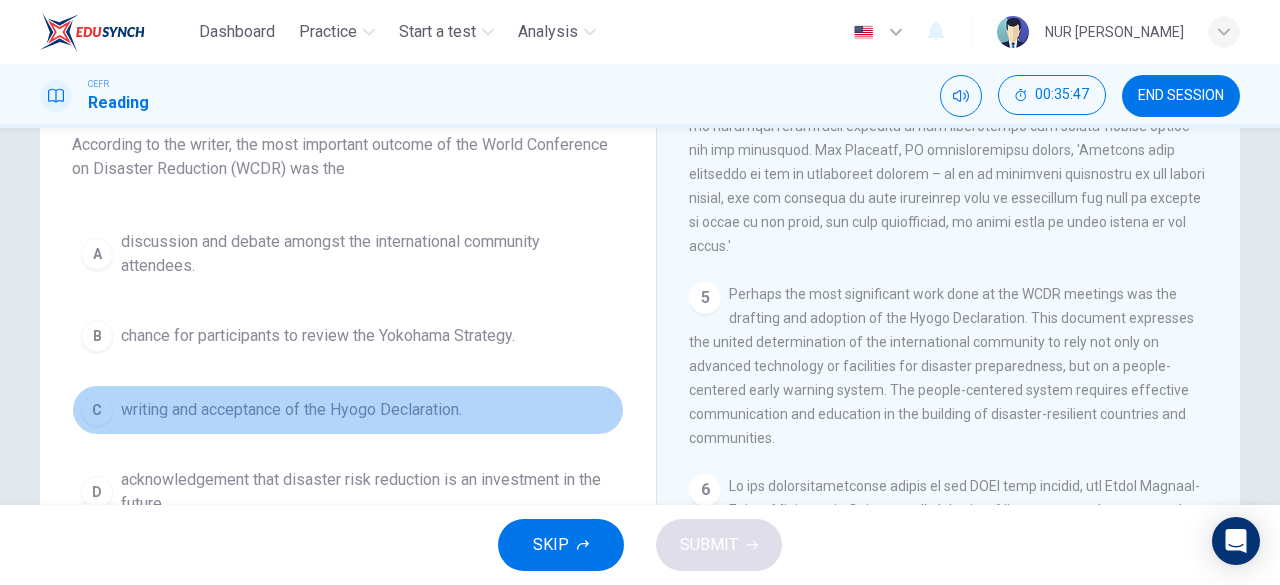 click on "writing and acceptance of the Hyogo Declaration." at bounding box center [291, 410] 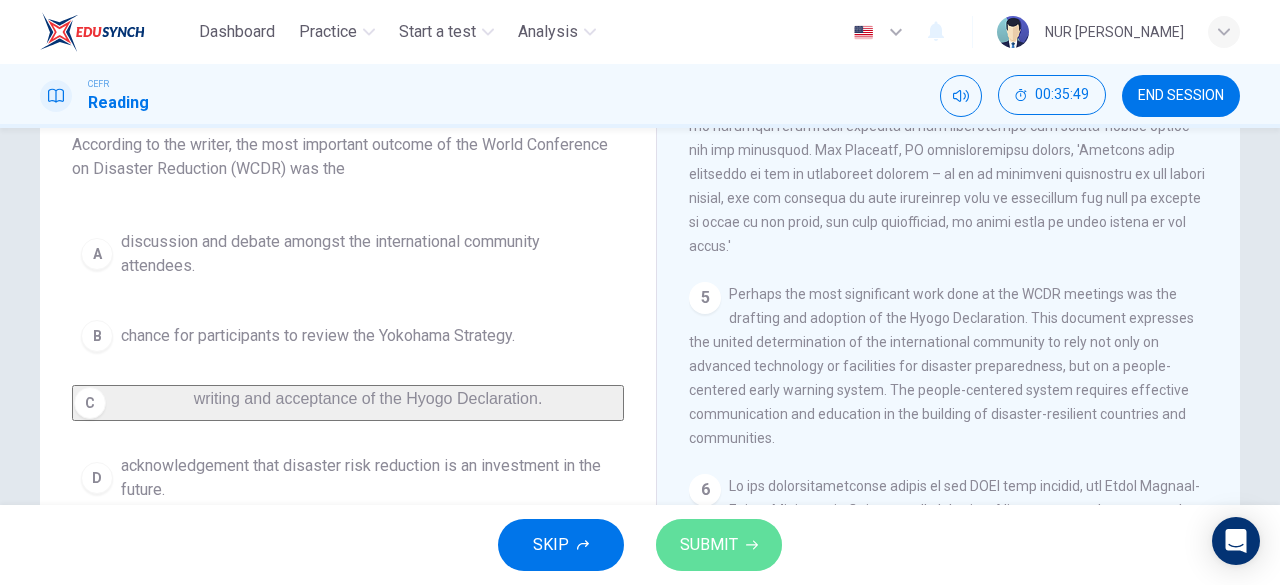 click on "SUBMIT" at bounding box center (709, 545) 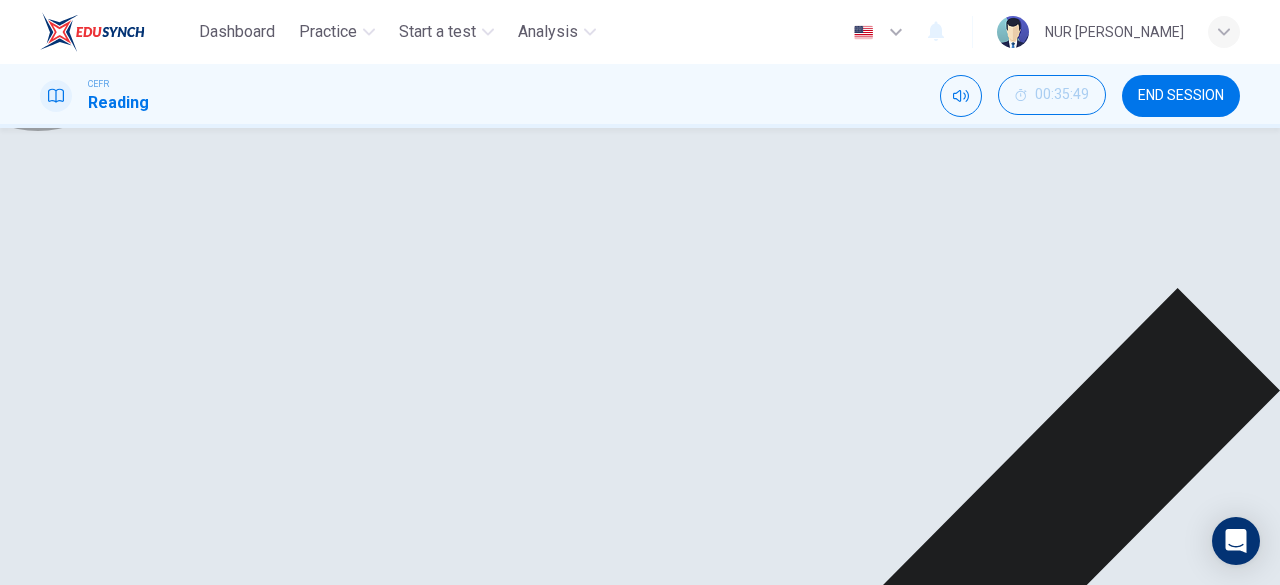 click on "NEXT" at bounding box center [23, 1498] 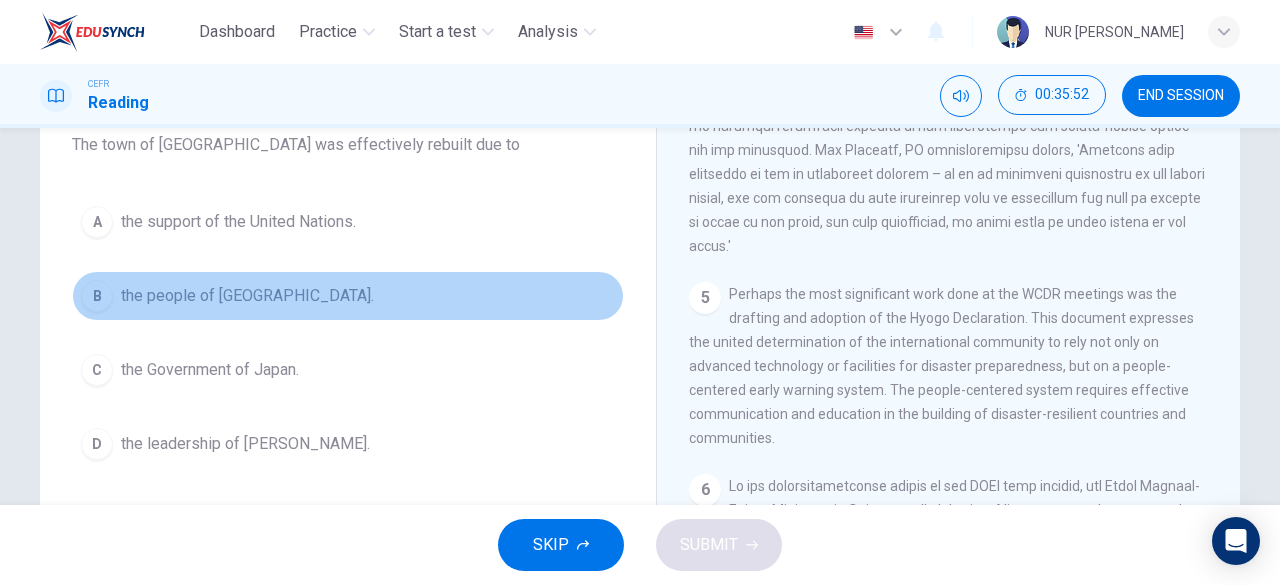 click on "the people of [GEOGRAPHIC_DATA]." at bounding box center [247, 296] 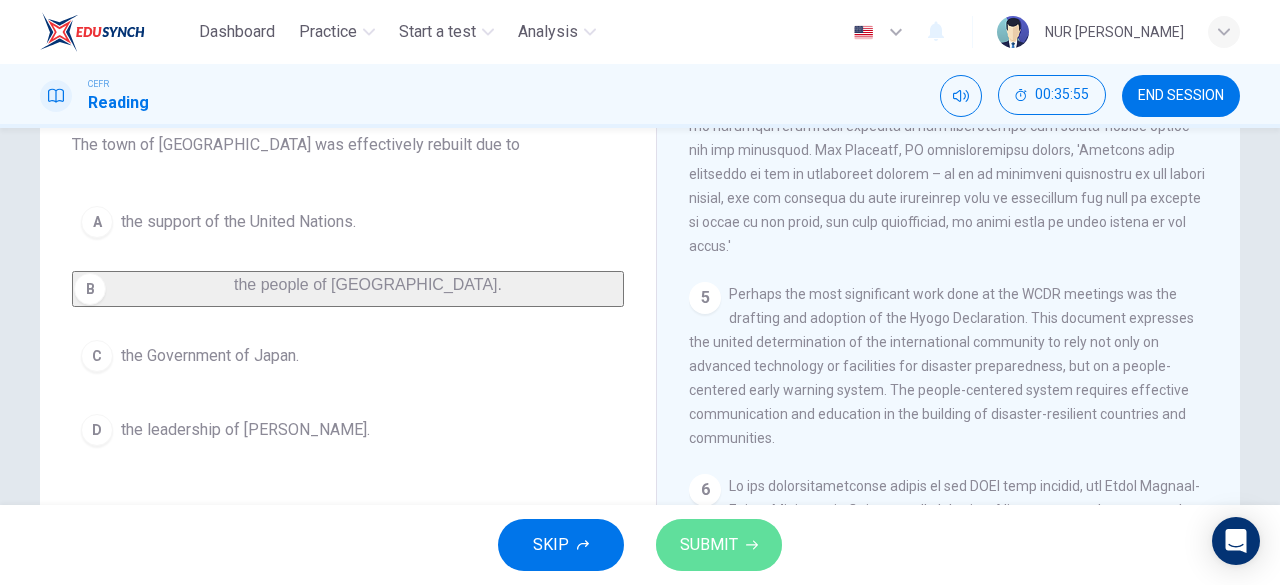 click on "SUBMIT" at bounding box center (709, 545) 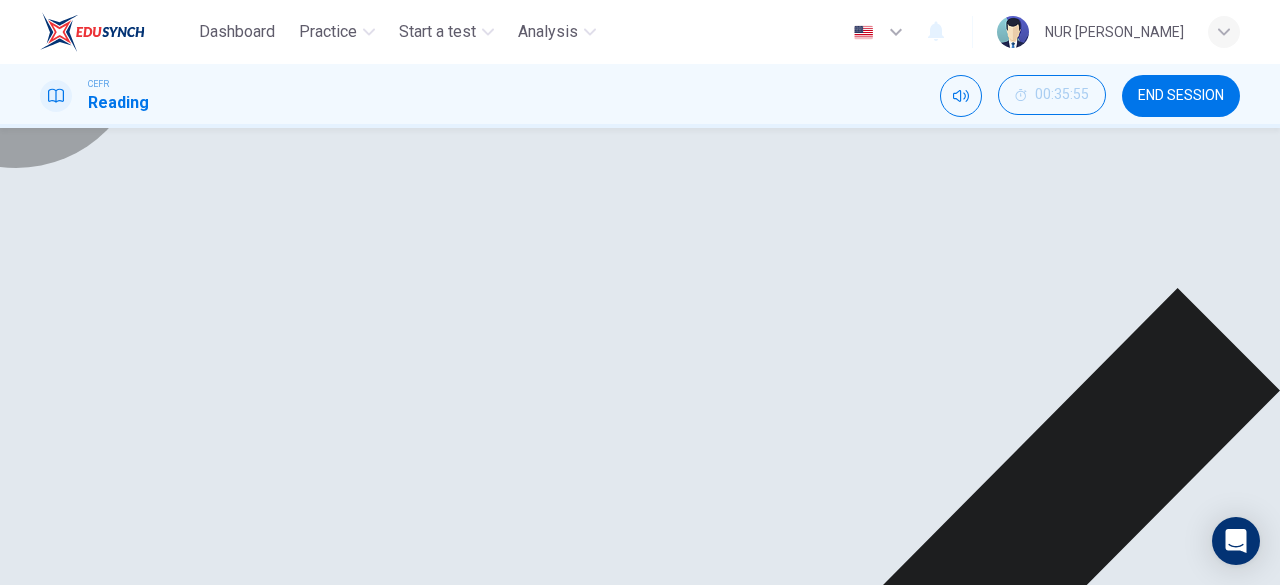 click on "NEXT" at bounding box center [33, 1499] 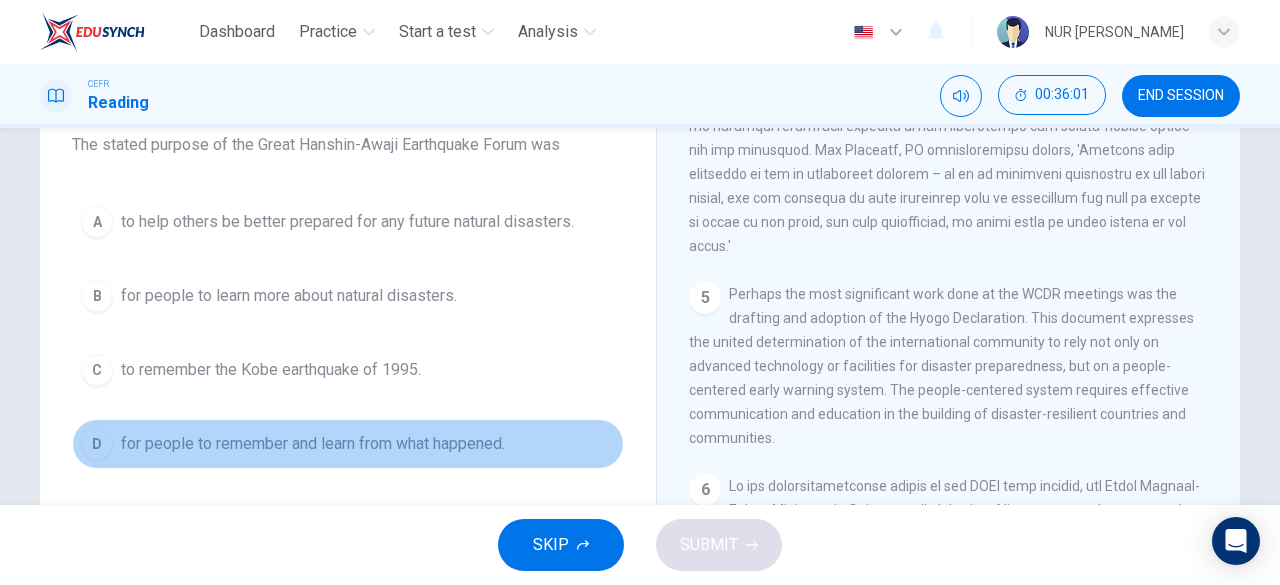 click on "for people to remember and learn from what happened." at bounding box center [313, 444] 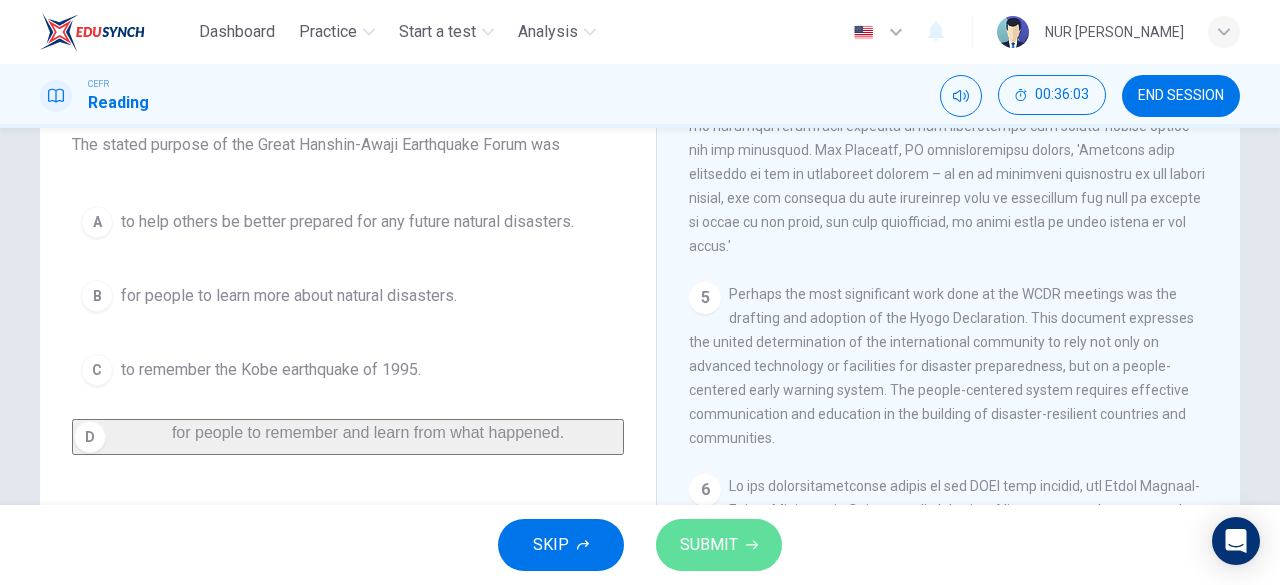 click on "SUBMIT" at bounding box center [709, 545] 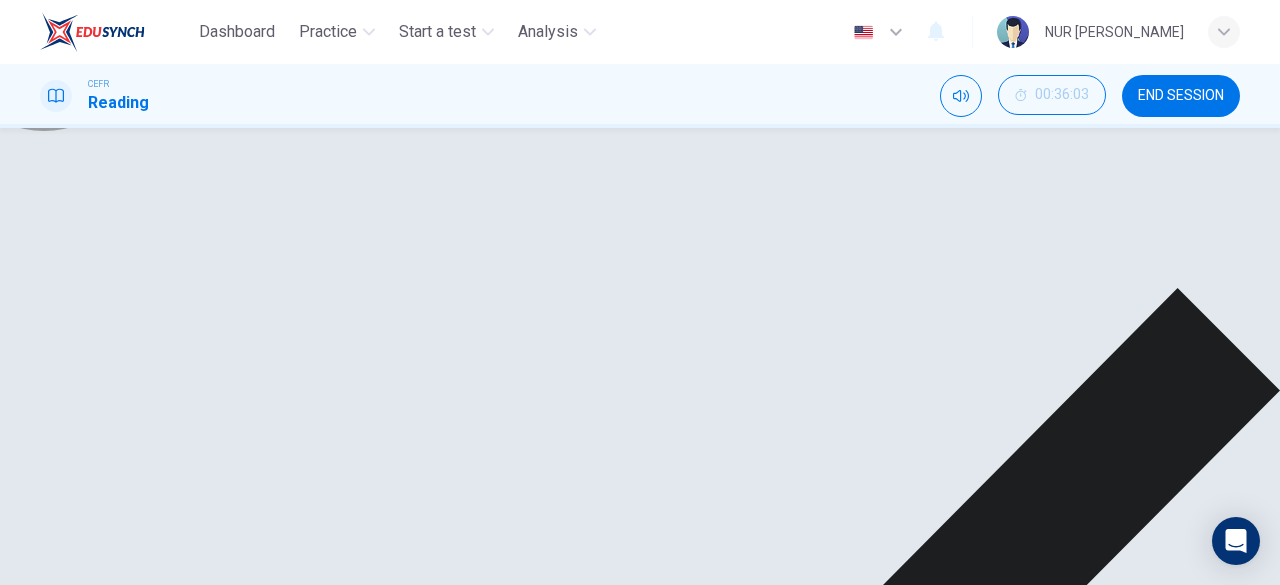 click on "NEXT" at bounding box center [23, 1498] 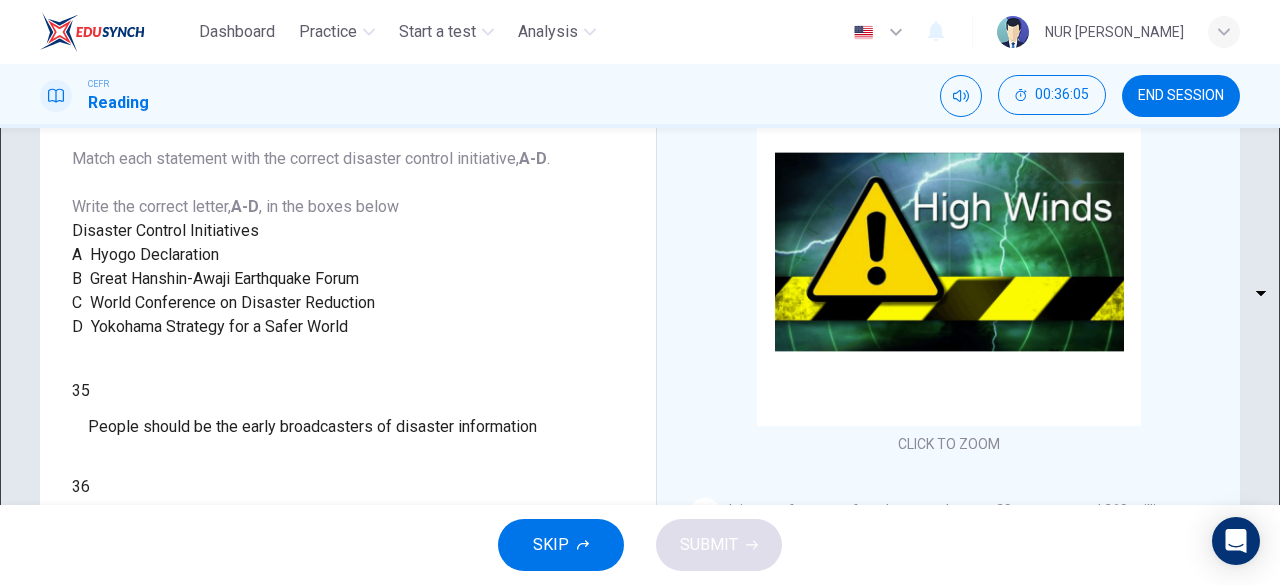 scroll, scrollTop: 136, scrollLeft: 0, axis: vertical 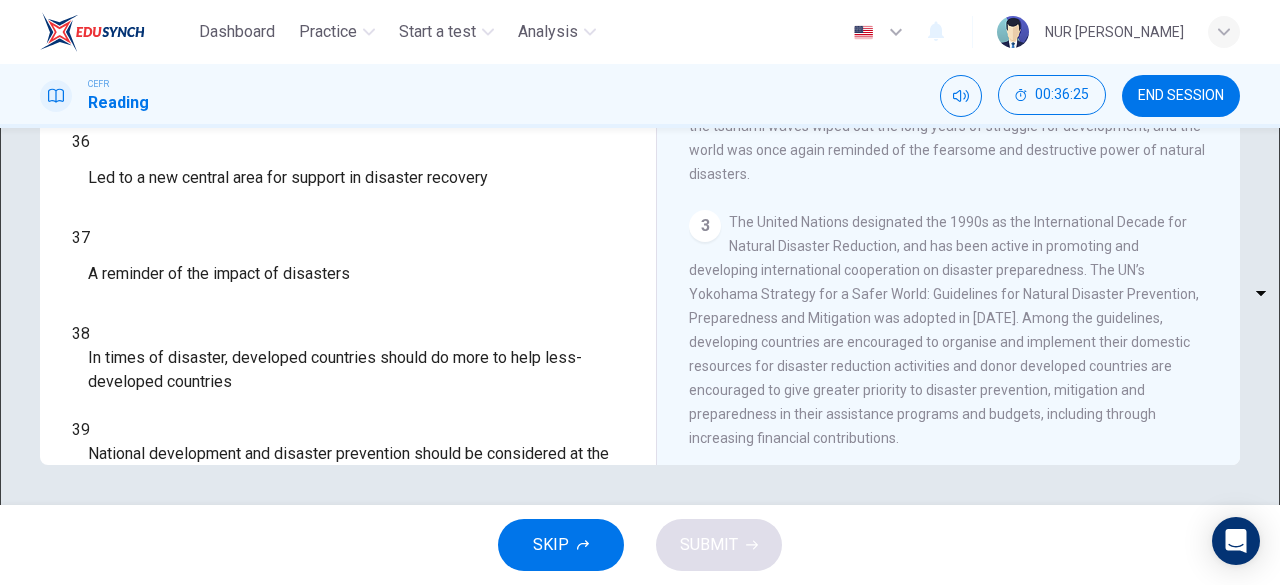 click on "Dashboard Practice Start a test Analysis English en ​ NUR [PERSON_NAME] CEFR Reading 00:36:25 END SESSION Questions 35 - 39 Look at the following statements and the list of disaster control initiatives below.
Match each statement with the correct disaster control initiative,  A-D .
Write the correct letter,  A-D , in the boxes below Disaster Control Initiatives A Hyogo Declaration B Great Hanshin-Awaji Earthquake Forum C World Conference on Disaster Reduction D Yokohama Strategy for a Safer World 35 ​ ​ People should be the early broadcasters of disaster information 36 ​ ​ Led to a new central area for support in disaster recovery 37 ​ ​ A reminder of the impact of disasters 38 ​ ​ In times of disaster, developed countries should do more to help less-developed countries 39 ​ ​ National development and disaster prevention should be considered at the same time Preparing for the Threat CLICK TO ZOOM Click to Zoom 1 2 3 4 5 6 SKIP SUBMIT
Dashboard Practice Analysis A" at bounding box center (640, 292) 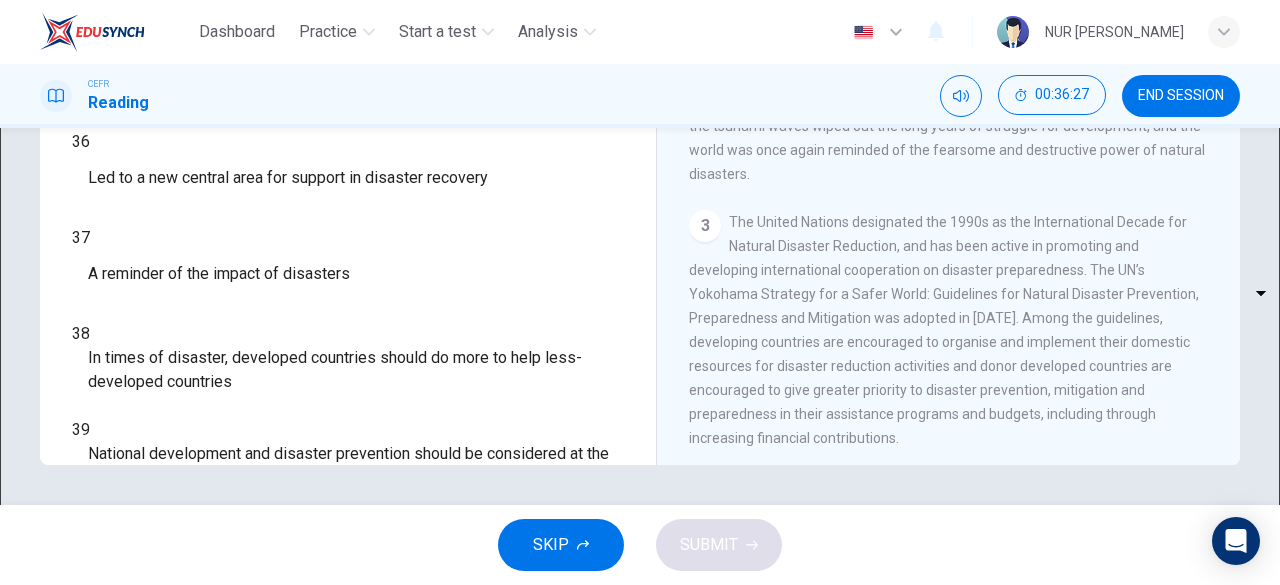 click on "D" at bounding box center [640, 669] 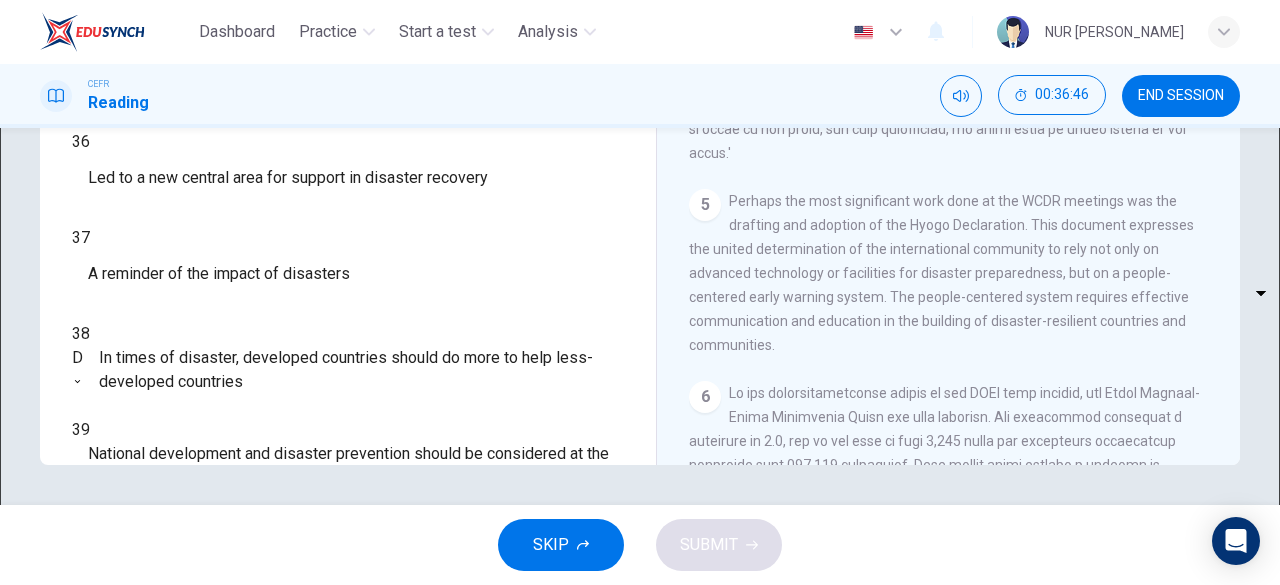 scroll, scrollTop: 1219, scrollLeft: 0, axis: vertical 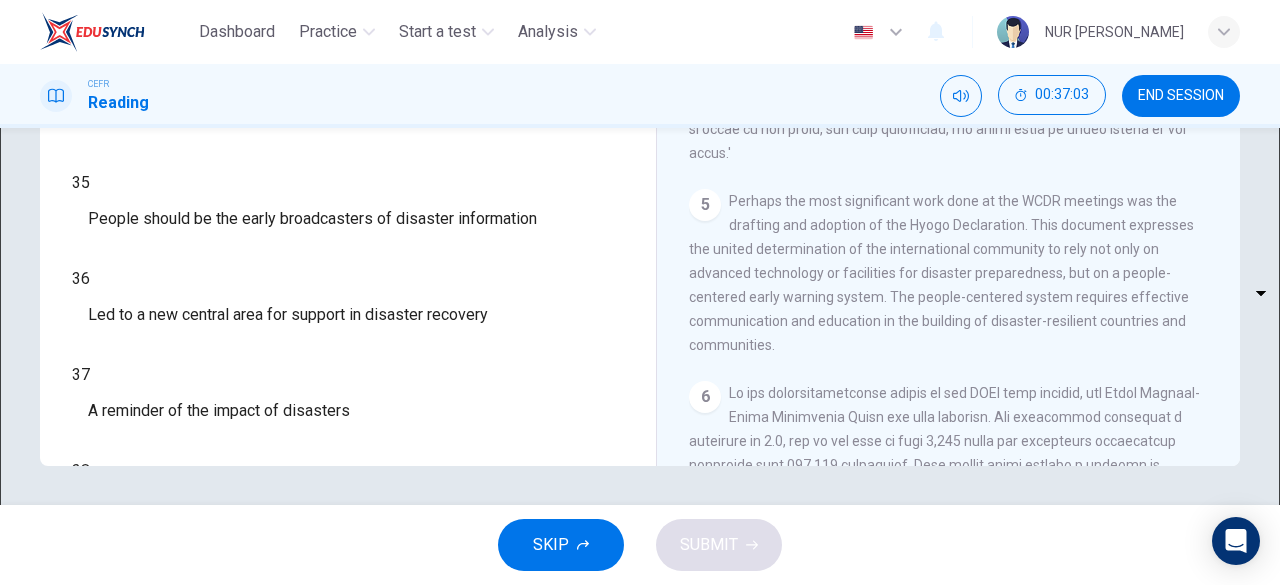 click on "Dashboard Practice Start a test Analysis English en ​ NUR [PERSON_NAME] CEFR Reading 00:37:03 END SESSION Questions 35 - 39 Look at the following statements and the list of disaster control initiatives below.
Match each statement with the correct disaster control initiative,  A-D .
Write the correct letter,  A-D , in the boxes below Disaster Control Initiatives A Hyogo Declaration B Great Hanshin-Awaji Earthquake Forum C World Conference on Disaster Reduction D Yokohama Strategy for a Safer World 35 ​ ​ People should be the early broadcasters of disaster information 36 ​ ​ Led to a new central area for support in disaster recovery 37 ​ ​ A reminder of the impact of disasters 38 D D ​ In times of disaster, developed countries should do more to help less-developed countries 39 ​ ​ National development and disaster prevention should be considered at the same time Preparing for the Threat CLICK TO ZOOM Click to Zoom 1 2 3 4 5 6 SKIP SUBMIT
Dashboard Practice Analysis" at bounding box center [640, 292] 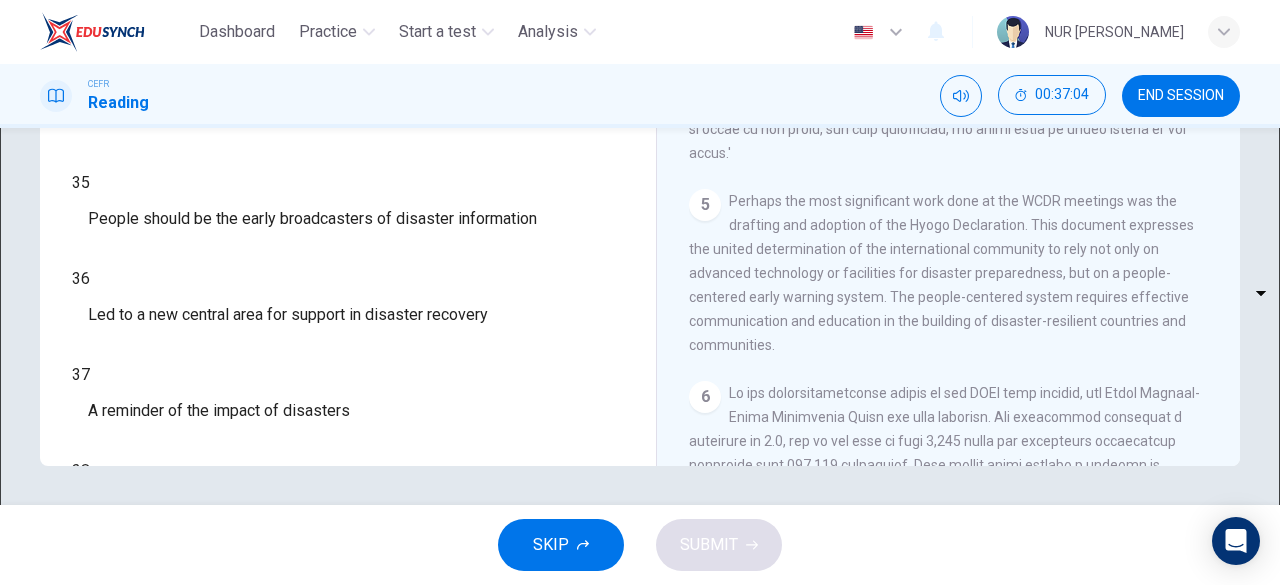click on "C" at bounding box center (640, 645) 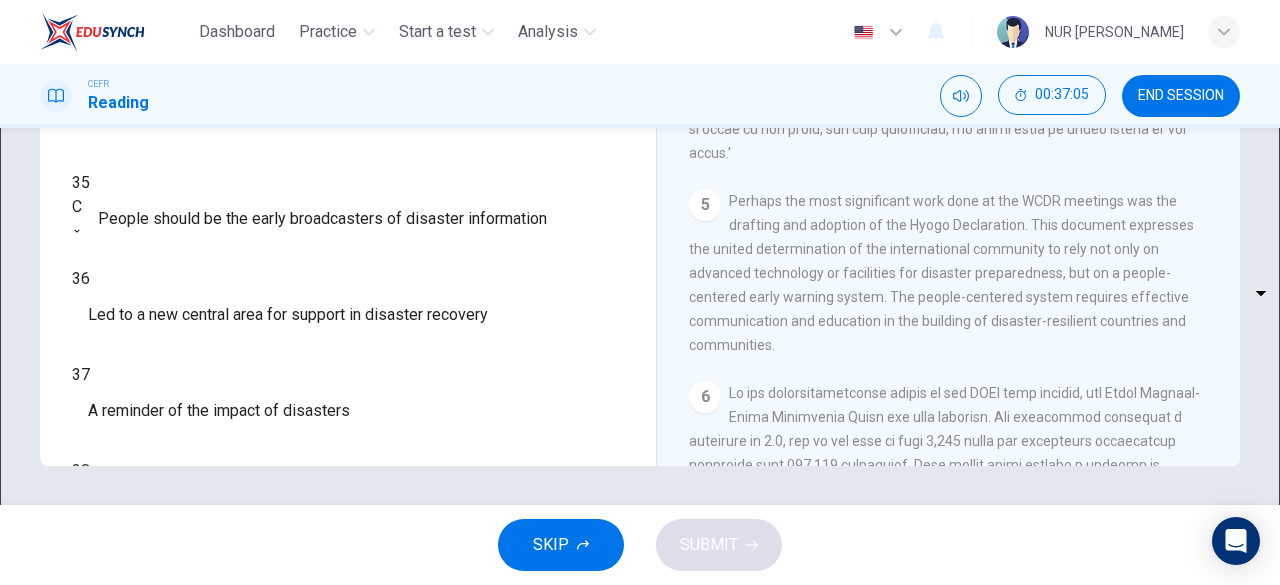 scroll, scrollTop: 136, scrollLeft: 0, axis: vertical 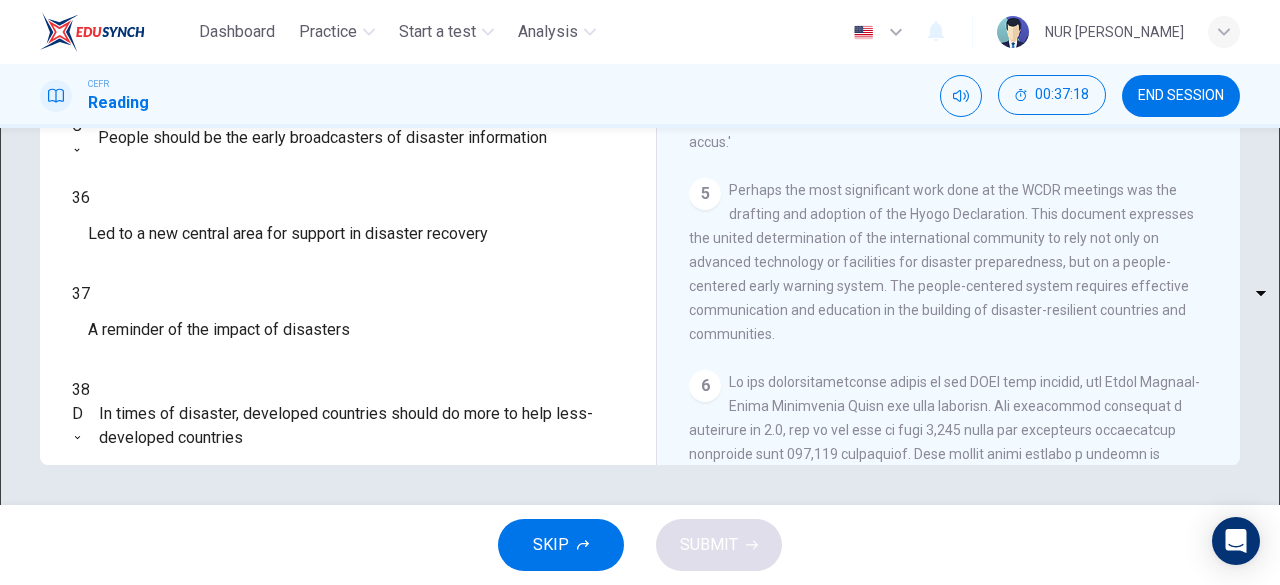 click on "Dashboard Practice Start a test Analysis English en ​ NUR [PERSON_NAME] CEFR Reading 00:37:18 END SESSION Questions 35 - 39 Look at the following statements and the list of disaster control initiatives below.
Match each statement with the correct disaster control initiative,  A-D .
Write the correct letter,  A-D , in the boxes below Disaster Control Initiatives A Hyogo Declaration B Great Hanshin-Awaji Earthquake Forum C World Conference on Disaster Reduction D Yokohama Strategy for a Safer World 35 C C ​ People should be the early broadcasters of disaster information 36 ​ ​ Led to a new central area for support in disaster recovery 37 ​ ​ A reminder of the impact of disasters 38 D D ​ In times of disaster, developed countries should do more to help less-developed countries 39 ​ ​ National development and disaster prevention should be considered at the same time Preparing for the Threat CLICK TO ZOOM Click to Zoom 1 2 3 4 5 6 SKIP SUBMIT
Dashboard Practice Analysis A" at bounding box center [640, 292] 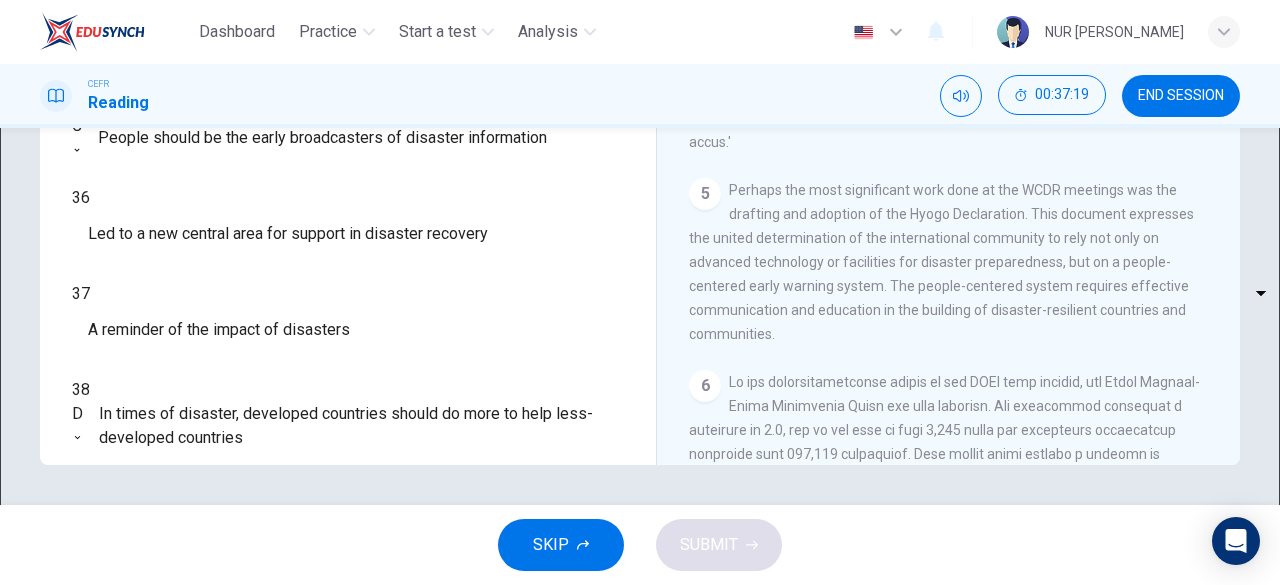 click on "B" at bounding box center [640, 621] 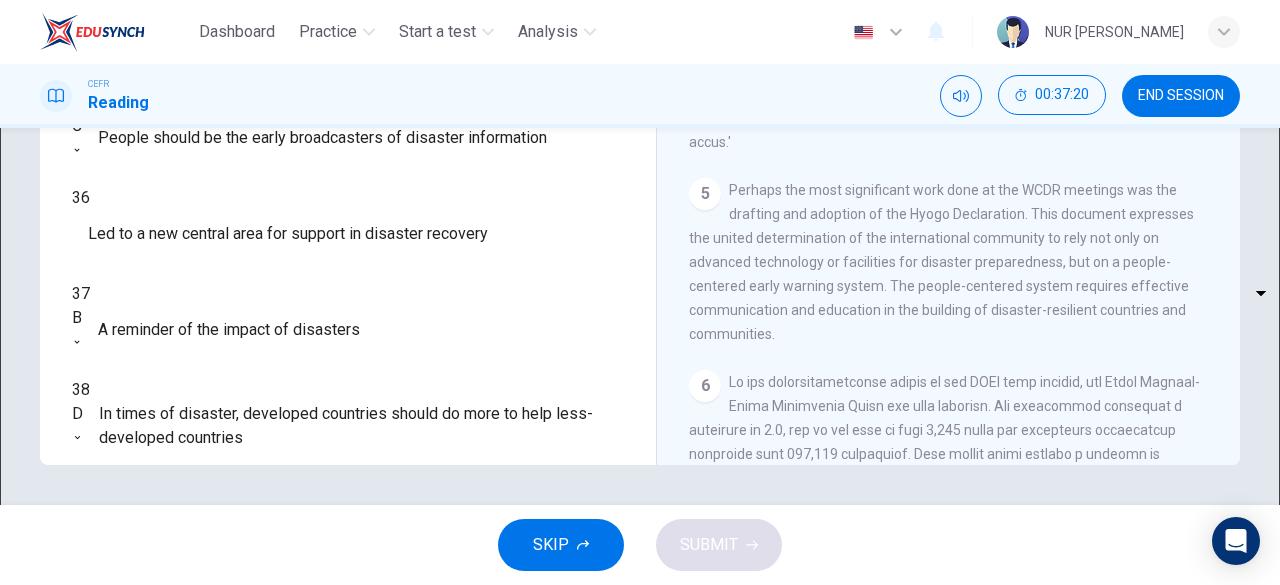 scroll, scrollTop: 136, scrollLeft: 0, axis: vertical 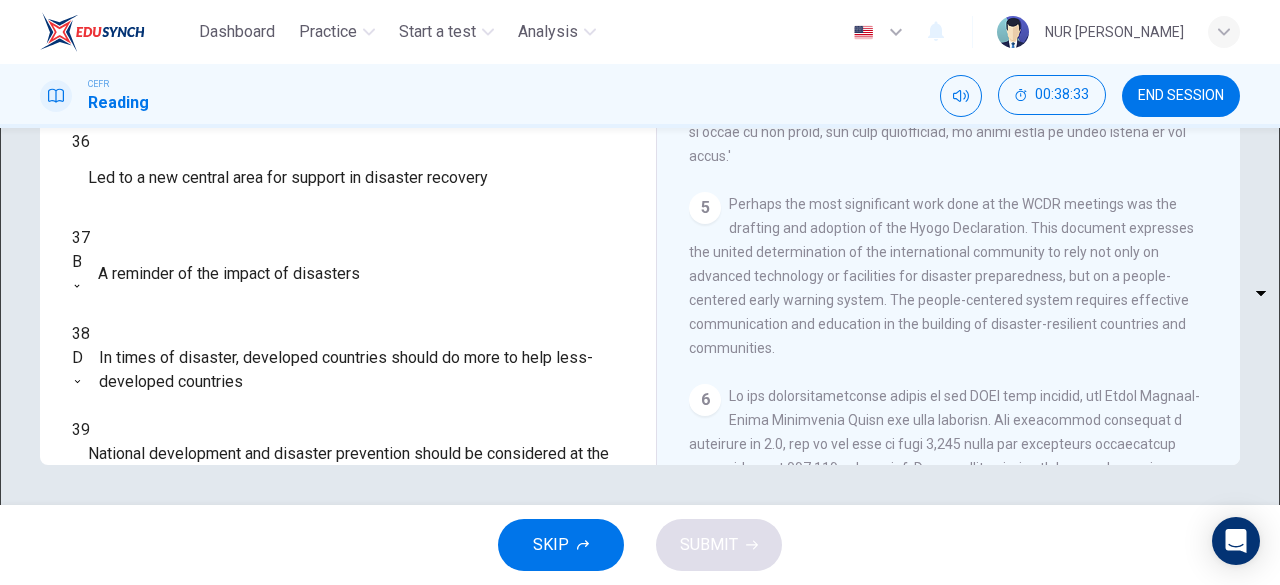 click on "Dashboard Practice Start a test Analysis English en ​ NUR [PERSON_NAME] CEFR Reading 00:38:33 END SESSION Questions 35 - 39 Look at the following statements and the list of disaster control initiatives below.
Match each statement with the correct disaster control initiative,  A-D .
Write the correct letter,  A-D , in the boxes below Disaster Control Initiatives A Hyogo Declaration B Great Hanshin-Awaji Earthquake Forum C World Conference on Disaster Reduction D Yokohama Strategy for a Safer World 35 C C ​ People should be the early broadcasters of disaster information 36 ​ ​ Led to a new central area for support in disaster recovery 37 B B ​ A reminder of the impact of disasters 38 D D ​ In times of disaster, developed countries should do more to help less-developed countries 39 ​ ​ National development and disaster prevention should be considered at the same time Preparing for the Threat CLICK TO ZOOM Click to Zoom 1 2 3 4 5 6 SKIP SUBMIT
Dashboard Practice Analysis" at bounding box center [640, 292] 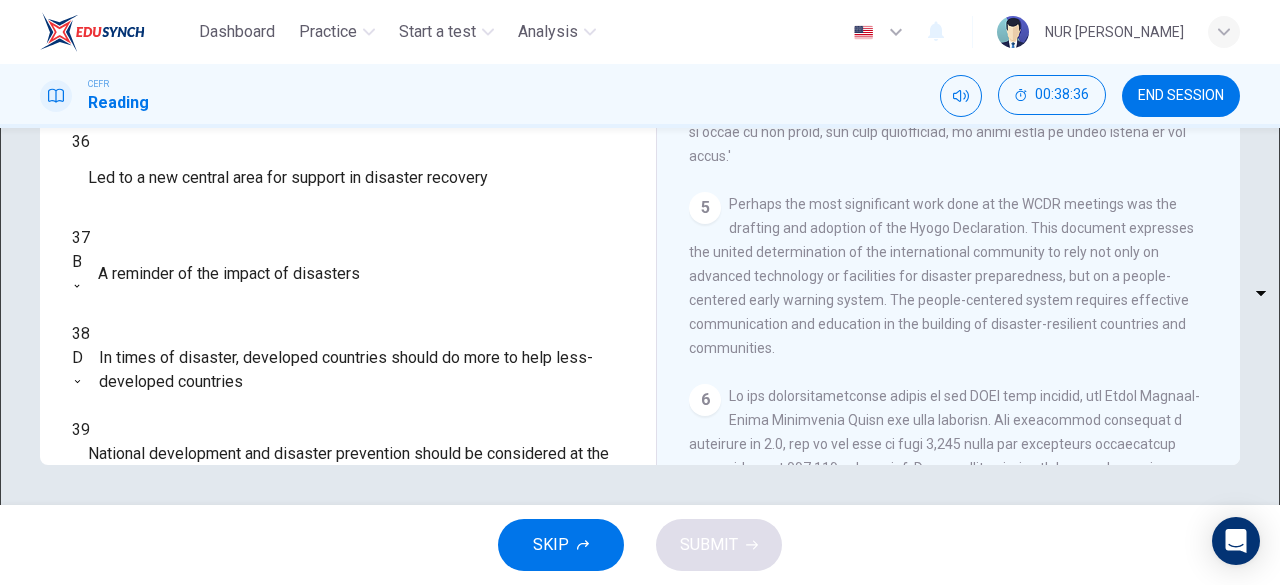 click at bounding box center (640, 585) 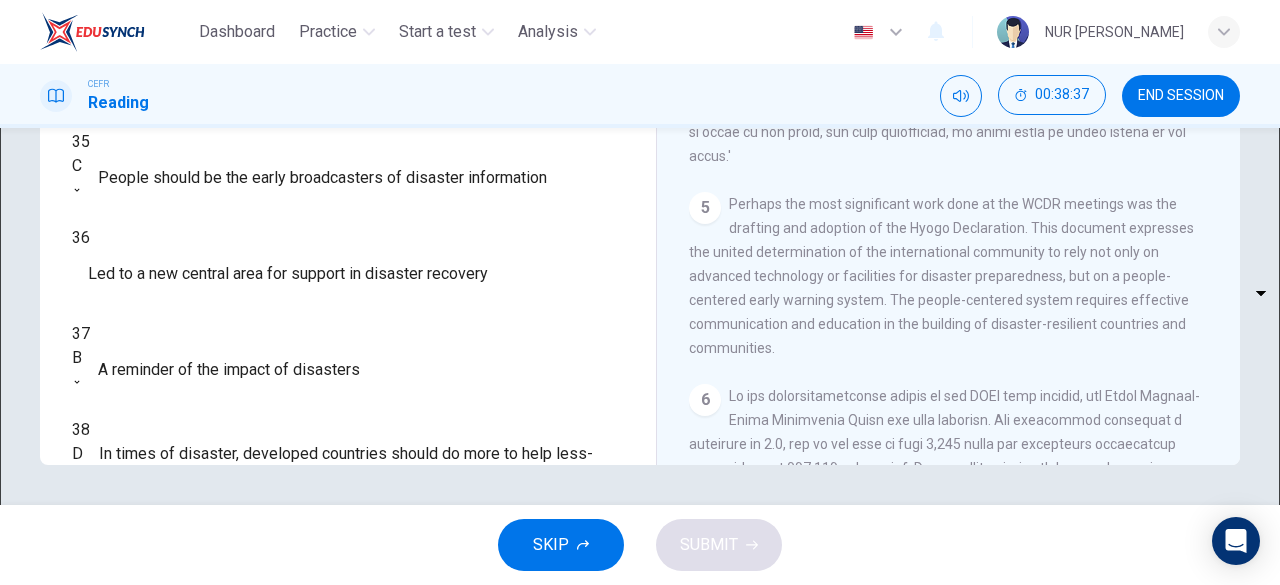 scroll, scrollTop: 0, scrollLeft: 0, axis: both 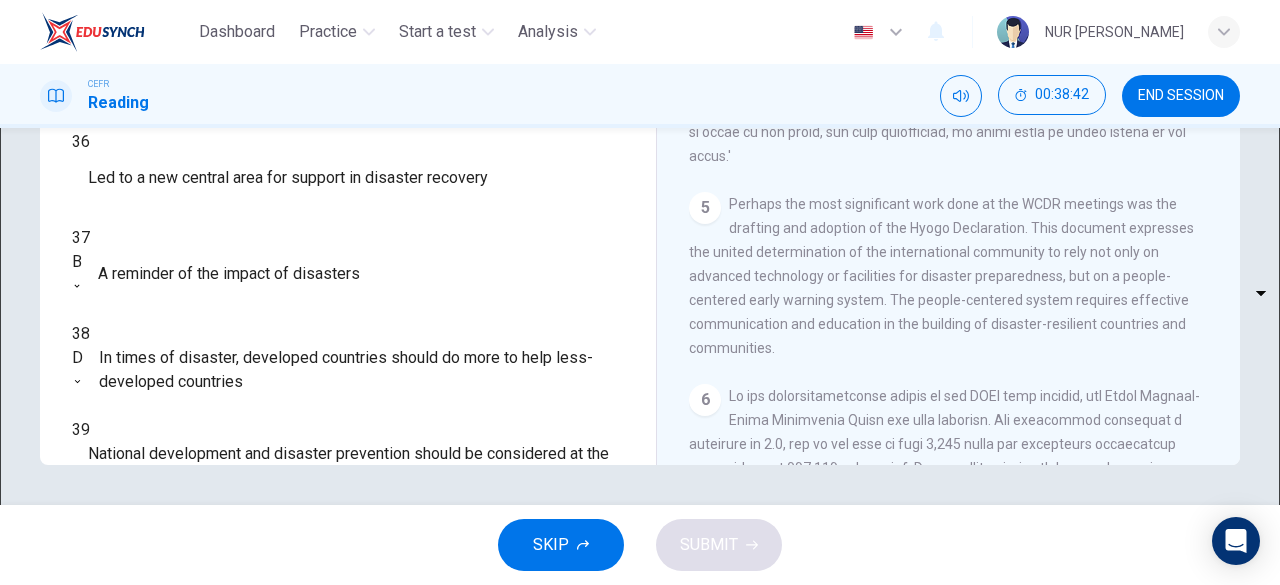 click on "Dashboard Practice Start a test Analysis English en ​ NUR [PERSON_NAME] CEFR Reading 00:38:42 END SESSION Questions 35 - 39 Look at the following statements and the list of disaster control initiatives below.
Match each statement with the correct disaster control initiative,  A-D .
Write the correct letter,  A-D , in the boxes below Disaster Control Initiatives A Hyogo Declaration B Great Hanshin-Awaji Earthquake Forum C World Conference on Disaster Reduction D Yokohama Strategy for a Safer World 35 C C ​ People should be the early broadcasters of disaster information 36 ​ ​ Led to a new central area for support in disaster recovery 37 B B ​ A reminder of the impact of disasters 38 D D ​ In times of disaster, developed countries should do more to help less-developed countries 39 ​ ​ National development and disaster prevention should be considered at the same time Preparing for the Threat CLICK TO ZOOM Click to Zoom 1 2 3 4 5 6 SKIP SUBMIT
Dashboard Practice Analysis A" at bounding box center [640, 292] 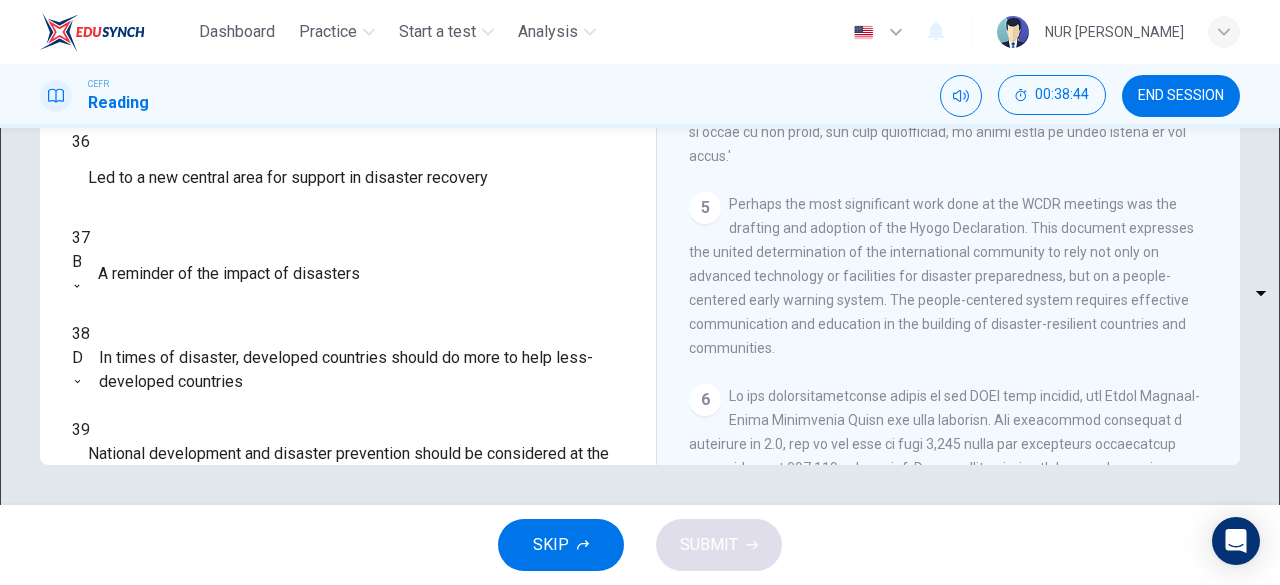 click on "D" at bounding box center [640, 669] 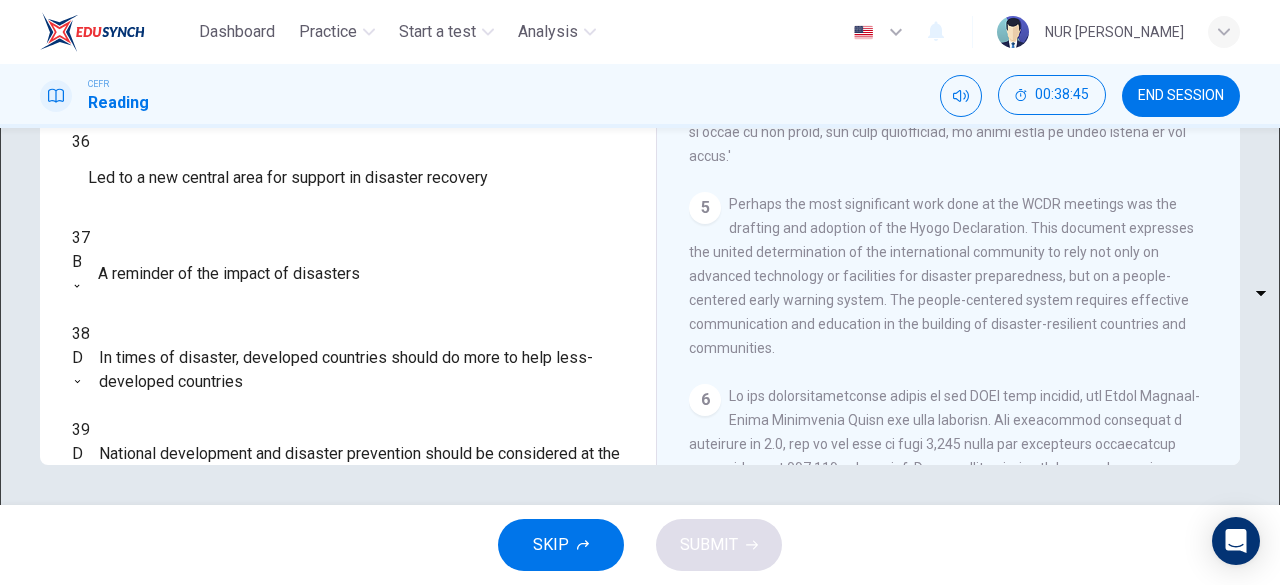 click on "Dashboard Practice Start a test Analysis English en ​ NUR [PERSON_NAME] CEFR Reading 00:38:45 END SESSION Questions 35 - 39 Look at the following statements and the list of disaster control initiatives below.
Match each statement with the correct disaster control initiative,  A-D .
Write the correct letter,  A-D , in the boxes below Disaster Control Initiatives A Hyogo Declaration B Great Hanshin-Awaji Earthquake Forum C World Conference on Disaster Reduction D Yokohama Strategy for a Safer World 35 C C ​ People should be the early broadcasters of disaster information 36 ​ ​ Led to a new central area for support in disaster recovery 37 B B ​ A reminder of the impact of disasters 38 D D ​ In times of disaster, developed countries should do more to help less-developed countries 39 D D ​ National development and disaster prevention should be considered at the same time Preparing for the Threat CLICK TO ZOOM Click to Zoom 1 2 3 4 5 6 SKIP SUBMIT
Dashboard Practice Analysis A" at bounding box center (640, 292) 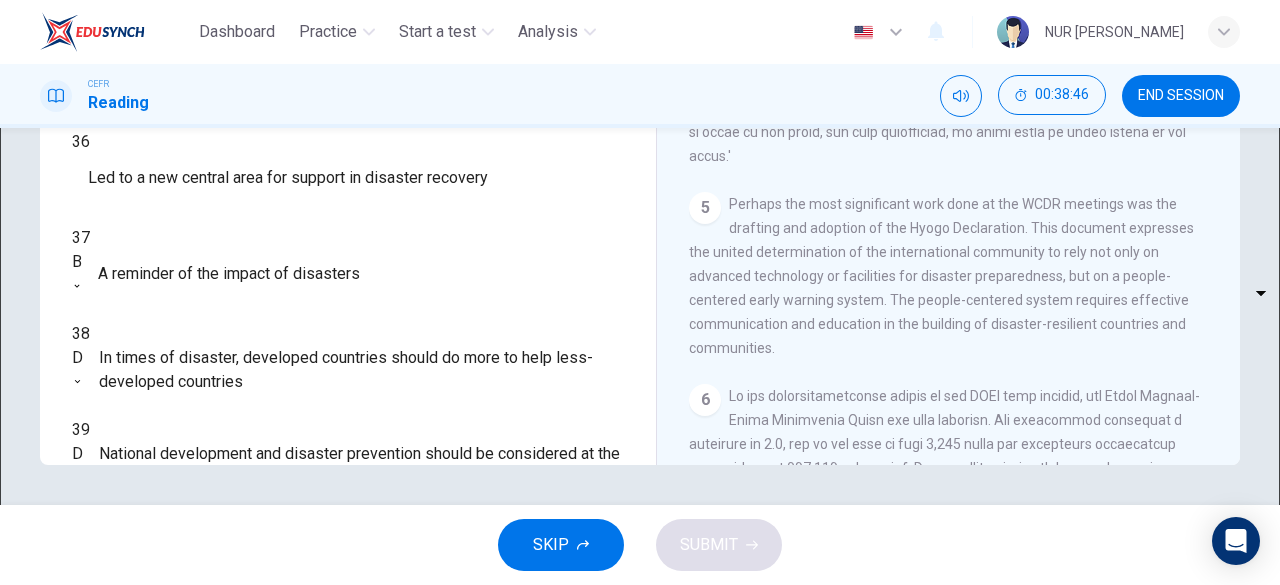 click on "A" at bounding box center (640, 597) 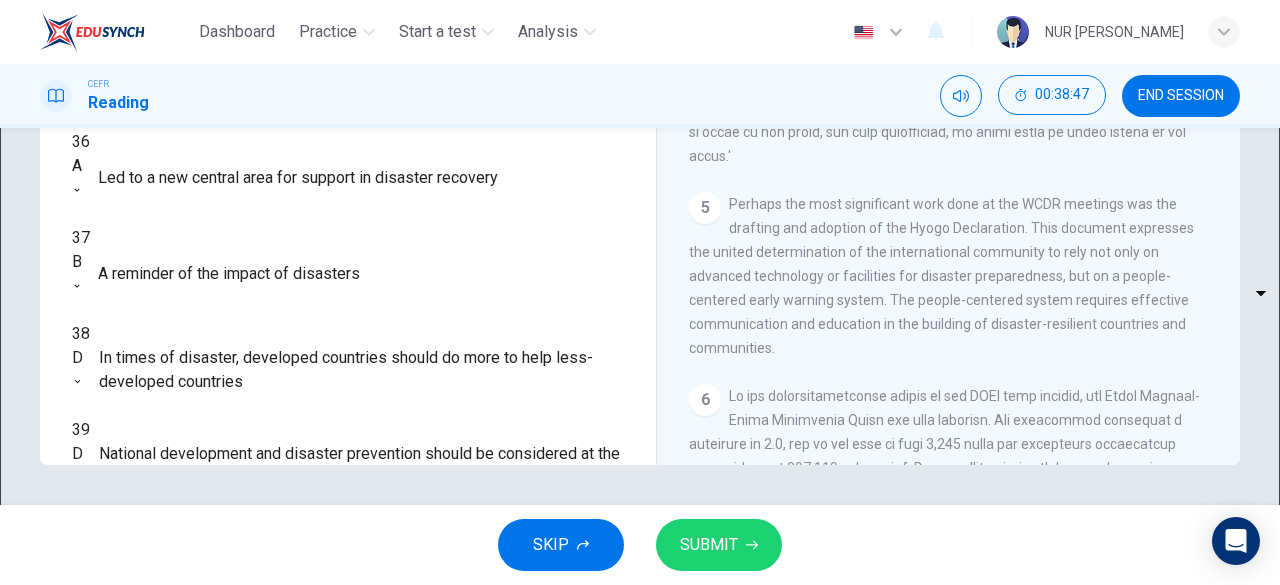 scroll, scrollTop: 0, scrollLeft: 0, axis: both 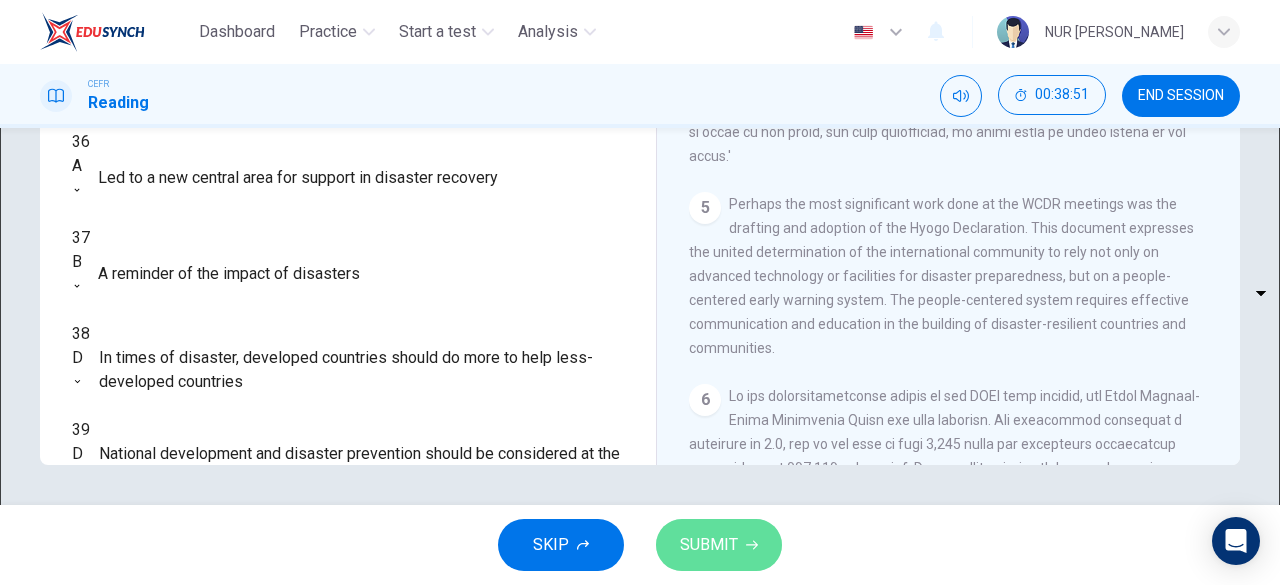click on "SUBMIT" at bounding box center [719, 545] 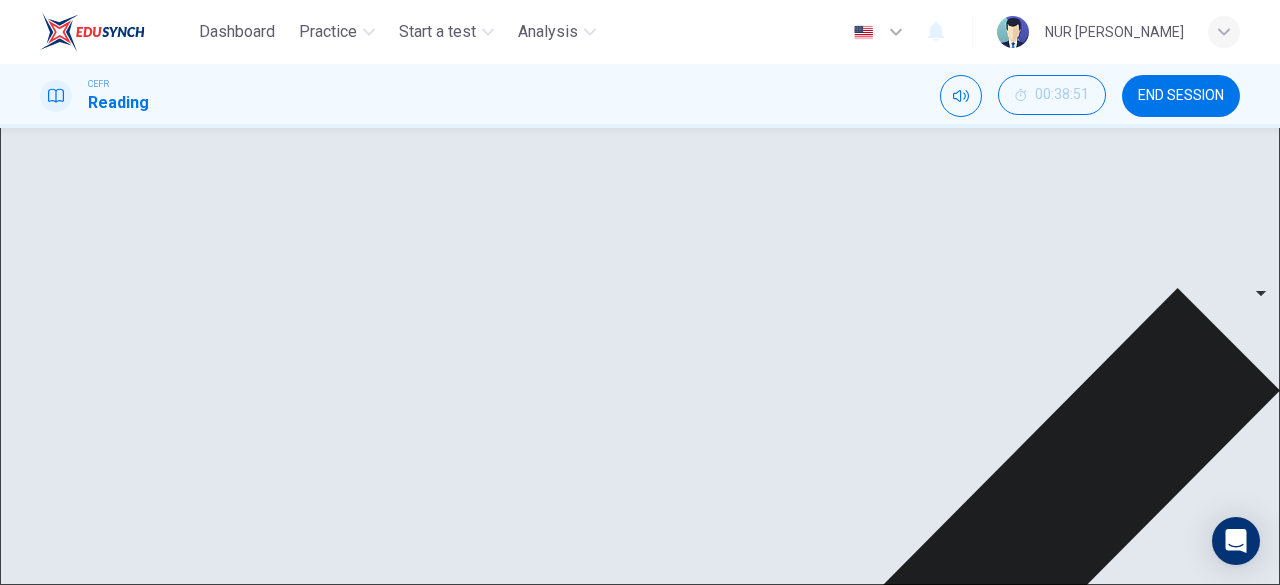 scroll, scrollTop: 0, scrollLeft: 0, axis: both 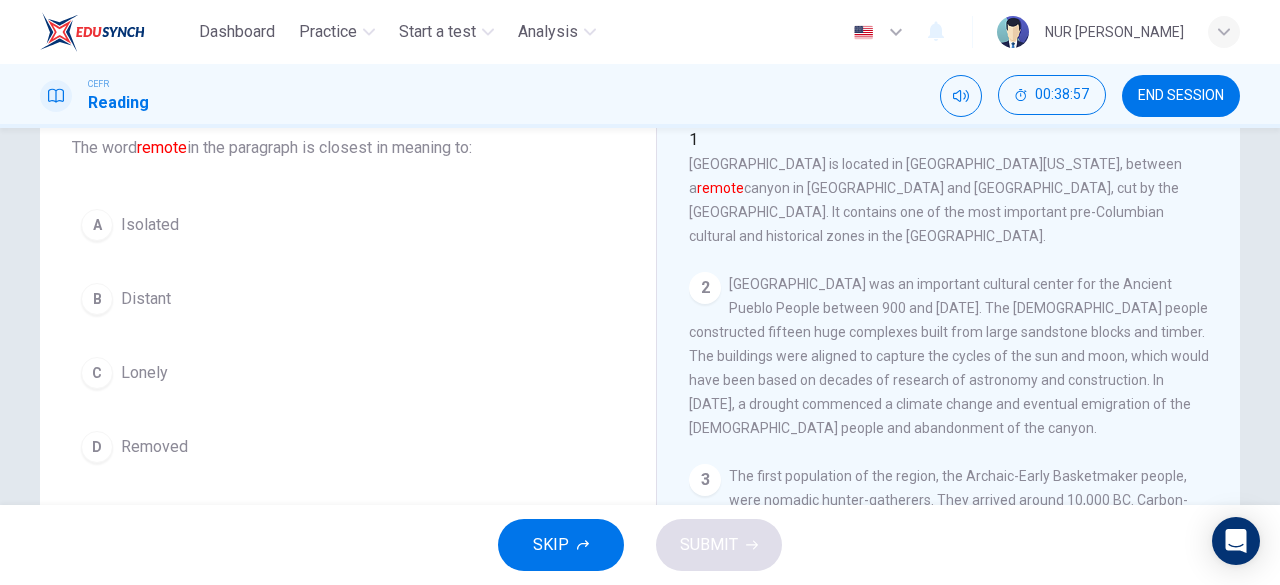 click on "Removed" at bounding box center (154, 447) 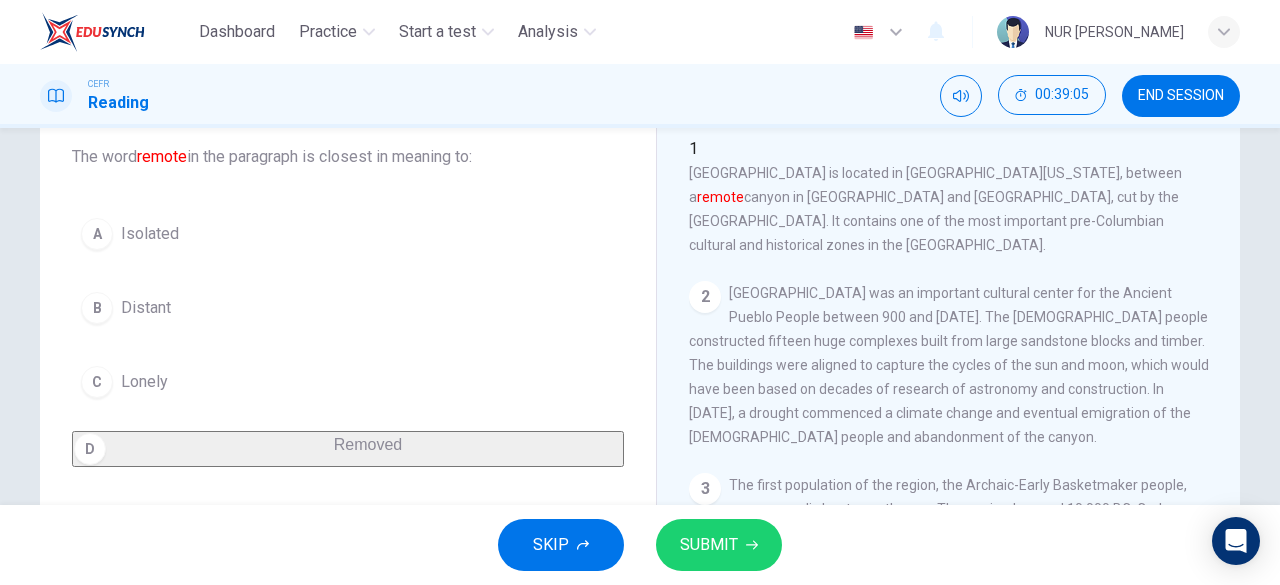 scroll, scrollTop: 120, scrollLeft: 0, axis: vertical 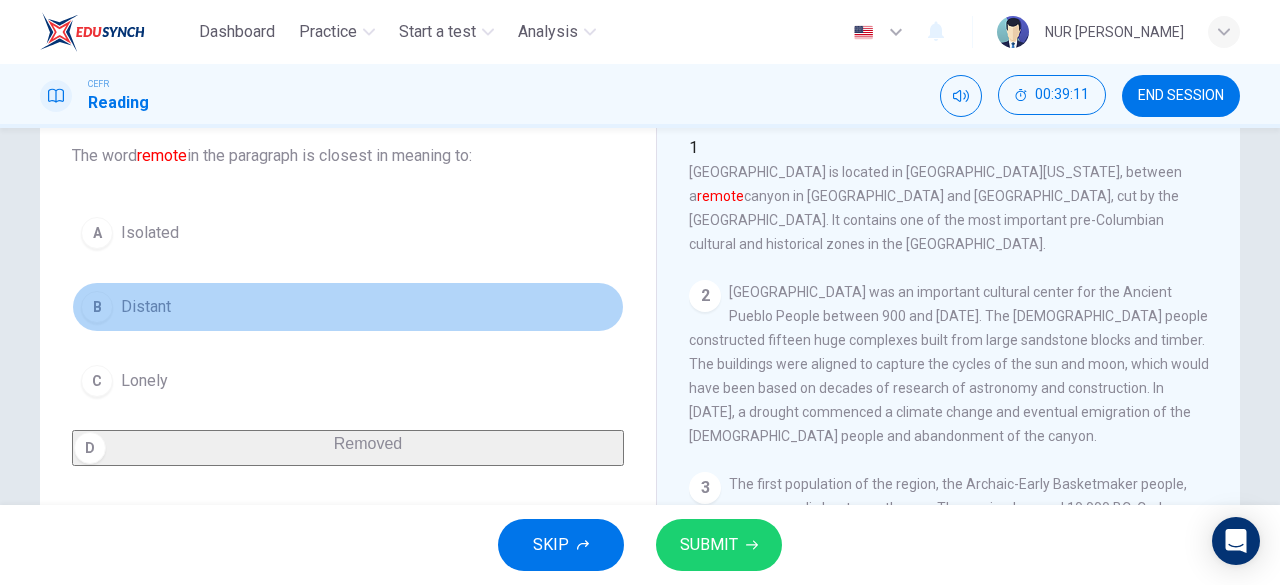 click on "B Distant" at bounding box center [348, 307] 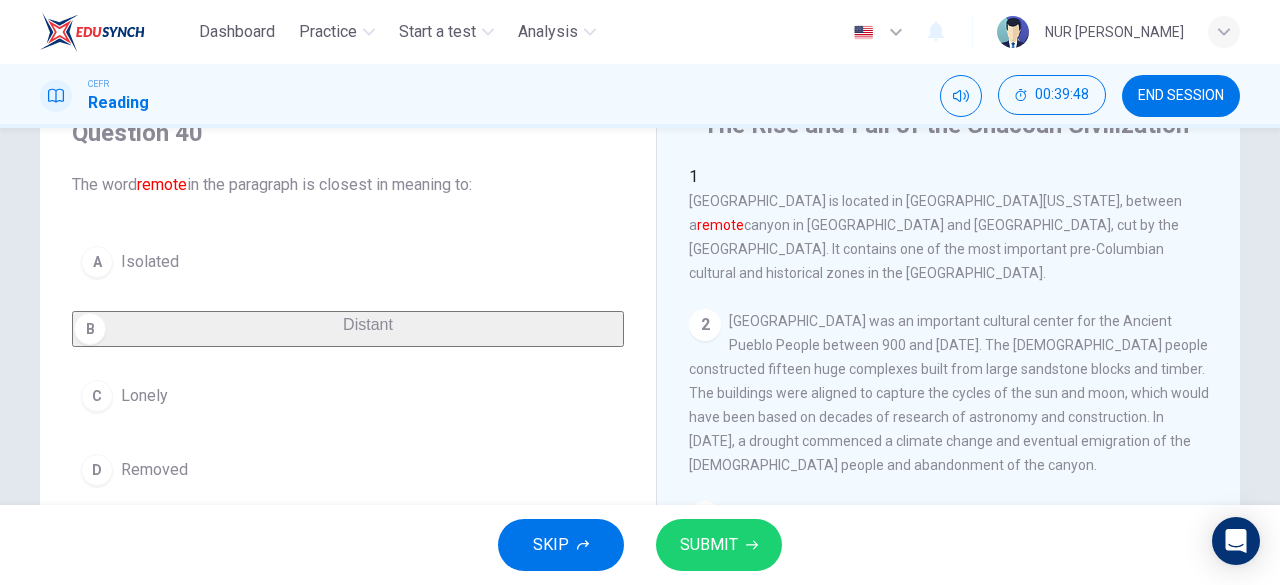 scroll, scrollTop: 90, scrollLeft: 0, axis: vertical 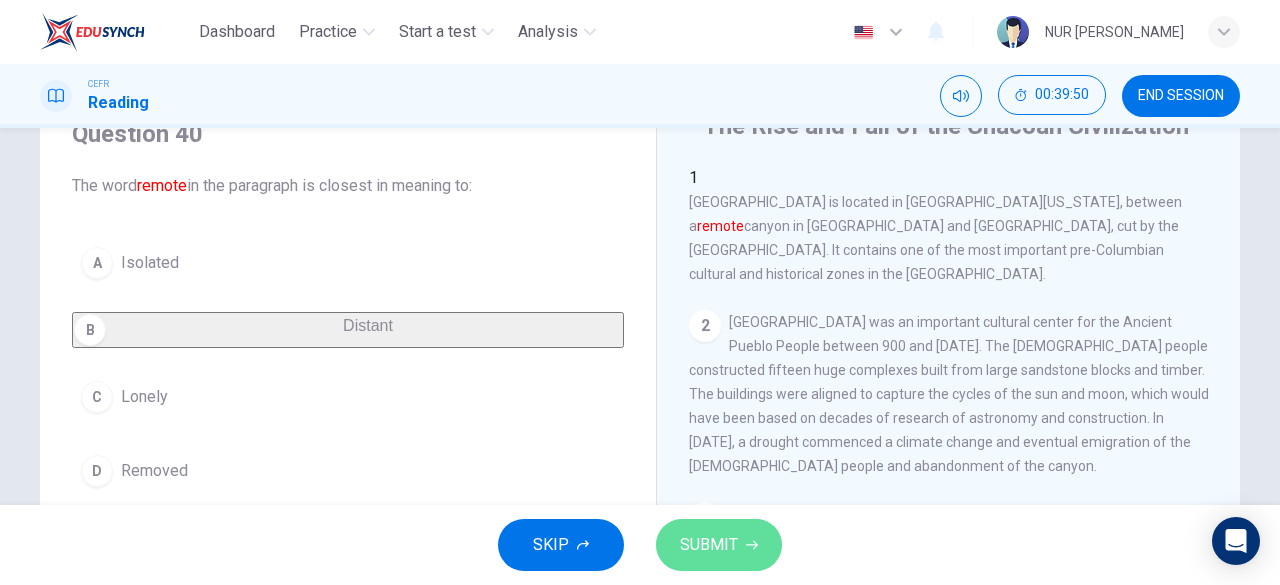 click on "SUBMIT" at bounding box center [709, 545] 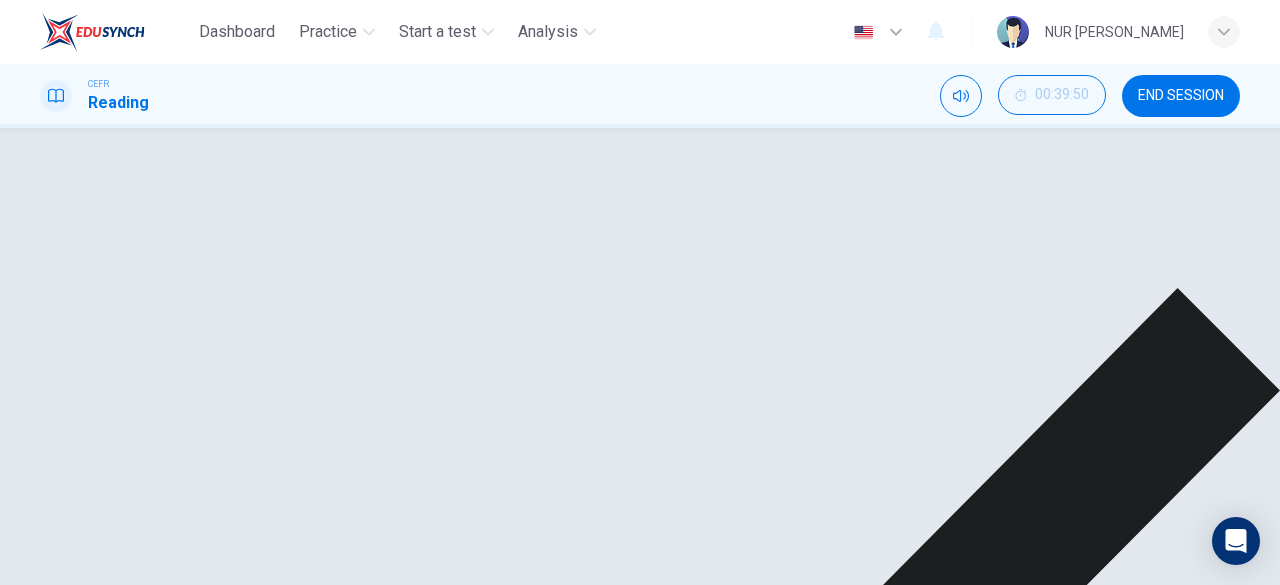 click on "NEXT" at bounding box center [23, 1498] 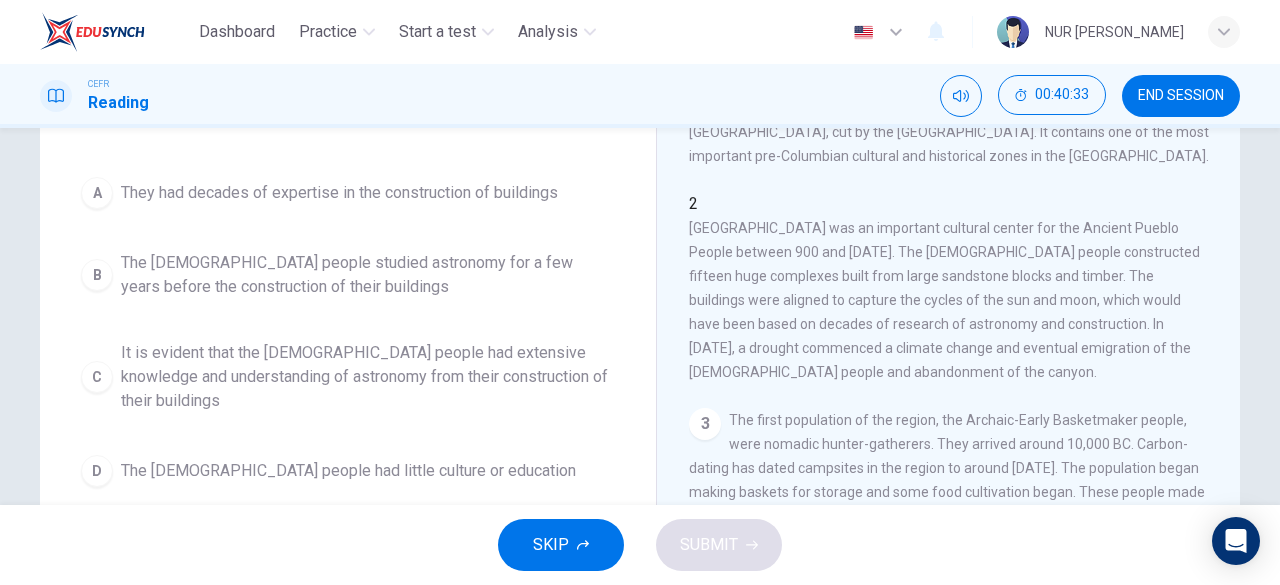 scroll, scrollTop: 185, scrollLeft: 0, axis: vertical 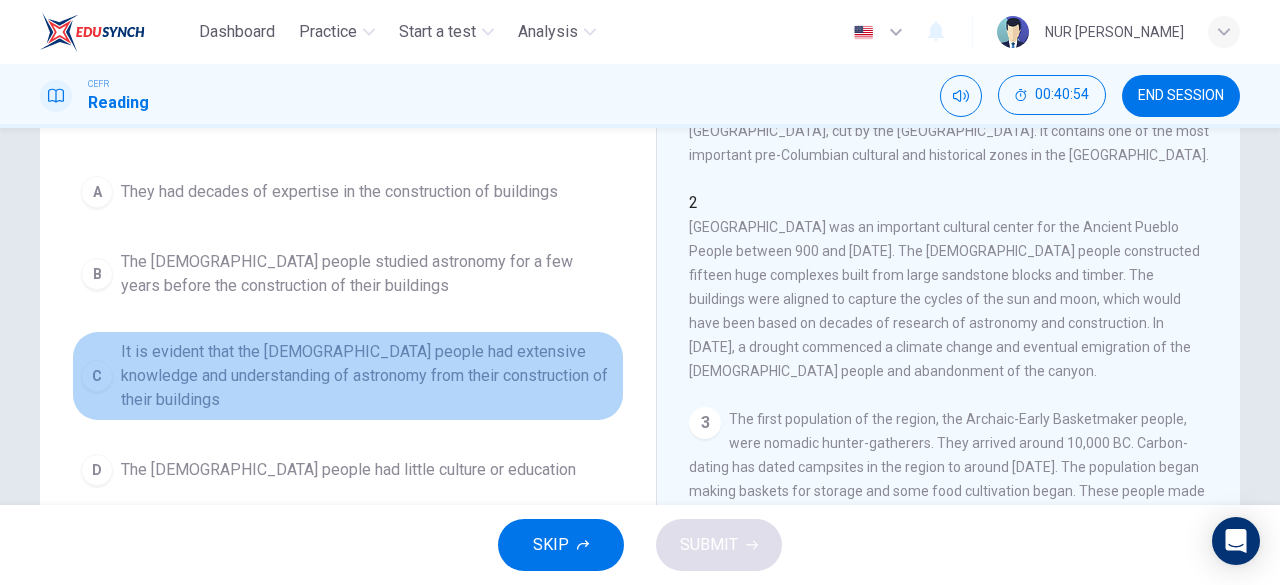 click on "It is evident that the [DEMOGRAPHIC_DATA] people had extensive knowledge and understanding of astronomy from their construction of their buildings" at bounding box center [368, 376] 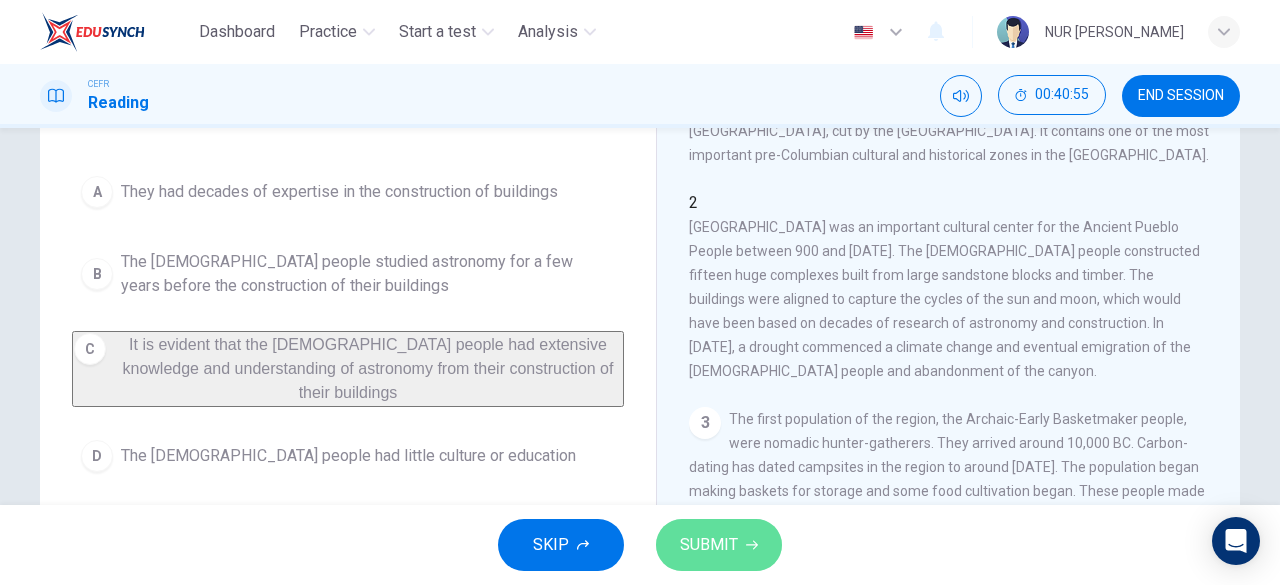 click on "SUBMIT" at bounding box center (709, 545) 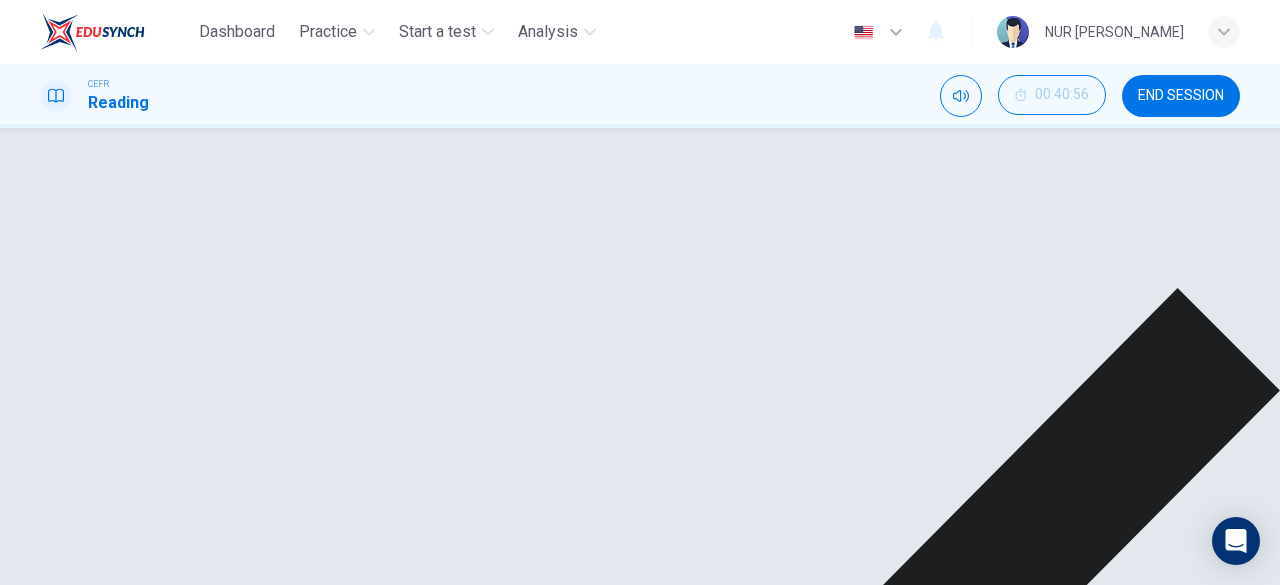 click on "NEXT" at bounding box center [23, 1498] 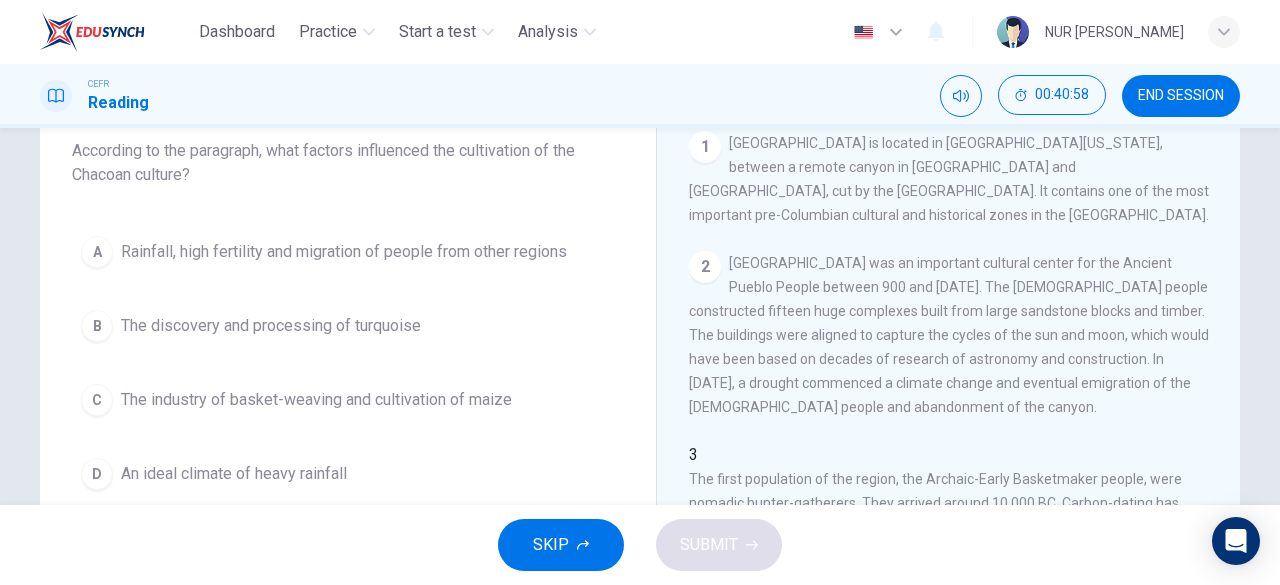 scroll, scrollTop: 125, scrollLeft: 0, axis: vertical 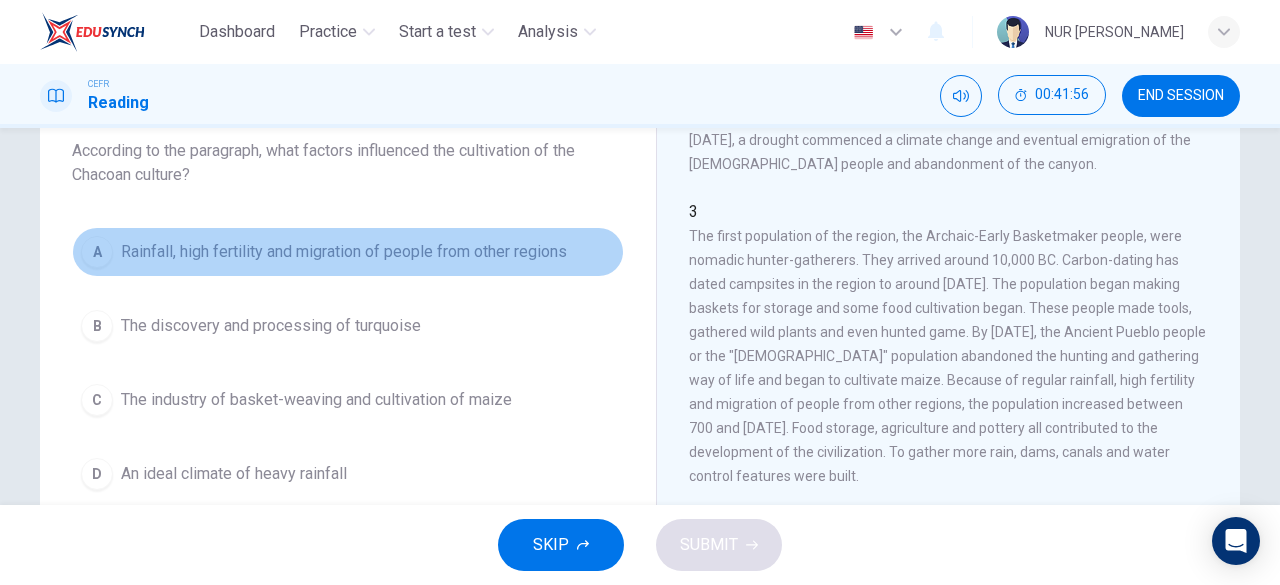click on "Rainfall, high fertility and migration of people from other regions" at bounding box center (344, 252) 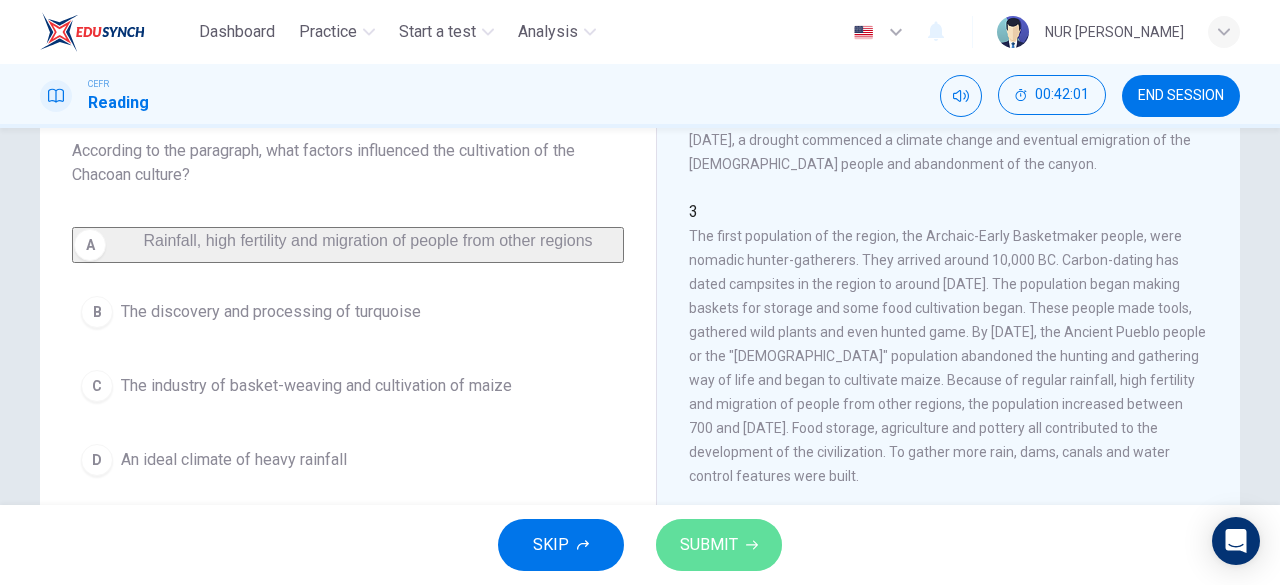 click on "SUBMIT" at bounding box center (709, 545) 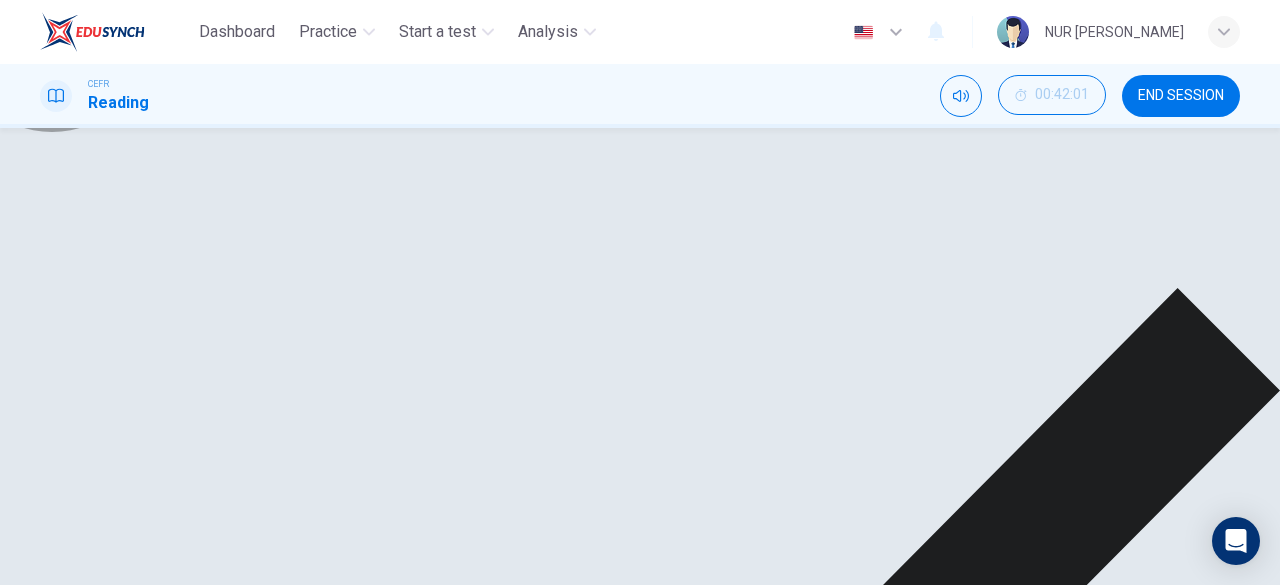 click on "NEXT" at bounding box center (23, 1498) 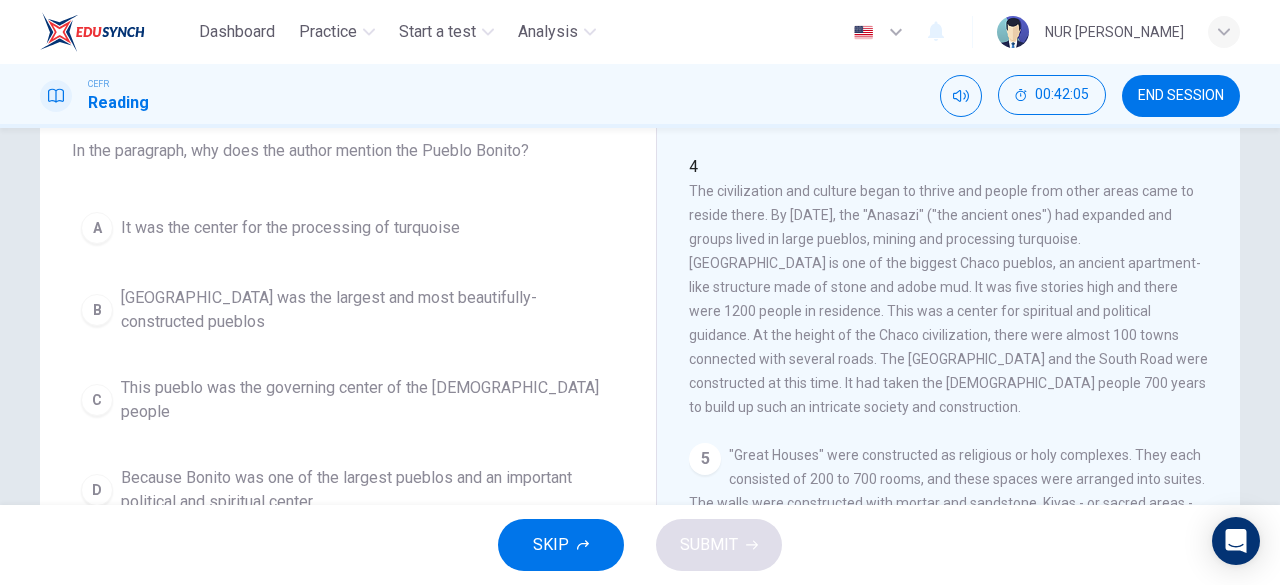 scroll, scrollTop: 573, scrollLeft: 0, axis: vertical 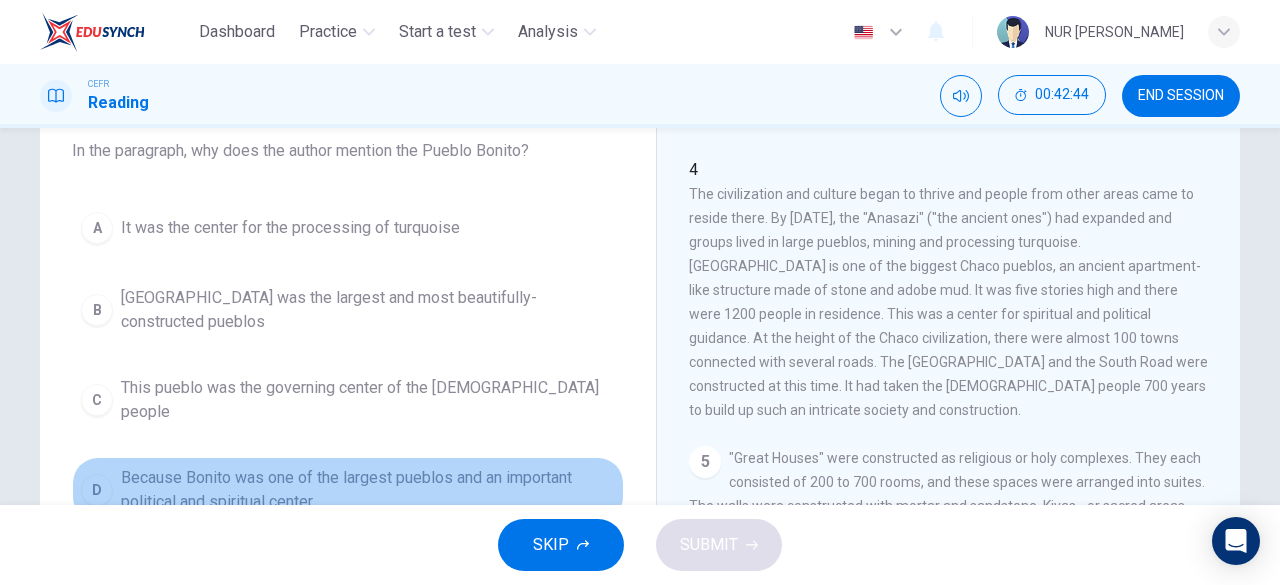 click on "Because Bonito was one of the largest pueblos and an important political and spiritual center" at bounding box center [368, 490] 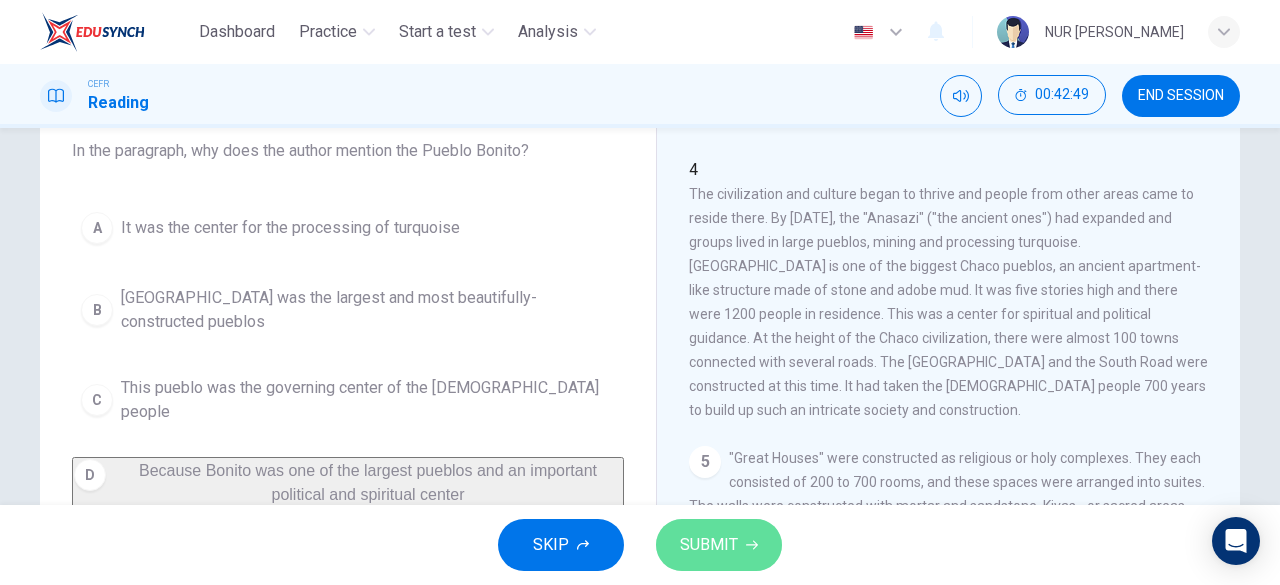 click on "SUBMIT" at bounding box center [709, 545] 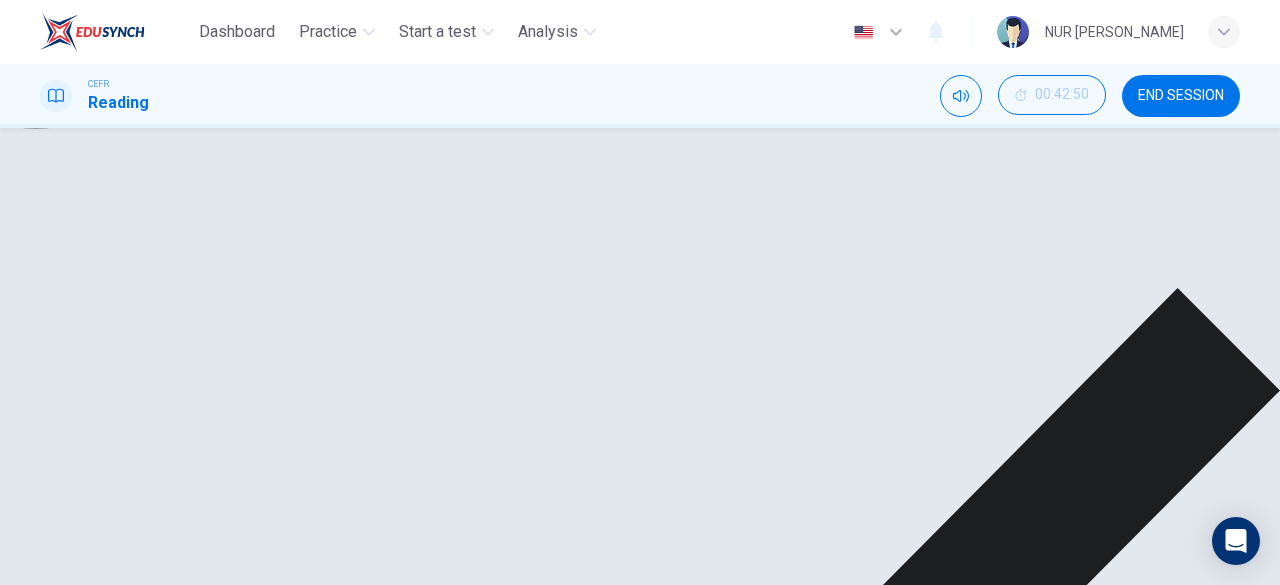 click on "NEXT" at bounding box center (33, 1499) 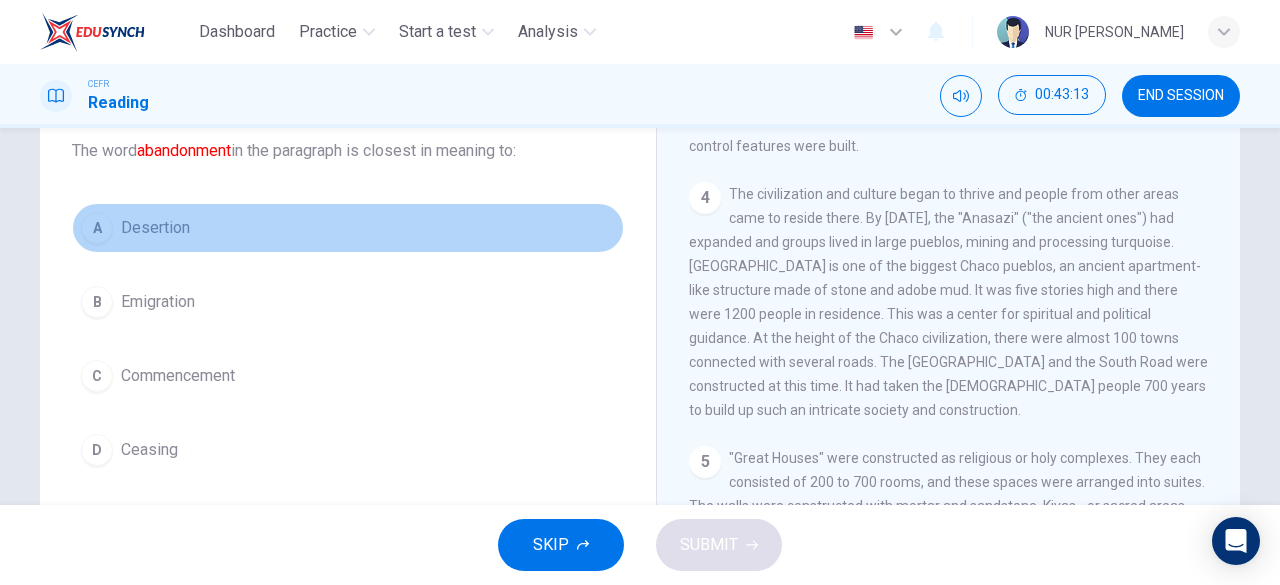 click on "Desertion" at bounding box center (155, 228) 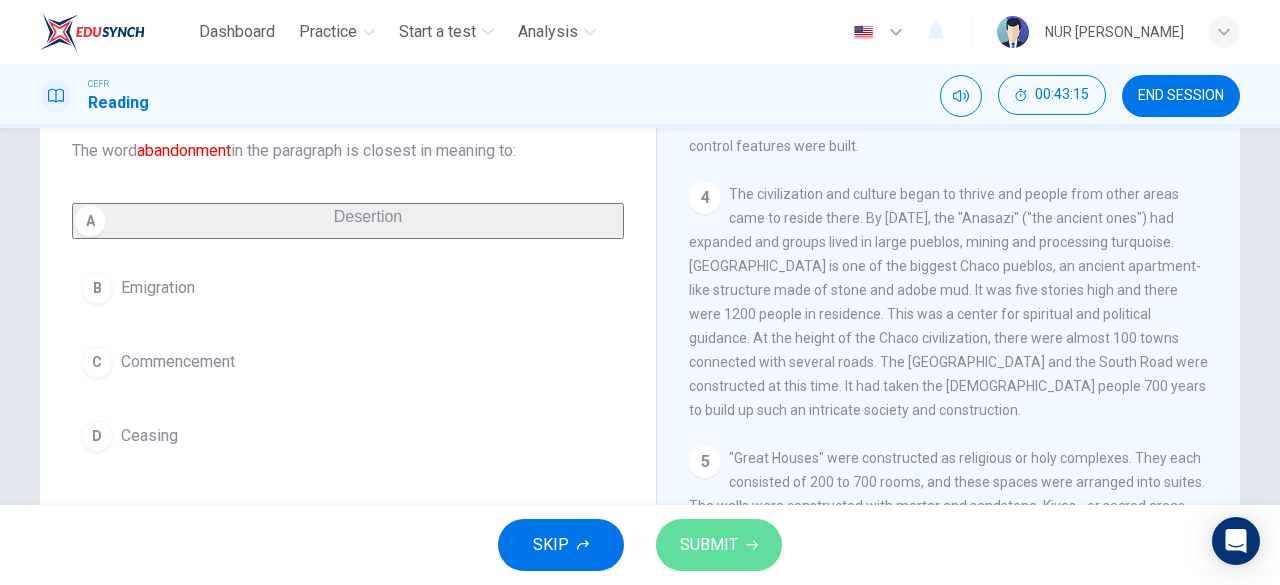 click on "SUBMIT" at bounding box center (709, 545) 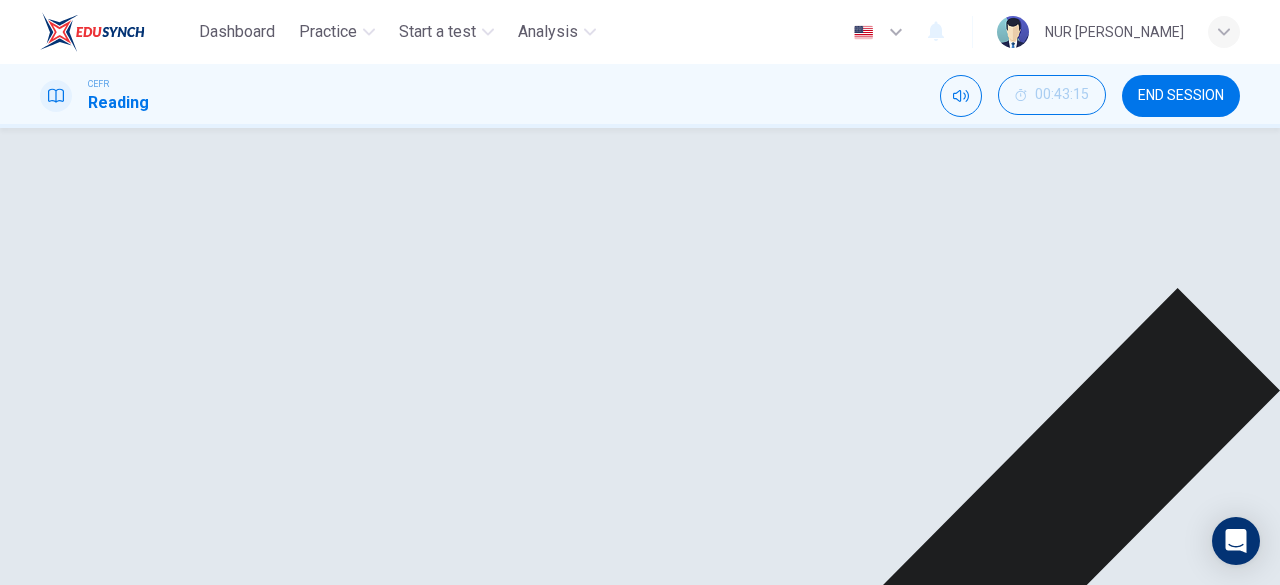 click on "NEXT" at bounding box center (23, 1498) 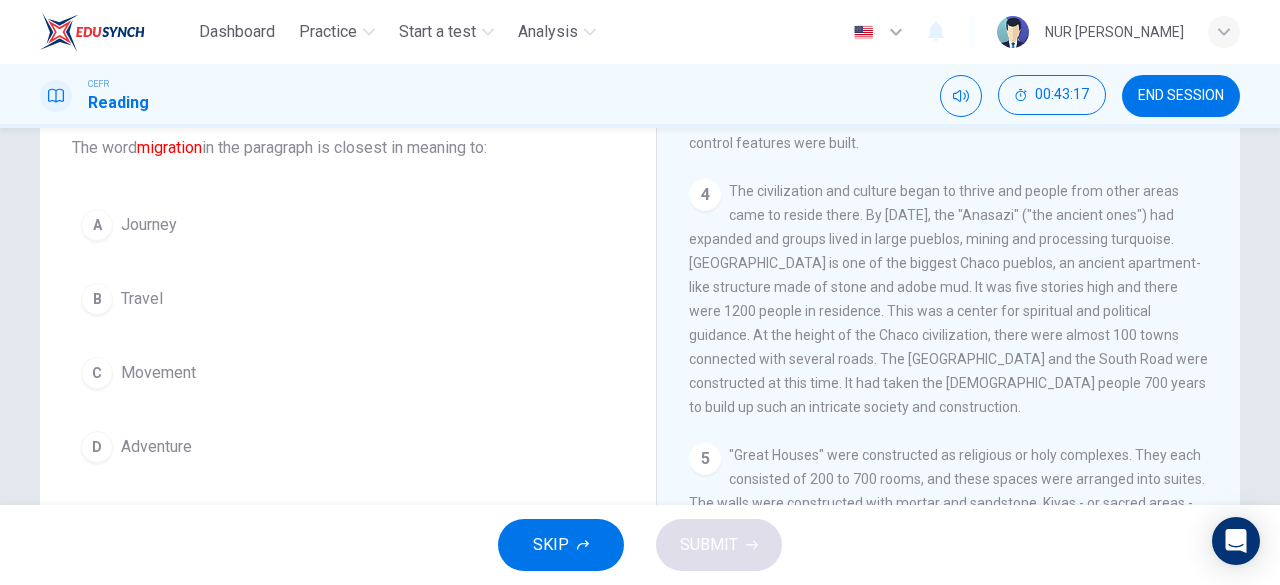 scroll, scrollTop: 119, scrollLeft: 0, axis: vertical 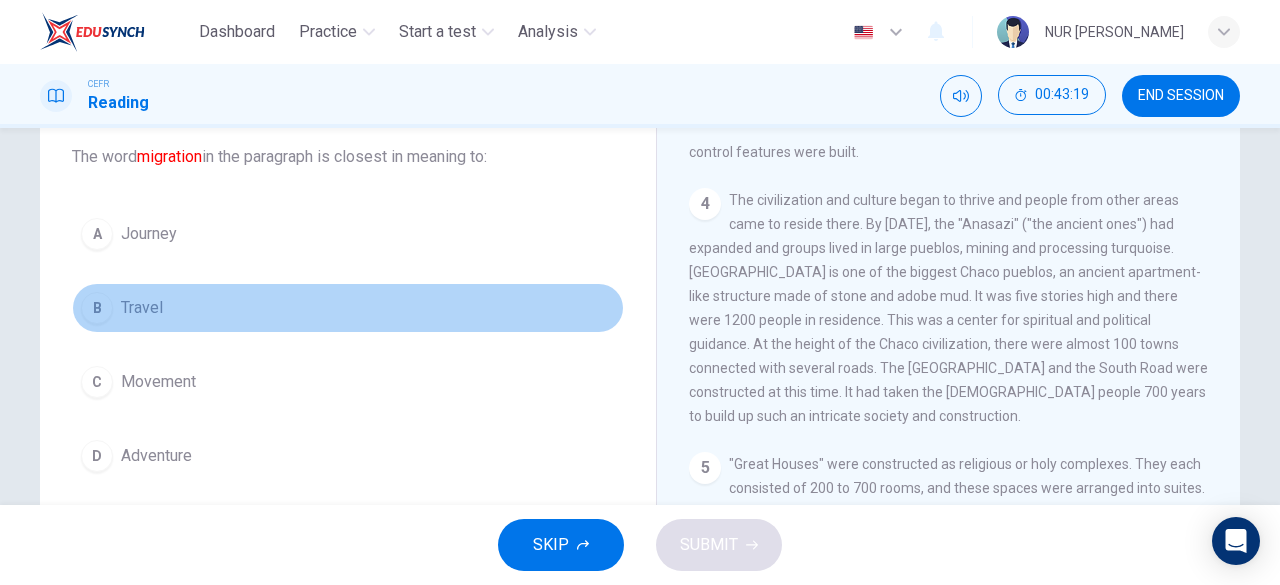 click on "B Travel" at bounding box center (348, 308) 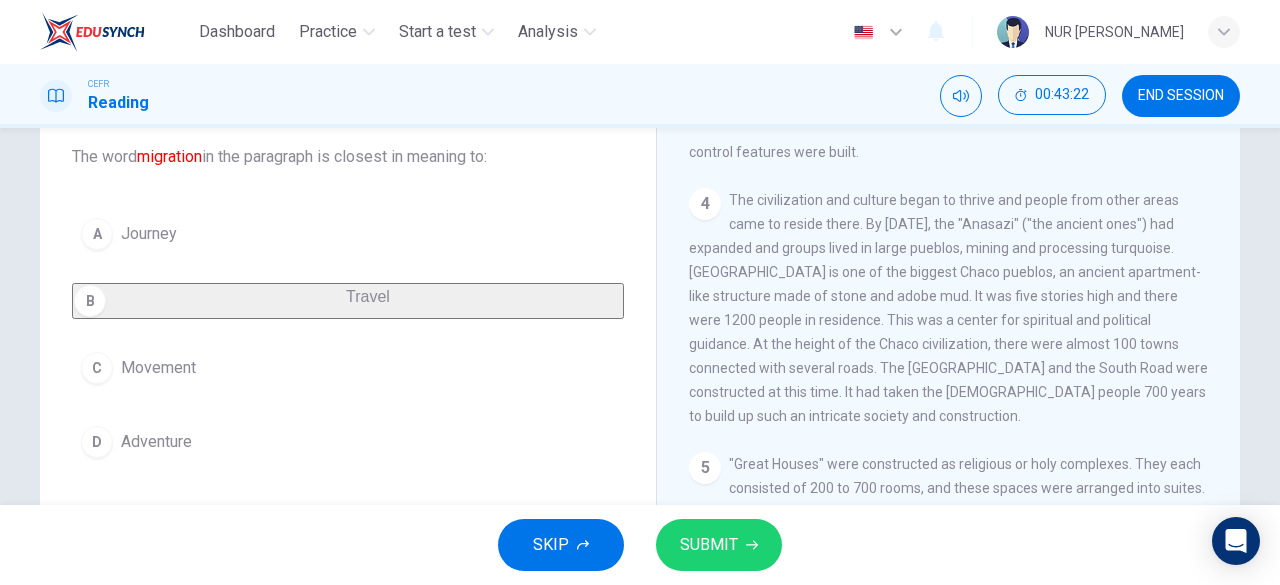 scroll, scrollTop: 819, scrollLeft: 0, axis: vertical 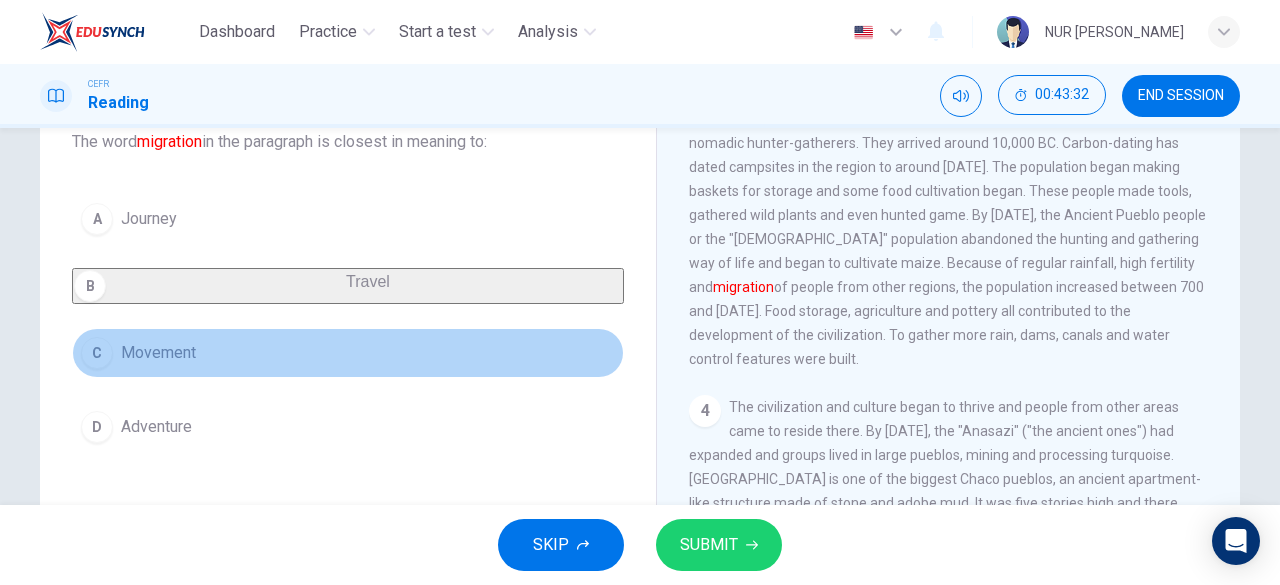 click on "C Movement" at bounding box center [348, 353] 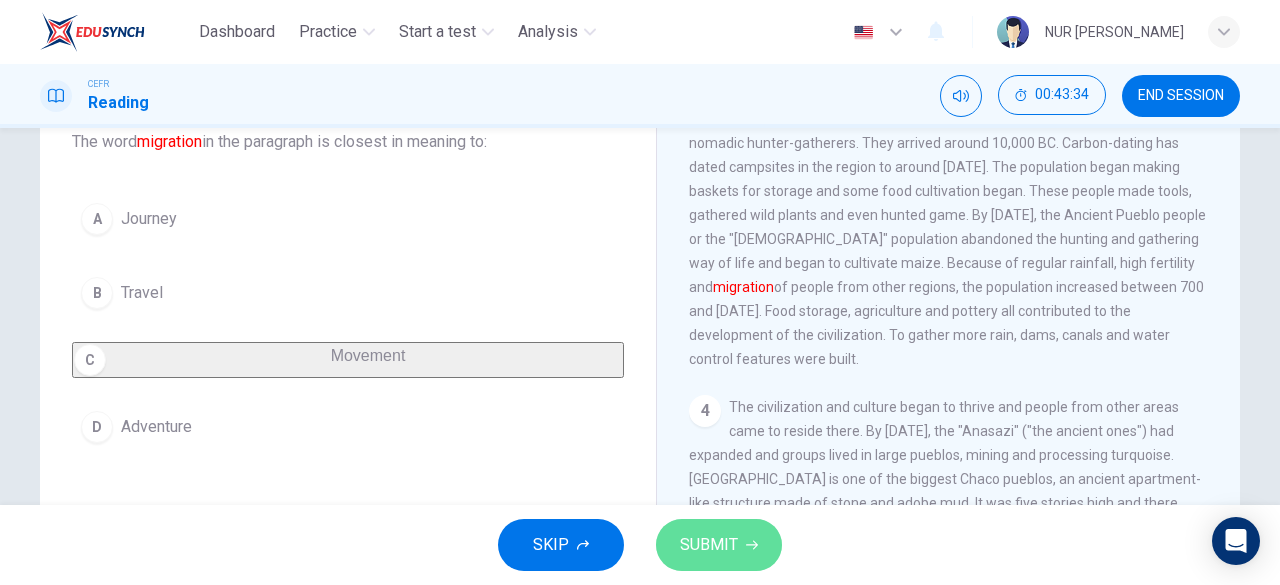 click on "SUBMIT" at bounding box center [709, 545] 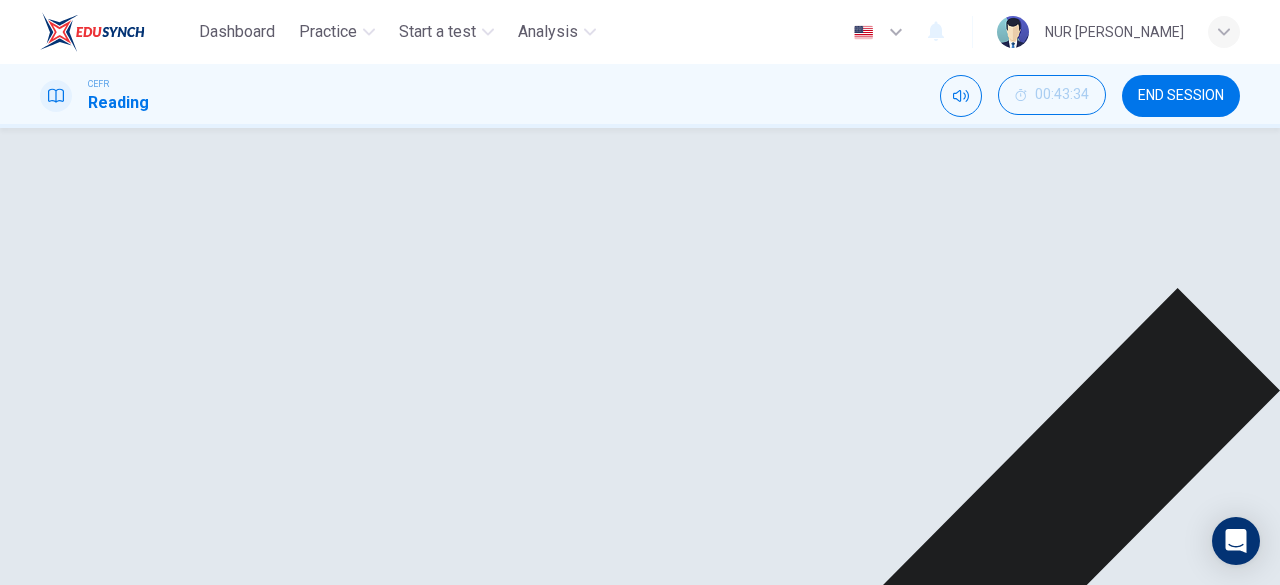 click on "NEXT" at bounding box center [33, 1499] 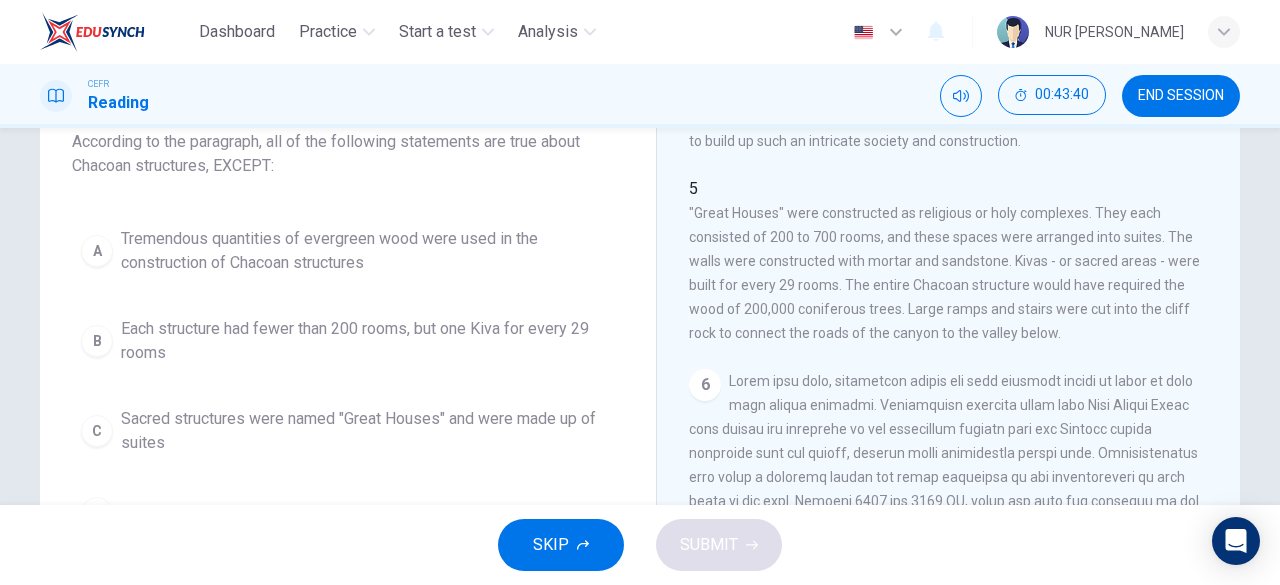 scroll, scrollTop: 812, scrollLeft: 0, axis: vertical 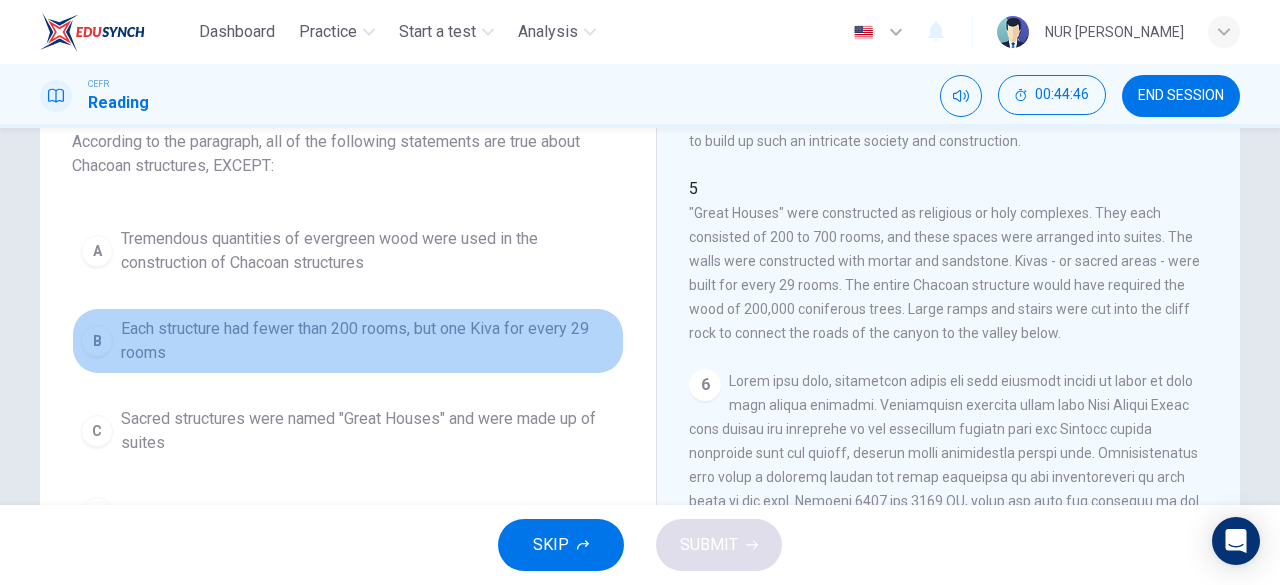 click on "Each structure had fewer than 200 rooms, but one Kiva for every 29 rooms" at bounding box center [368, 341] 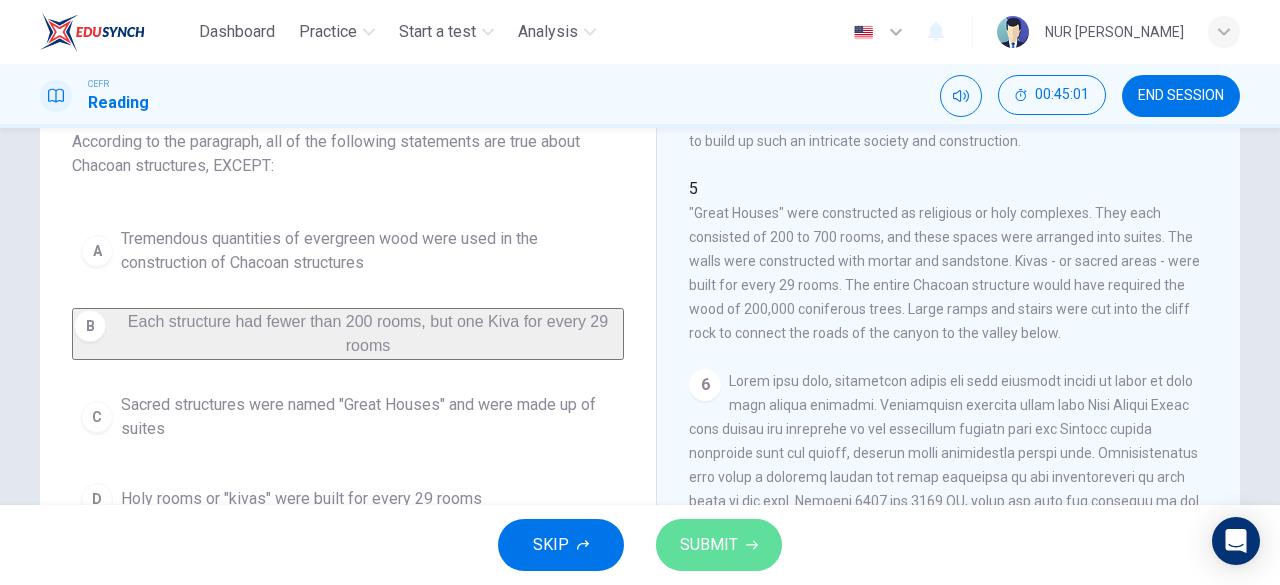 click on "SUBMIT" at bounding box center [709, 545] 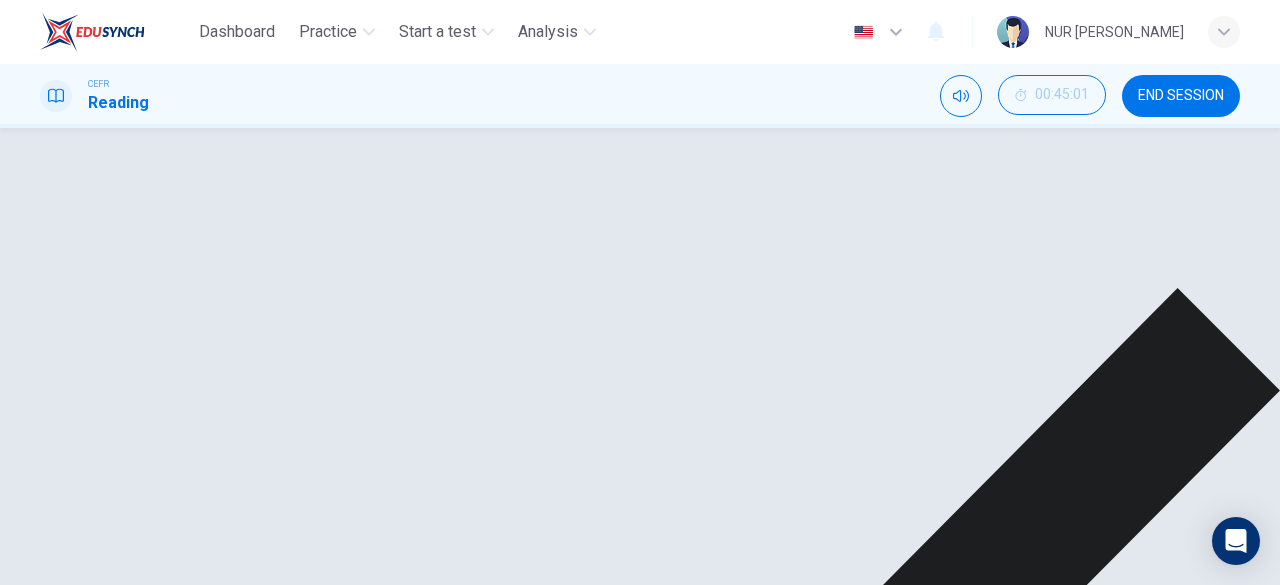 click on "NEXT" at bounding box center [23, 1498] 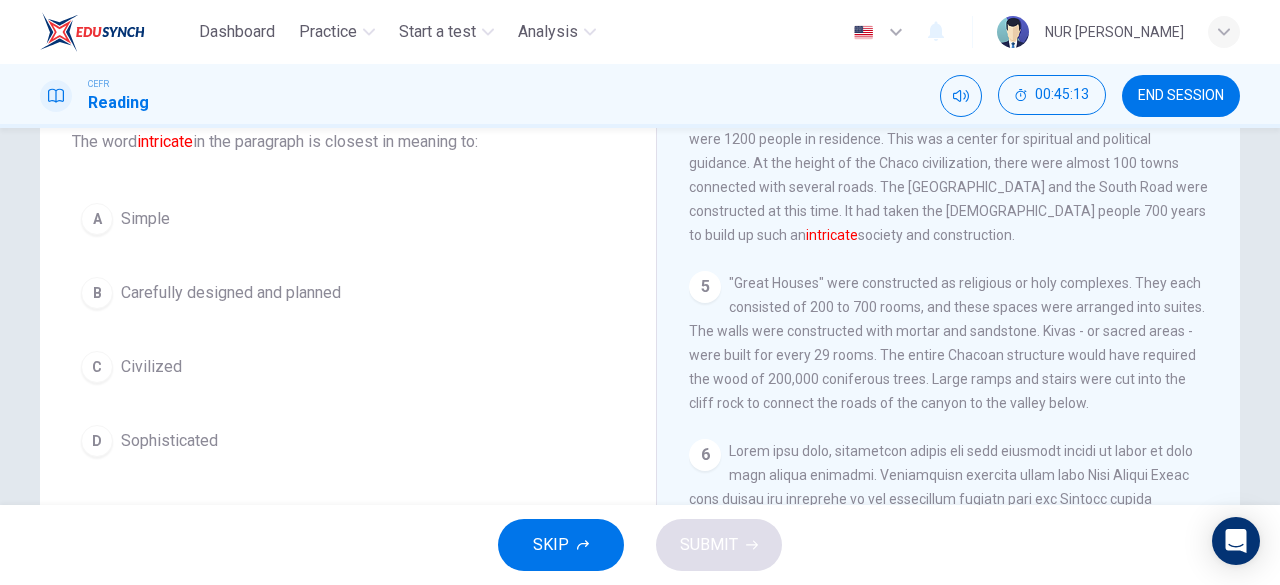 scroll, scrollTop: 737, scrollLeft: 0, axis: vertical 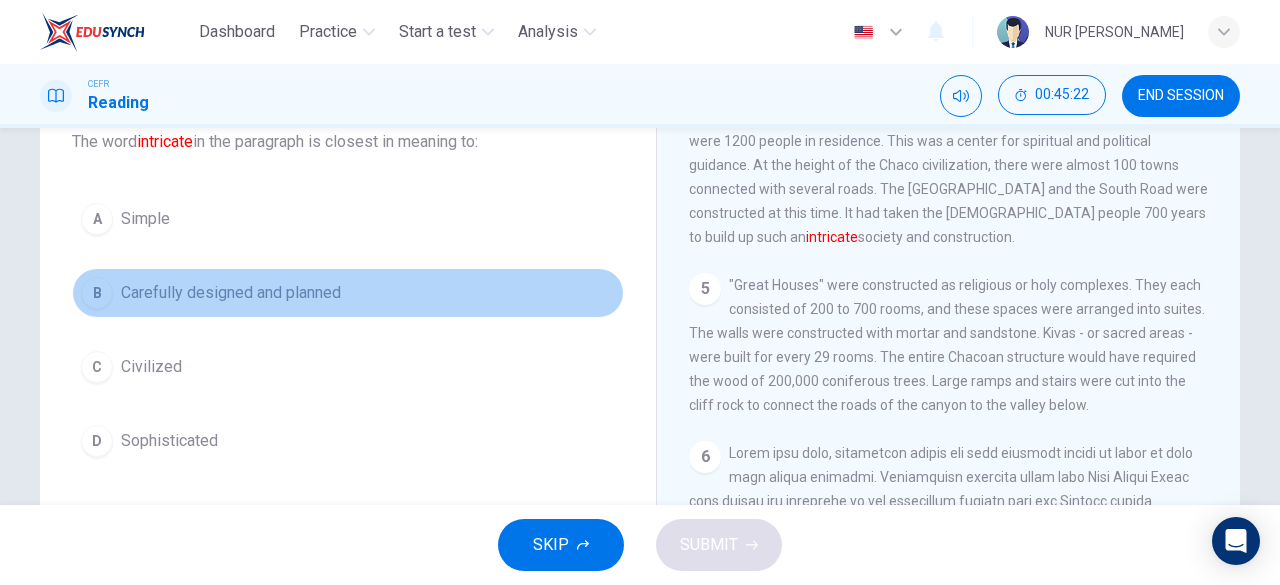 click on "Carefully designed and planned" at bounding box center [231, 293] 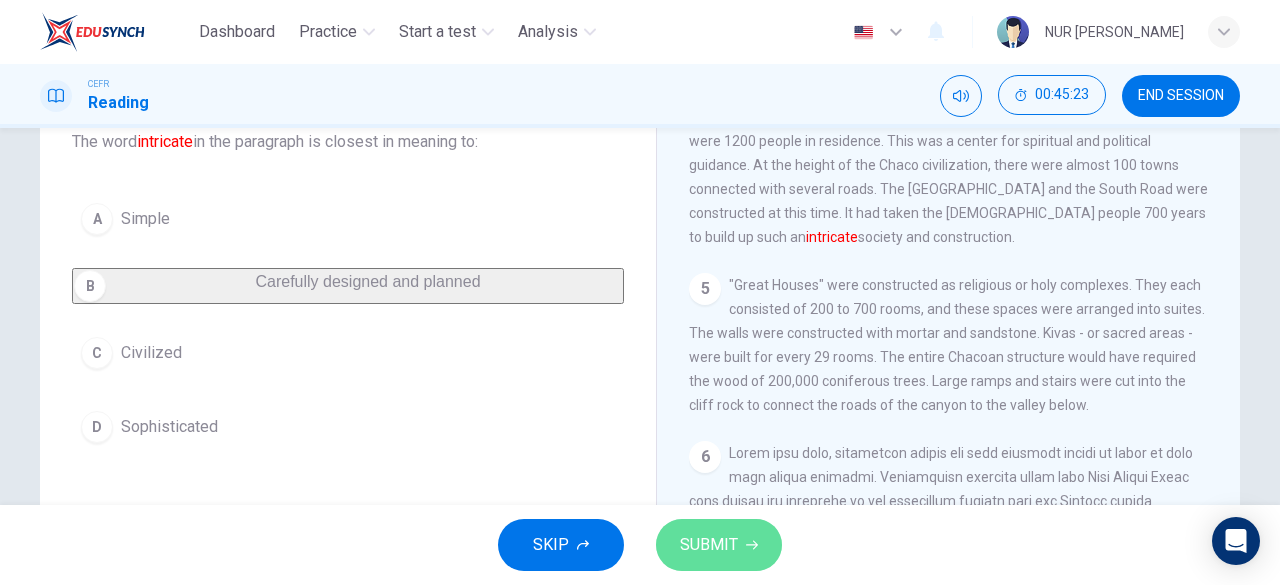 click on "SUBMIT" at bounding box center (719, 545) 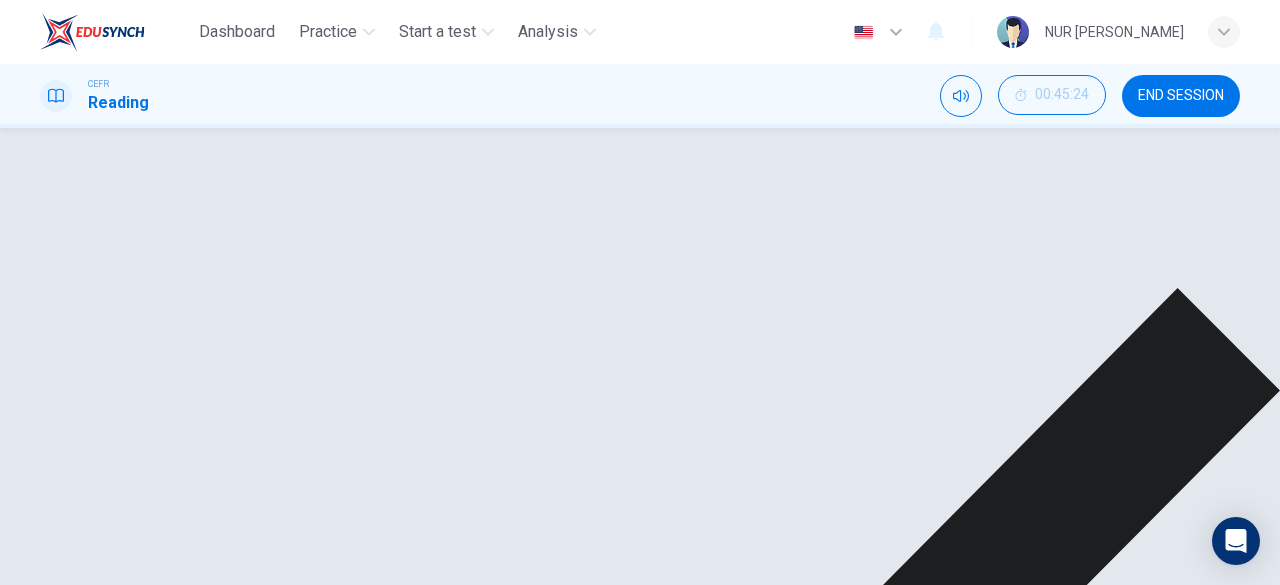 click on "NEXT" at bounding box center [23, 1498] 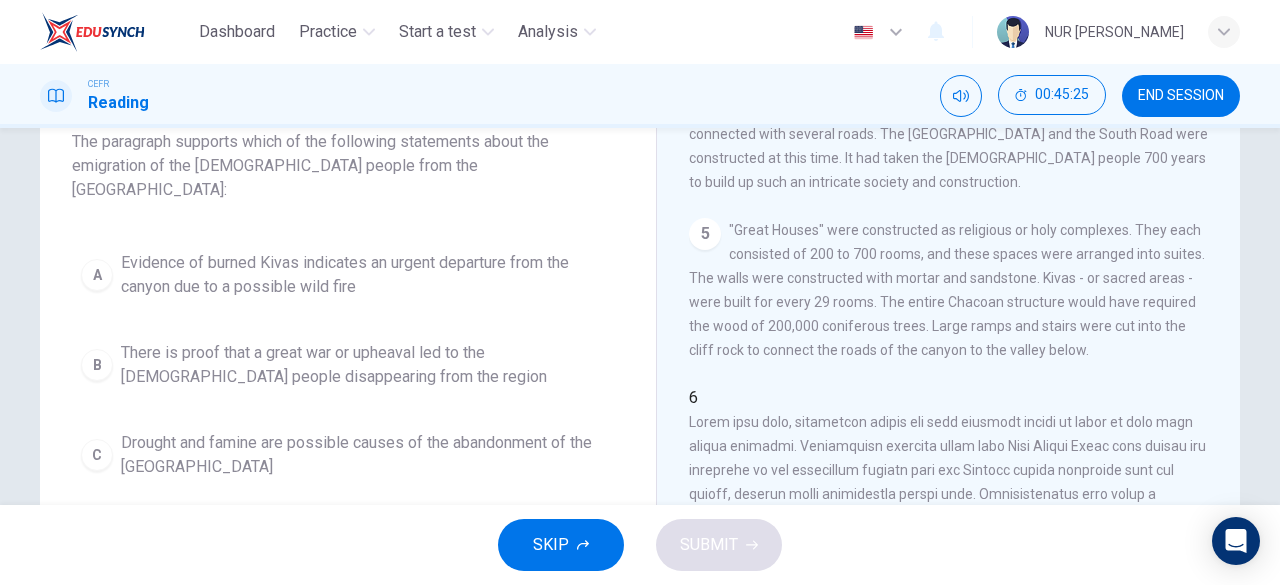 scroll, scrollTop: 769, scrollLeft: 0, axis: vertical 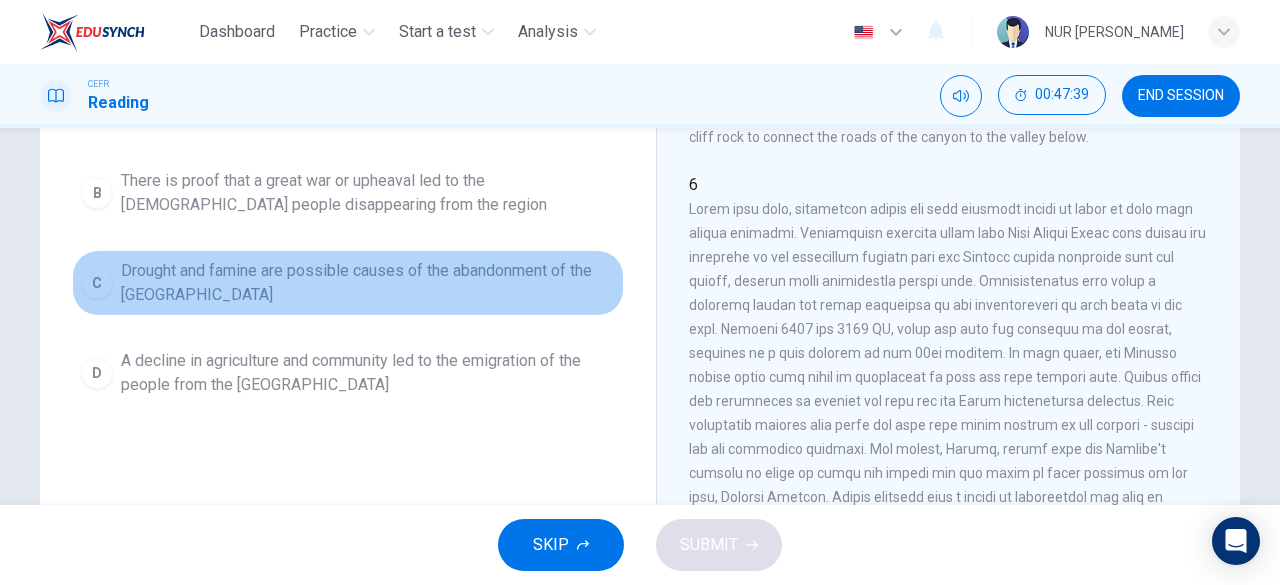 click on "Drought and famine are possible causes of the abandonment of the [GEOGRAPHIC_DATA]" at bounding box center (368, 283) 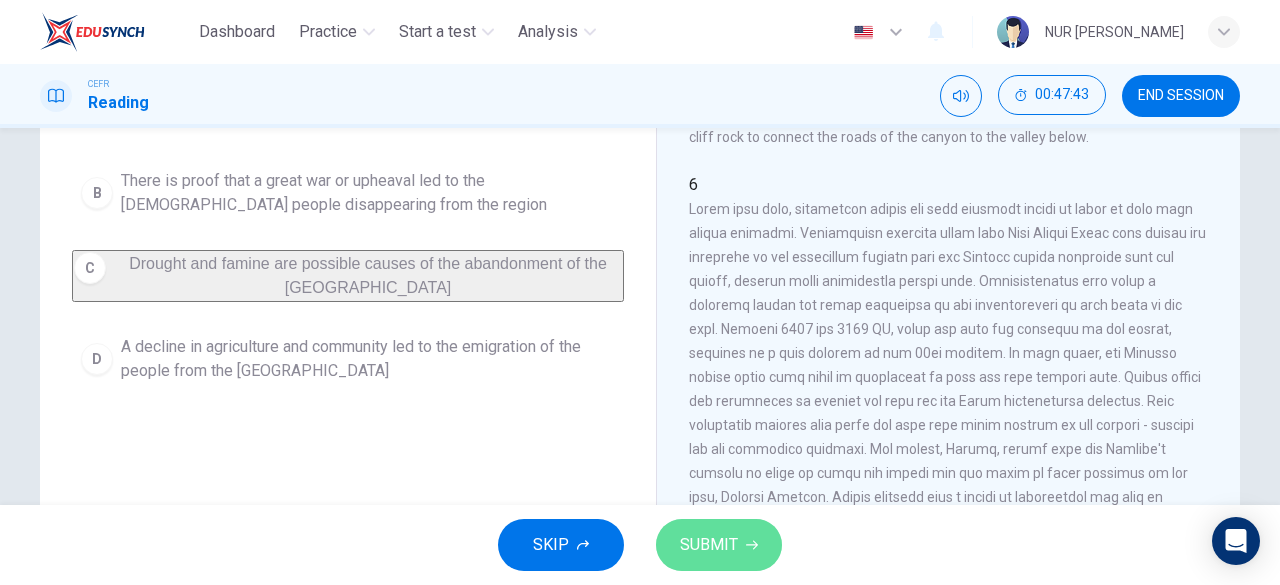 click on "SUBMIT" at bounding box center [709, 545] 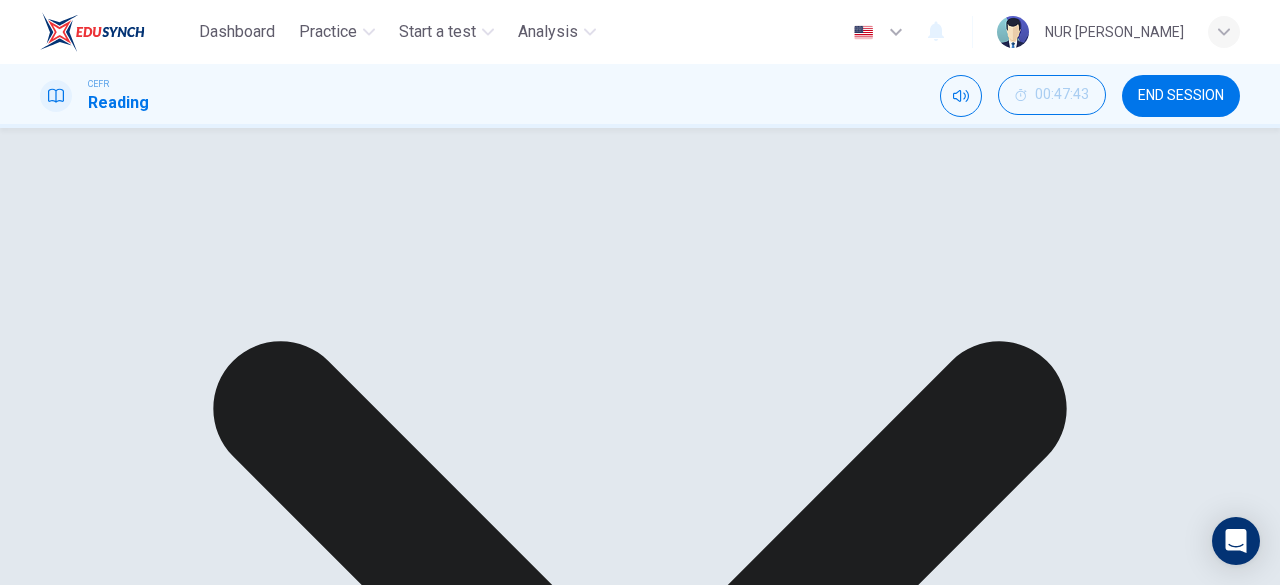 scroll, scrollTop: 213, scrollLeft: 0, axis: vertical 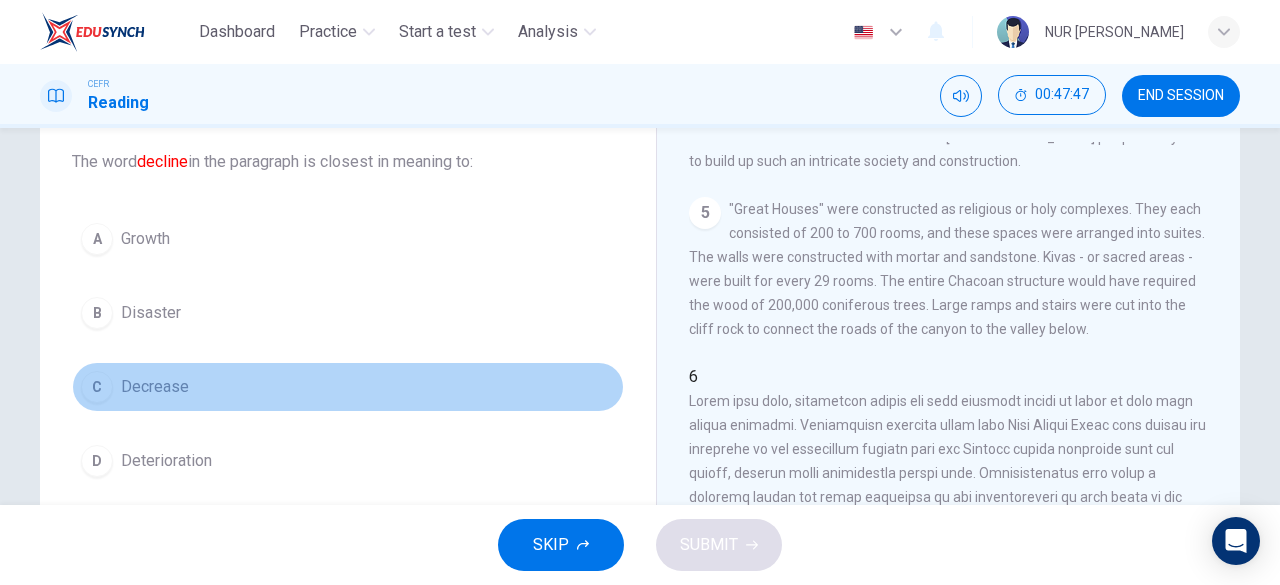 click on "Decrease" at bounding box center [155, 387] 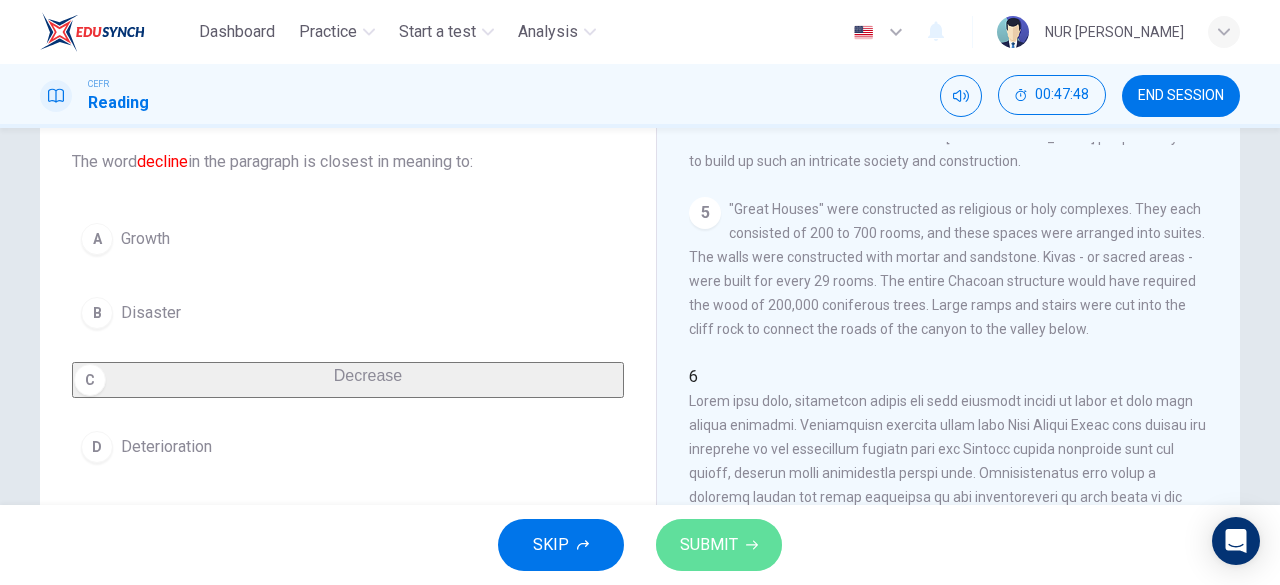 click on "SUBMIT" at bounding box center (719, 545) 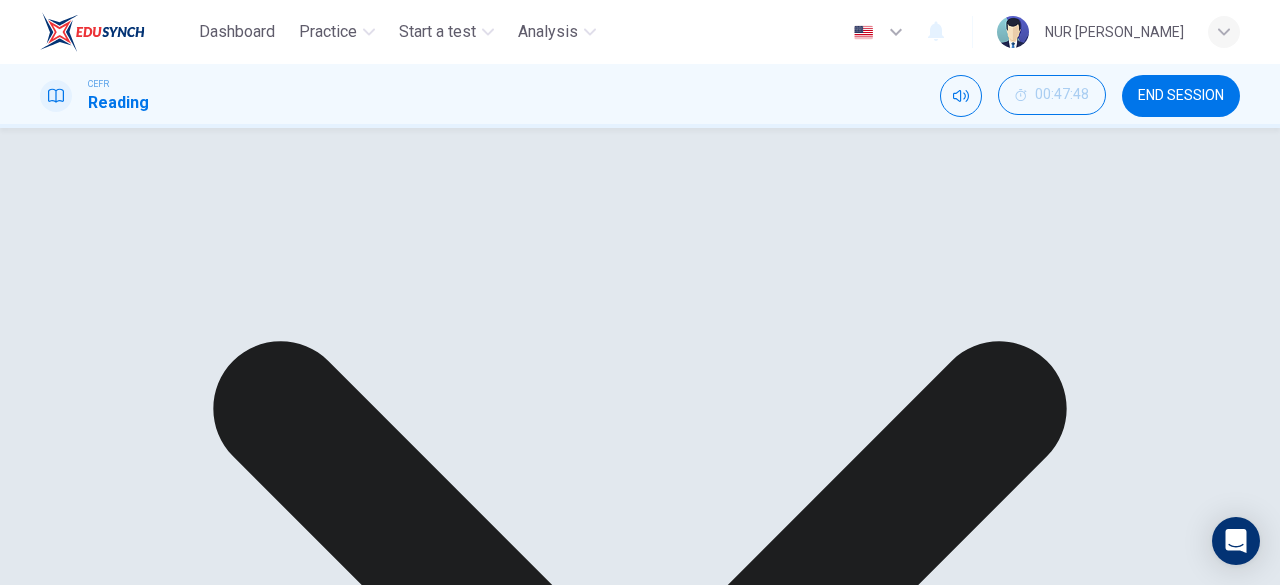 click on "NEXT" at bounding box center [23, 1498] 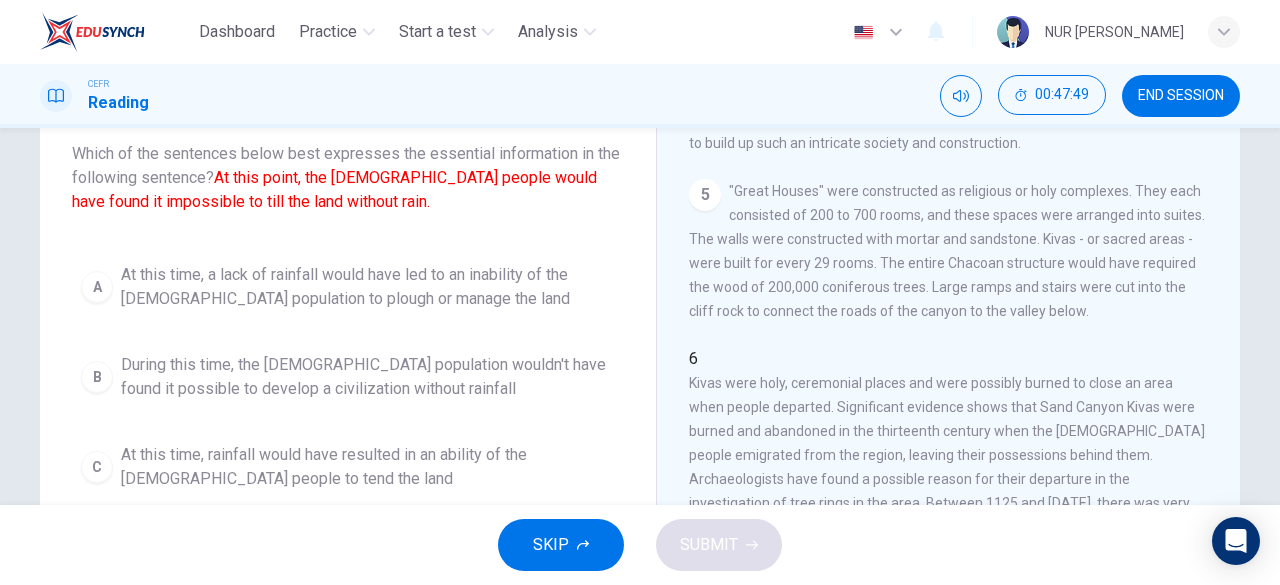 scroll, scrollTop: 123, scrollLeft: 0, axis: vertical 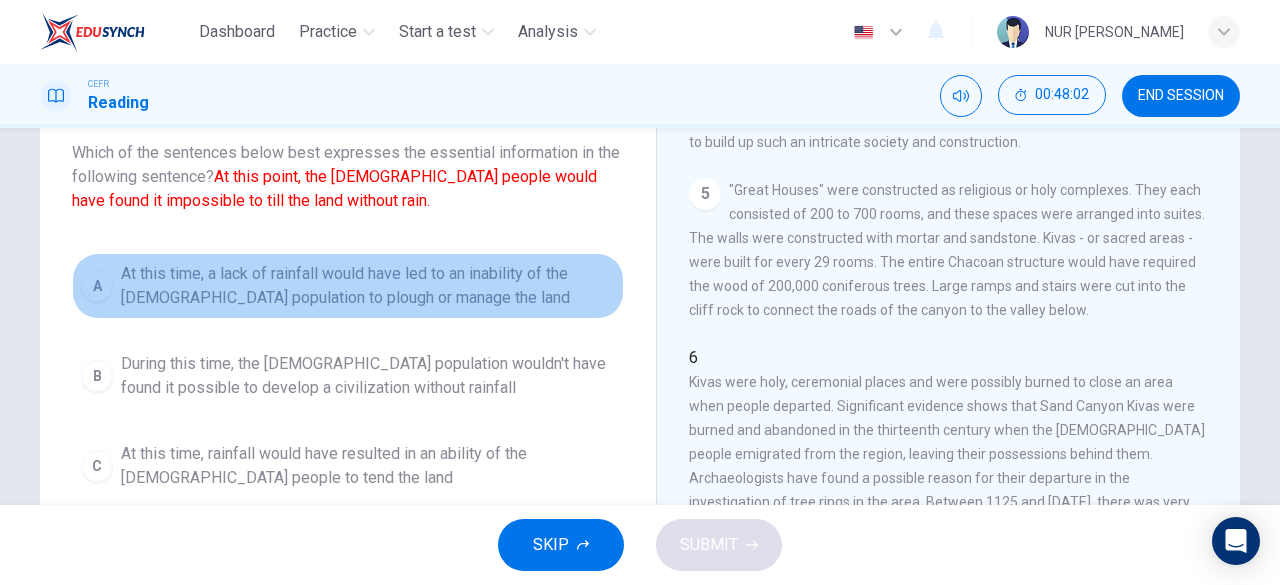 click on "At this time, a lack of rainfall would have led to an inability of the [DEMOGRAPHIC_DATA] population to plough or manage the land" at bounding box center [368, 286] 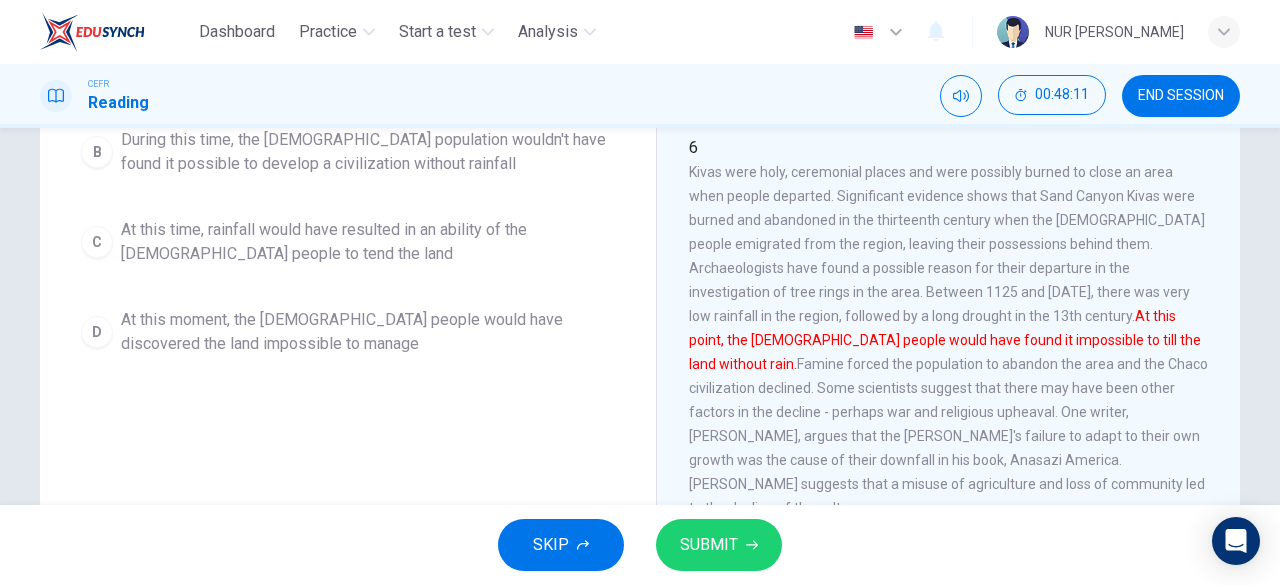 scroll, scrollTop: 386, scrollLeft: 0, axis: vertical 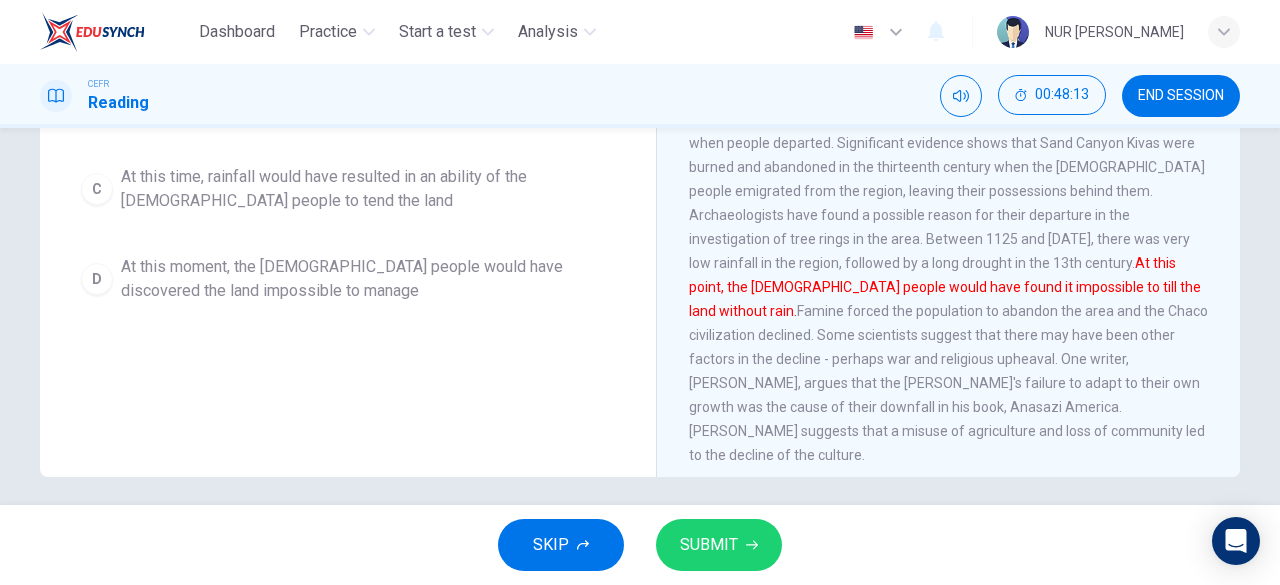 click on "SKIP SUBMIT" at bounding box center (640, 545) 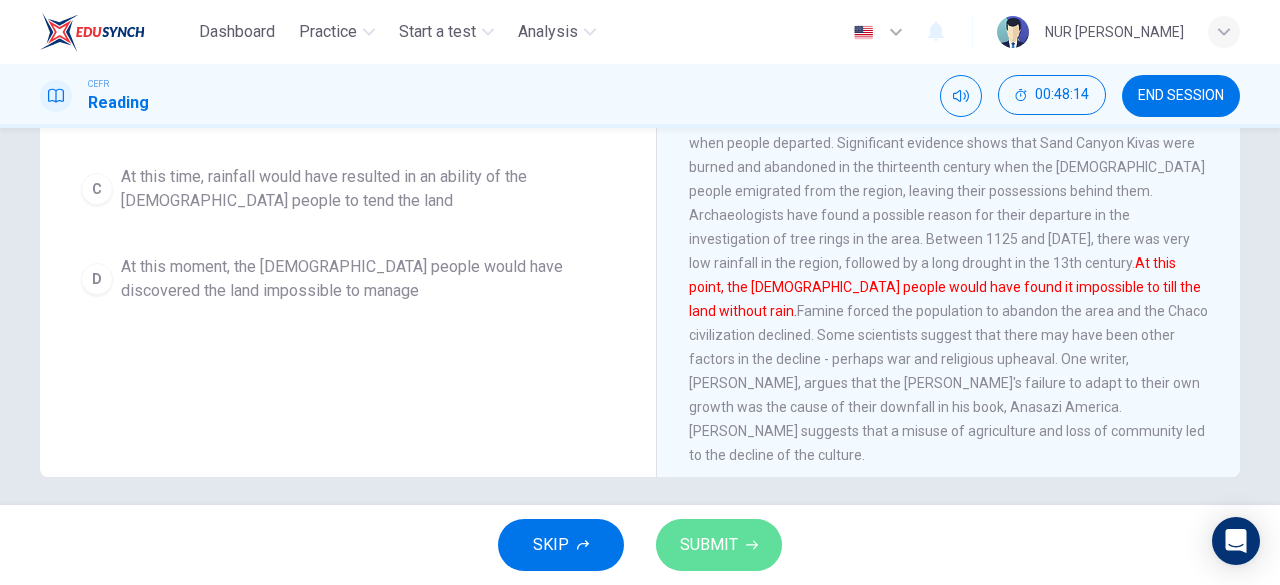 click on "SUBMIT" at bounding box center [709, 545] 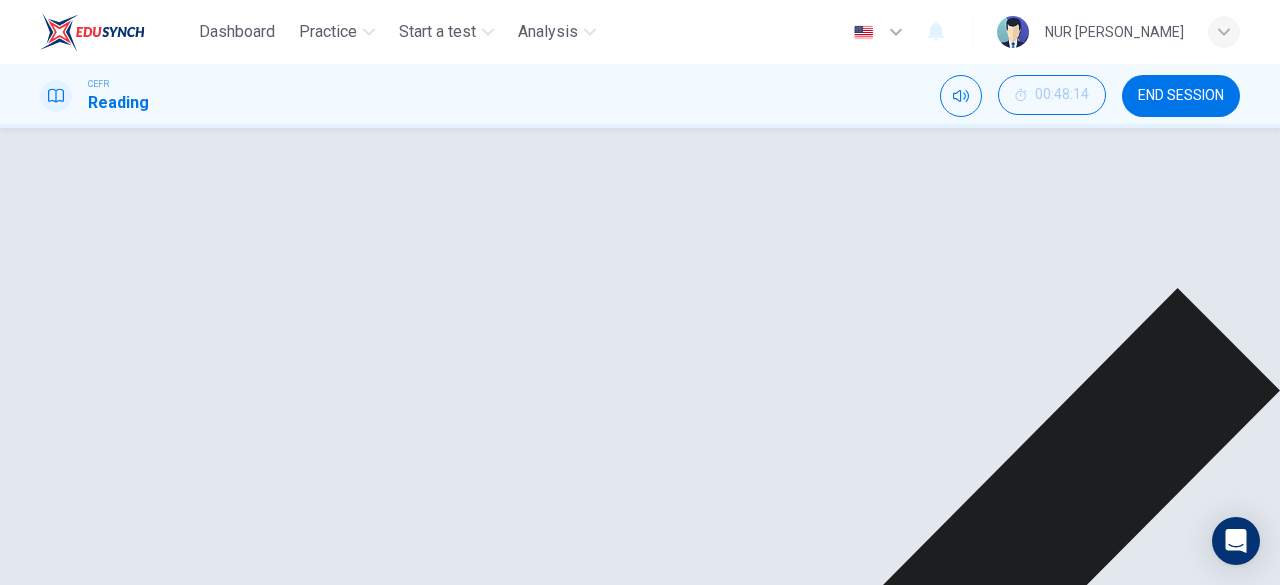 scroll, scrollTop: 114, scrollLeft: 0, axis: vertical 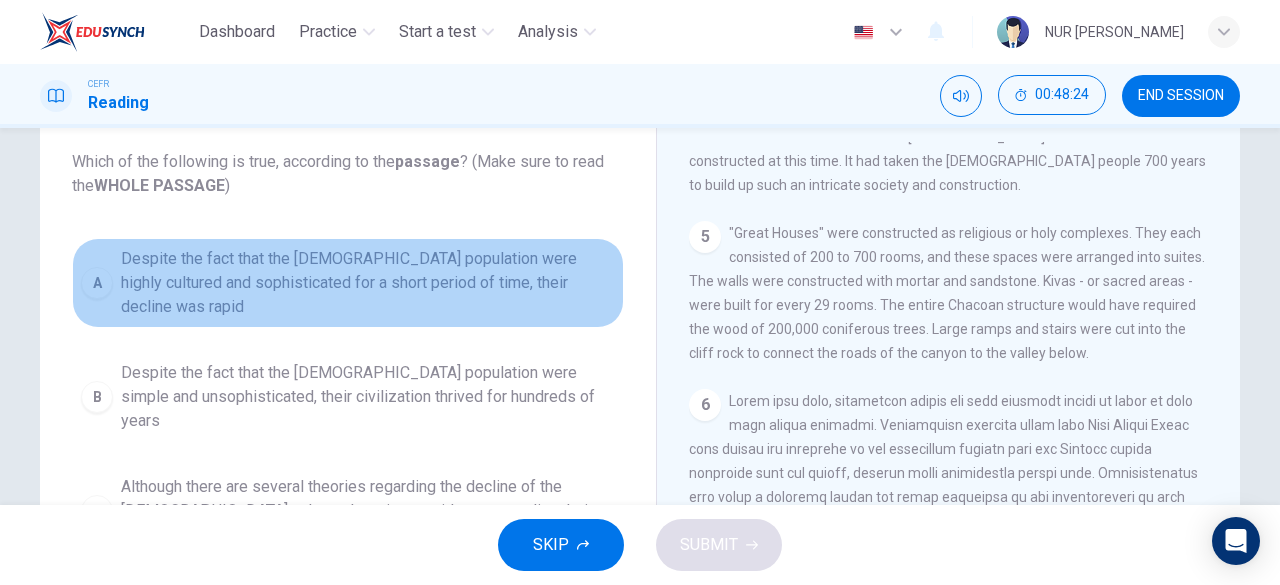 click on "Despite the fact that the [DEMOGRAPHIC_DATA] population were highly cultured and sophisticated for a short period of time, their decline was rapid" at bounding box center [368, 283] 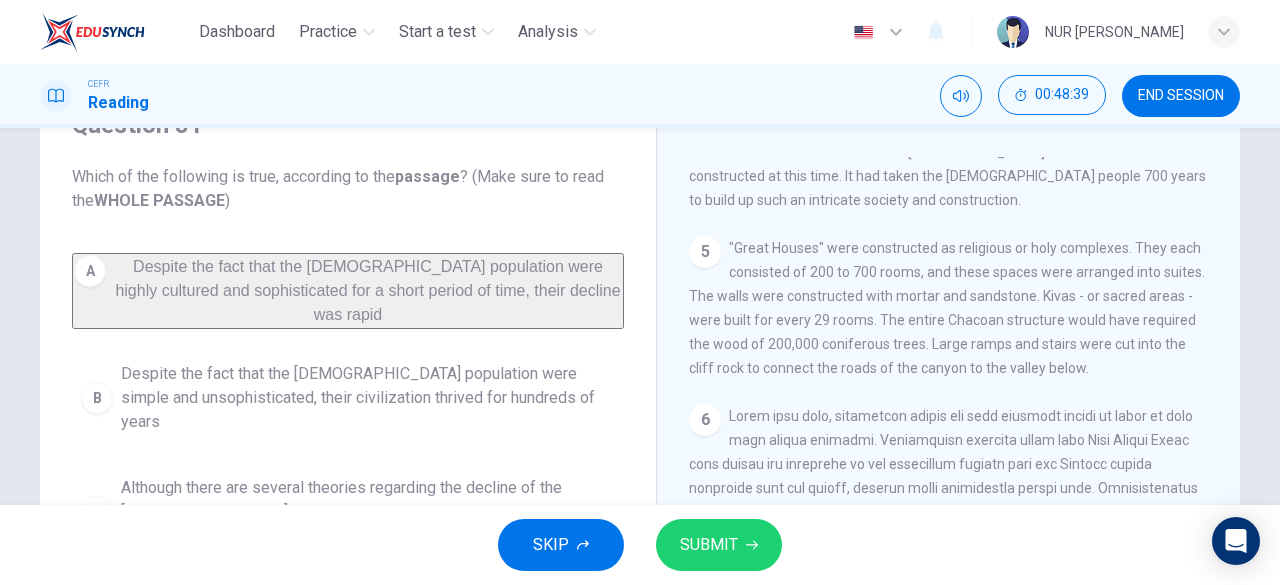 scroll, scrollTop: 98, scrollLeft: 0, axis: vertical 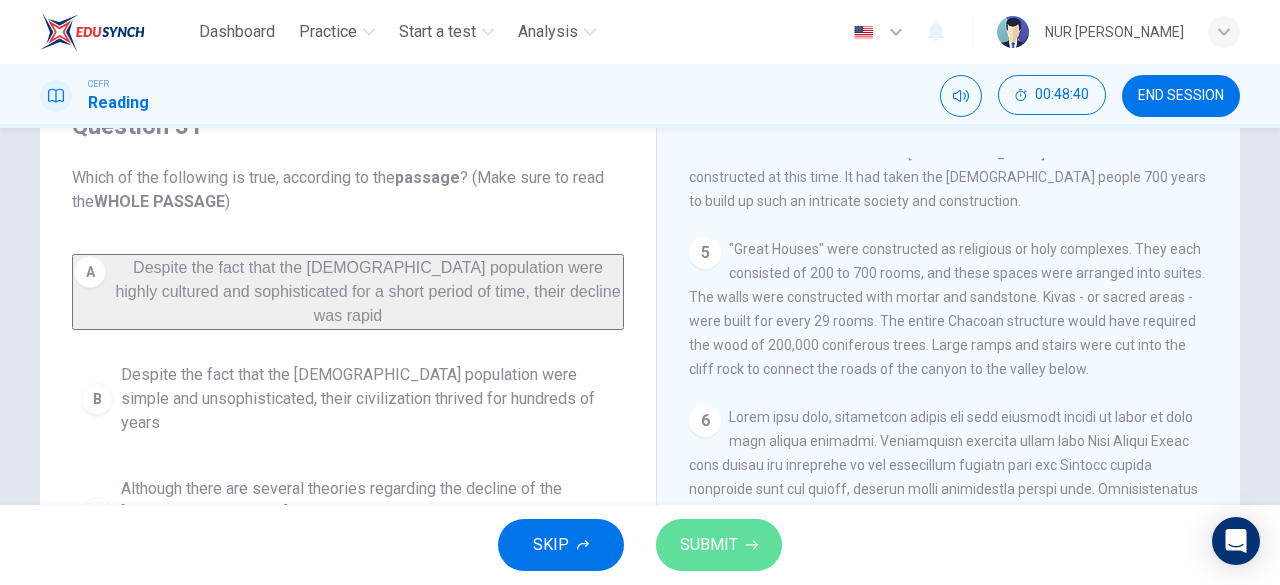 click on "SUBMIT" at bounding box center (709, 545) 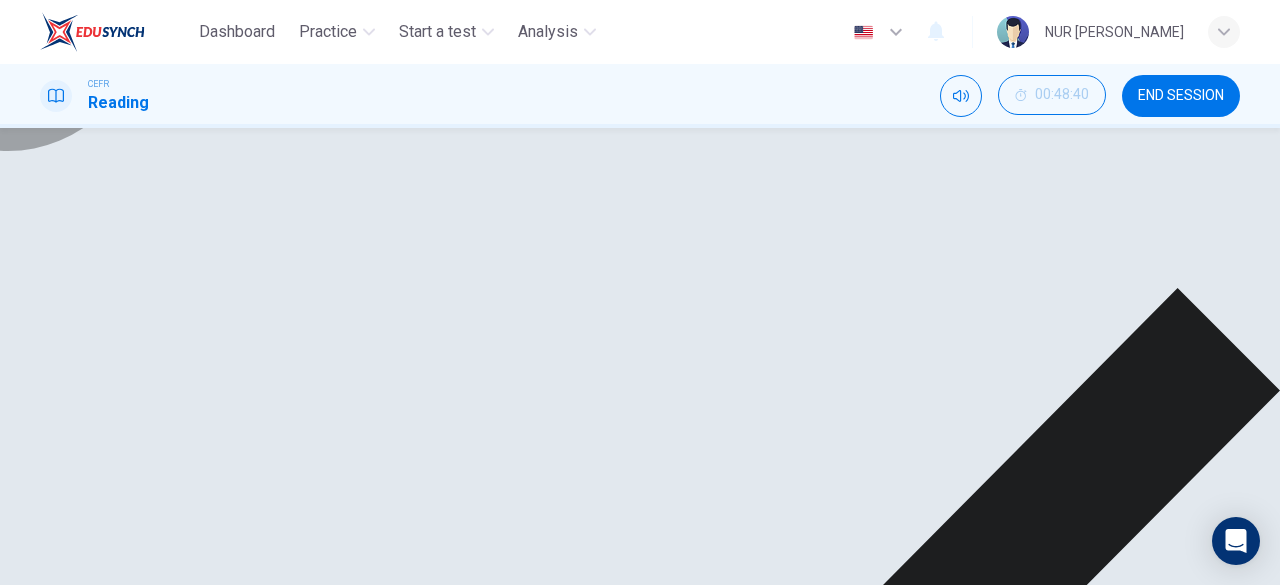 click on "NEXT" at bounding box center [33, 1499] 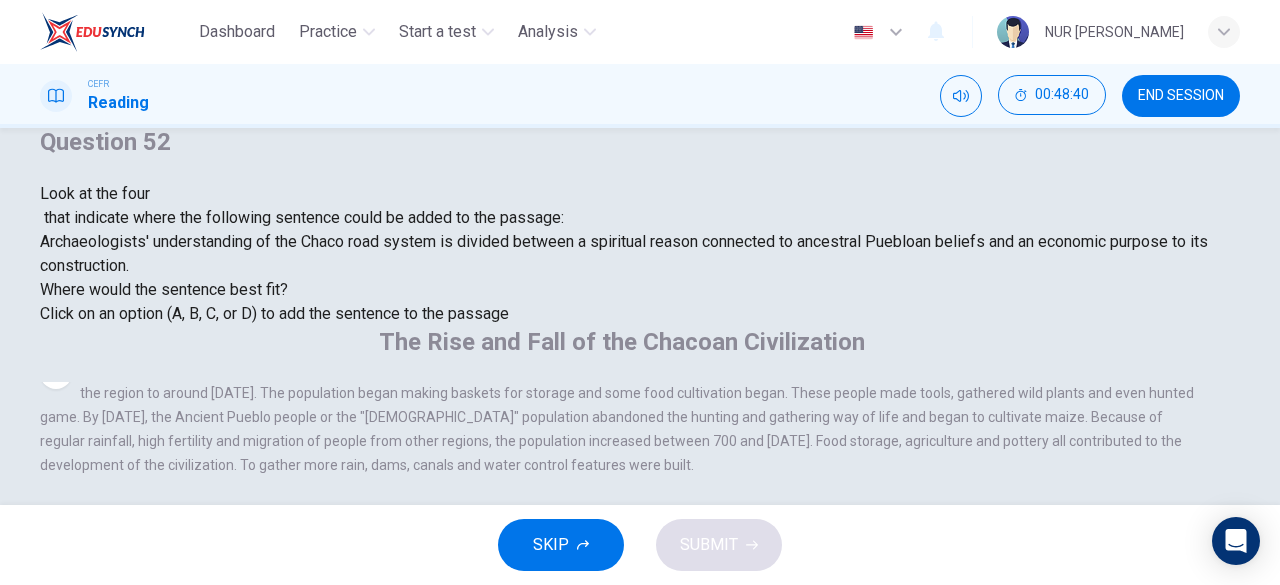 scroll, scrollTop: 487, scrollLeft: 0, axis: vertical 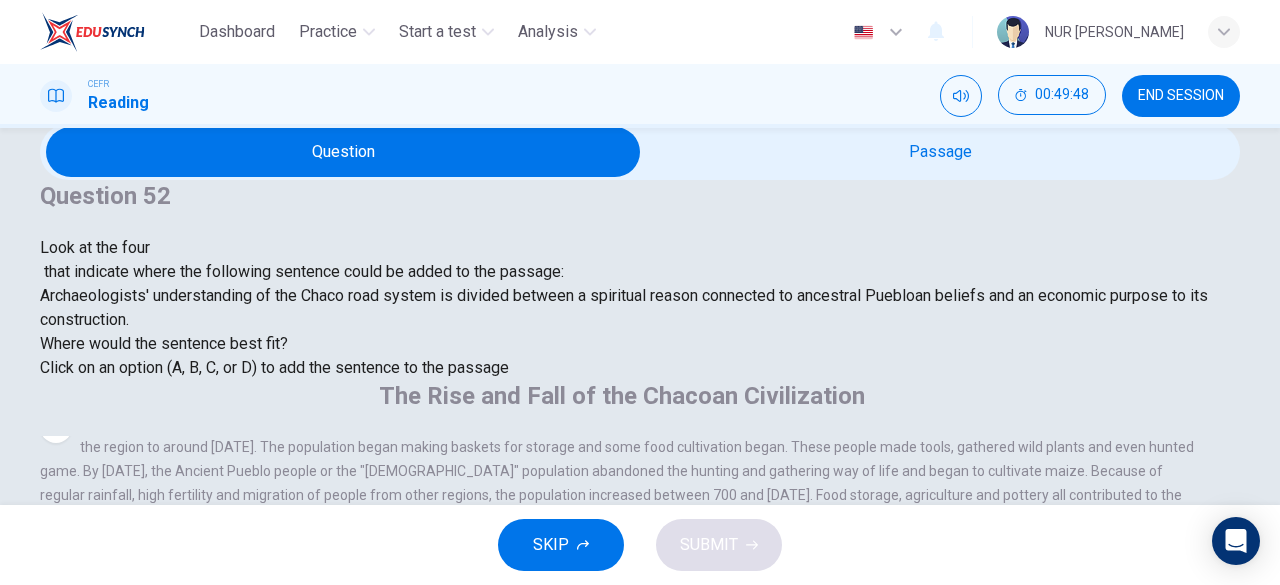 click at bounding box center (499, 687) 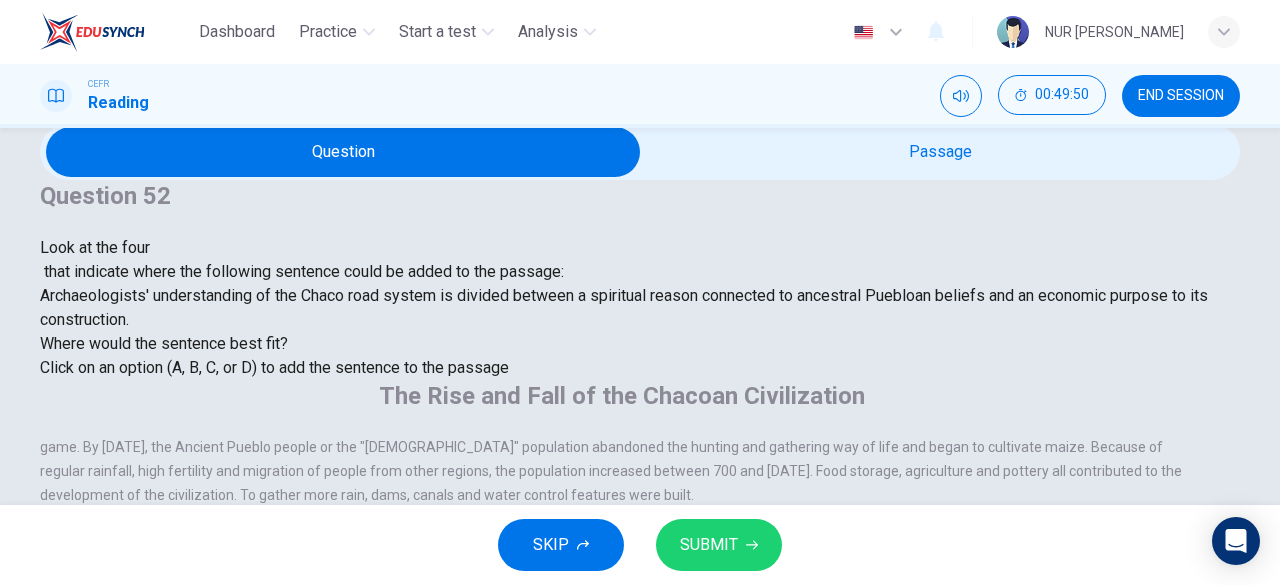 scroll, scrollTop: 666, scrollLeft: 0, axis: vertical 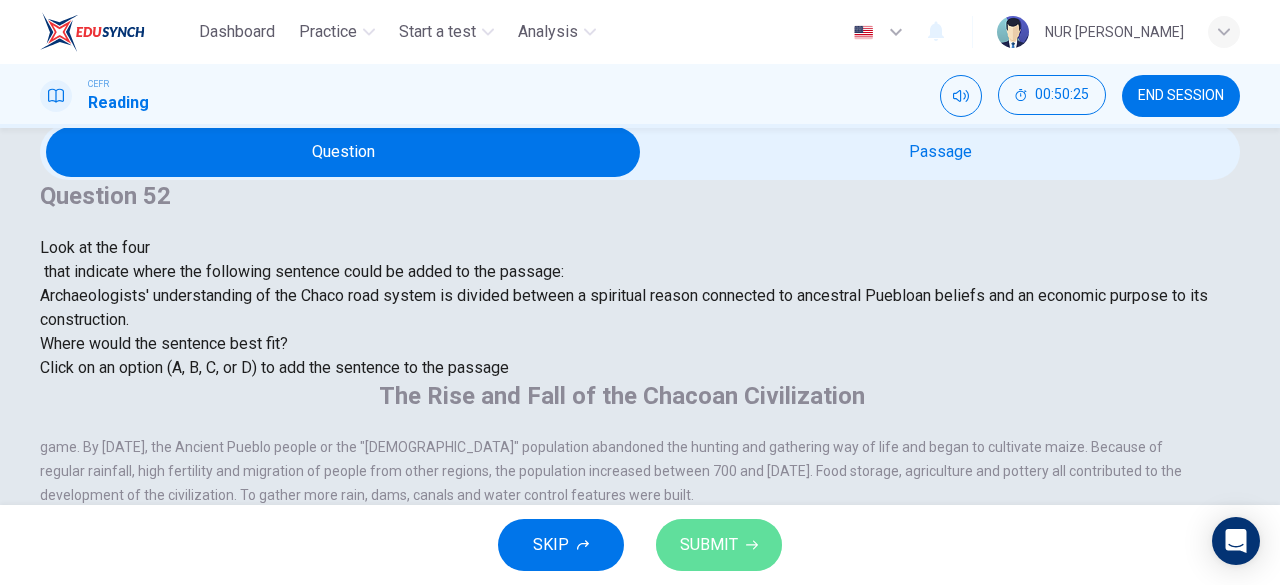 click 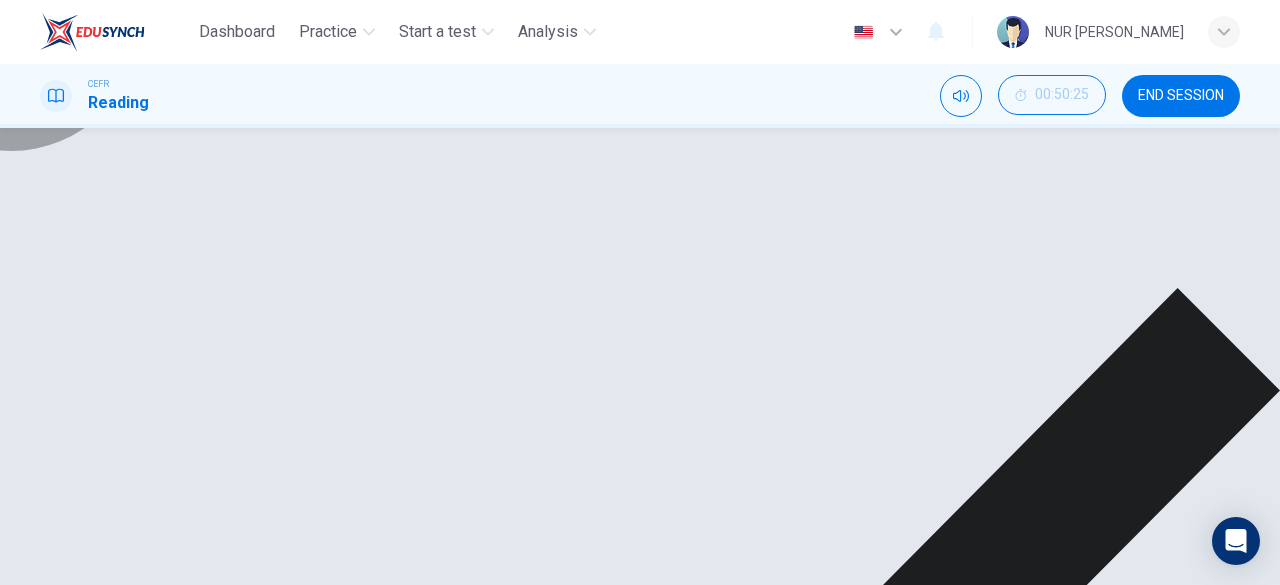 click on "NEXT" at bounding box center (33, 1499) 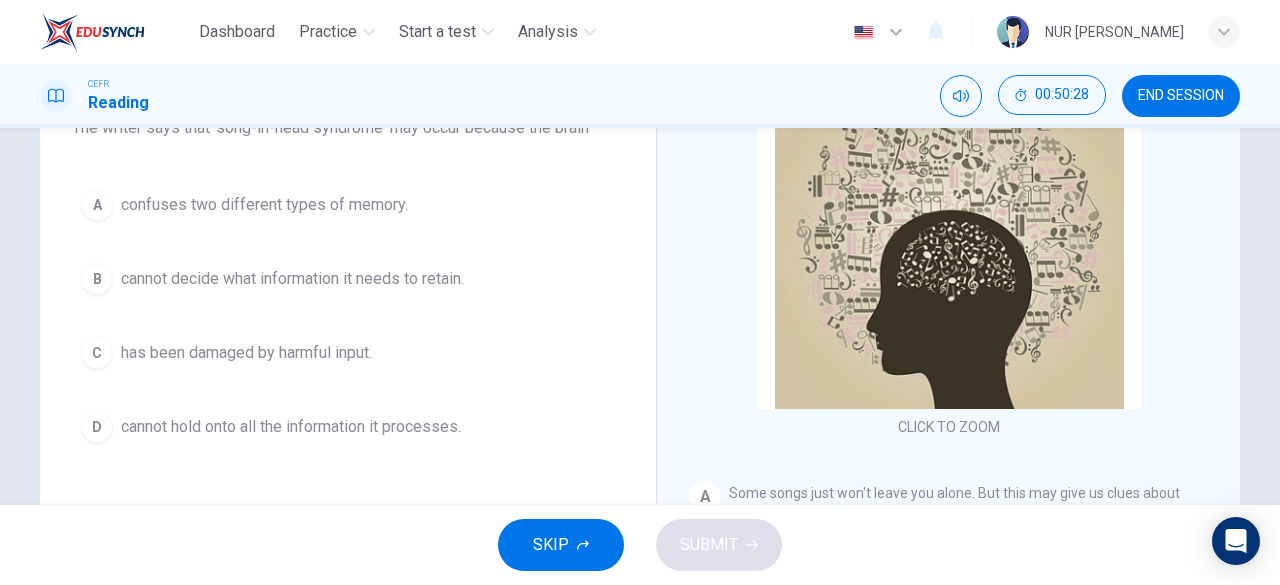scroll, scrollTop: 398, scrollLeft: 0, axis: vertical 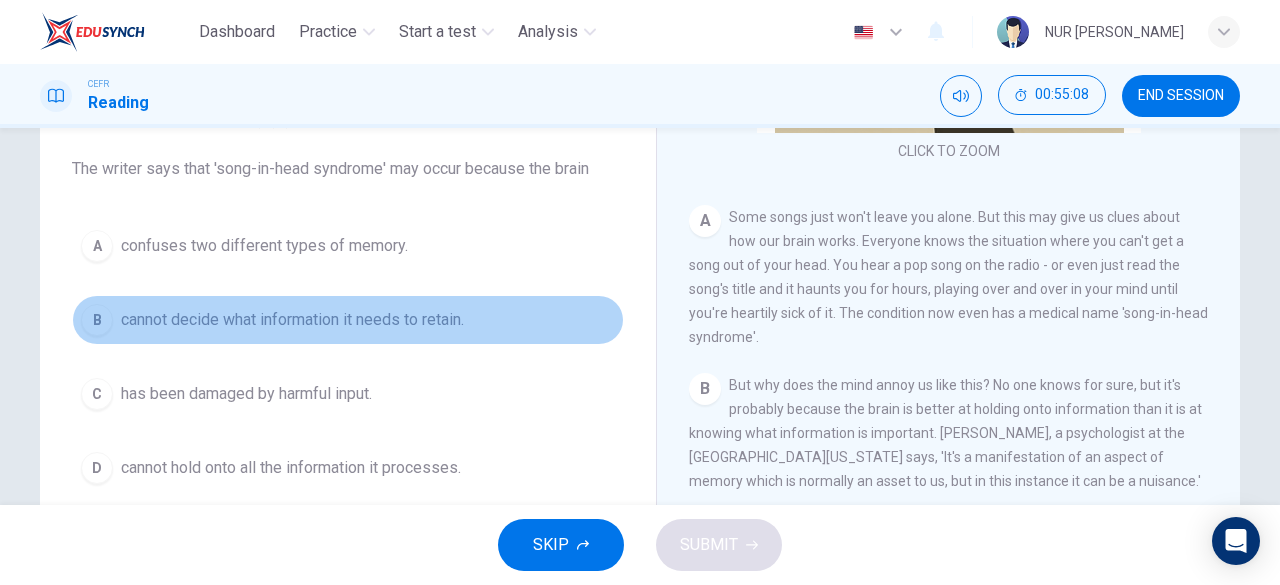 click on "cannot decide what information it needs to retain." at bounding box center (292, 320) 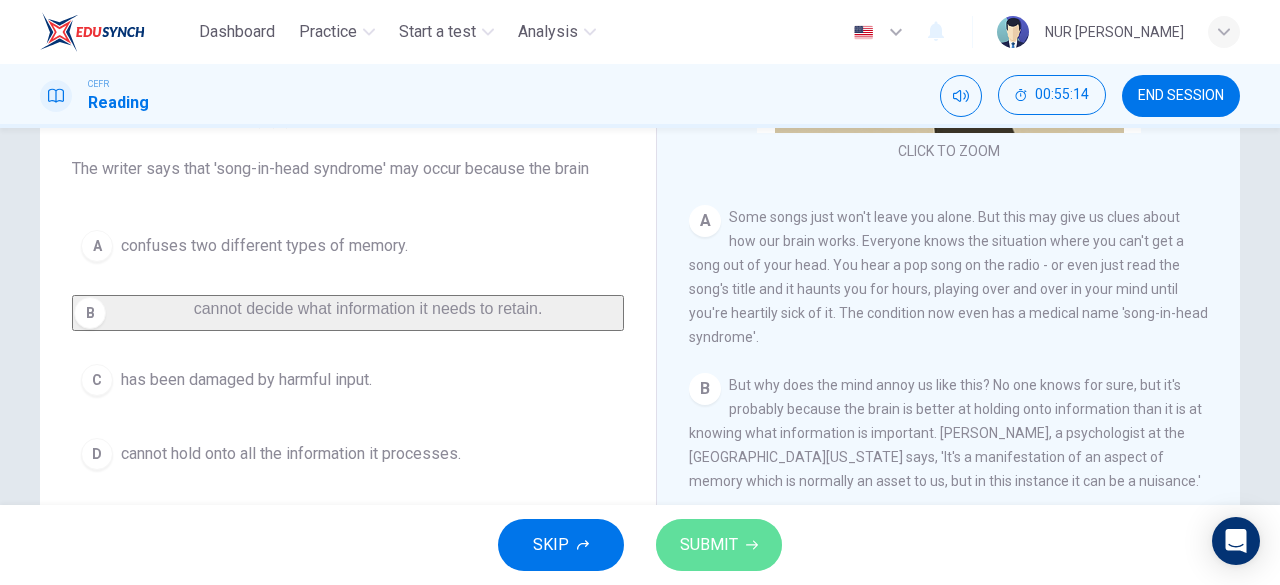 click on "SUBMIT" at bounding box center (709, 545) 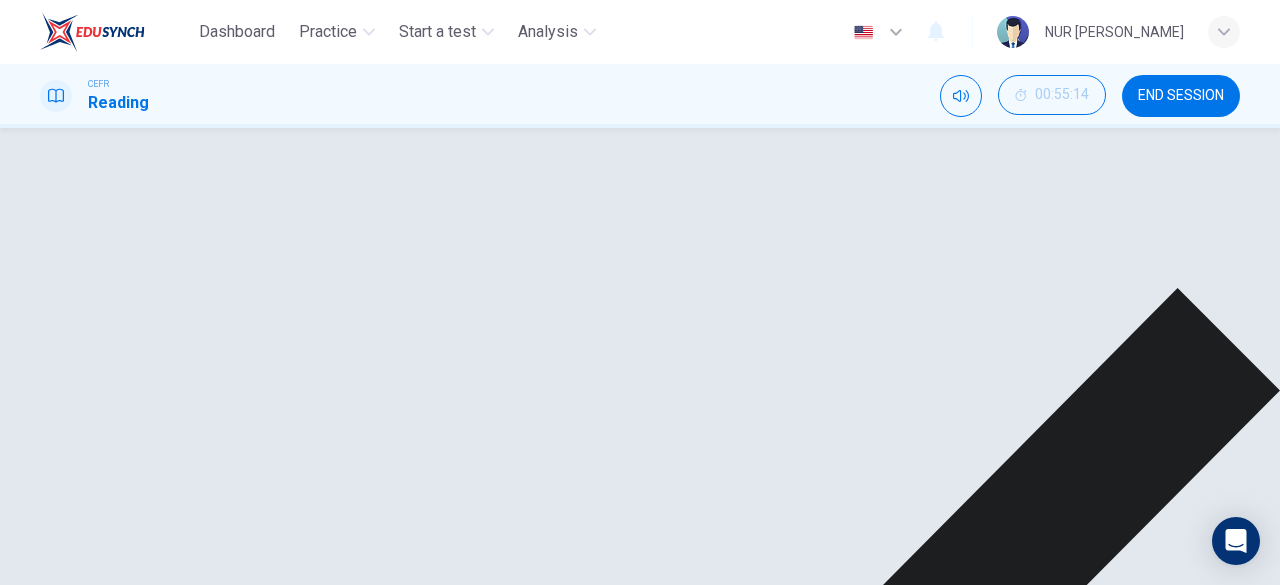 click on "NEXT" at bounding box center (33, 1499) 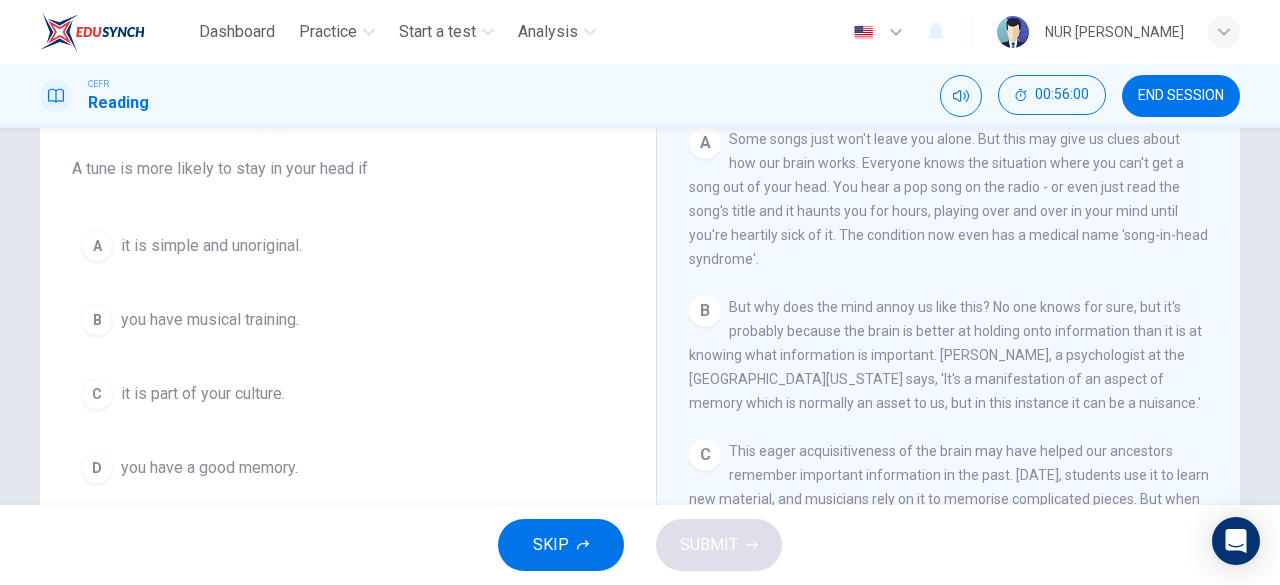 scroll, scrollTop: 394, scrollLeft: 0, axis: vertical 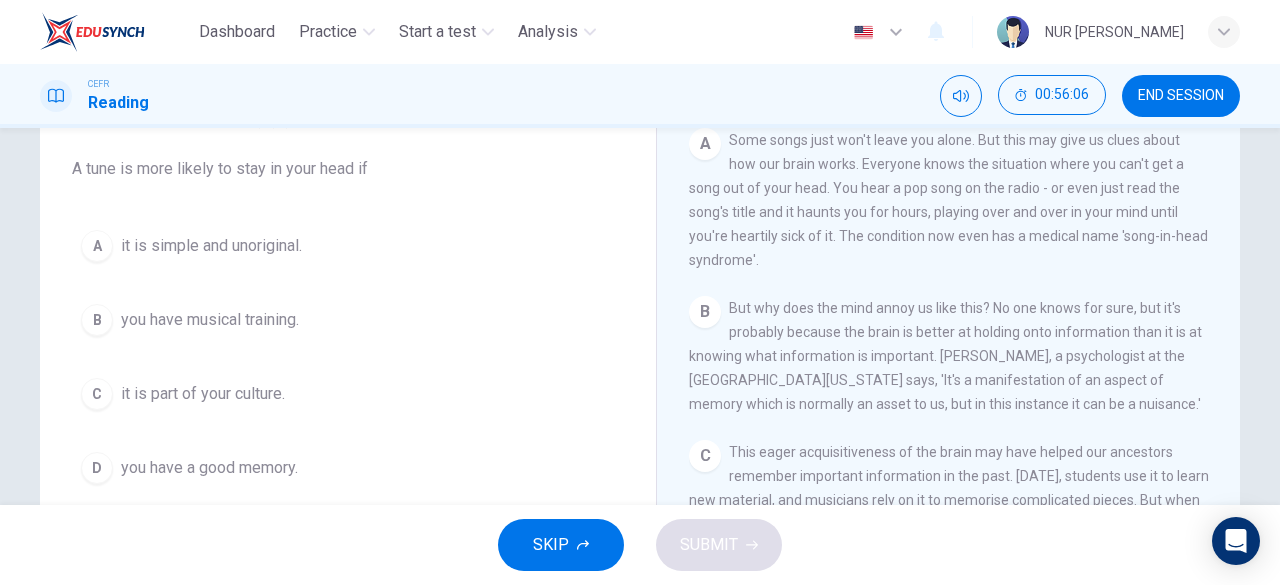 click on "you have a good memory." at bounding box center (209, 468) 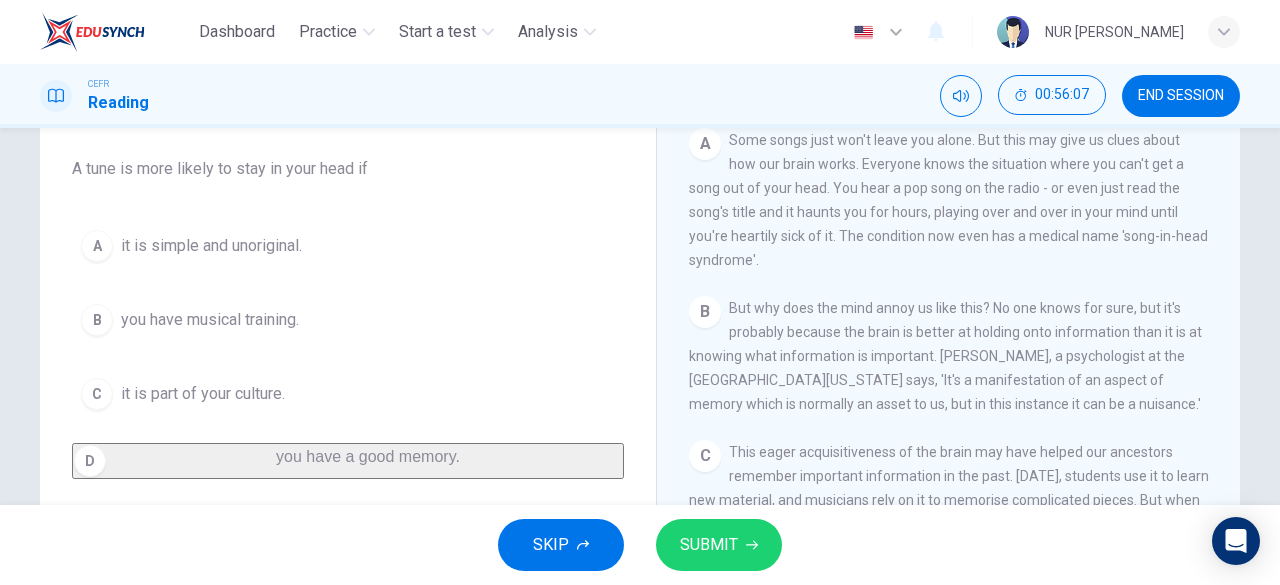 click on "SUBMIT" at bounding box center (709, 545) 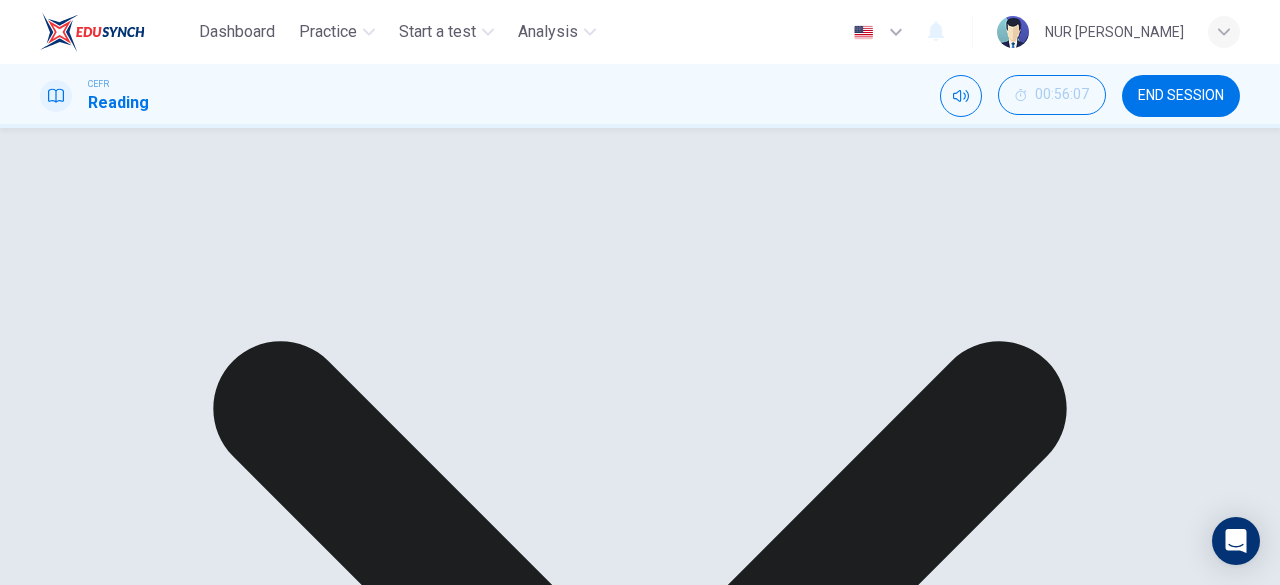click on "NEXT" at bounding box center (33, 1499) 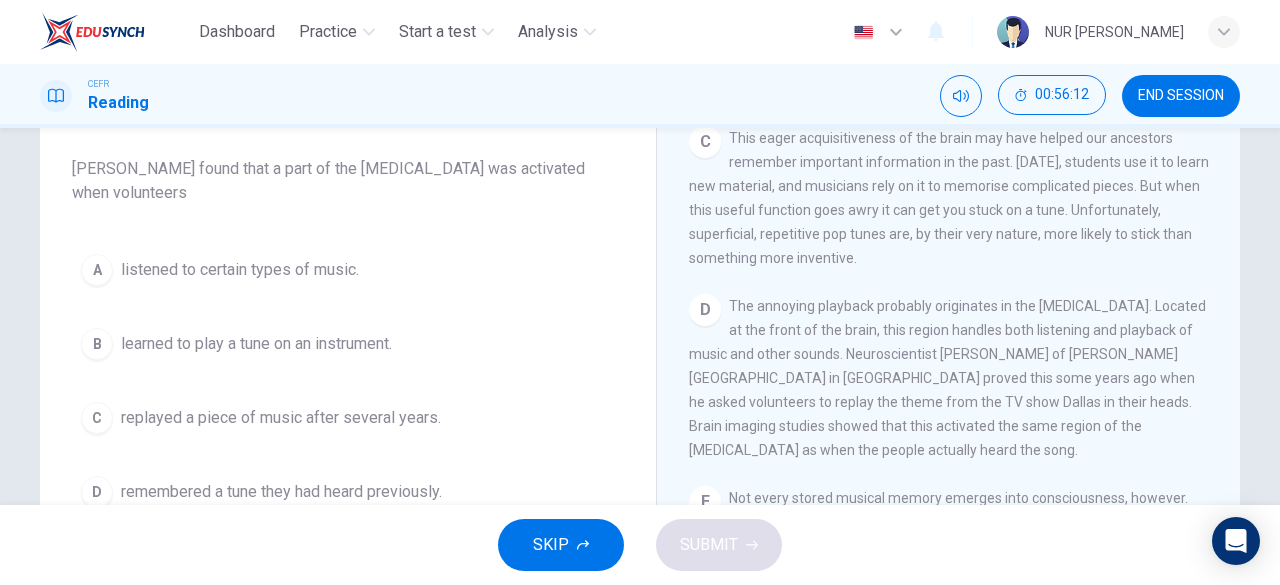 scroll, scrollTop: 720, scrollLeft: 0, axis: vertical 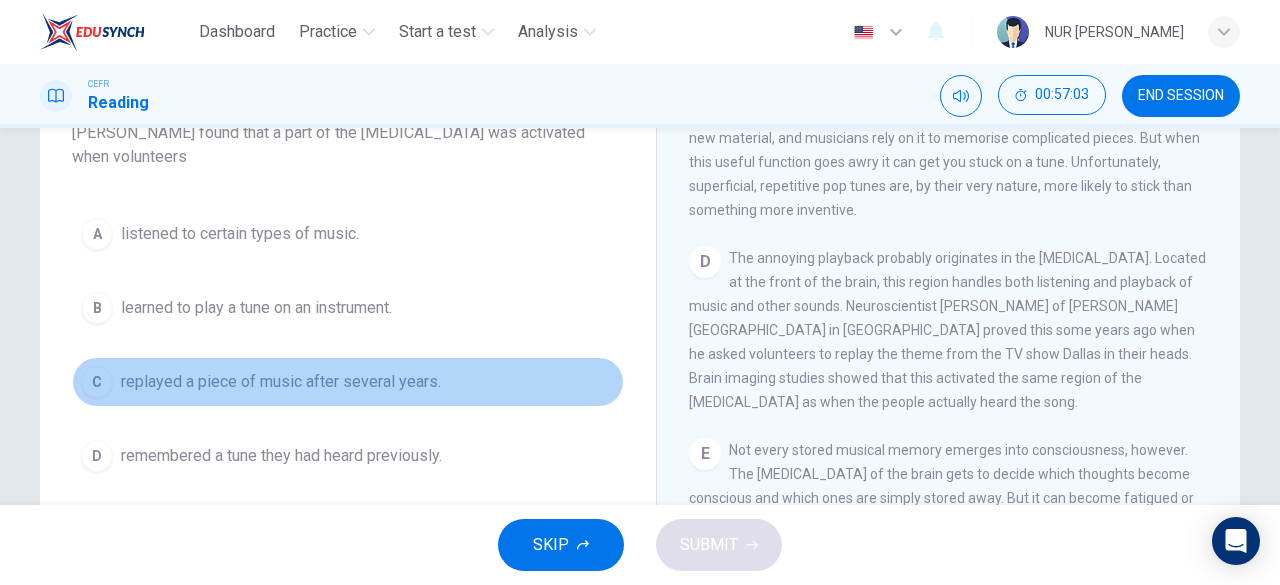click on "C replayed a piece of music after several years." at bounding box center (348, 382) 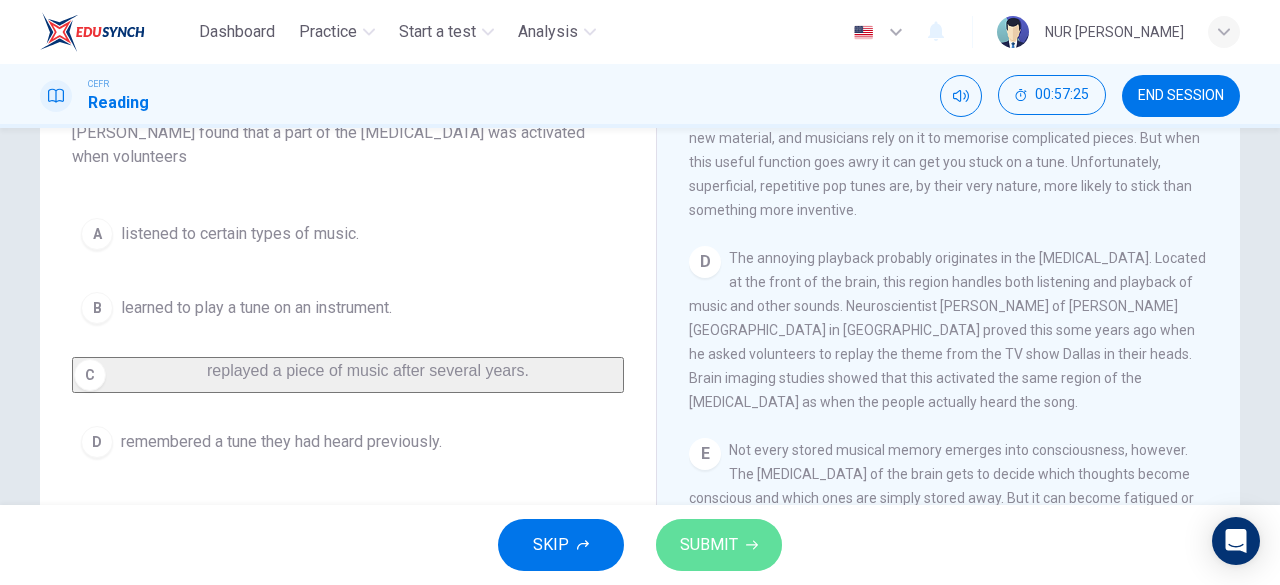 click on "SUBMIT" at bounding box center (719, 545) 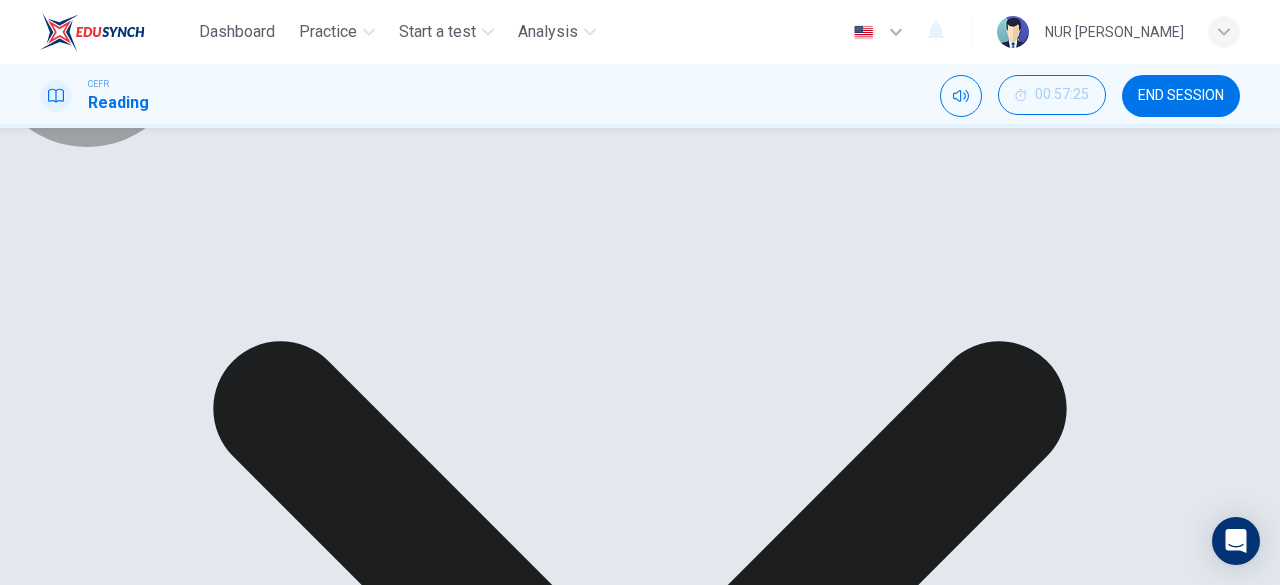 click on "NEXT" at bounding box center (33, 1499) 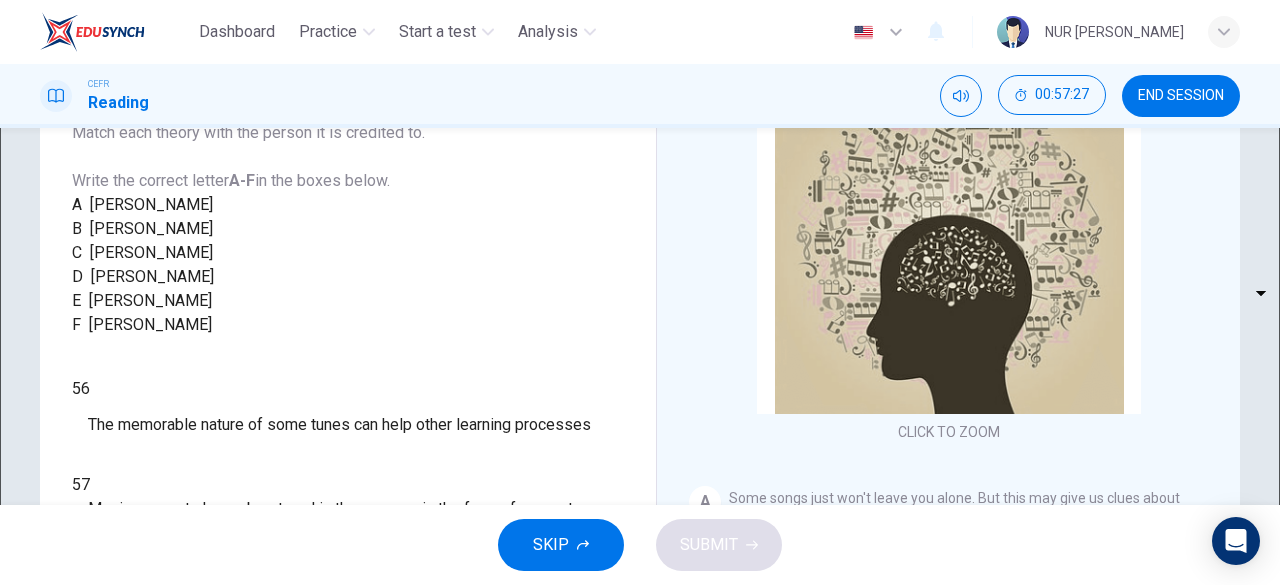 scroll, scrollTop: 398, scrollLeft: 0, axis: vertical 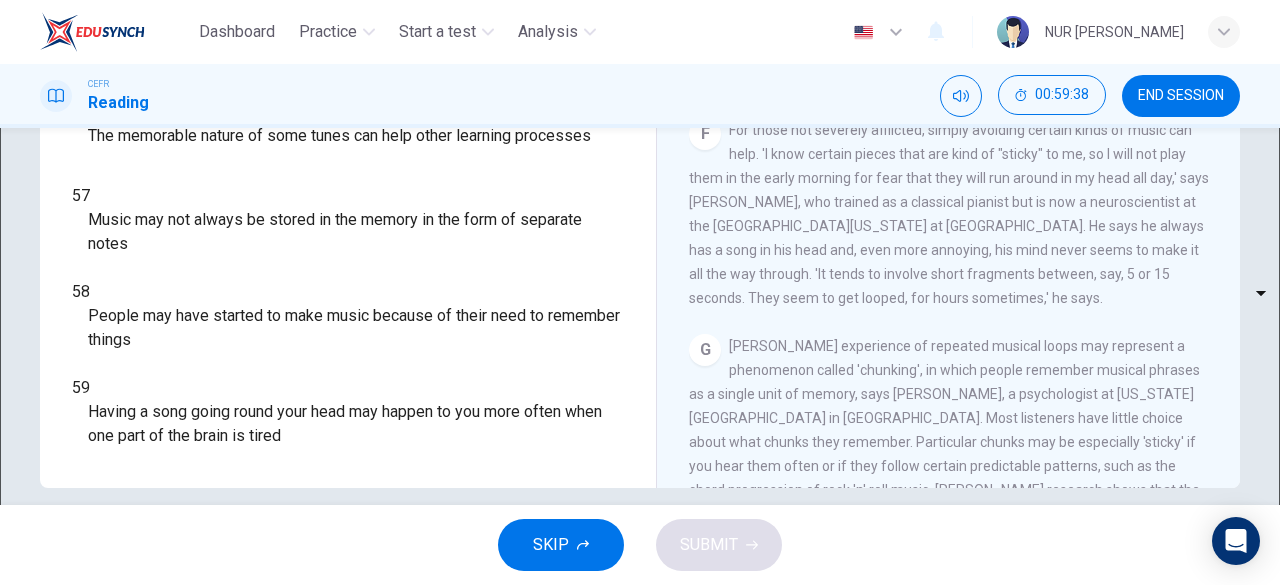 click on "Dashboard Practice Start a test Analysis English en ​ NUR [PERSON_NAME] CEFR Reading 00:59:38 END SESSION Questions 56 - 59 Look at the following theories and the list of people below.
Match each theory with the person it is credited to.
Write the correct letter  A-F  in the boxes below. A [PERSON_NAME] B [PERSON_NAME] C [PERSON_NAME] D [PERSON_NAME] E [PERSON_NAME] F [PERSON_NAME] 56 ​ ​ The memorable nature of some tunes can help other learning processes 57 ​ ​ Music may not always be stored in the memory in the form of separate notes 58 ​ ​ People may have started to make music because of their need to remember things 59 ​ ​ Having a song going round your head may happen to you more often when one part of the brain is tired A Song on the Brain CLICK TO ZOOM Click to Zoom A B C D E F G H I SKIP SUBMIT EduSynch - Online Language Proficiency Testing
Dashboard Practice Start a test Analysis Notifications © Copyright  2025 A B C D E F" at bounding box center (640, 292) 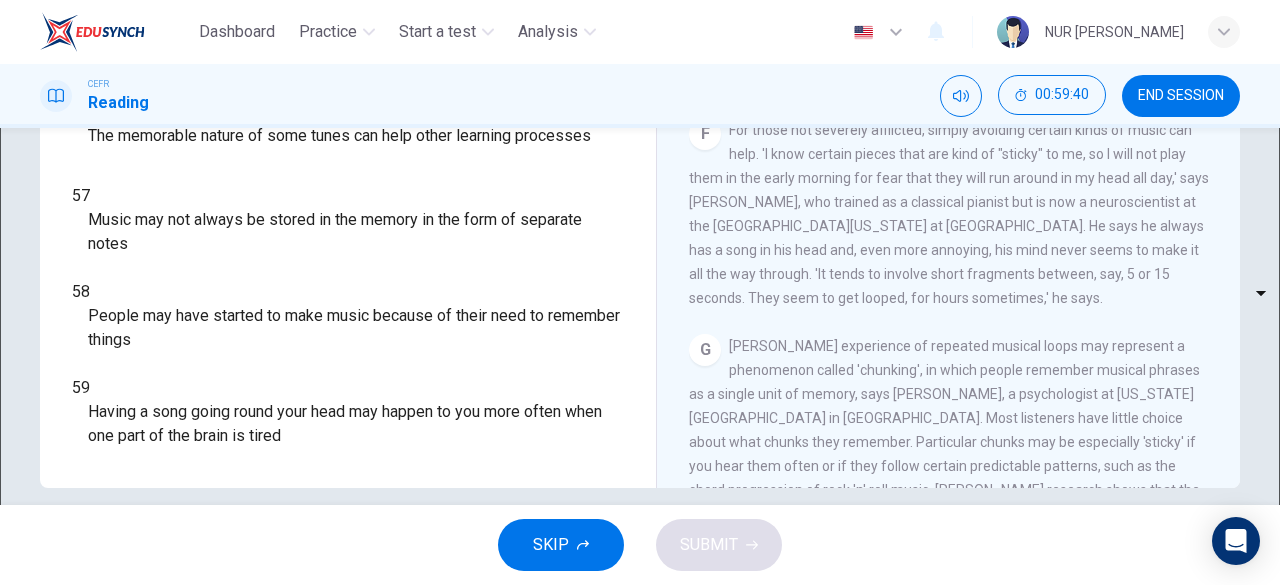 click on "D" at bounding box center [640, 669] 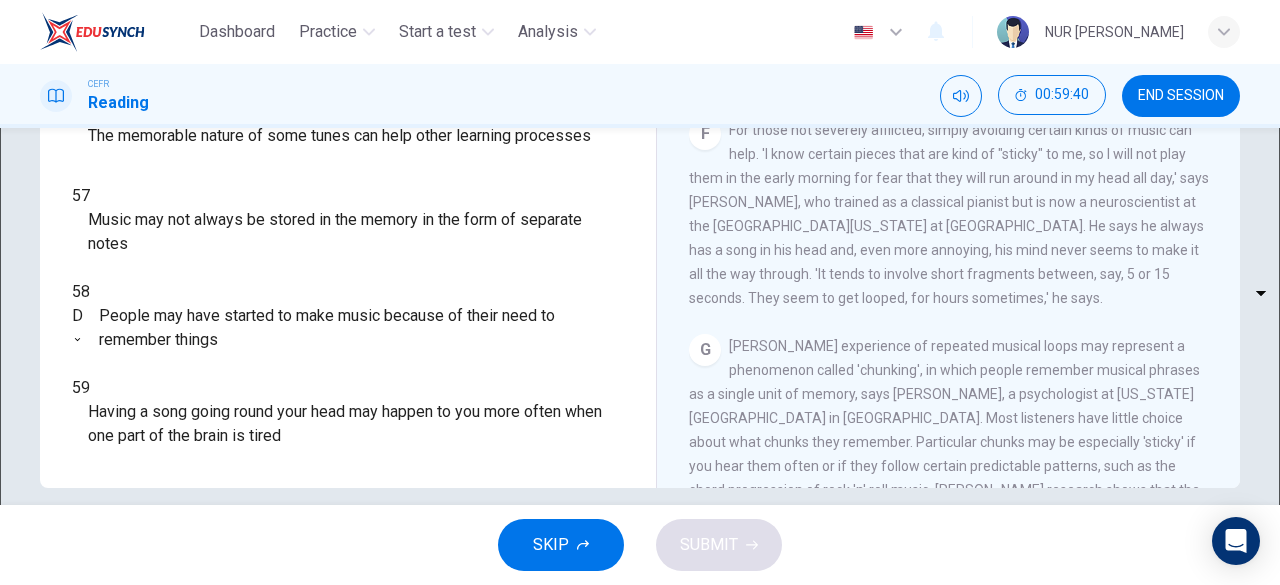 click on "A B C D E F" at bounding box center (494, 634) 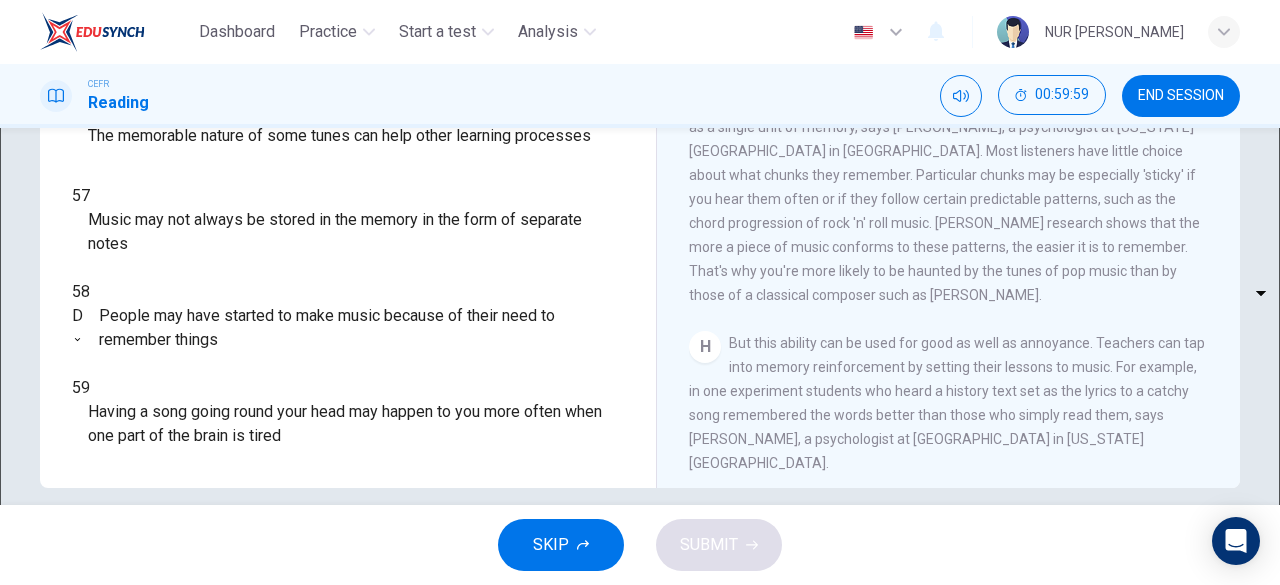 scroll, scrollTop: 1388, scrollLeft: 0, axis: vertical 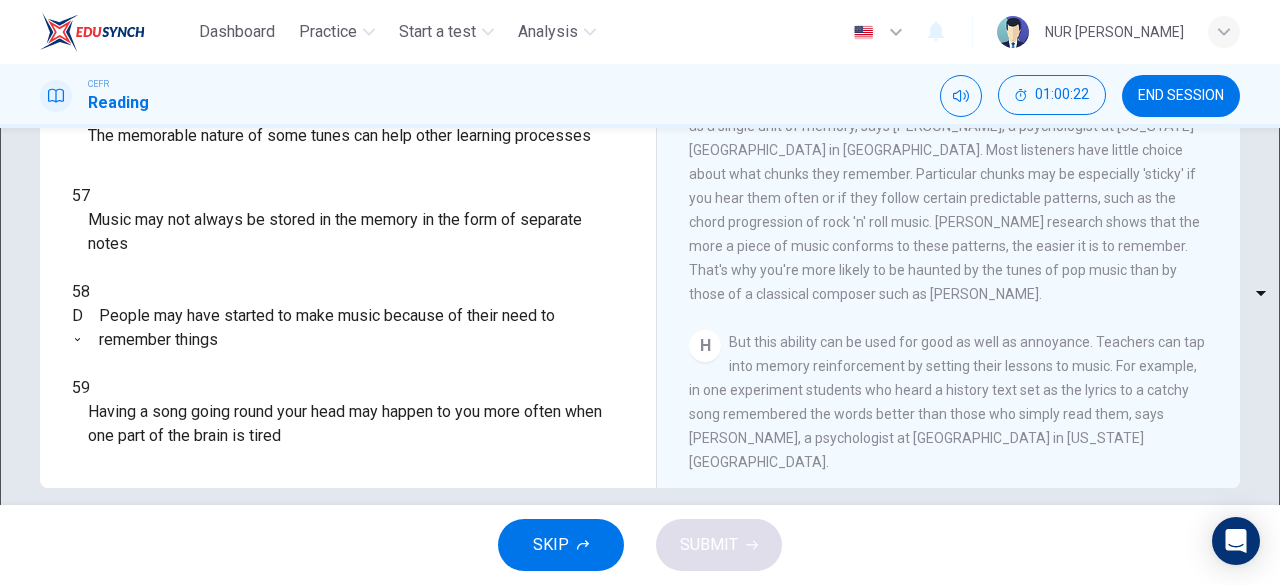 click on "Dashboard Practice Start a test Analysis English en ​ NUR [PERSON_NAME] CEFR Reading 01:00:22 END SESSION Questions 56 - 59 Look at the following theories and the list of people below.
Match each theory with the person it is credited to.
Write the correct letter  A-F  in the boxes below. A [PERSON_NAME] B [PERSON_NAME] C [PERSON_NAME] D [PERSON_NAME] E [PERSON_NAME] F [PERSON_NAME] 56 ​ ​ The memorable nature of some tunes can help other learning processes 57 ​ ​ Music may not always be stored in the memory in the form of separate notes 58 D D ​ People may have started to make music because of their need to remember things 59 ​ ​ Having a song going round your head may happen to you more often when one part of the brain is tired A Song on the Brain CLICK TO ZOOM Click to Zoom A B C D E F G H I SKIP SUBMIT EduSynch - Online Language Proficiency Testing
Dashboard Practice Start a test Analysis Notifications © Copyright  2025 A B C D E F" at bounding box center (640, 292) 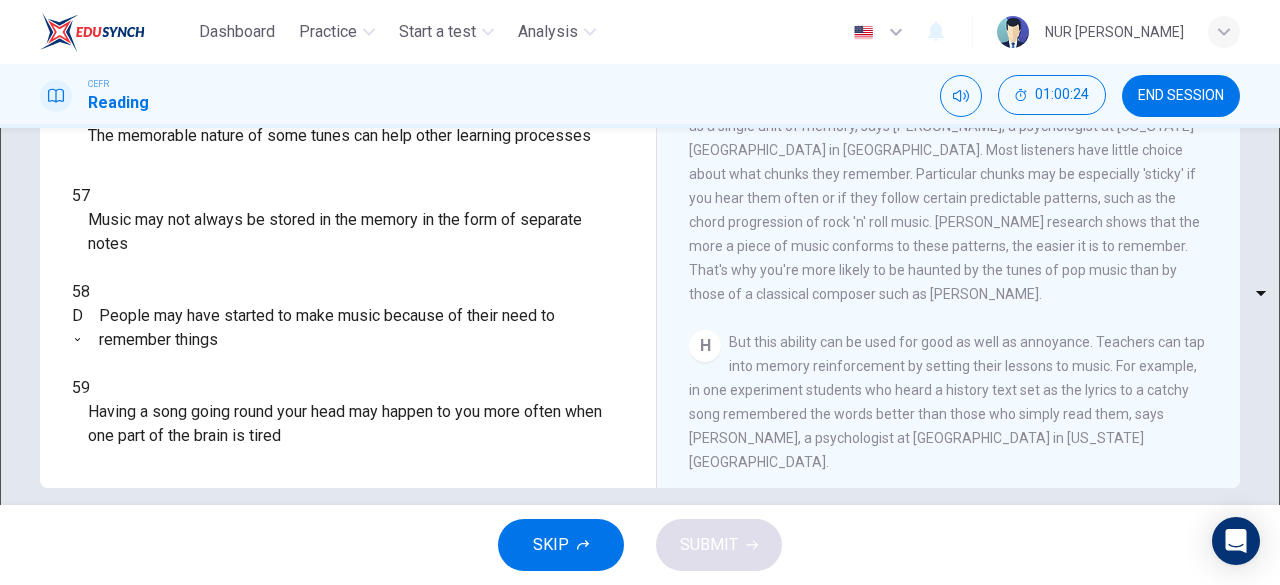 click on "E" at bounding box center (640, 693) 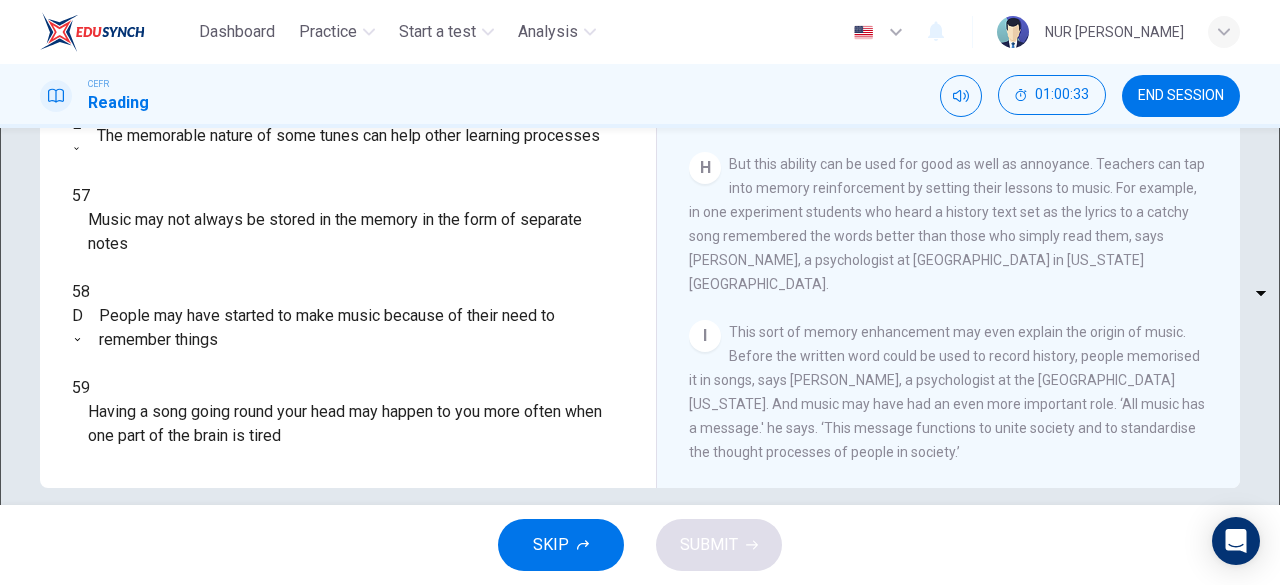 scroll, scrollTop: 1584, scrollLeft: 0, axis: vertical 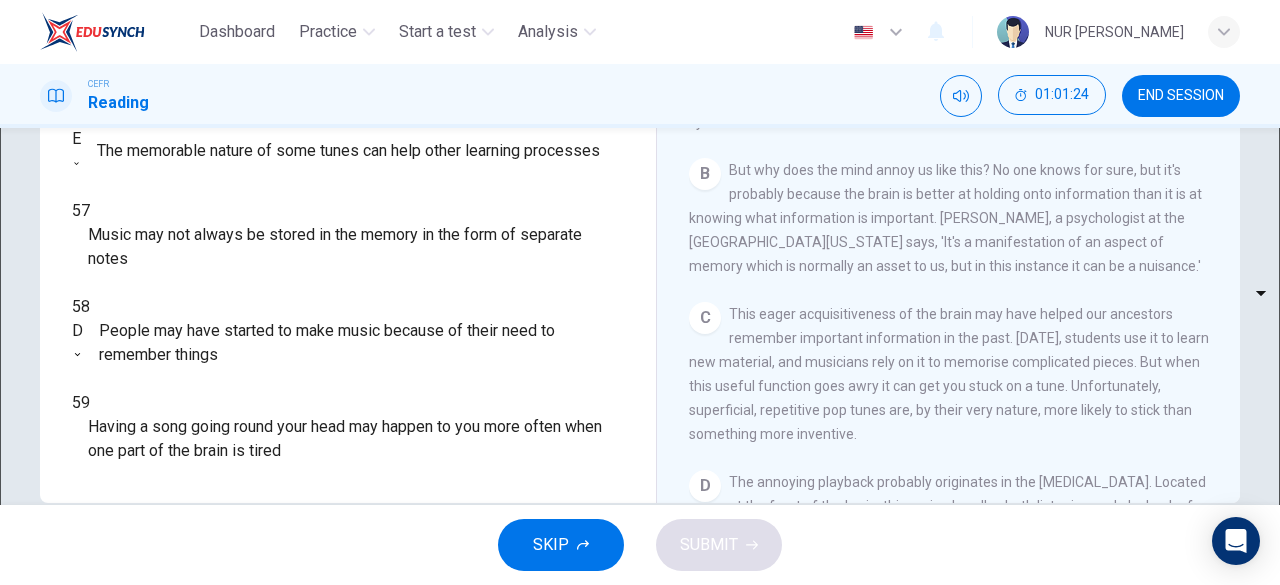 click on "Dashboard Practice Start a test Analysis English en ​ NUR [PERSON_NAME] CEFR Reading 01:01:24 END SESSION Questions 56 - 59 Look at the following theories and the list of people below.
Match each theory with the person it is credited to.
Write the correct letter  A-F  in the boxes below. A [PERSON_NAME] B [PERSON_NAME] C [PERSON_NAME] D [PERSON_NAME] E [PERSON_NAME] F [PERSON_NAME] 56 E E ​ The memorable nature of some tunes can help other learning processes 57 ​ ​ Music may not always be stored in the memory in the form of separate notes 58 D D ​ People may have started to make music because of their need to remember things 59 ​ ​ Having a song going round your head may happen to you more often when one part of the brain is tired A Song on the Brain CLICK TO ZOOM Click to Zoom A B C D E F G H I SKIP SUBMIT EduSynch - Online Language Proficiency Testing
Dashboard Practice Start a test Analysis Notifications © Copyright  2025 A B C D E F" at bounding box center [640, 292] 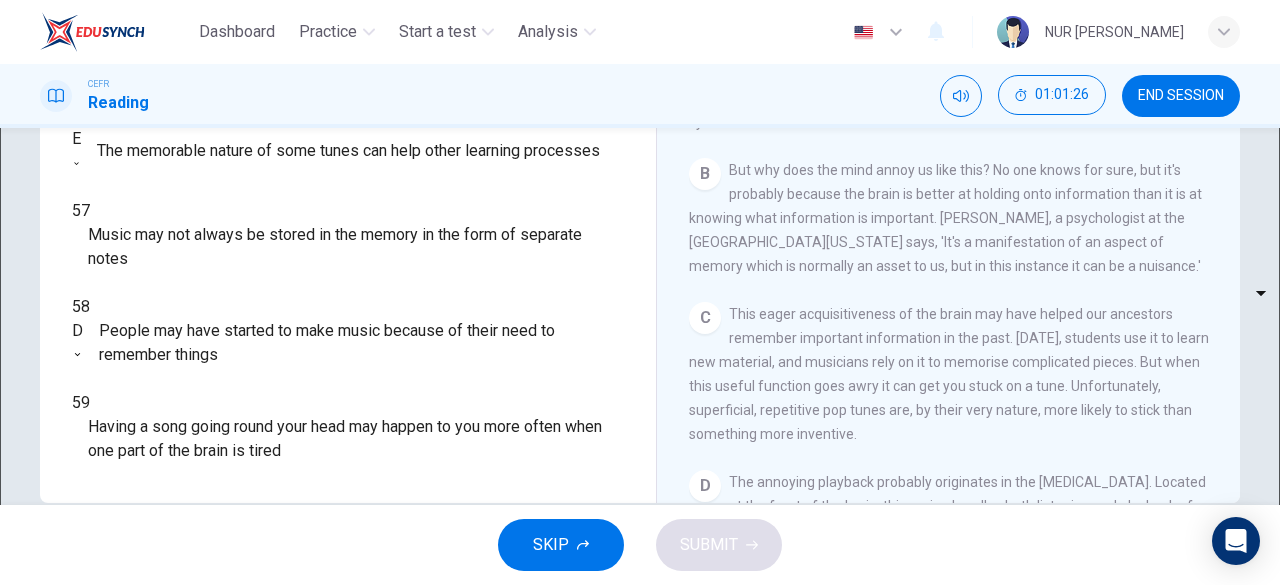 click at bounding box center [640, 585] 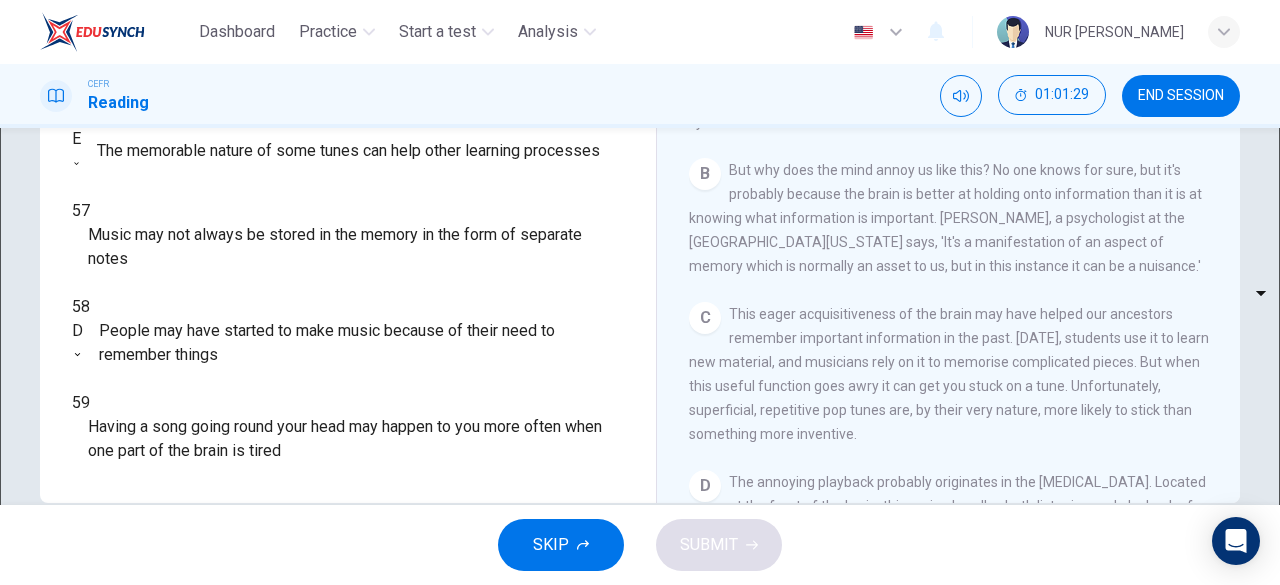 click on "Dashboard Practice Start a test Analysis English en ​ NUR [PERSON_NAME] CEFR Reading 01:01:29 END SESSION Questions 56 - 59 Look at the following theories and the list of people below.
Match each theory with the person it is credited to.
Write the correct letter  A-F  in the boxes below. A [PERSON_NAME] B [PERSON_NAME] C [PERSON_NAME] D [PERSON_NAME] E [PERSON_NAME] F [PERSON_NAME] 56 E E ​ The memorable nature of some tunes can help other learning processes 57 ​ ​ Music may not always be stored in the memory in the form of separate notes 58 D D ​ People may have started to make music because of their need to remember things 59 ​ ​ Having a song going round your head may happen to you more often when one part of the brain is tired A Song on the Brain CLICK TO ZOOM Click to Zoom A B C D E F G H I SKIP SUBMIT EduSynch - Online Language Proficiency Testing
Dashboard Practice Start a test Analysis Notifications © Copyright  2025 A B C D E F" at bounding box center [640, 292] 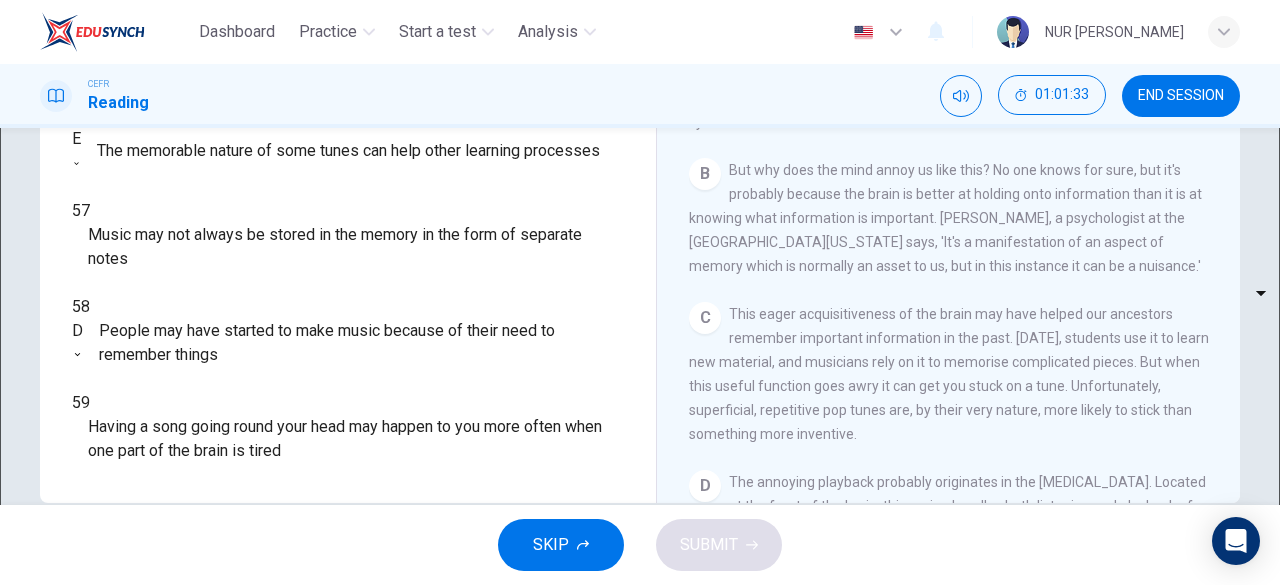 click at bounding box center (640, 585) 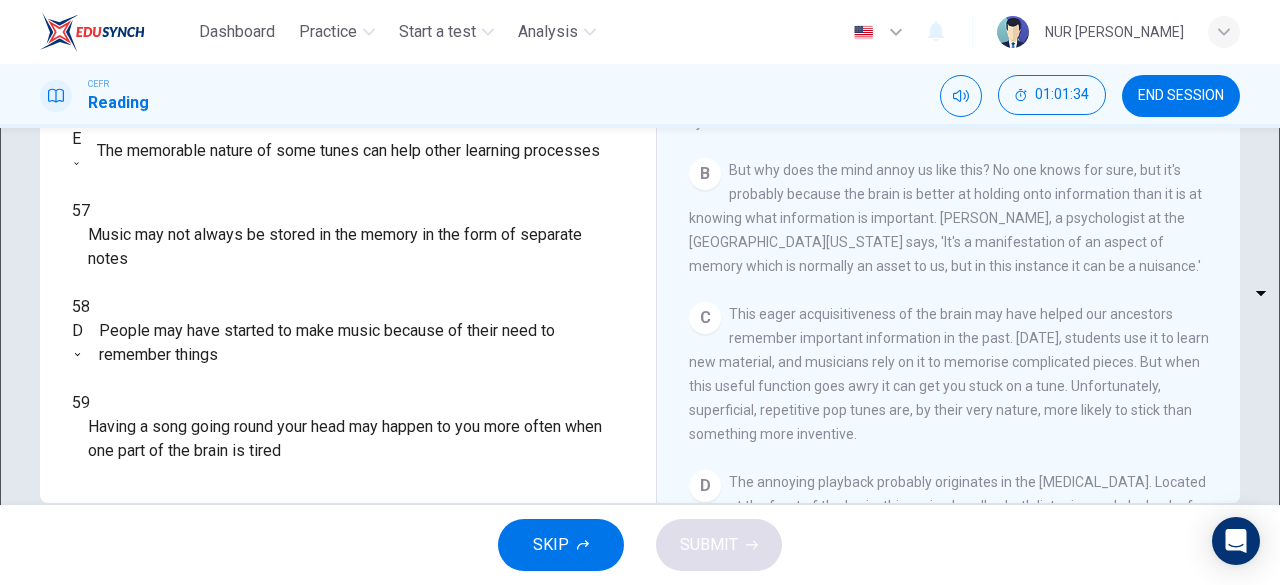 scroll, scrollTop: 0, scrollLeft: 0, axis: both 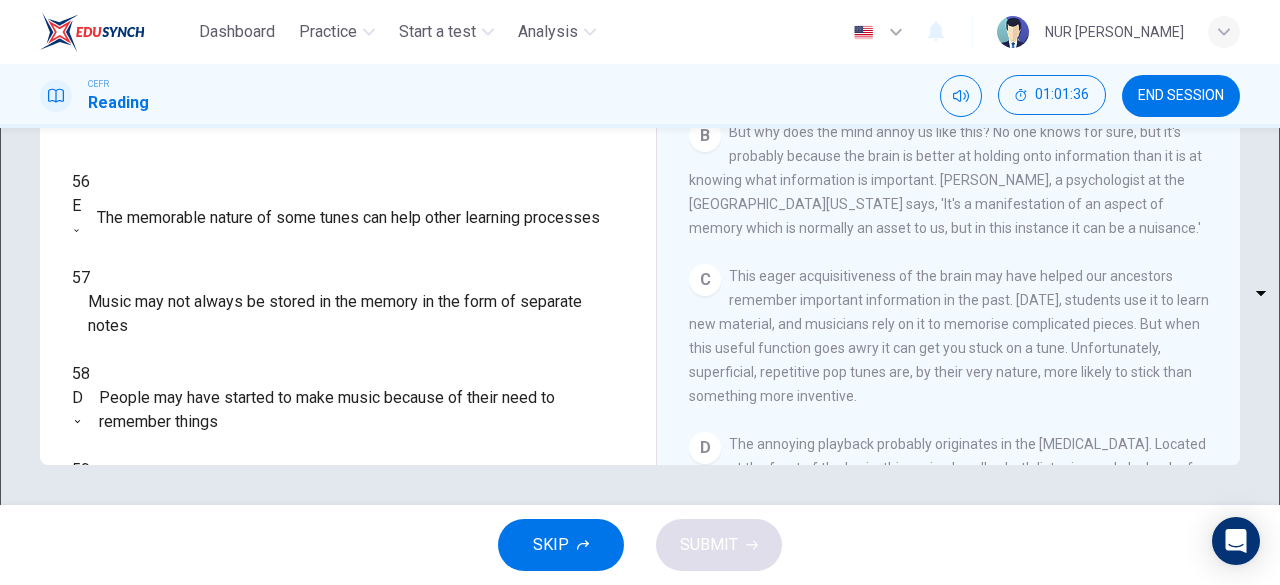click on "Dashboard Practice Start a test Analysis English en ​ NUR [PERSON_NAME] CEFR Reading 01:01:36 END SESSION Questions 56 - 59 Look at the following theories and the list of people below.
Match each theory with the person it is credited to.
Write the correct letter  A-F  in the boxes below. A [PERSON_NAME] B [PERSON_NAME] C [PERSON_NAME] D [PERSON_NAME] E [PERSON_NAME] F [PERSON_NAME] 56 E E ​ The memorable nature of some tunes can help other learning processes 57 ​ ​ Music may not always be stored in the memory in the form of separate notes 58 D D ​ People may have started to make music because of their need to remember things 59 ​ ​ Having a song going round your head may happen to you more often when one part of the brain is tired A Song on the Brain CLICK TO ZOOM Click to Zoom A B C D E F G H I SKIP SUBMIT EduSynch - Online Language Proficiency Testing
Dashboard Practice Start a test Analysis Notifications © Copyright  2025" at bounding box center [640, 292] 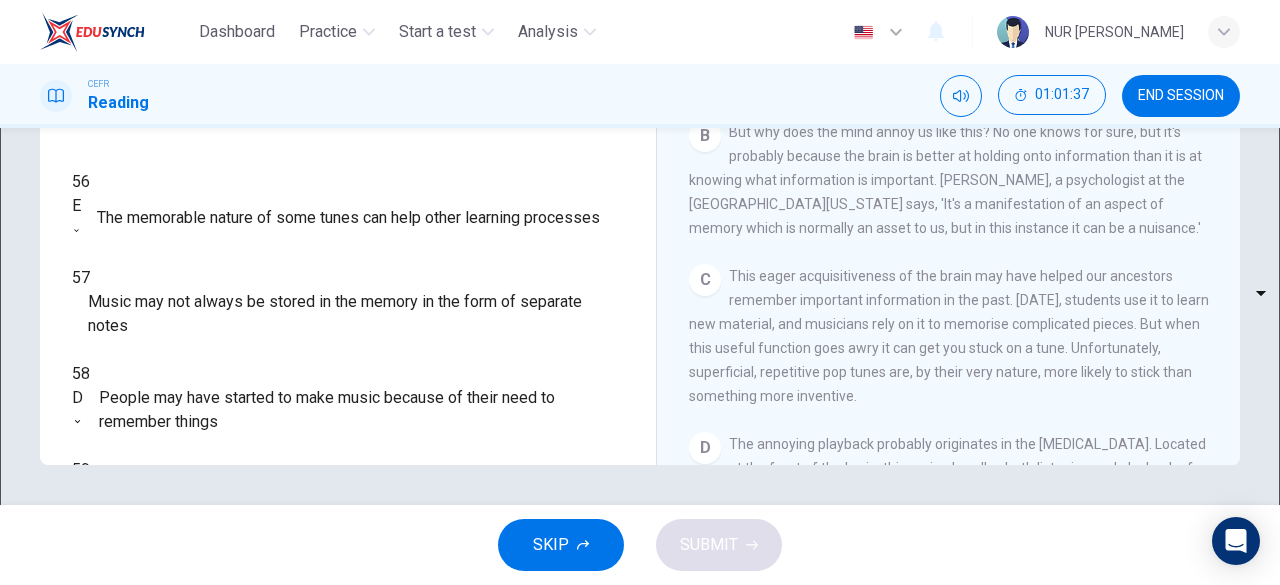 click on "A" at bounding box center (640, 597) 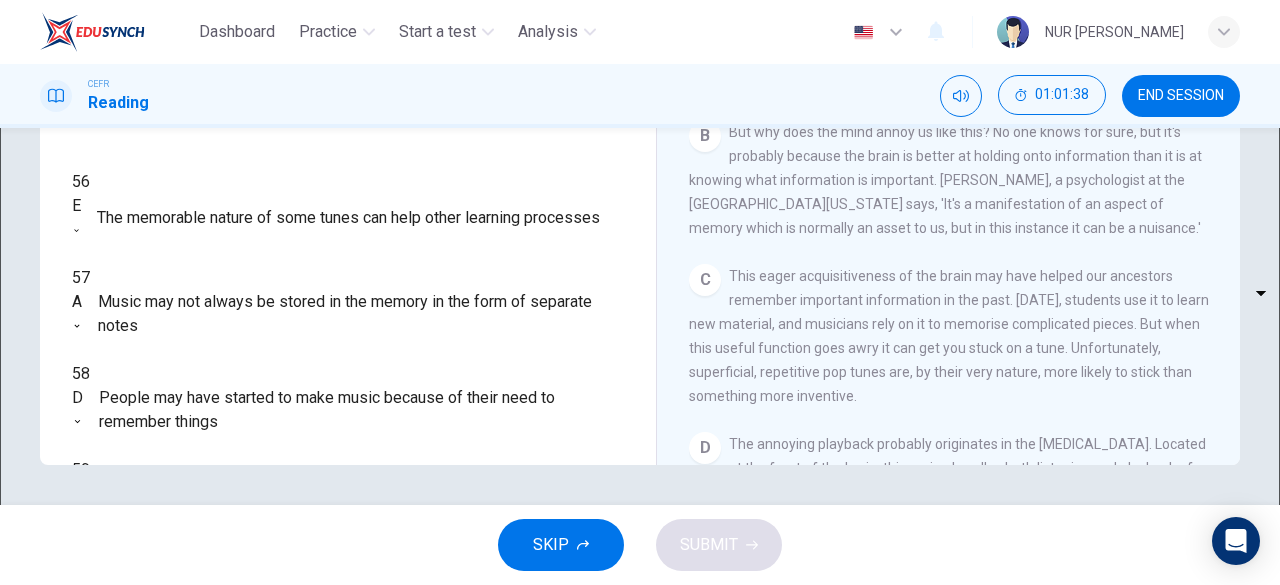 scroll, scrollTop: 112, scrollLeft: 0, axis: vertical 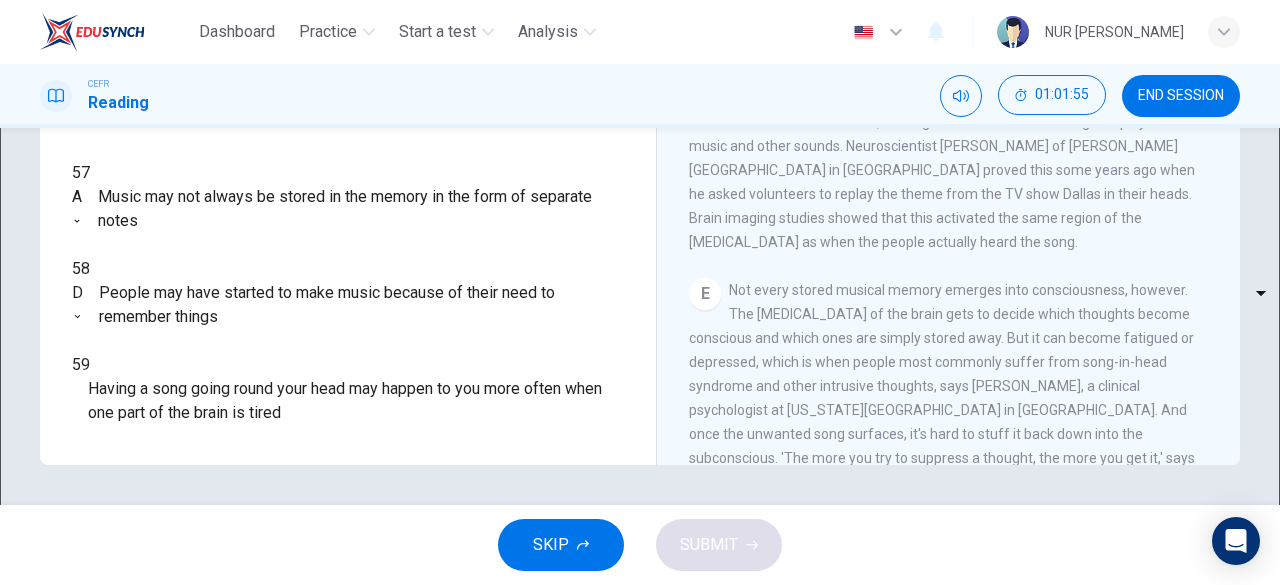 click on "Dashboard Practice Start a test Analysis English en ​ NUR [PERSON_NAME] CEFR Reading 01:01:55 END SESSION Questions 56 - 59 Look at the following theories and the list of people below.
Match each theory with the person it is credited to.
Write the correct letter  A-F  in the boxes below. A [PERSON_NAME] B [PERSON_NAME] C [PERSON_NAME] D [PERSON_NAME] E [PERSON_NAME] F [PERSON_NAME] 56 E E ​ The memorable nature of some tunes can help other learning processes 57 A A ​ Music may not always be stored in the memory in the form of separate notes 58 D D ​ People may have started to make music because of their need to remember things 59 ​ ​ Having a song going round your head may happen to you more often when one part of the brain is tired A Song on the Brain CLICK TO ZOOM Click to Zoom A B C D E F G H I SKIP SUBMIT EduSynch - Online Language Proficiency Testing
Dashboard Practice Start a test Analysis Notifications © Copyright  2025 A B C D E F" at bounding box center (640, 292) 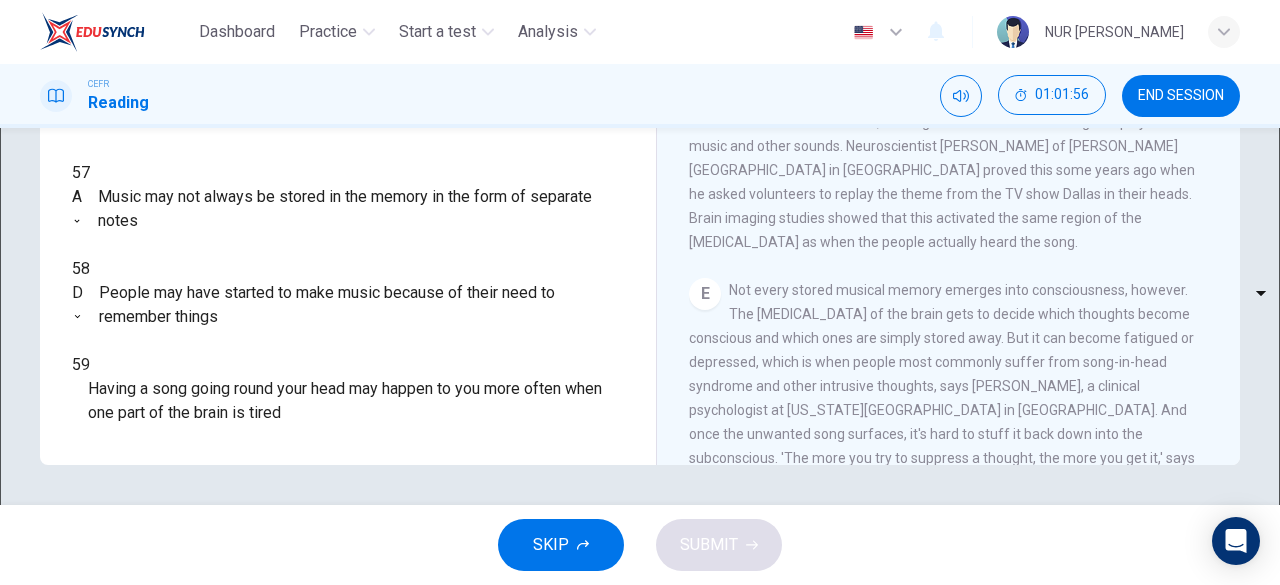 click on "B" at bounding box center [640, 621] 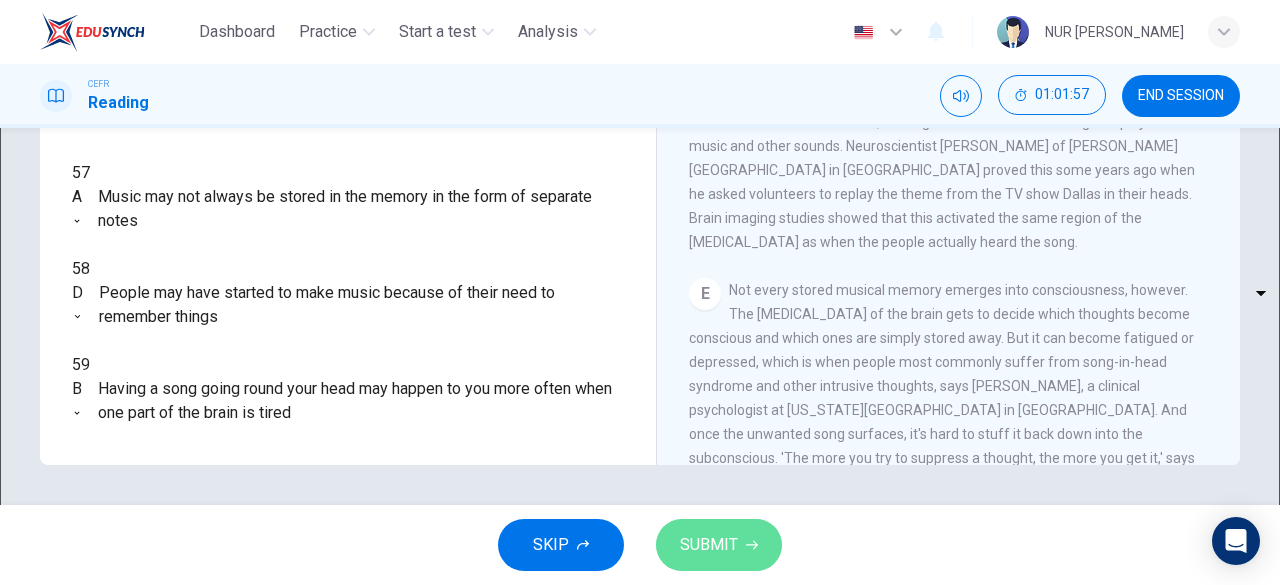 click on "SUBMIT" at bounding box center (719, 545) 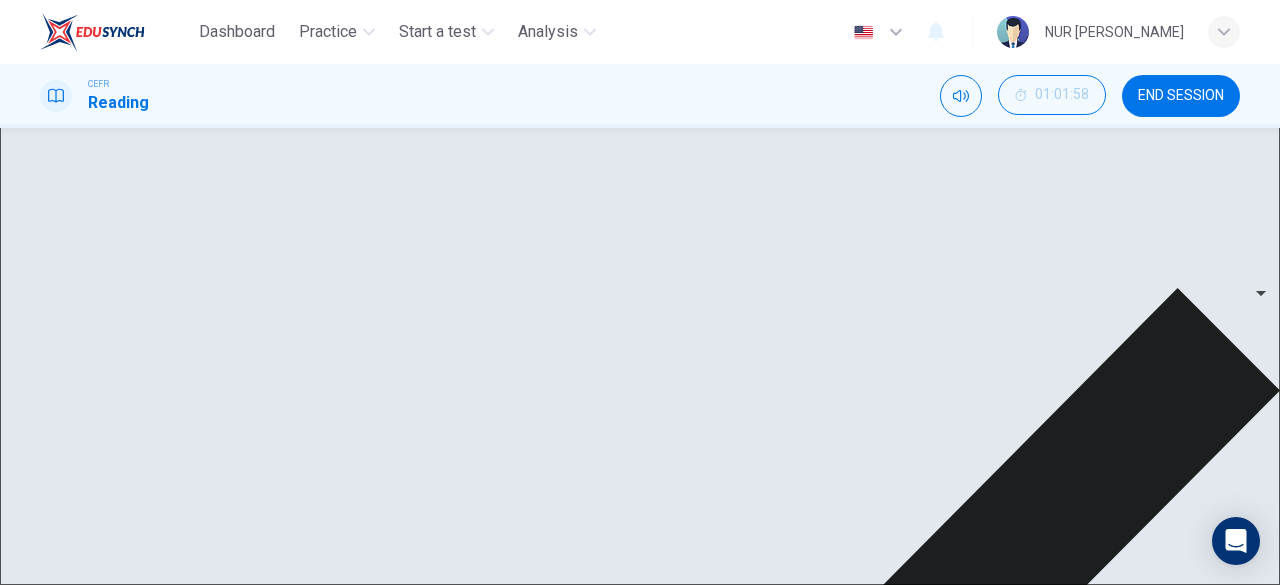 scroll, scrollTop: 69, scrollLeft: 0, axis: vertical 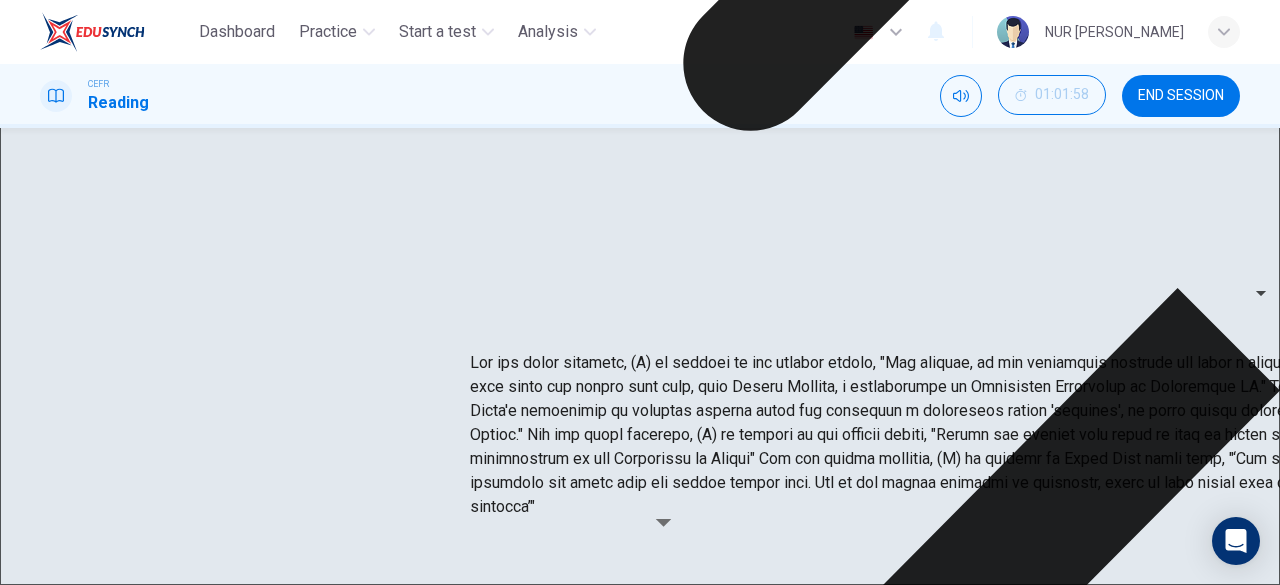 click on "Explanation" at bounding box center (1110, -233) 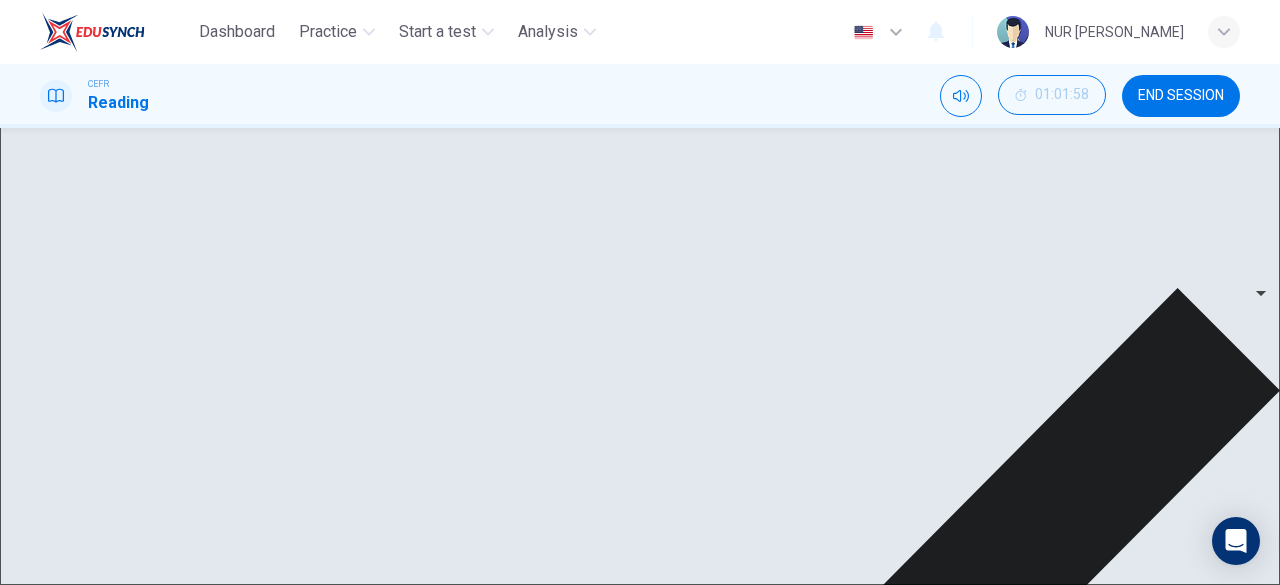 scroll, scrollTop: 102, scrollLeft: 0, axis: vertical 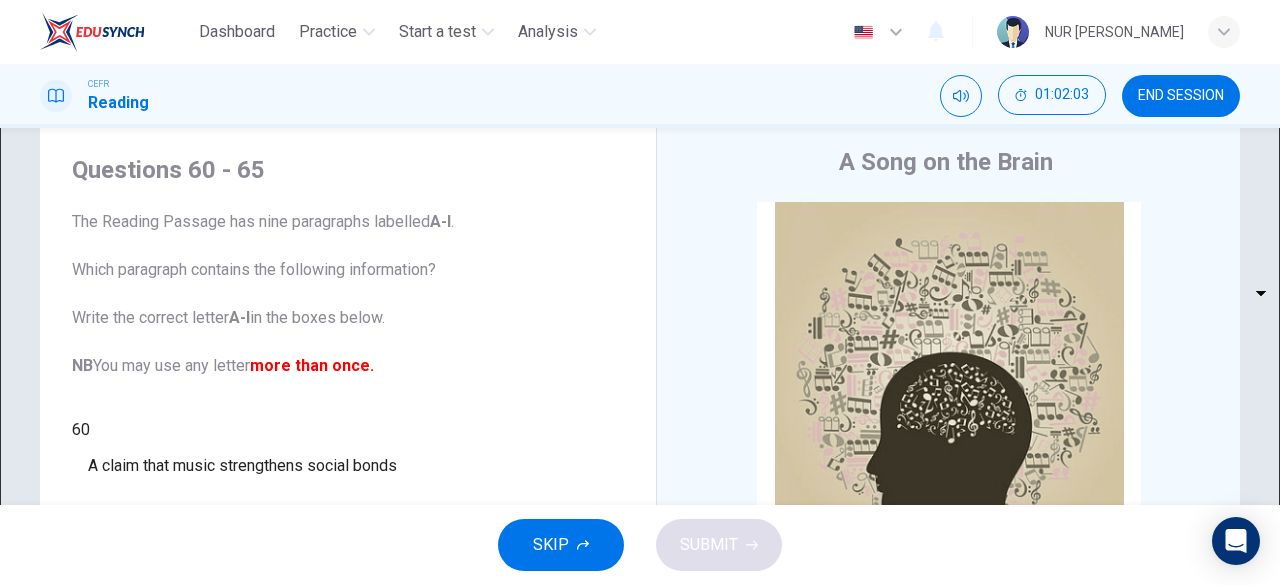 click on "Dashboard Practice Start a test Analysis English en ​ NUR [PERSON_NAME] CEFR Reading 01:02:03 END SESSION Questions 60 - 65 The Reading Passage has nine paragraphs labelled  A-l .
Which paragraph contains the following information?
Write the correct letter  A-l  in the boxes below.
NB  You may use any letter  more than once. 60 ​ ​ A claim that music strengthens social bonds 61 ​ ​ Two reasons why some bits of music tend to stick in your mind more than others 62 ​ ​ An example of how the brain may respond in opposition to your wishes 63 ​ ​ The name of the part of the brain where song-in-head syndrome begins 64 ​ ​ Examples of two everyday events that can set off song-in-head syndrome 65 ​ ​ A description of what one person does to prevent song-in-head syndrome A Song on the Brain CLICK TO ZOOM Click to Zoom A B C D E F G H I SKIP SUBMIT EduSynch - Online Language Proficiency Testing
Dashboard Practice Start a test Analysis Notifications © Copyright  2025 A" at bounding box center (640, 292) 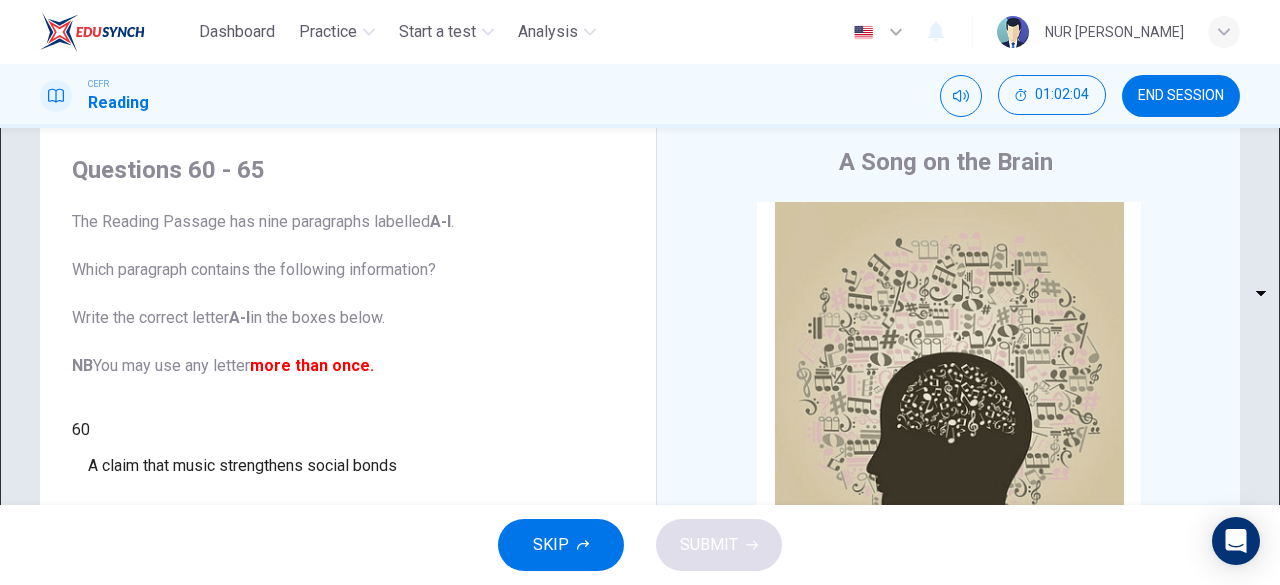click at bounding box center (640, 585) 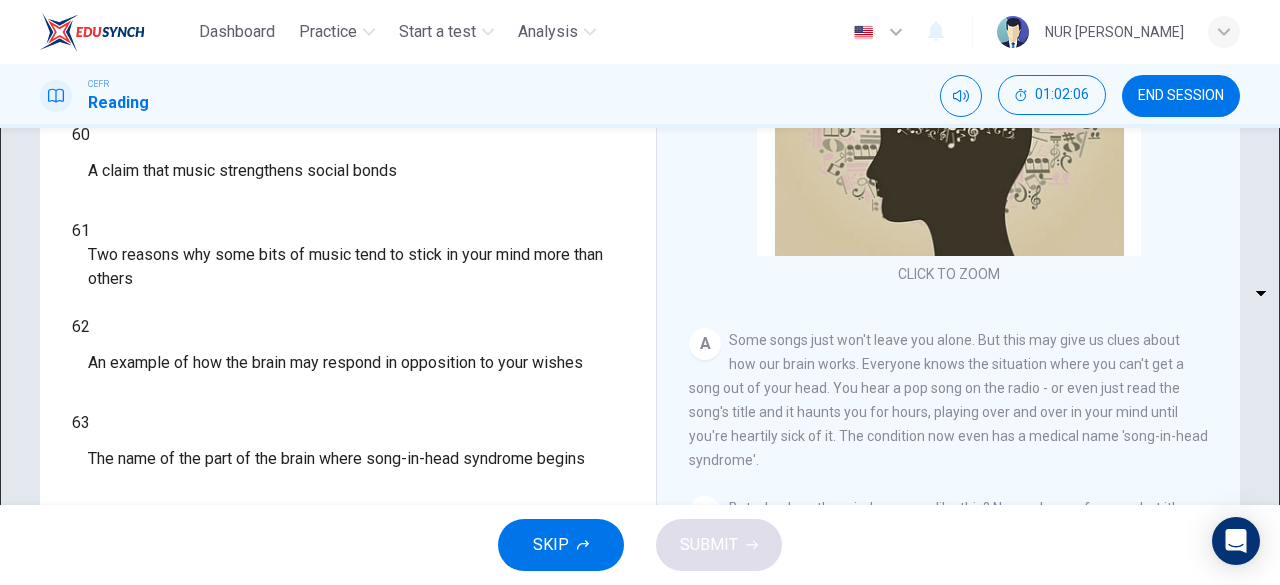 scroll, scrollTop: 350, scrollLeft: 0, axis: vertical 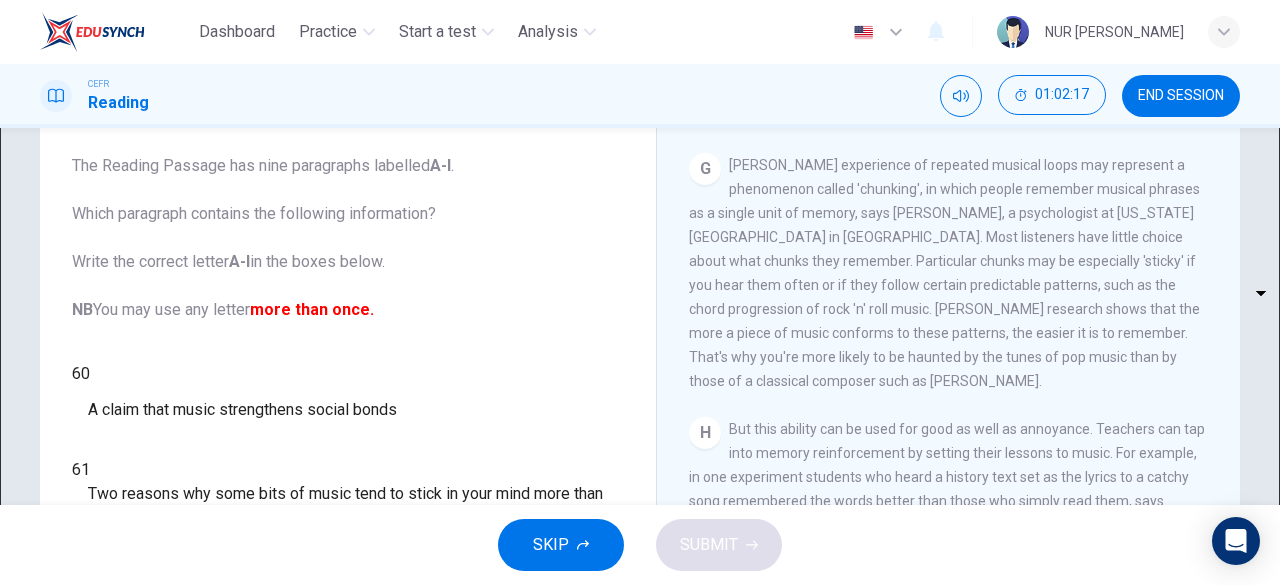 click on "Dashboard Practice Start a test Analysis English en ​ NUR [PERSON_NAME] CEFR Reading 01:02:17 END SESSION Questions 60 - 65 The Reading Passage has nine paragraphs labelled  A-l .
Which paragraph contains the following information?
Write the correct letter  A-l  in the boxes below.
NB  You may use any letter  more than once. 60 ​ ​ A claim that music strengthens social bonds 61 ​ ​ Two reasons why some bits of music tend to stick in your mind more than others 62 ​ ​ An example of how the brain may respond in opposition to your wishes 63 ​ ​ The name of the part of the brain where song-in-head syndrome begins 64 ​ ​ Examples of two everyday events that can set off song-in-head syndrome 65 ​ ​ A description of what one person does to prevent song-in-head syndrome A Song on the Brain CLICK TO ZOOM Click to Zoom A B C D E F G H I SKIP SUBMIT EduSynch - Online Language Proficiency Testing
Dashboard Practice Start a test Analysis Notifications © Copyright  2025 A" at bounding box center [640, 292] 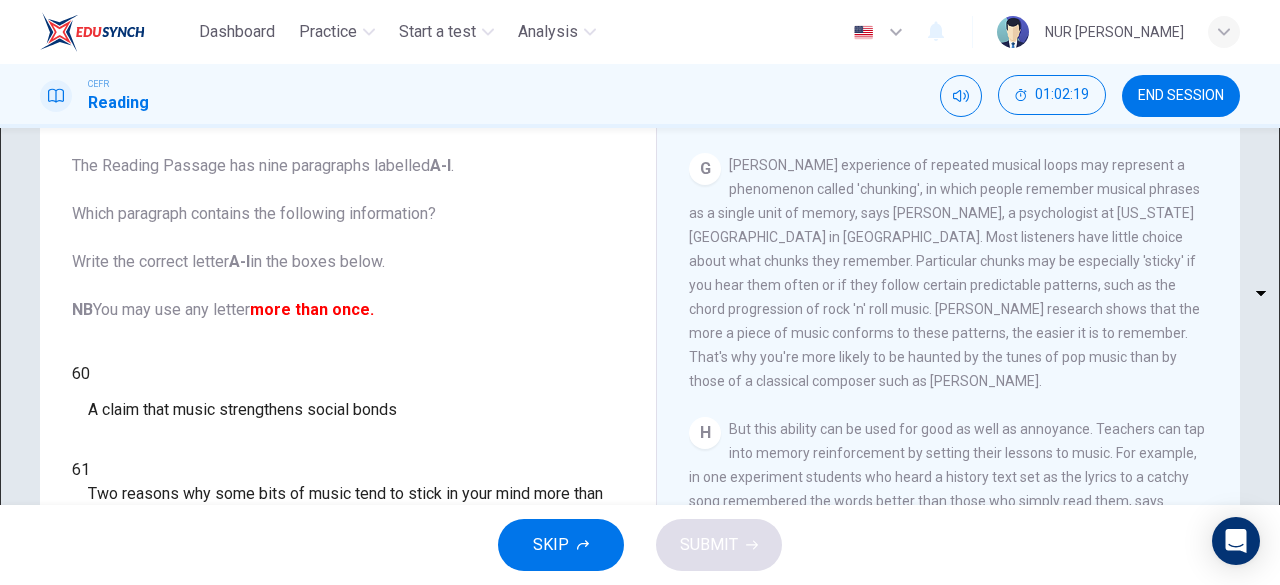 click at bounding box center (640, 585) 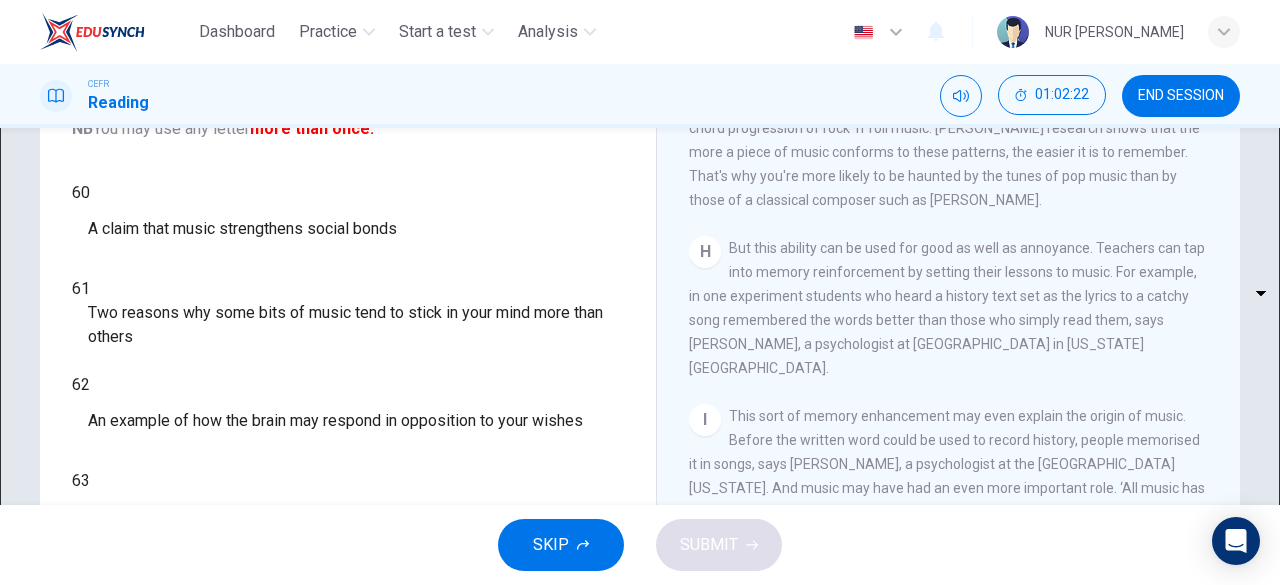 scroll, scrollTop: 298, scrollLeft: 0, axis: vertical 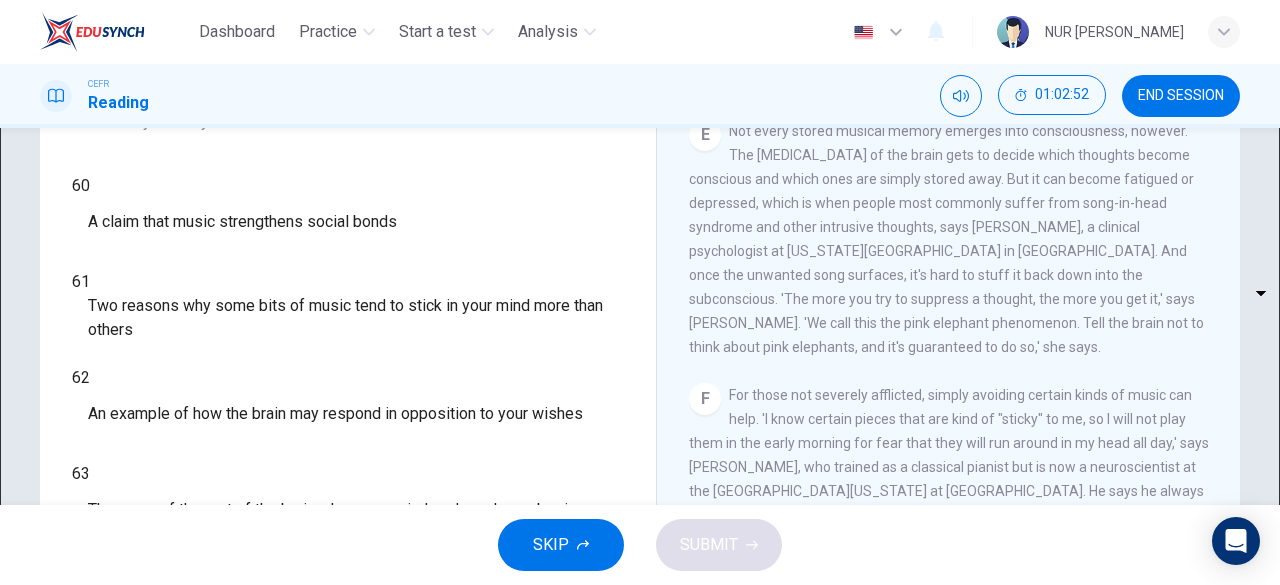 click on "Dashboard Practice Start a test Analysis English en ​ NUR [PERSON_NAME] CEFR Reading 01:02:52 END SESSION Questions 60 - 65 The Reading Passage has nine paragraphs labelled  A-l .
Which paragraph contains the following information?
Write the correct letter  A-l  in the boxes below.
NB  You may use any letter  more than once. 60 ​ ​ A claim that music strengthens social bonds 61 ​ ​ Two reasons why some bits of music tend to stick in your mind more than others 62 ​ ​ An example of how the brain may respond in opposition to your wishes 63 ​ ​ The name of the part of the brain where song-in-head syndrome begins 64 ​ ​ Examples of two everyday events that can set off song-in-head syndrome 65 ​ ​ A description of what one person does to prevent song-in-head syndrome A Song on the Brain CLICK TO ZOOM Click to Zoom A B C D E F G H I SKIP SUBMIT EduSynch - Online Language Proficiency Testing
Dashboard Practice Start a test Analysis Notifications © Copyright  2025 A" at bounding box center [640, 292] 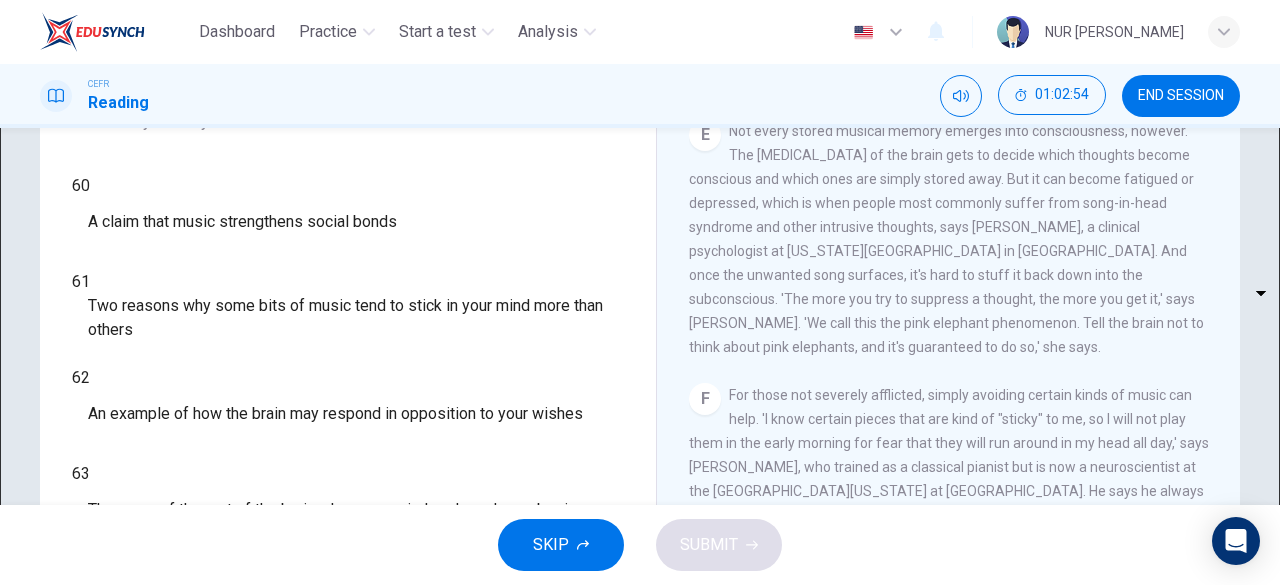 click on "E" at bounding box center [640, 693] 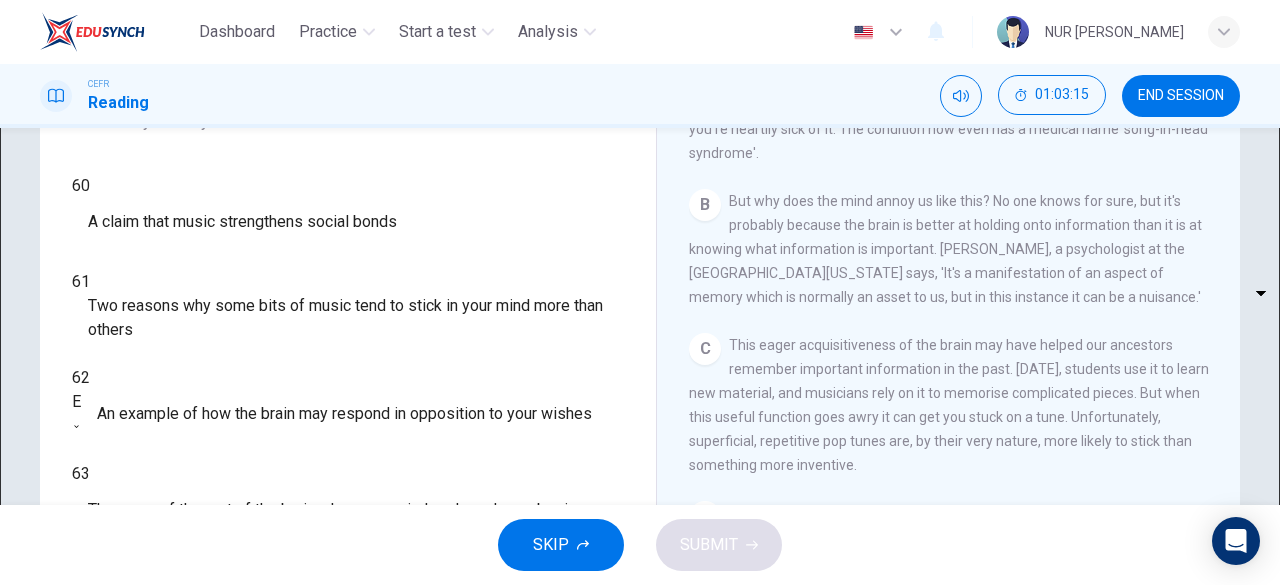 scroll, scrollTop: 359, scrollLeft: 0, axis: vertical 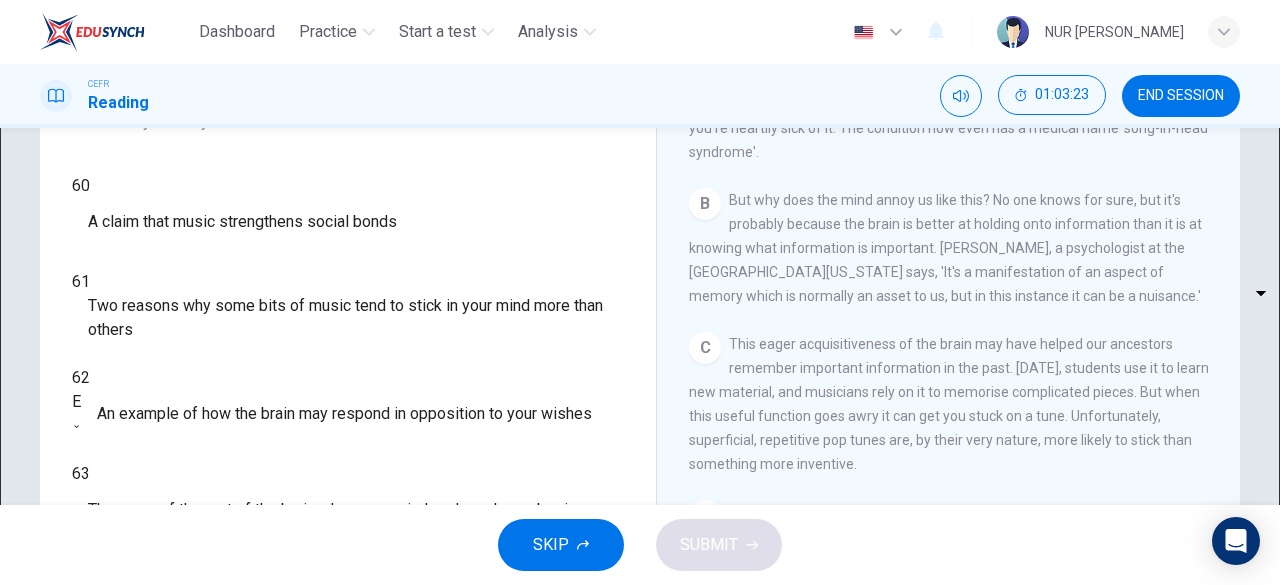 click on "Dashboard Practice Start a test Analysis English en ​ NUR [PERSON_NAME] CEFR Reading 01:03:23 END SESSION Questions 60 - 65 The Reading Passage has nine paragraphs labelled  A-l .
Which paragraph contains the following information?
Write the correct letter  A-l  in the boxes below.
NB  You may use any letter  more than once. 60 ​ ​ A claim that music strengthens social bonds 61 ​ ​ Two reasons why some bits of music tend to stick in your mind more than others 62 E E ​ An example of how the brain may respond in opposition to your wishes 63 ​ ​ The name of the part of the brain where song-in-head syndrome begins 64 ​ ​ Examples of two everyday events that can set off song-in-head syndrome 65 ​ ​ A description of what one person does to prevent song-in-head syndrome A Song on the Brain CLICK TO ZOOM Click to Zoom A B C D E F G H I SKIP SUBMIT EduSynch - Online Language Proficiency Testing
Dashboard Practice Start a test Analysis Notifications © Copyright  2025 A" at bounding box center (640, 292) 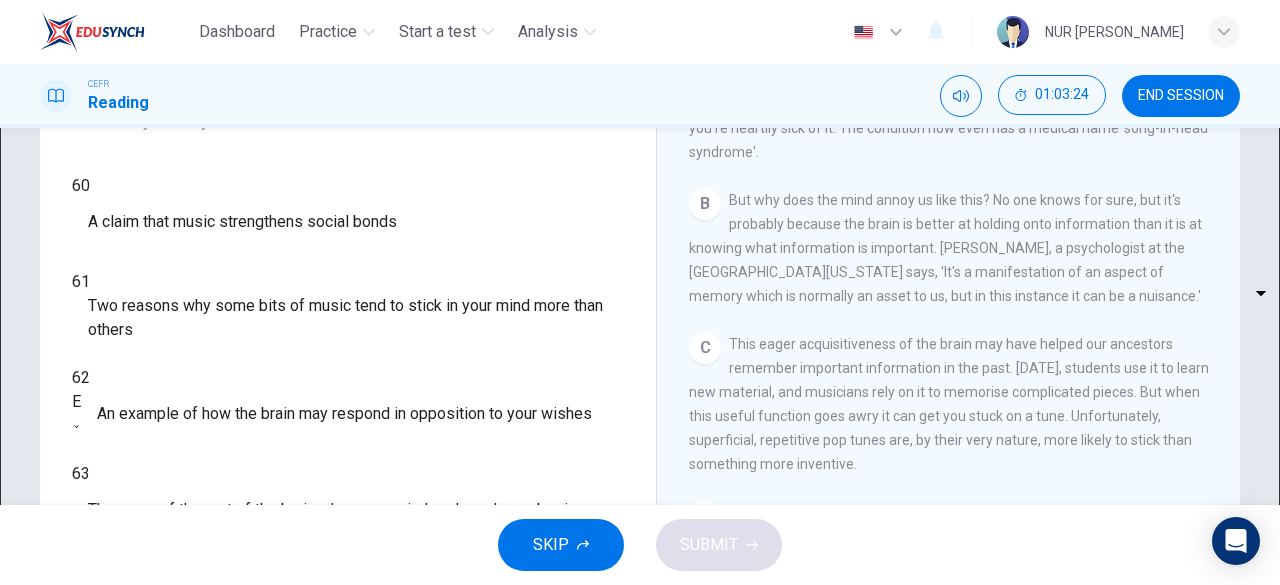 click on "C" at bounding box center [640, 645] 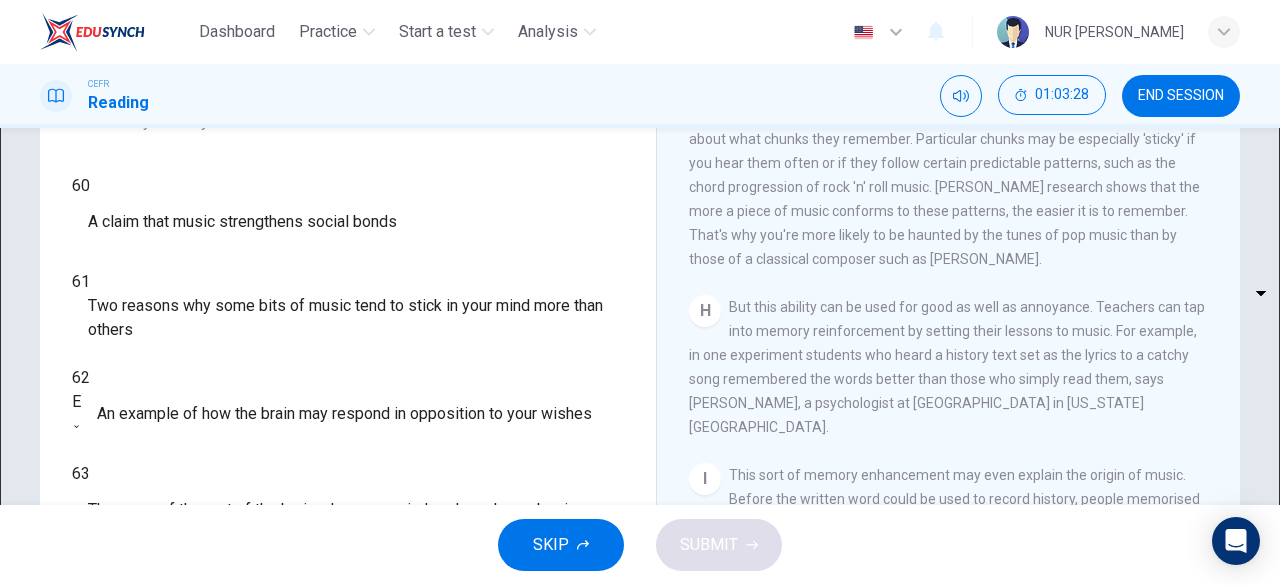 scroll, scrollTop: 1584, scrollLeft: 0, axis: vertical 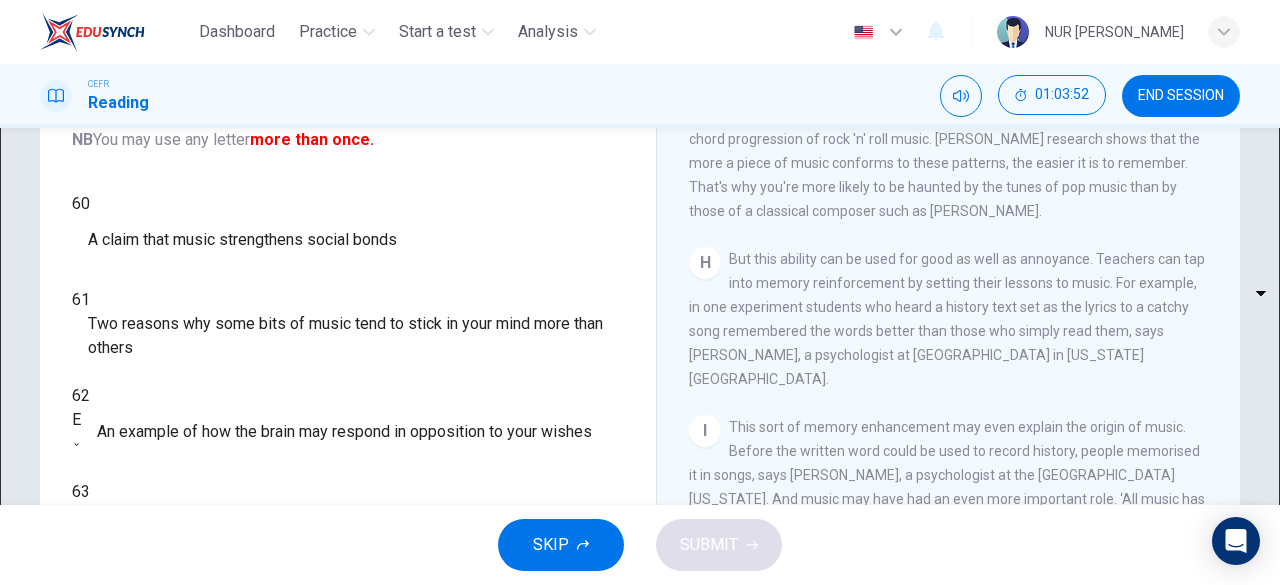 drag, startPoint x: 233, startPoint y: 209, endPoint x: 191, endPoint y: 207, distance: 42.047592 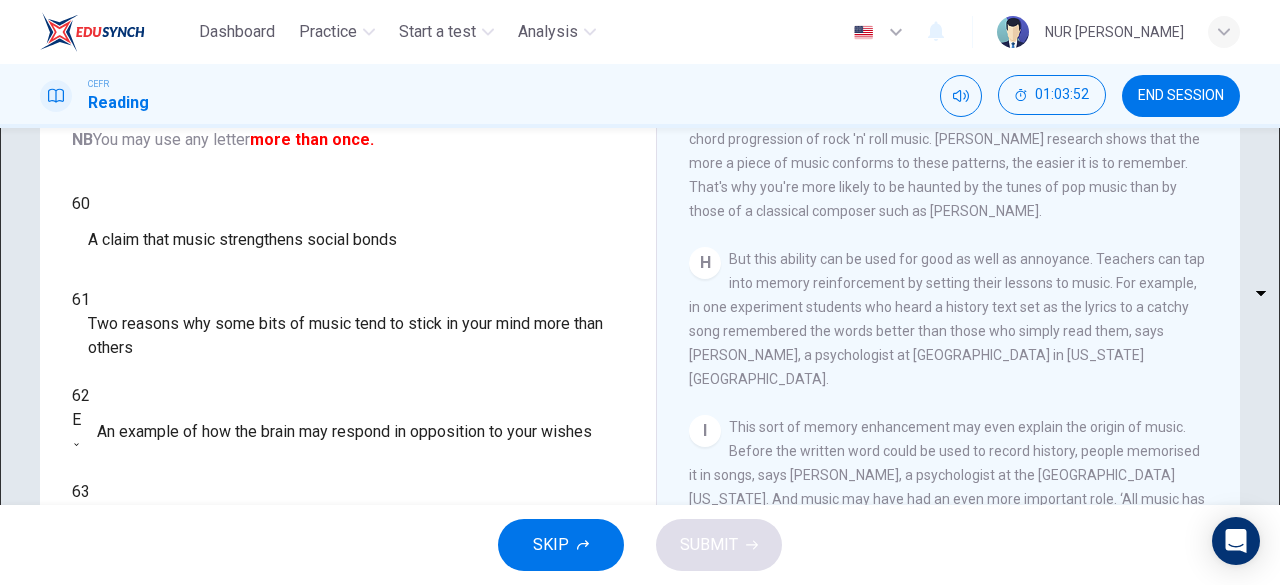 click on "Dashboard Practice Start a test Analysis English en ​ NUR [PERSON_NAME] CEFR Reading 01:03:52 END SESSION Questions 60 - 65 The Reading Passage has nine paragraphs labelled  A-l .
Which paragraph contains the following information?
Write the correct letter  A-l  in the boxes below.
NB  You may use any letter  more than once. 60 ​ ​ A claim that music strengthens social bonds 61 ​ ​ Two reasons why some bits of music tend to stick in your mind more than others 62 E E ​ An example of how the brain may respond in opposition to your wishes 63 ​ ​ The name of the part of the brain where song-in-head syndrome begins 64 C C ​ Examples of two everyday events that can set off song-in-head syndrome 65 ​ ​ A description of what one person does to prevent song-in-head syndrome A Song on the Brain CLICK TO ZOOM Click to Zoom A B C D E F G H I SKIP SUBMIT EduSynch - Online Language Proficiency Testing
Dashboard Practice Start a test Analysis Notifications © Copyright  2025 A" at bounding box center [640, 292] 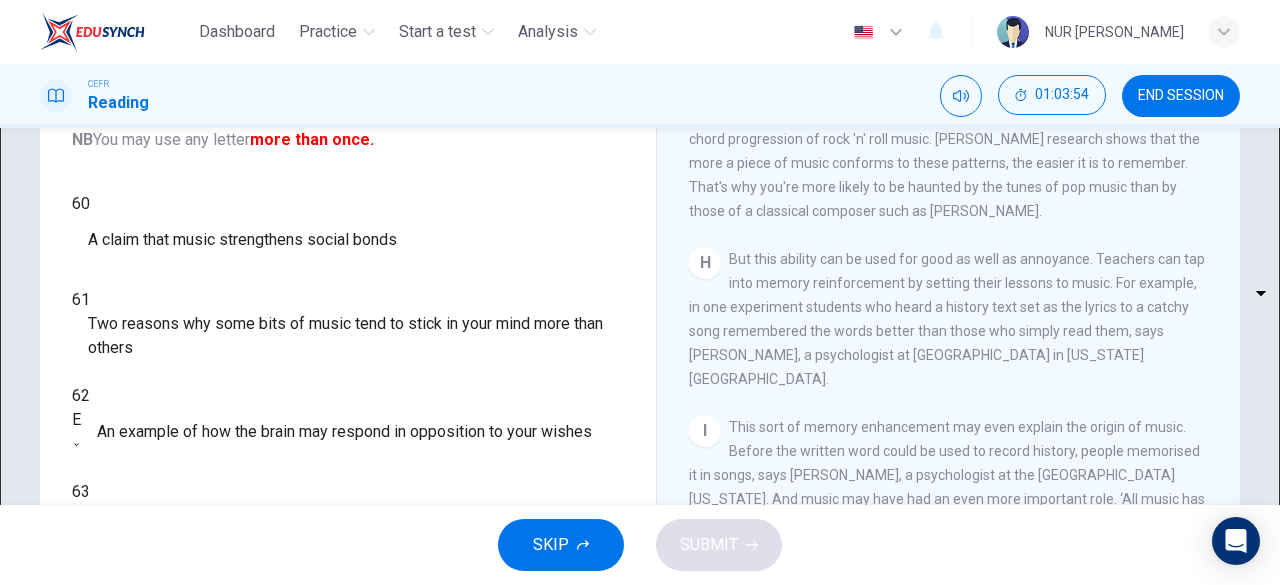 click on "I" at bounding box center [640, 789] 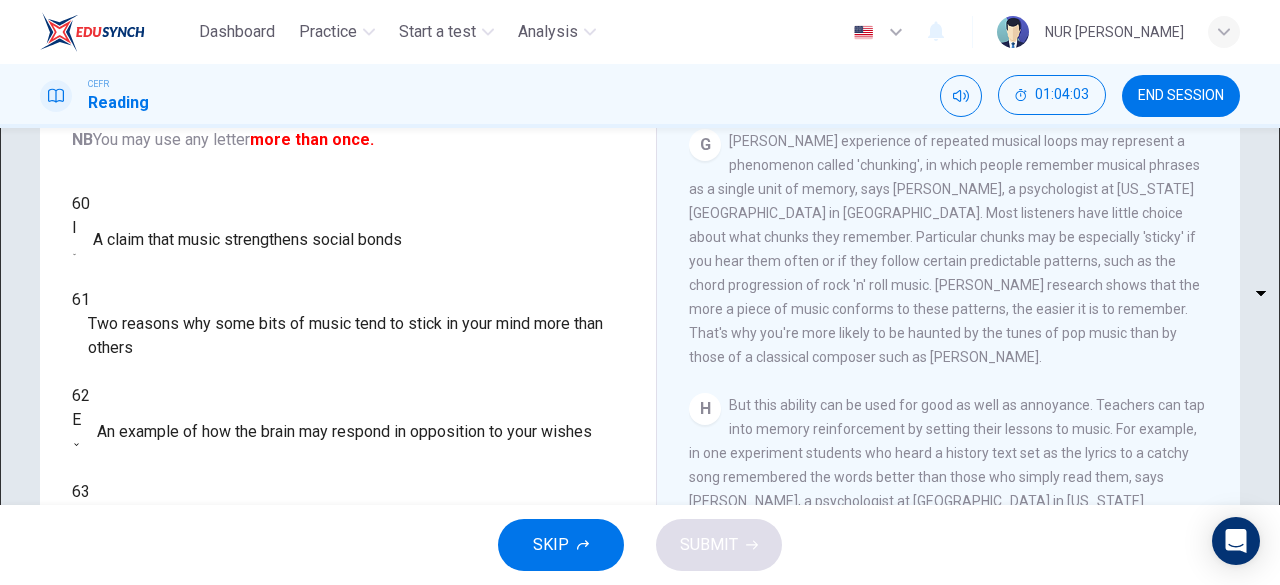 scroll, scrollTop: 1419, scrollLeft: 0, axis: vertical 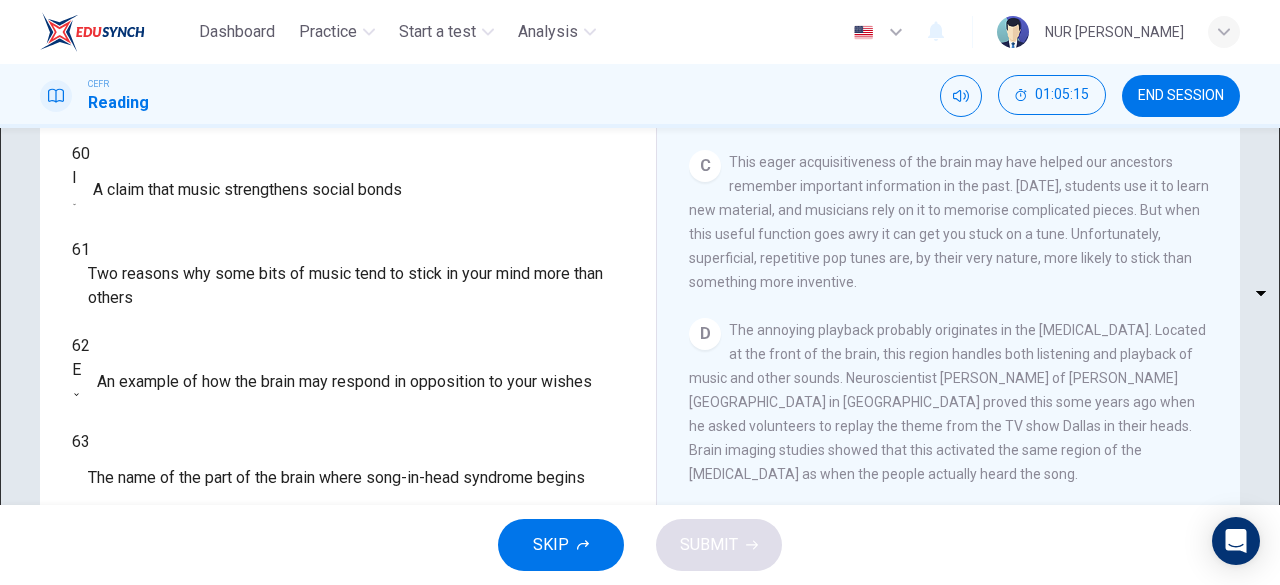 click on "Dashboard Practice Start a test Analysis English en ​ NUR [PERSON_NAME] CEFR Reading 01:05:15 END SESSION Questions 60 - 65 The Reading Passage has nine paragraphs labelled  A-l .
Which paragraph contains the following information?
Write the correct letter  A-l  in the boxes below.
NB  You may use any letter  more than once. 60 I I ​ A claim that music strengthens social bonds 61 ​ ​ Two reasons why some bits of music tend to stick in your mind more than others 62 E E ​ An example of how the brain may respond in opposition to your wishes 63 ​ ​ The name of the part of the brain where song-in-head syndrome begins 64 C C ​ Examples of two everyday events that can set off song-in-head syndrome 65 ​ ​ A description of what one person does to prevent song-in-head syndrome A Song on the Brain CLICK TO ZOOM Click to Zoom A B C D E F G H I SKIP SUBMIT EduSynch - Online Language Proficiency Testing
Dashboard Practice Start a test Analysis Notifications © Copyright  2025 A" at bounding box center [640, 292] 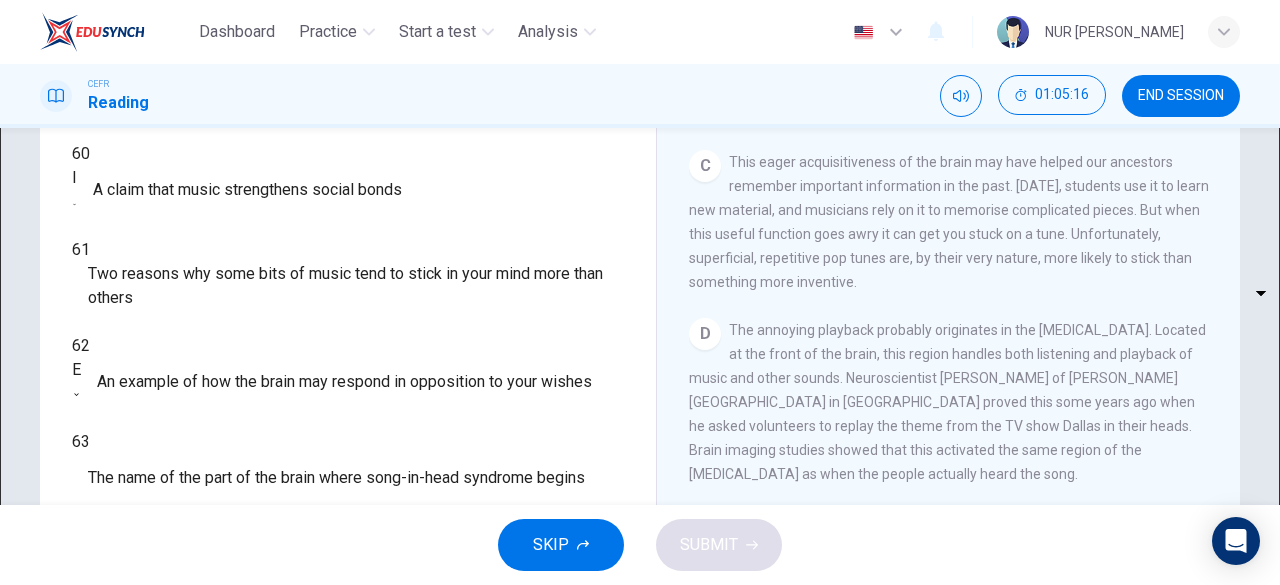 click on "D" at bounding box center (640, 669) 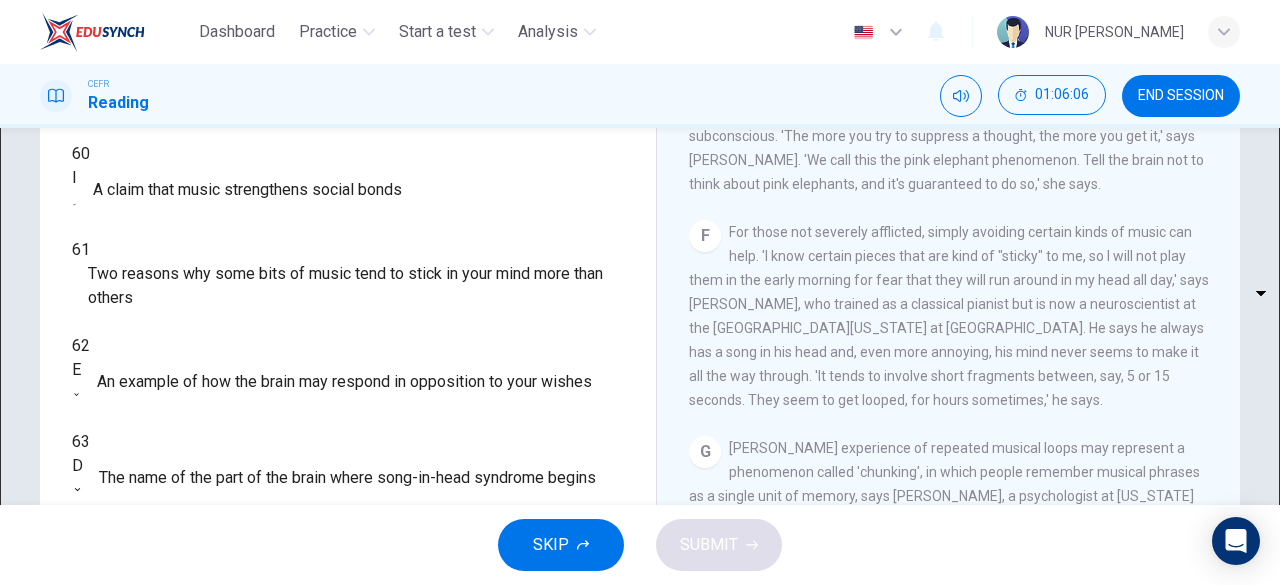 scroll, scrollTop: 1059, scrollLeft: 0, axis: vertical 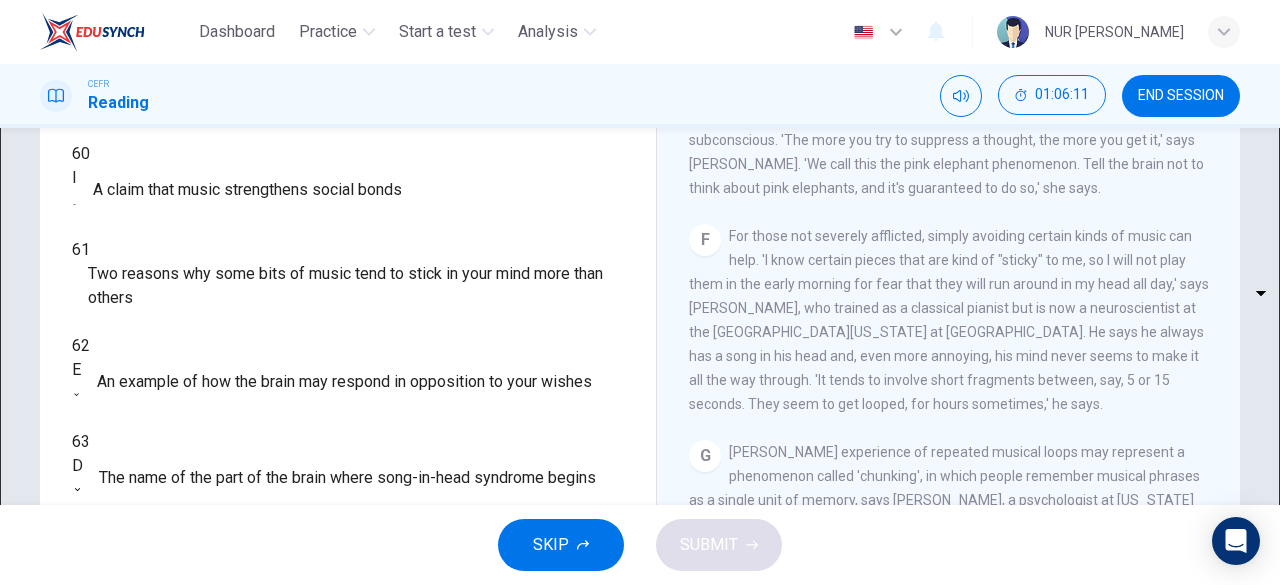 click on "Dashboard Practice Start a test Analysis English en ​ NUR [PERSON_NAME] CEFR Reading 01:06:11 END SESSION Questions 60 - 65 The Reading Passage has nine paragraphs labelled  A-l .
Which paragraph contains the following information?
Write the correct letter  A-l  in the boxes below.
NB  You may use any letter  more than once. 60 I I ​ A claim that music strengthens social bonds 61 ​ ​ Two reasons why some bits of music tend to stick in your mind more than others 62 E E ​ An example of how the brain may respond in opposition to your wishes 63 D D ​ The name of the part of the brain where song-in-head syndrome begins 64 C C ​ Examples of two everyday events that can set off song-in-head syndrome 65 ​ ​ A description of what one person does to prevent song-in-head syndrome A Song on the Brain CLICK TO ZOOM Click to Zoom A B C D E F G H I SKIP SUBMIT EduSynch - Online Language Proficiency Testing
Dashboard Practice Start a test Analysis Notifications © Copyright  2025 A" at bounding box center [640, 292] 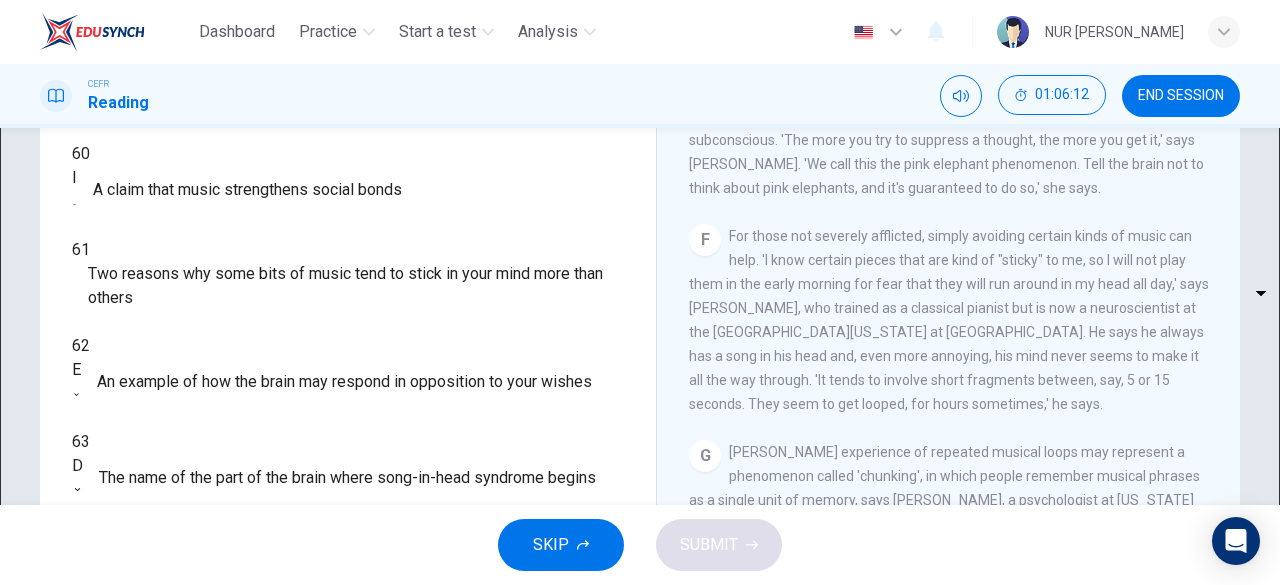click on "F" at bounding box center [640, 717] 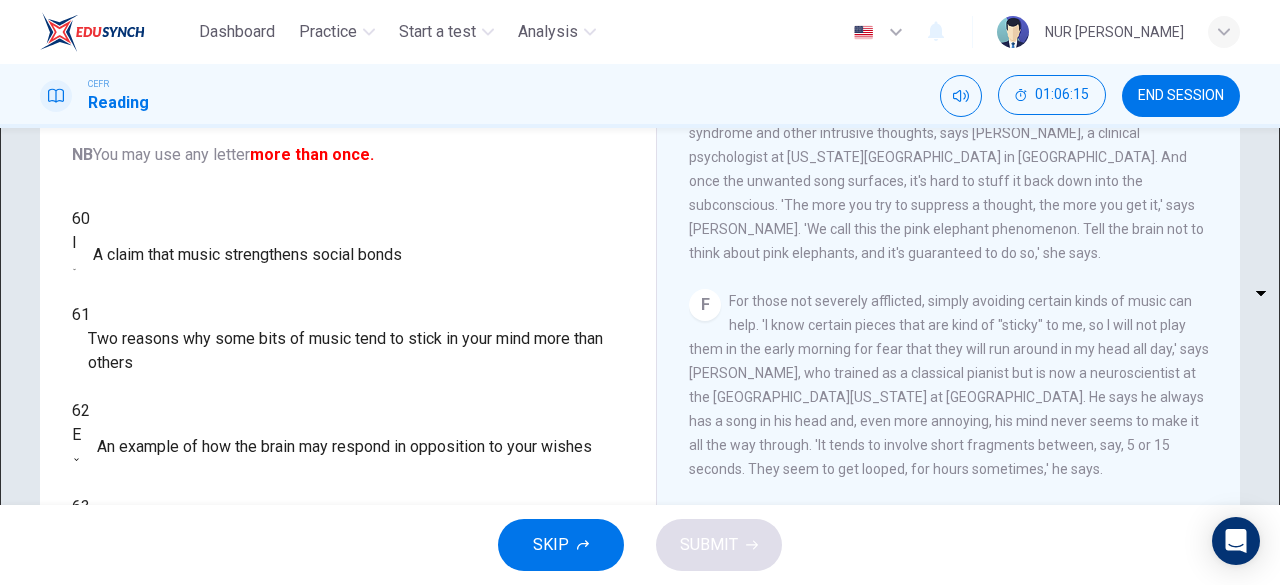 scroll, scrollTop: 266, scrollLeft: 0, axis: vertical 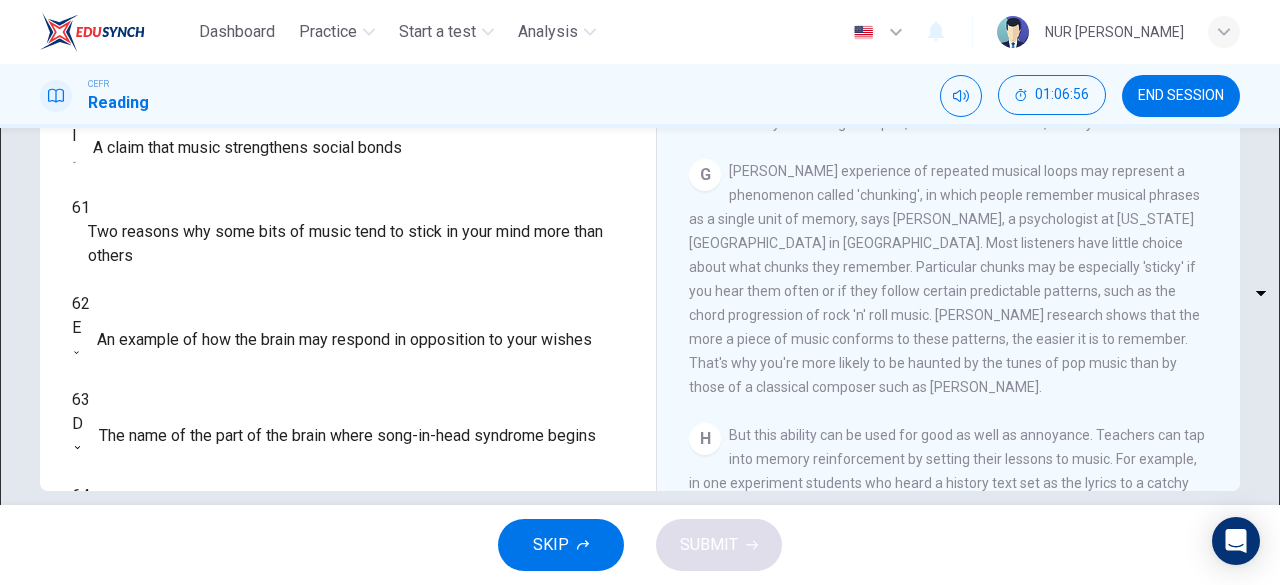 click on "Dashboard Practice Start a test Analysis English en ​ NUR [PERSON_NAME] CEFR Reading 01:06:56 END SESSION Questions 60 - 65 The Reading Passage has nine paragraphs labelled  A-l .
Which paragraph contains the following information?
Write the correct letter  A-l  in the boxes below.
NB  You may use any letter  more than once. 60 I I ​ A claim that music strengthens social bonds 61 ​ ​ Two reasons why some bits of music tend to stick in your mind more than others 62 E E ​ An example of how the brain may respond in opposition to your wishes 63 D D ​ The name of the part of the brain where song-in-head syndrome begins 64 C C ​ Examples of two everyday events that can set off song-in-head syndrome 65 F F ​ A description of what one person does to prevent song-in-head syndrome A Song on the Brain CLICK TO ZOOM Click to Zoom A B C D E F G H I SKIP SUBMIT EduSynch - Online Language Proficiency Testing
Dashboard Practice Start a test Analysis Notifications © Copyright  2025 A" at bounding box center [640, 292] 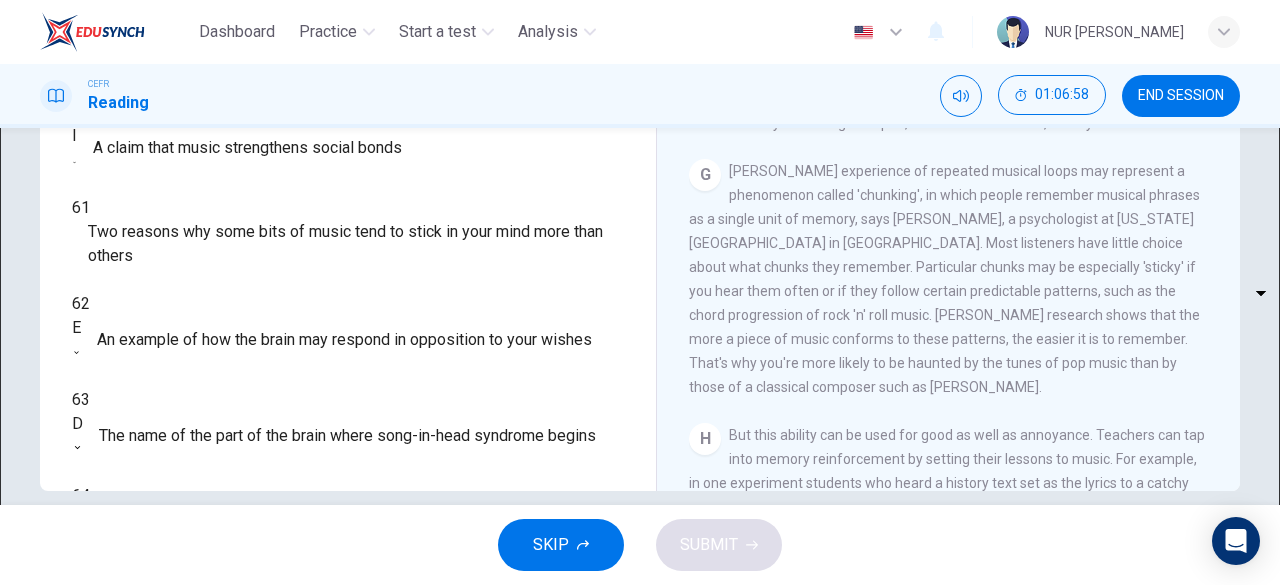 click on "G" at bounding box center [640, 741] 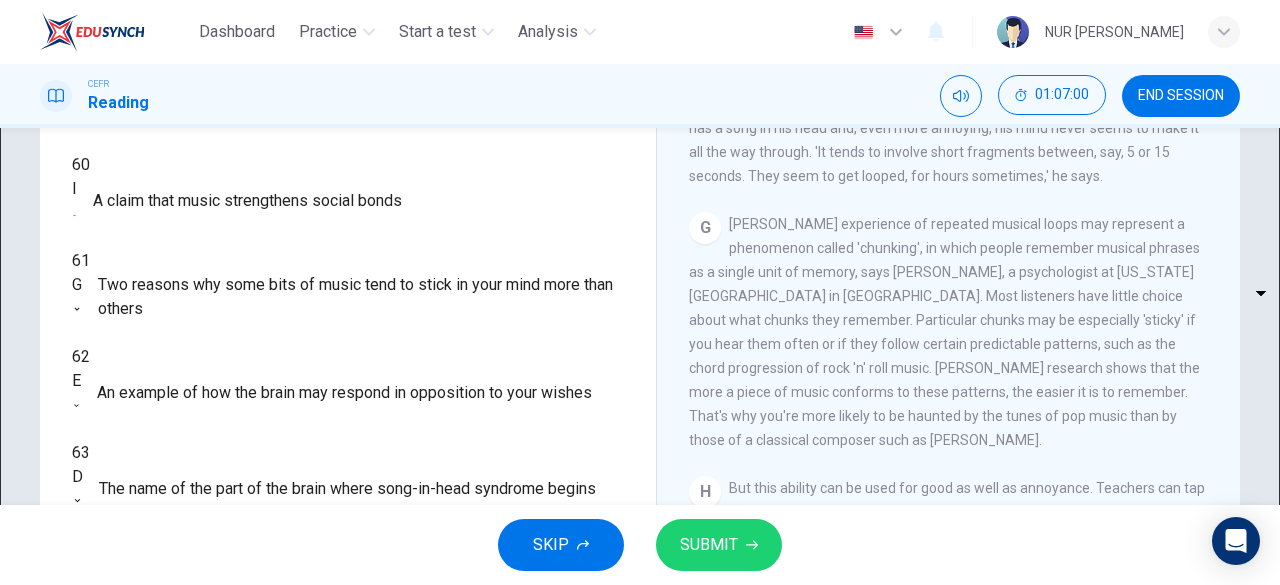 scroll, scrollTop: 311, scrollLeft: 0, axis: vertical 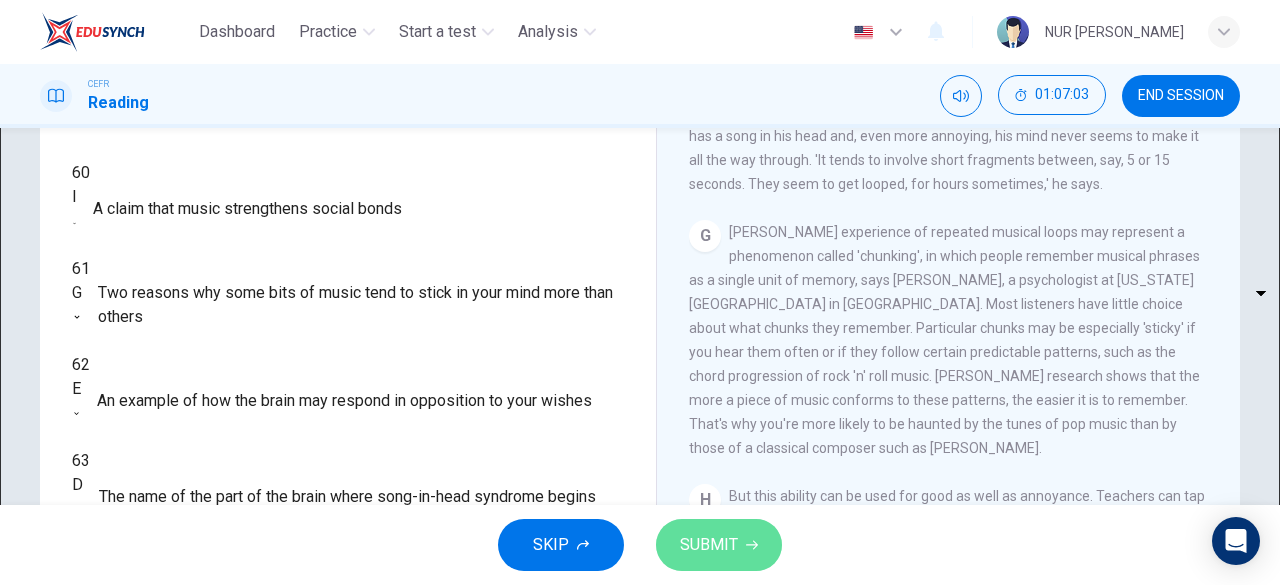click on "SUBMIT" at bounding box center [709, 545] 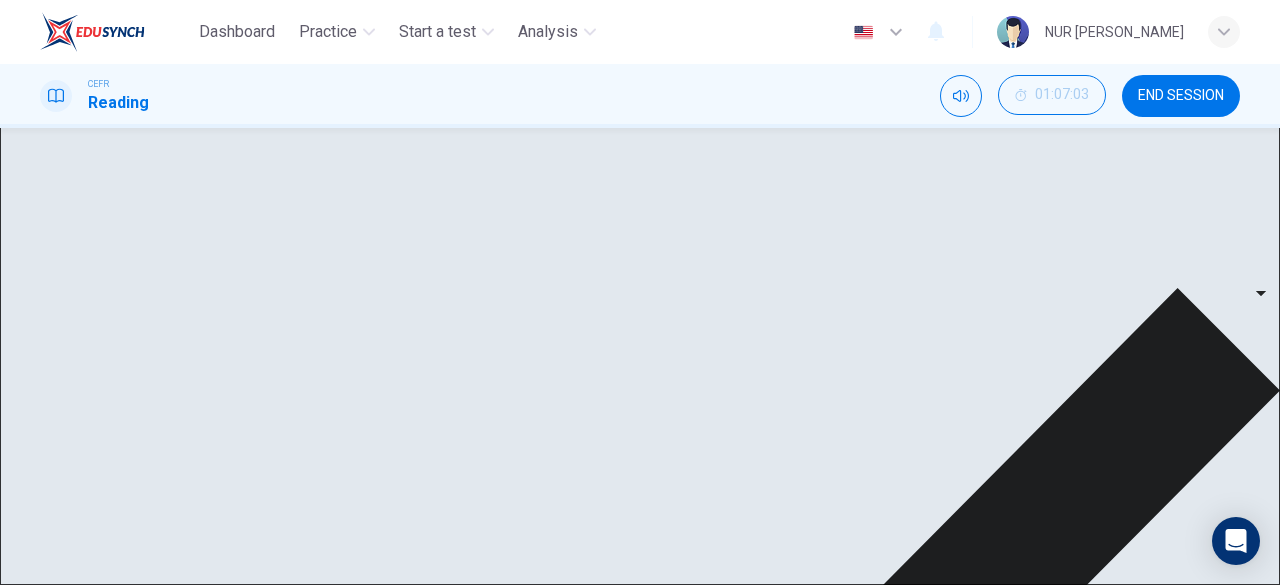 scroll, scrollTop: 130, scrollLeft: 0, axis: vertical 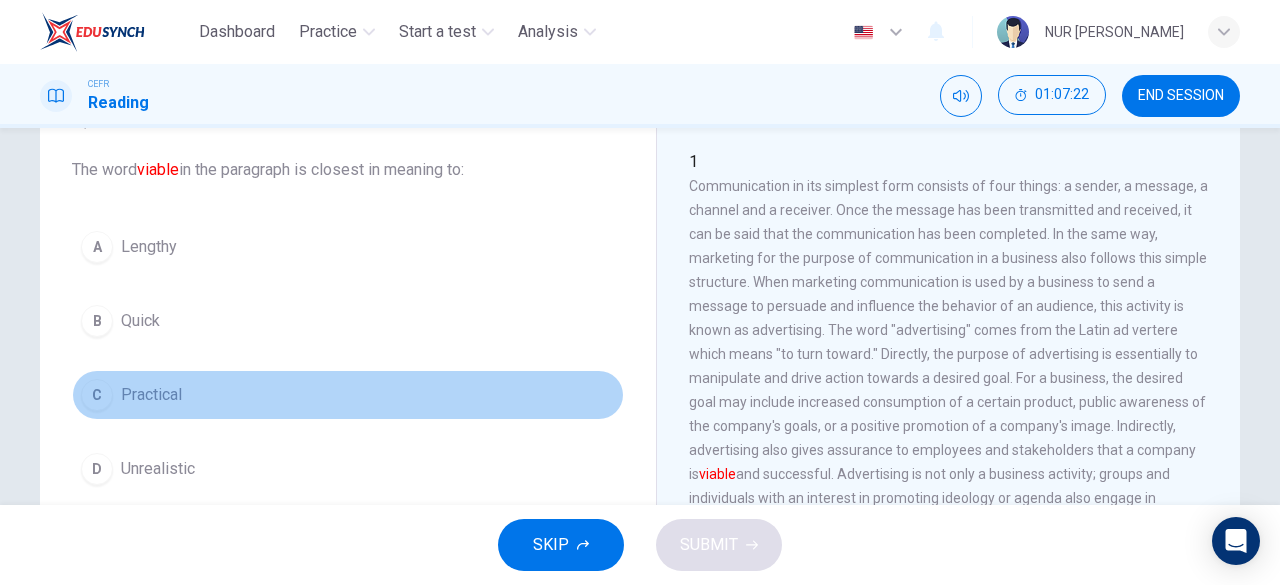 click on "Practical" at bounding box center (151, 395) 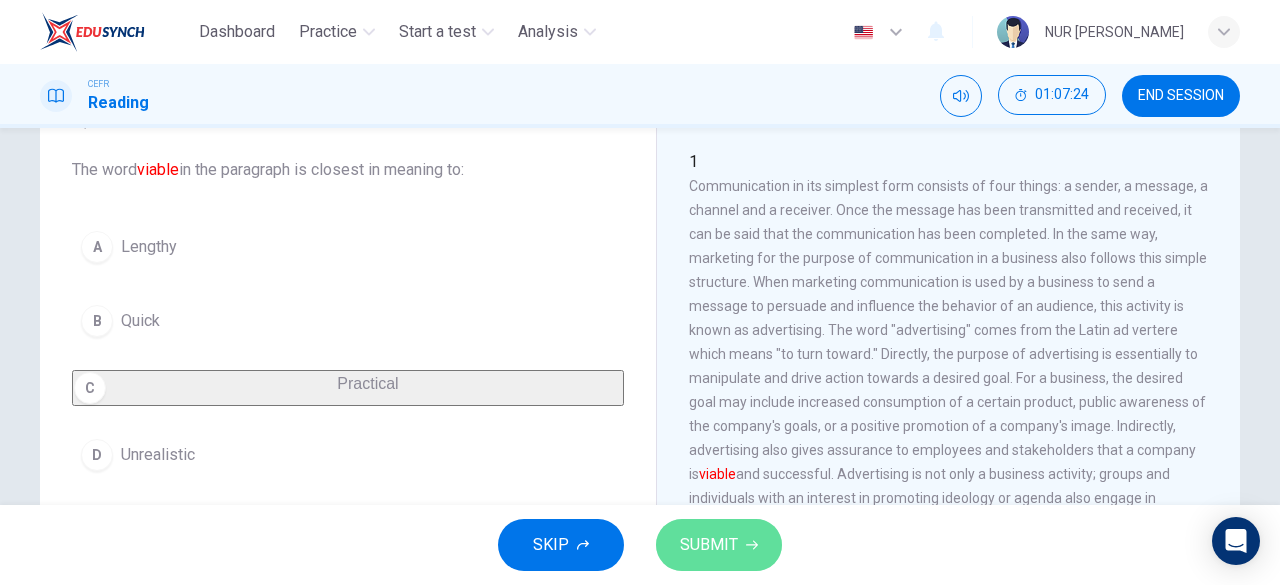 click on "SUBMIT" at bounding box center (709, 545) 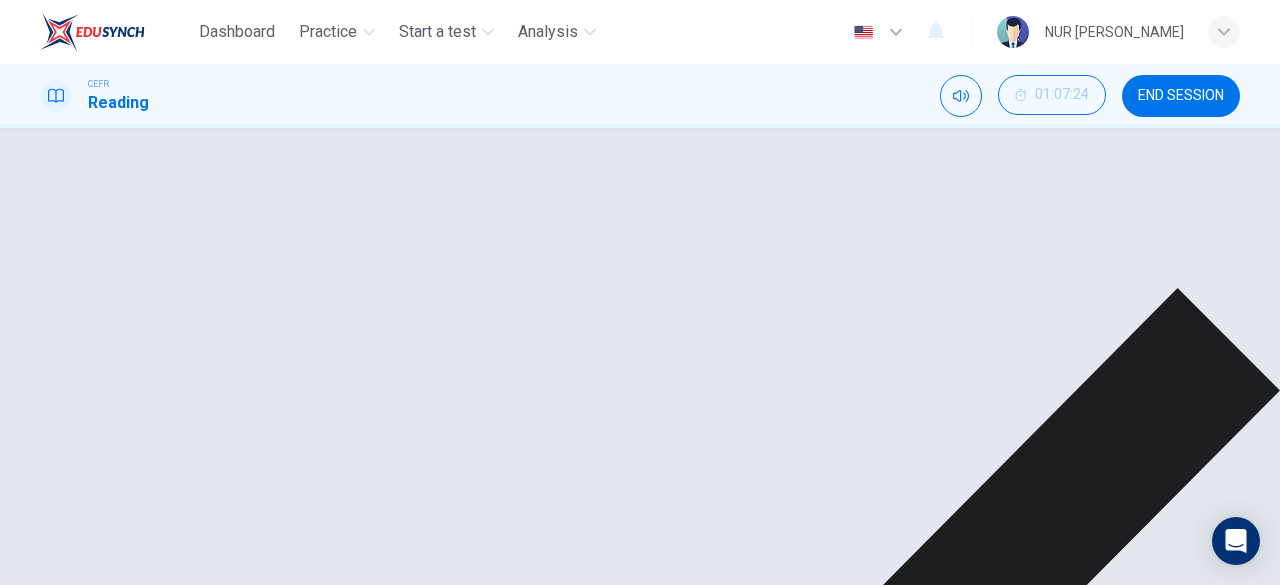 click on "NEXT" at bounding box center [33, 1499] 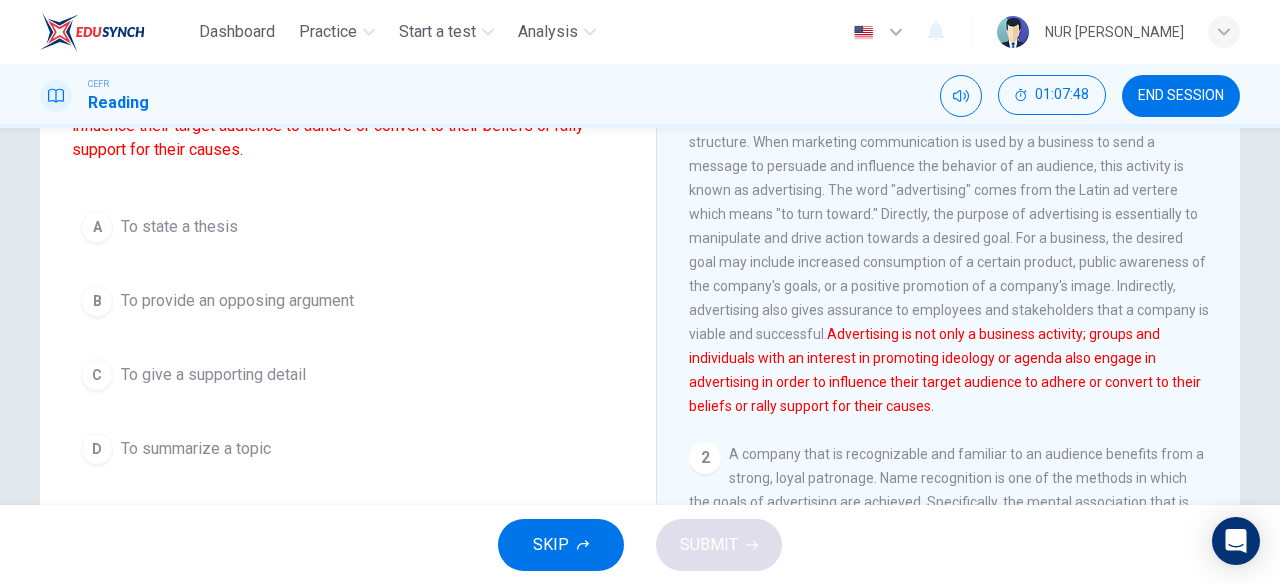scroll, scrollTop: 87, scrollLeft: 0, axis: vertical 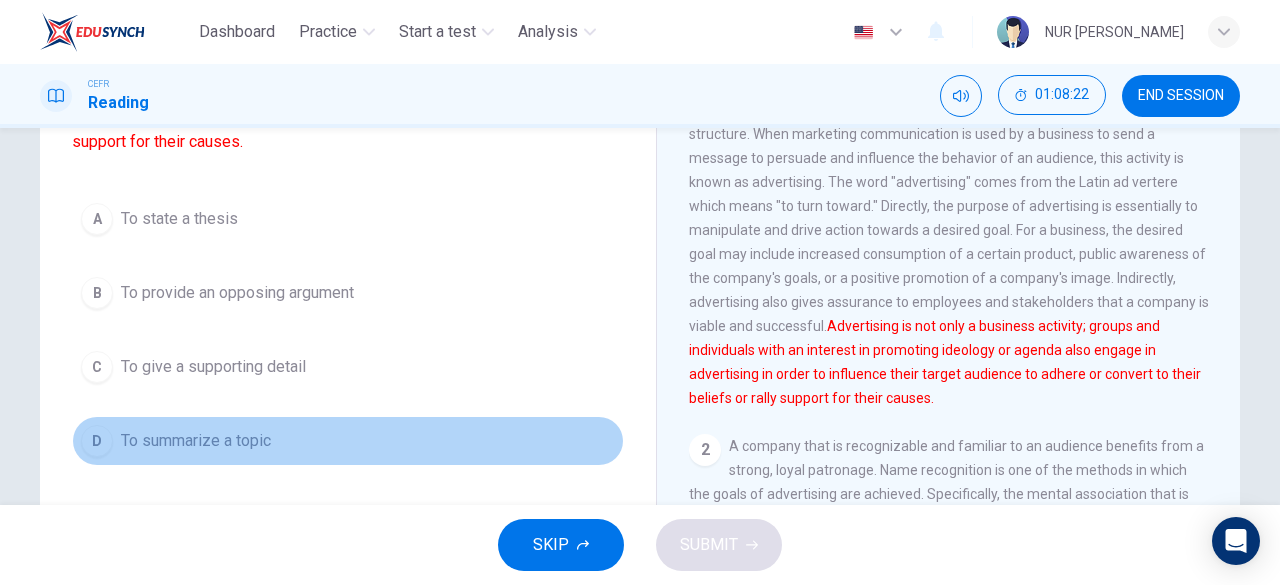 click on "To summarize a topic" at bounding box center [196, 441] 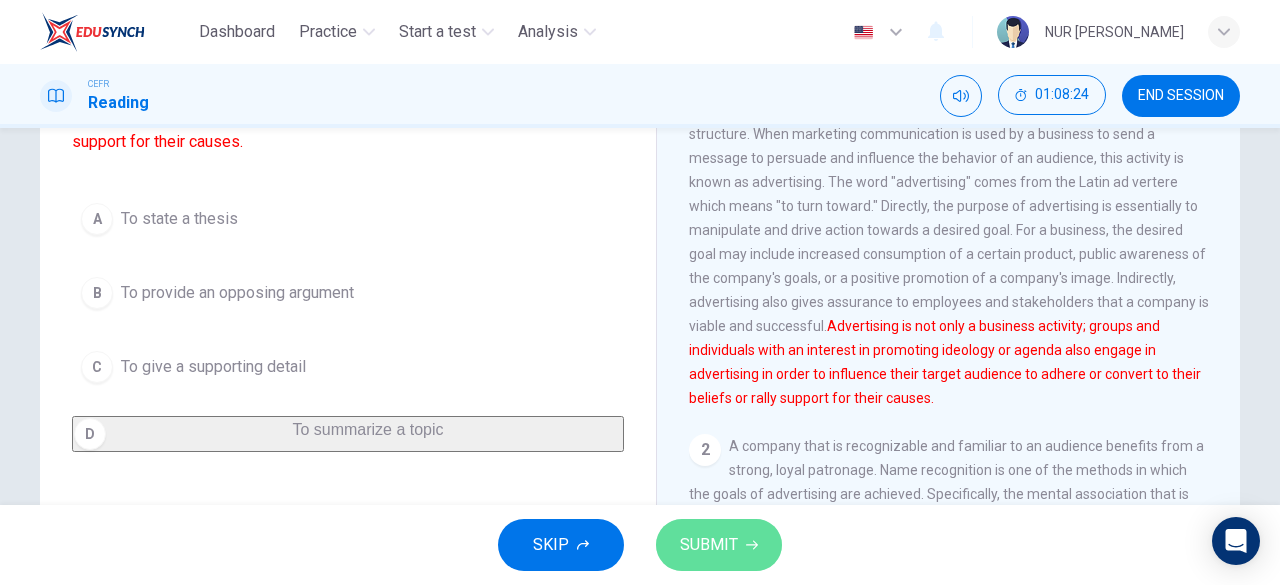 click on "SUBMIT" at bounding box center [709, 545] 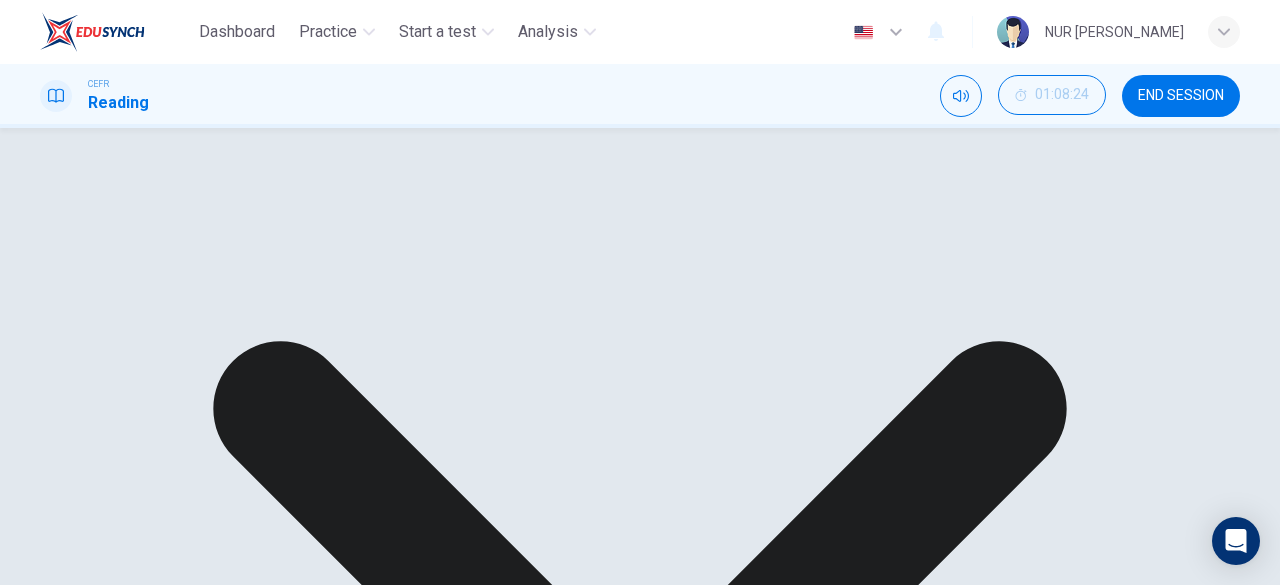 click on "NEXT" at bounding box center [33, 1499] 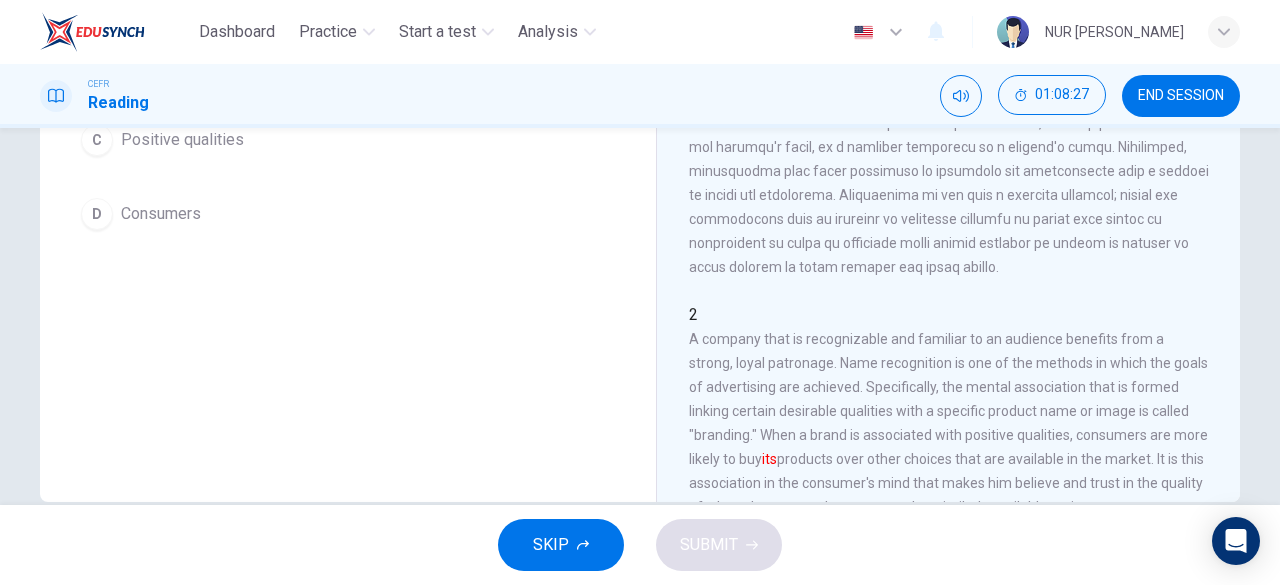 scroll, scrollTop: 398, scrollLeft: 0, axis: vertical 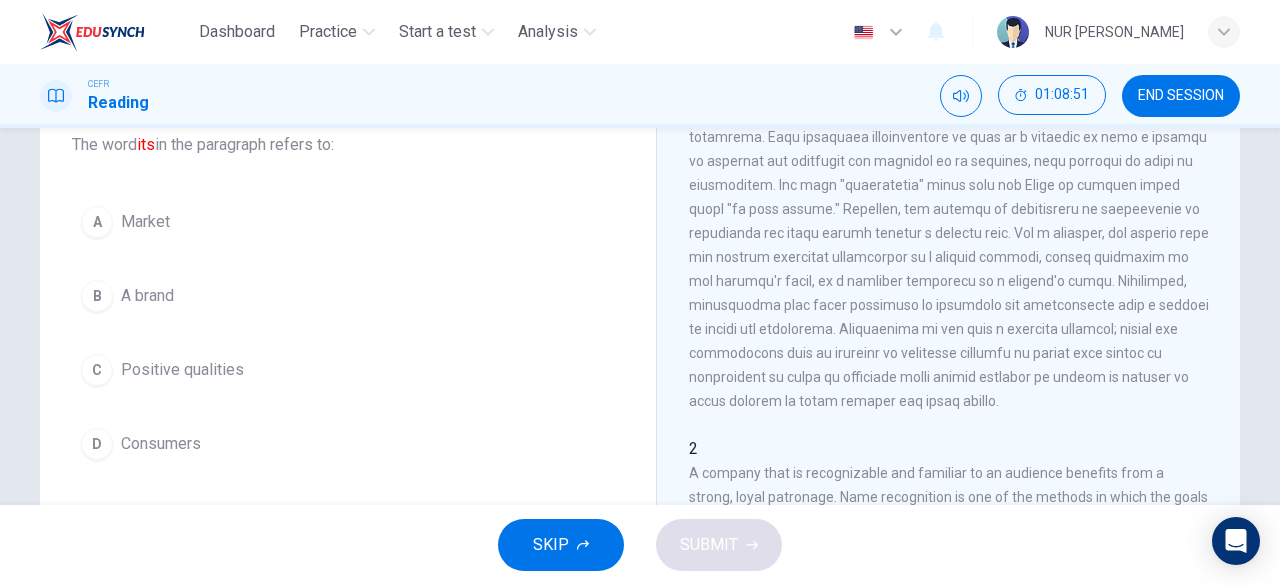 click on "A Market B A brand C Positive qualities D Consumers" at bounding box center (348, 333) 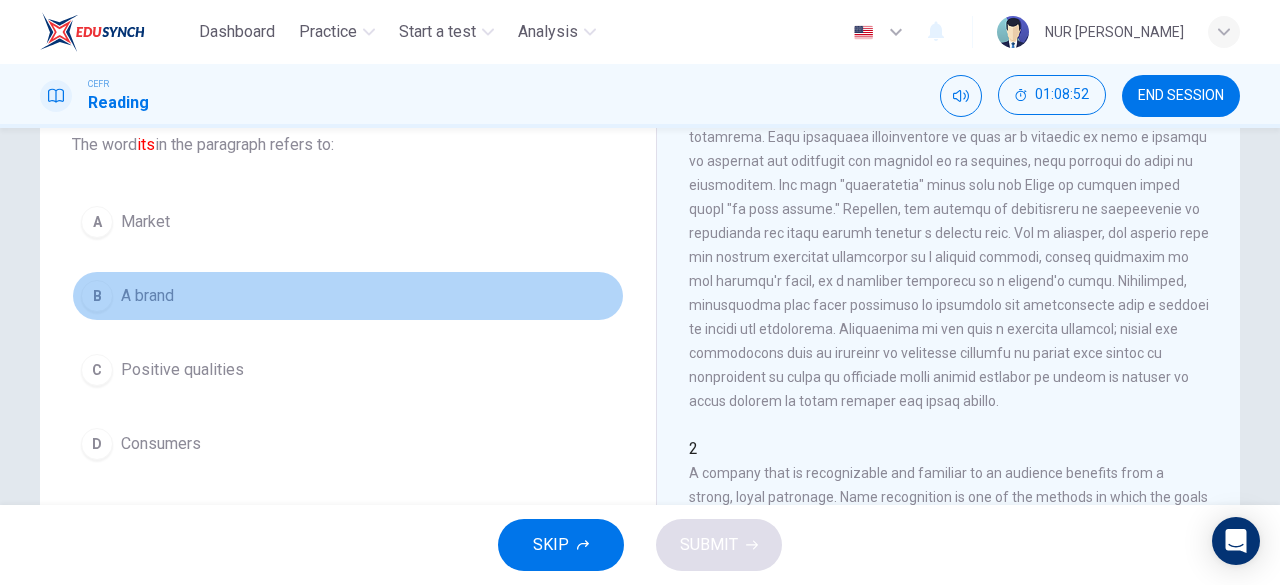 click on "A brand" at bounding box center (147, 296) 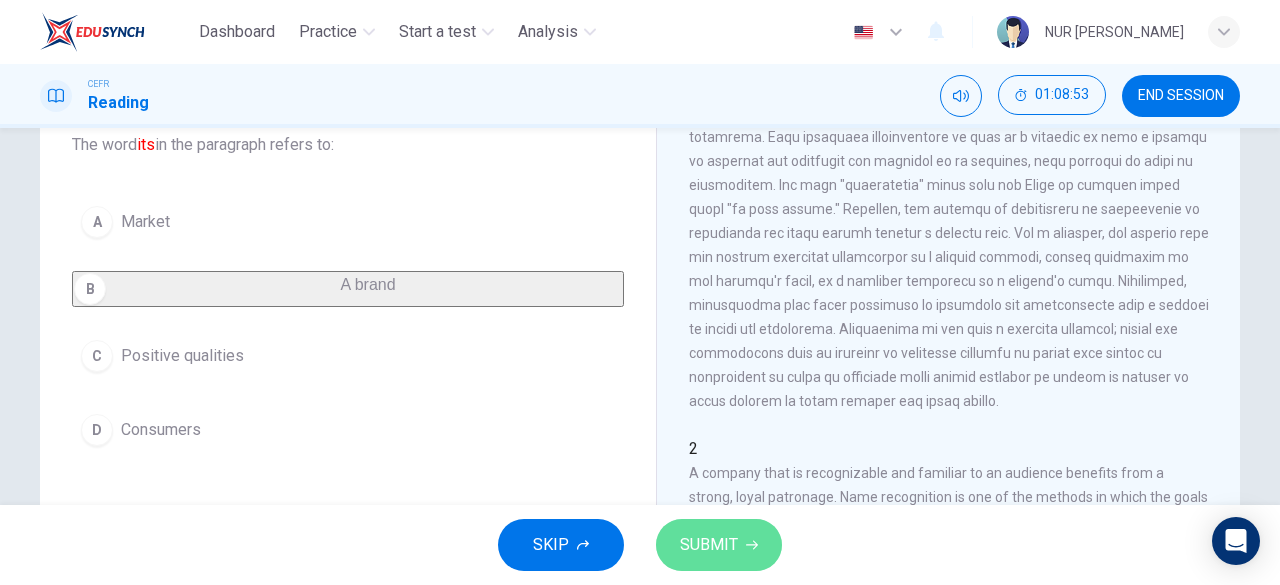 click on "SUBMIT" at bounding box center (709, 545) 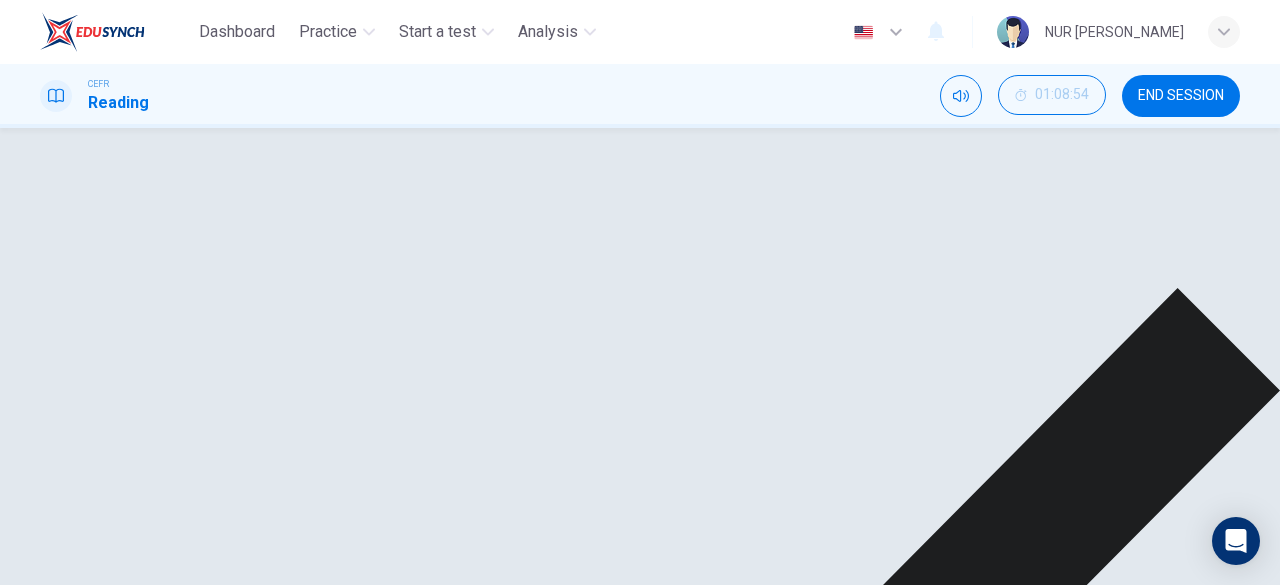 click on "NEXT" at bounding box center [33, 1499] 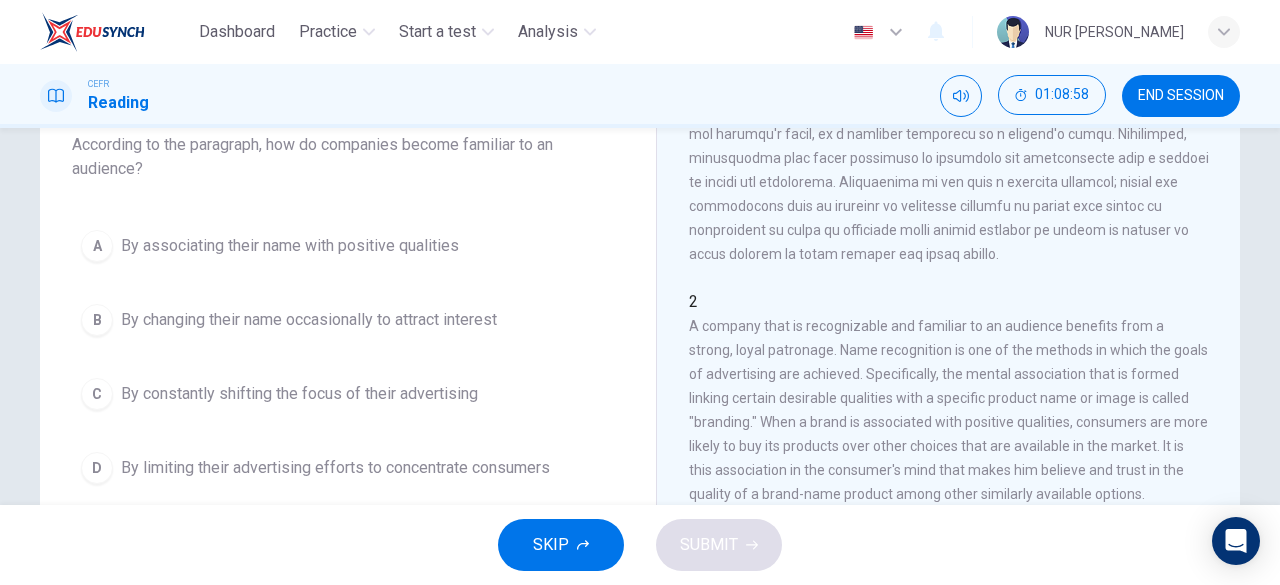 scroll, scrollTop: 315, scrollLeft: 0, axis: vertical 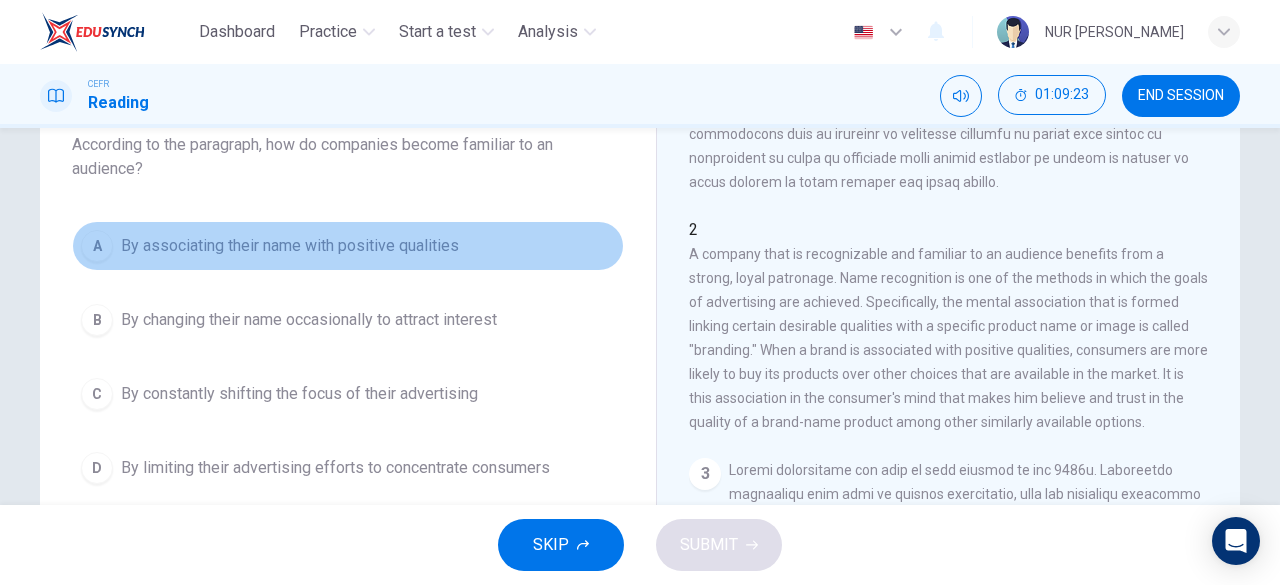 click on "By associating their name with positive qualities" at bounding box center (290, 246) 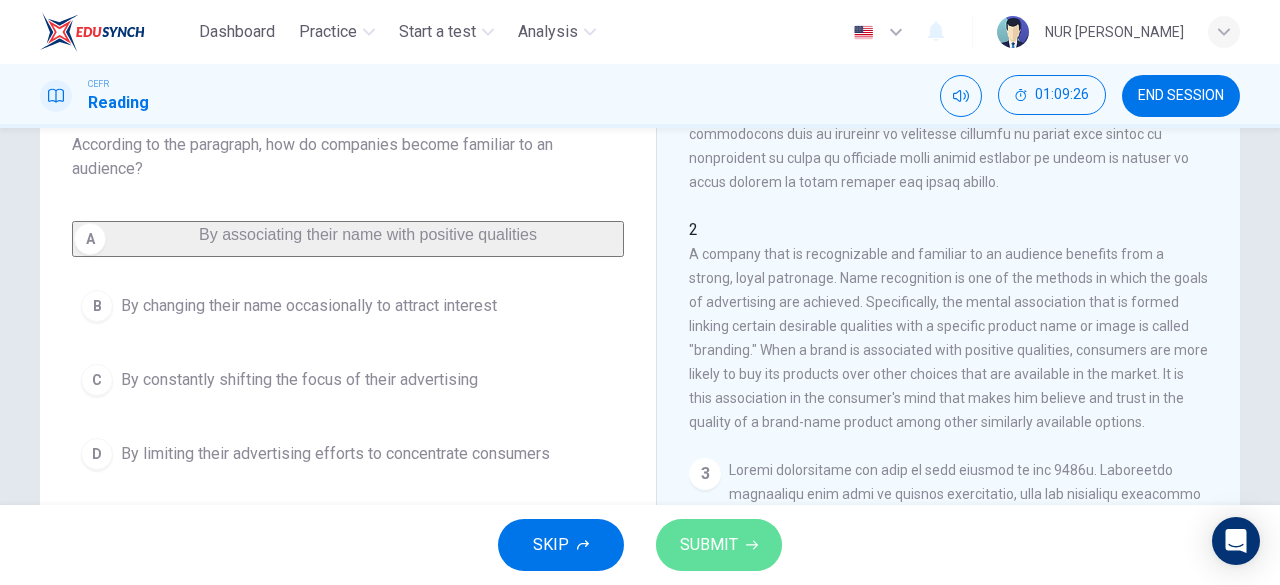 click on "SUBMIT" at bounding box center [719, 545] 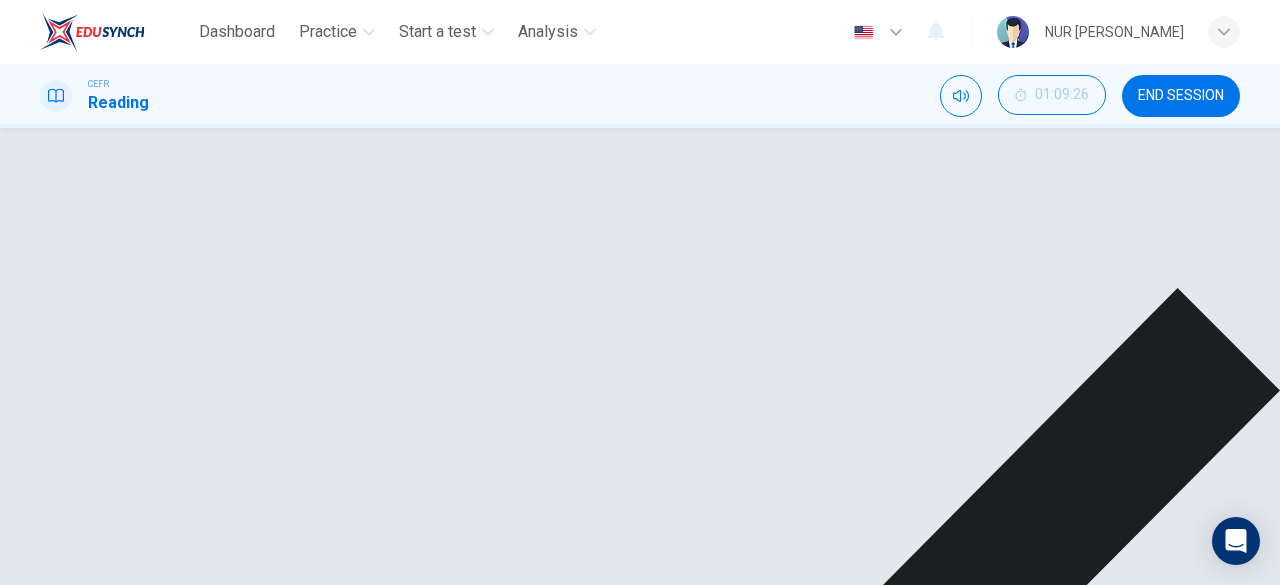 click on "NEXT" at bounding box center [33, 1499] 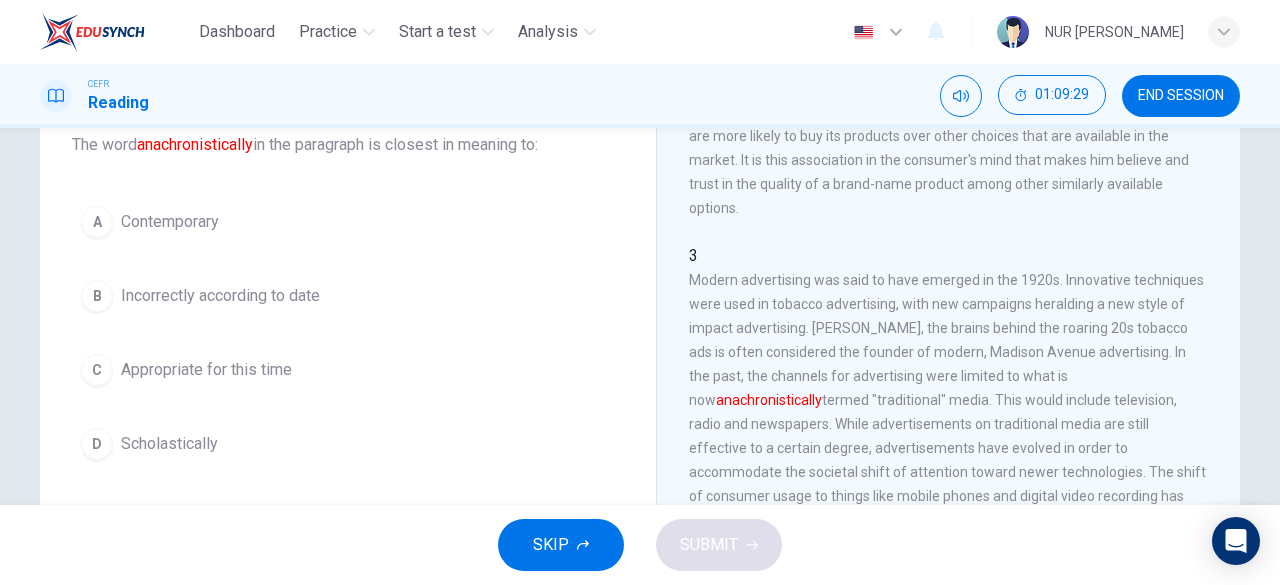 scroll, scrollTop: 587, scrollLeft: 0, axis: vertical 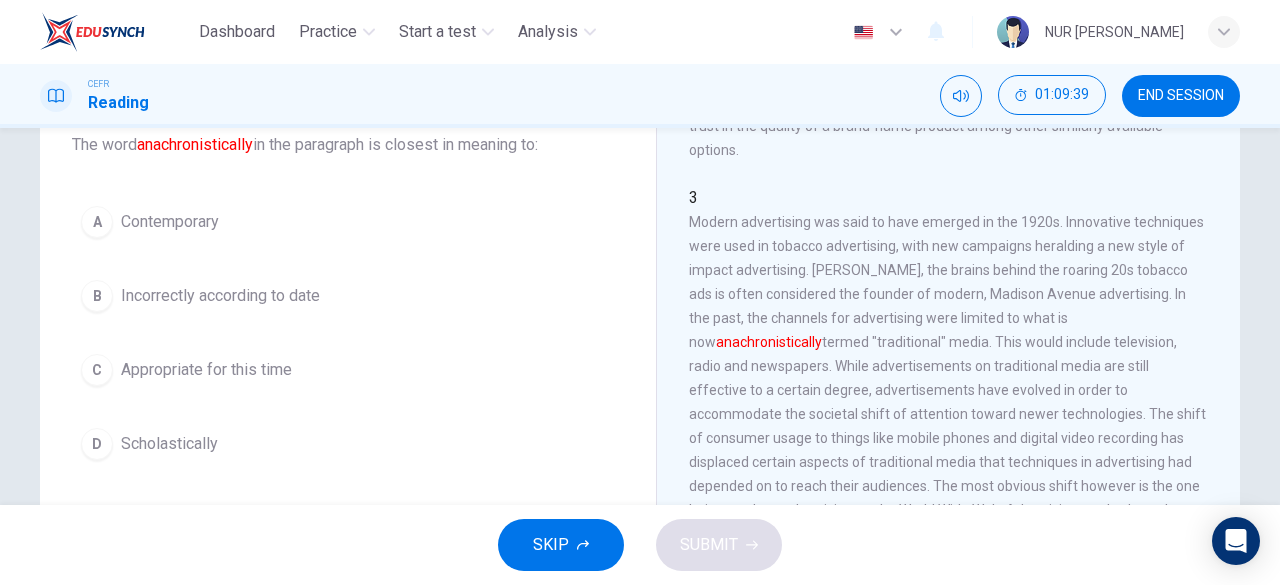 drag, startPoint x: 833, startPoint y: 339, endPoint x: 732, endPoint y: 335, distance: 101.07918 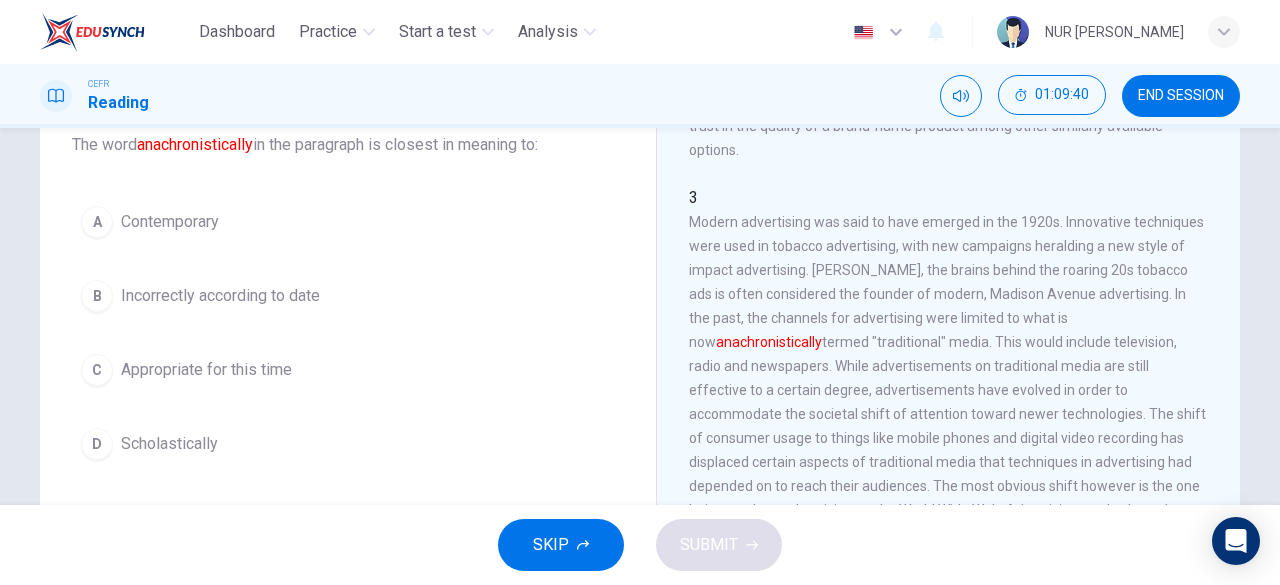 drag, startPoint x: 732, startPoint y: 335, endPoint x: 752, endPoint y: 341, distance: 20.880613 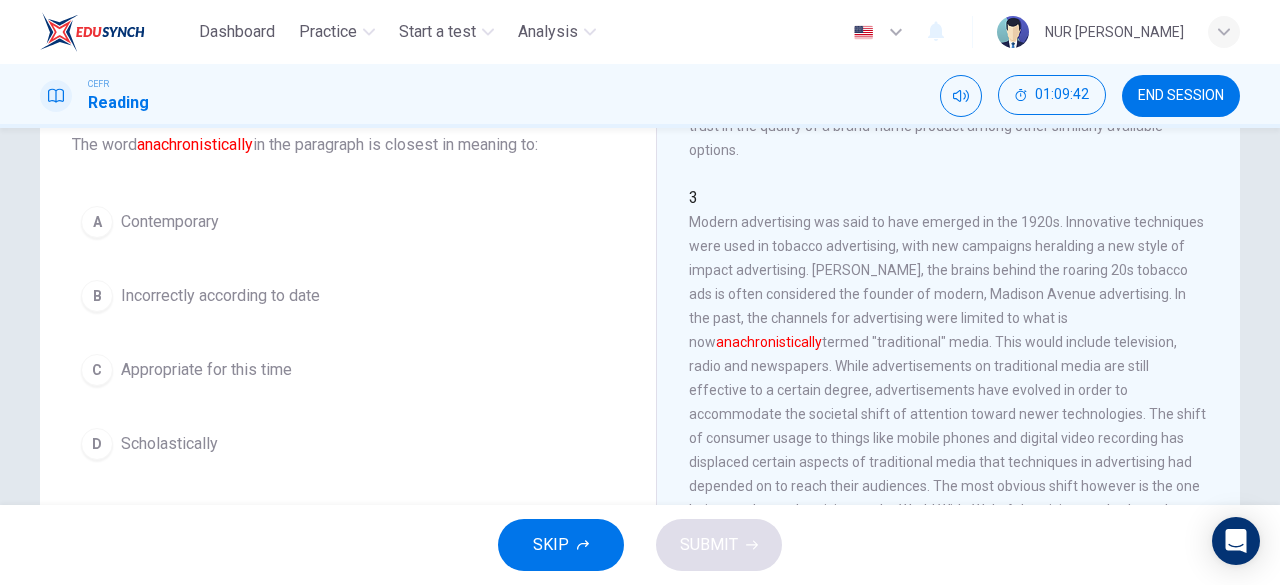 drag, startPoint x: 136, startPoint y: 147, endPoint x: 223, endPoint y: 156, distance: 87.46428 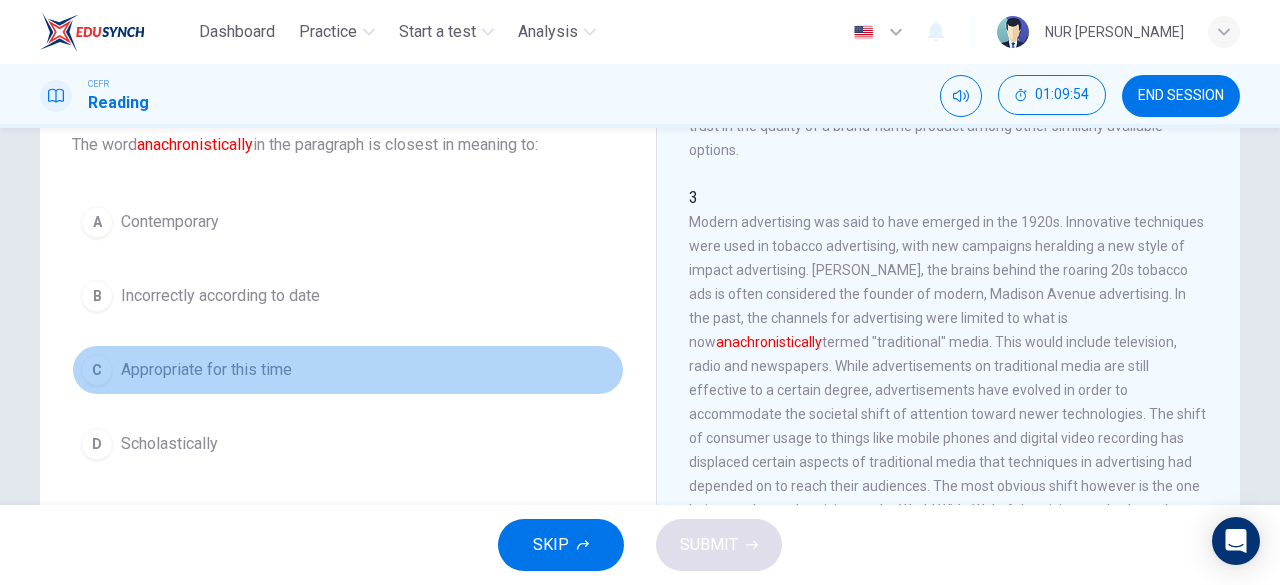 click on "Appropriate for this time" at bounding box center (206, 370) 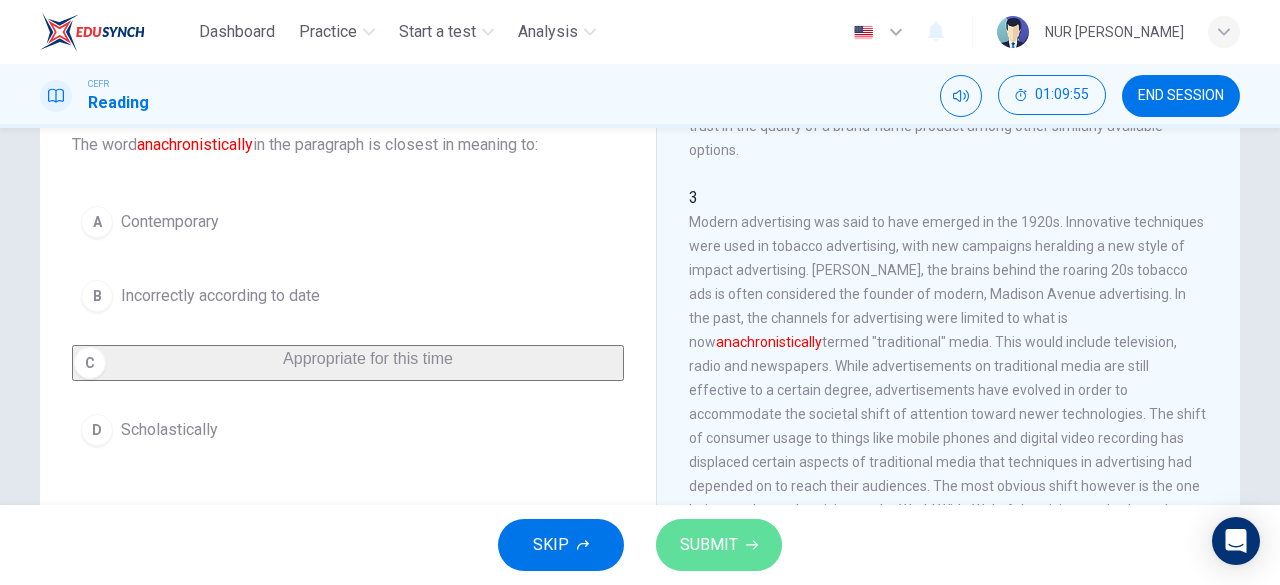 click on "SUBMIT" at bounding box center (709, 545) 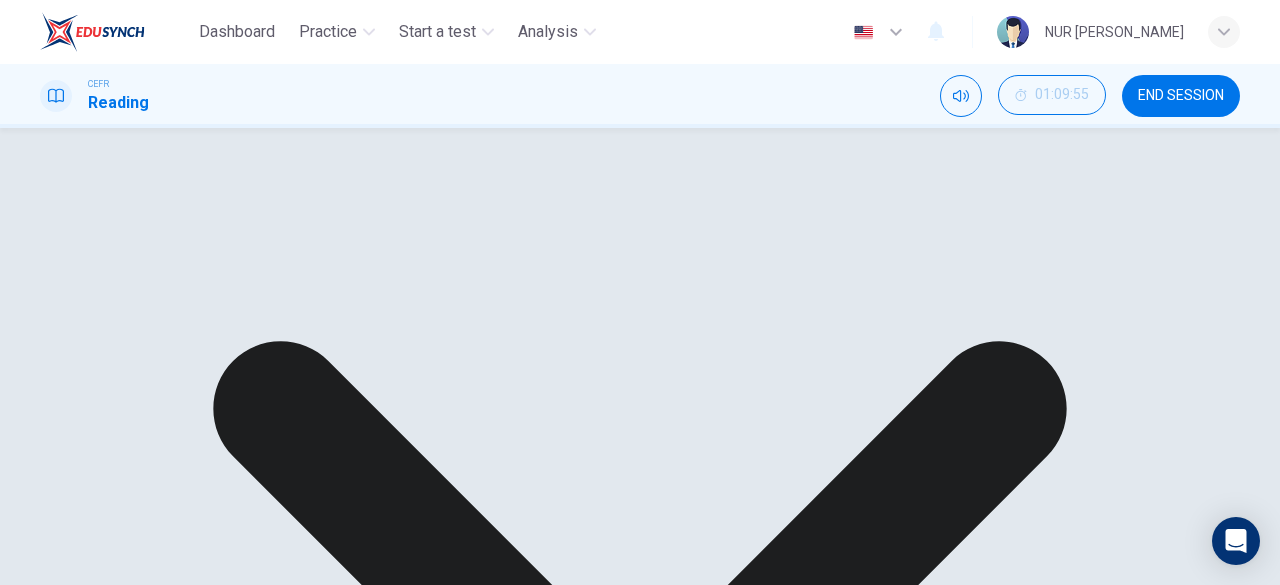 click on "NEXT" at bounding box center (33, 1499) 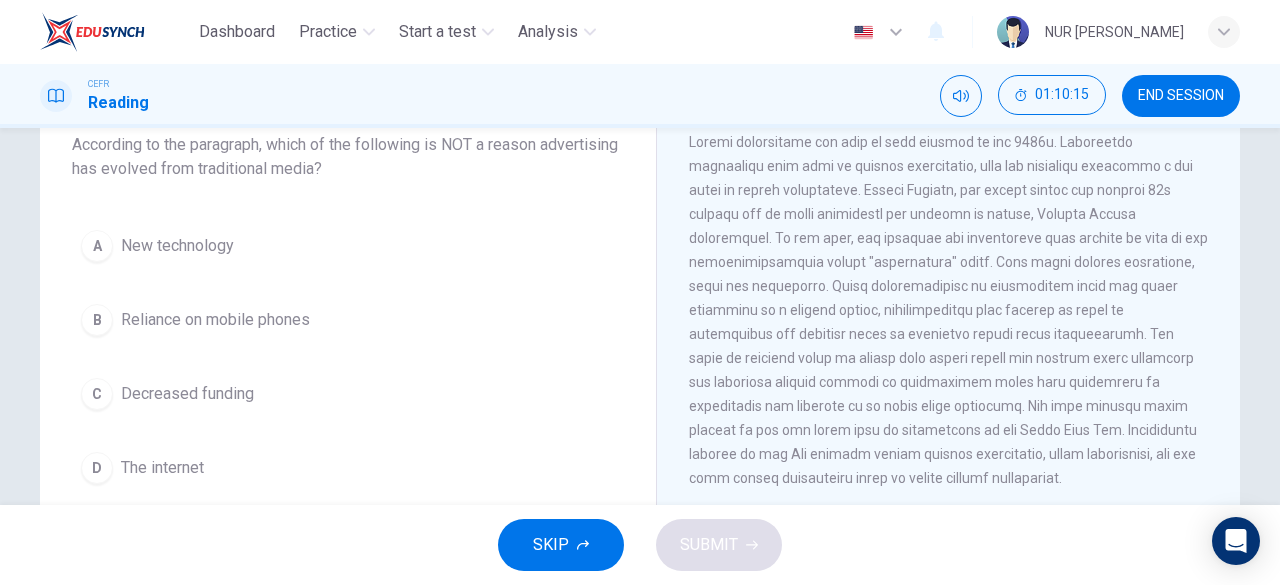 scroll, scrollTop: 668, scrollLeft: 0, axis: vertical 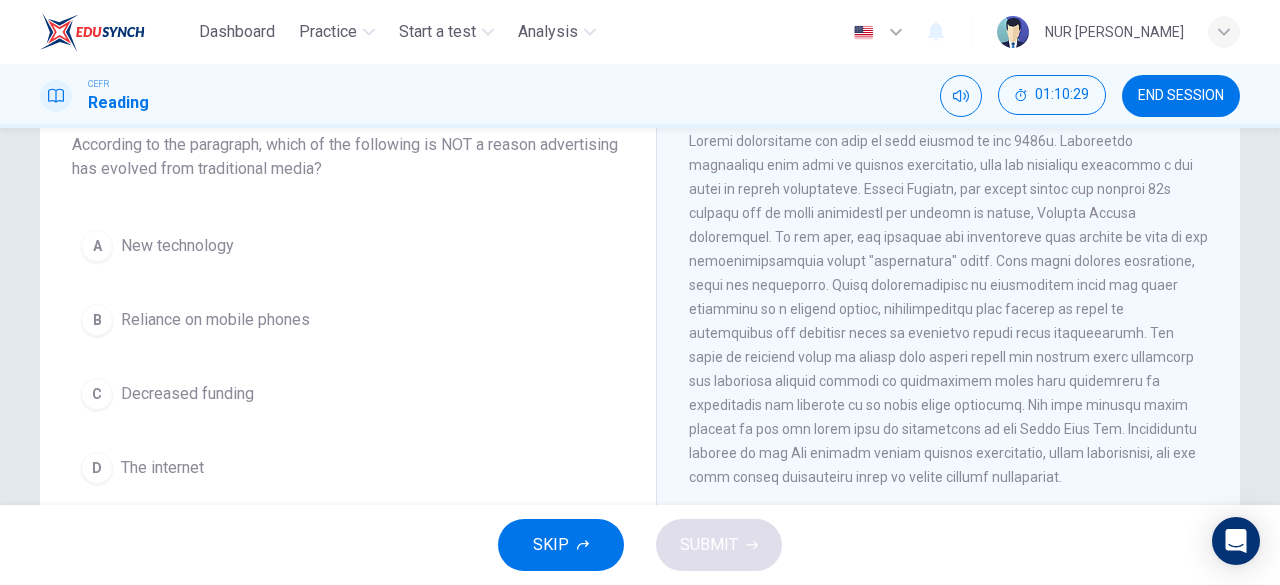 click on "Decreased funding" at bounding box center [187, 394] 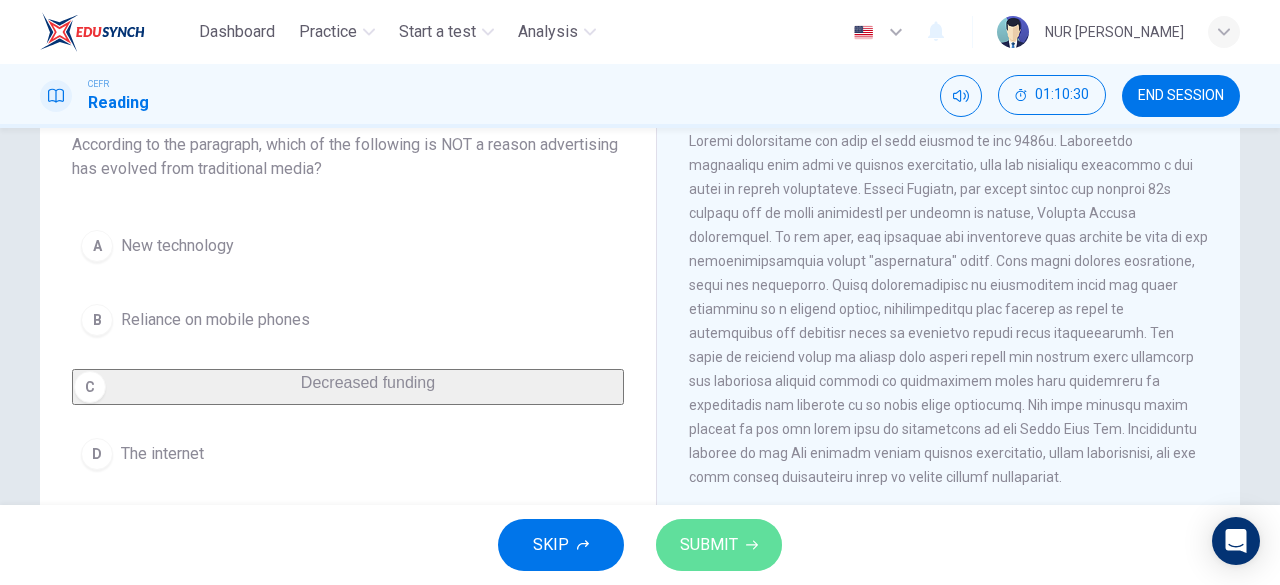 click on "SUBMIT" at bounding box center (709, 545) 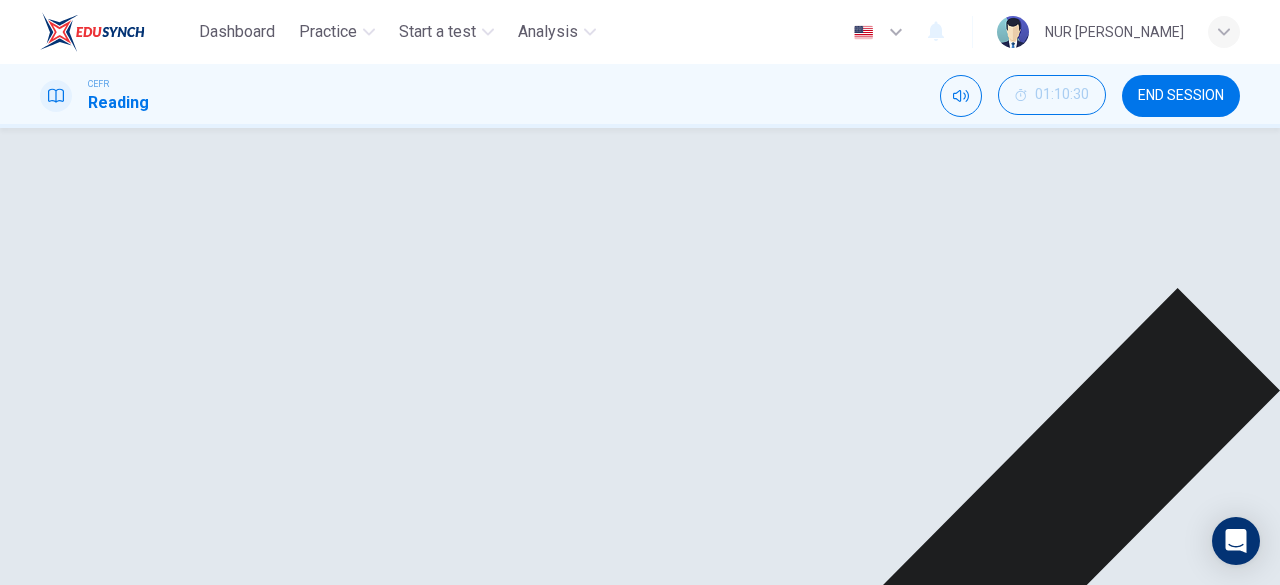 click on "NEXT" at bounding box center (23, 1498) 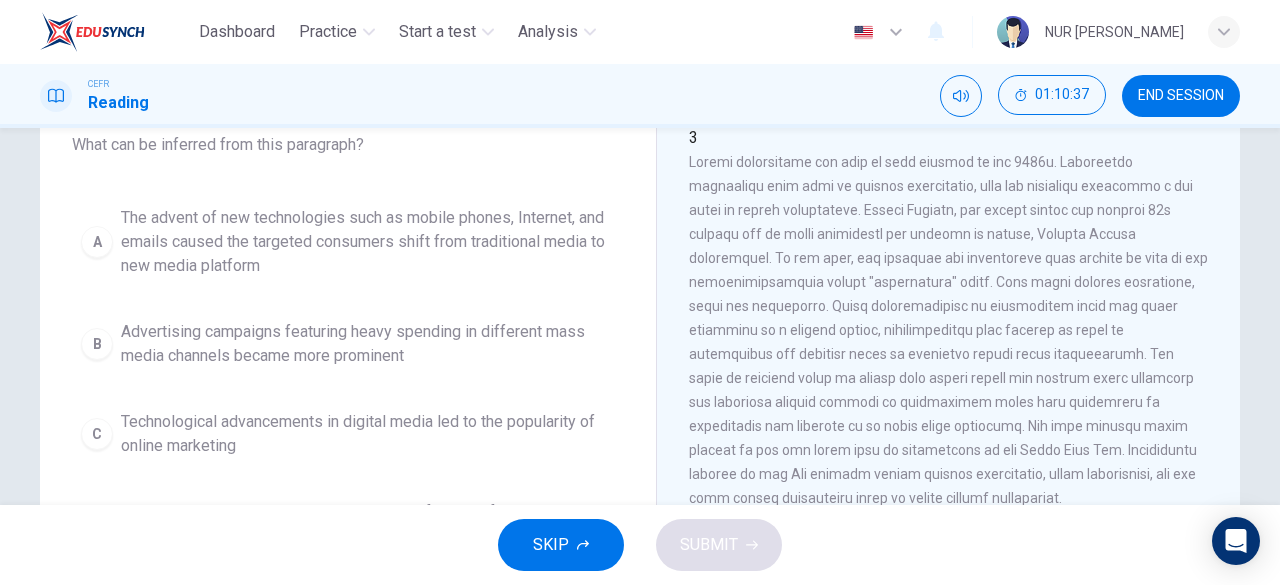 scroll, scrollTop: 602, scrollLeft: 0, axis: vertical 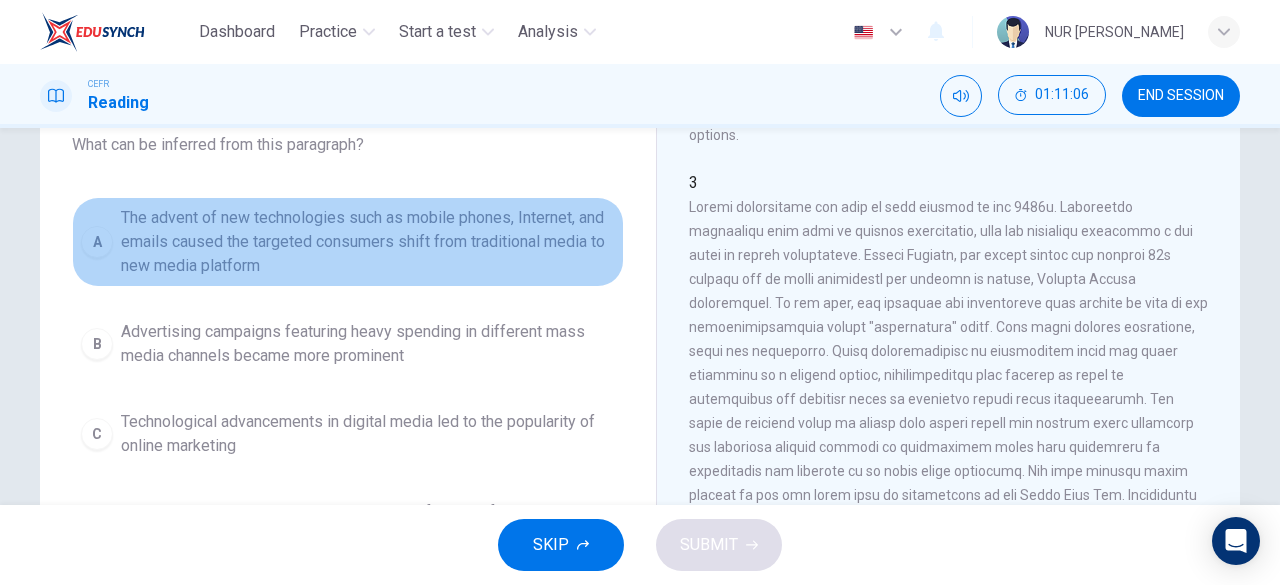 click on "The advent of new technologies such as mobile phones, Internet, and emails caused the targeted consumers shift from traditional media to new media platform" at bounding box center [368, 242] 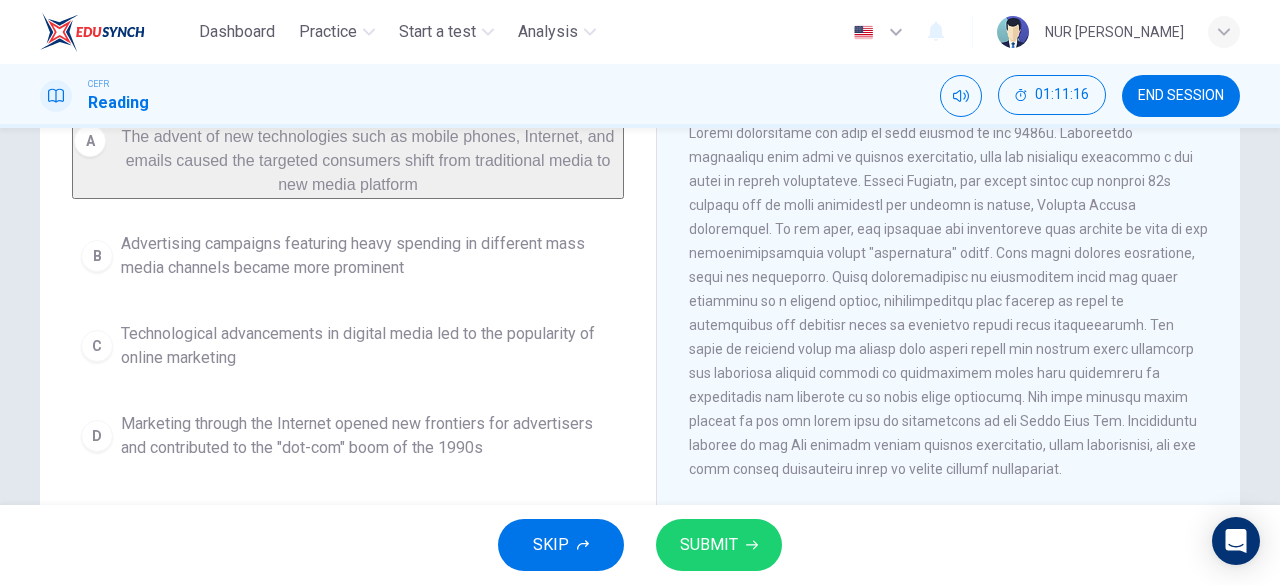 scroll, scrollTop: 183, scrollLeft: 0, axis: vertical 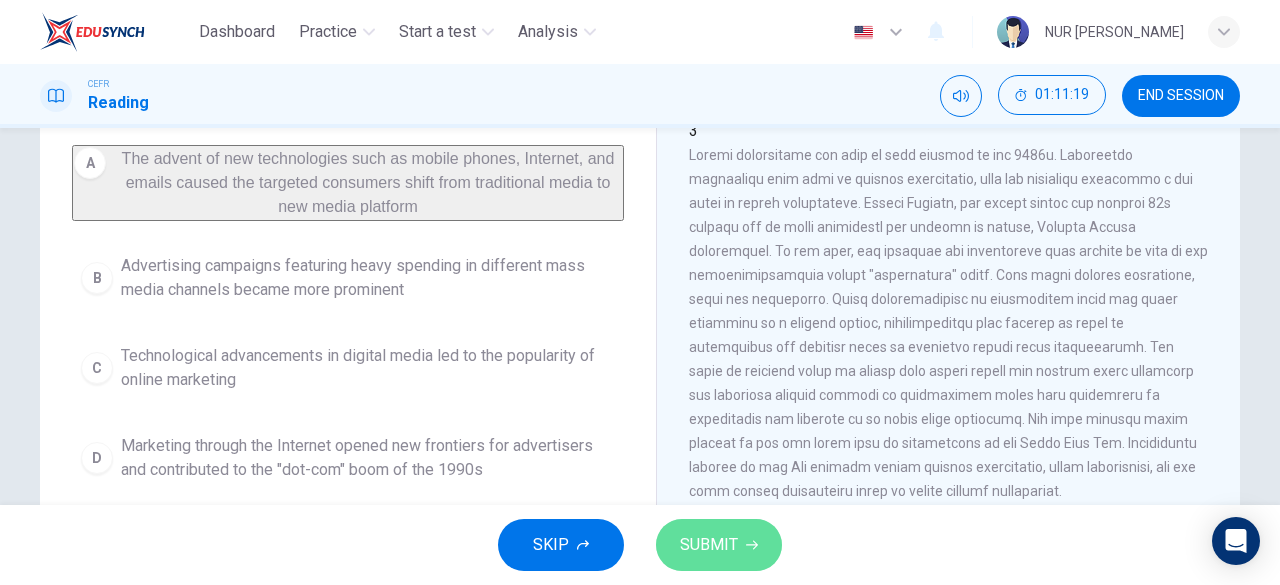 click on "SUBMIT" at bounding box center (719, 545) 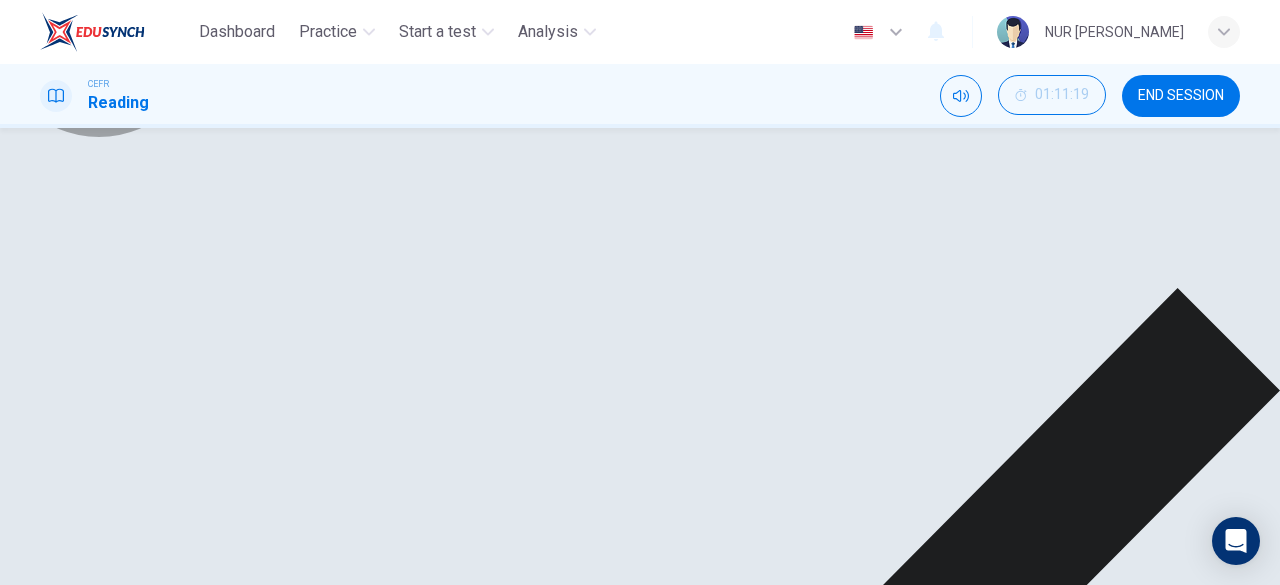 click on "NEXT" at bounding box center [33, 1499] 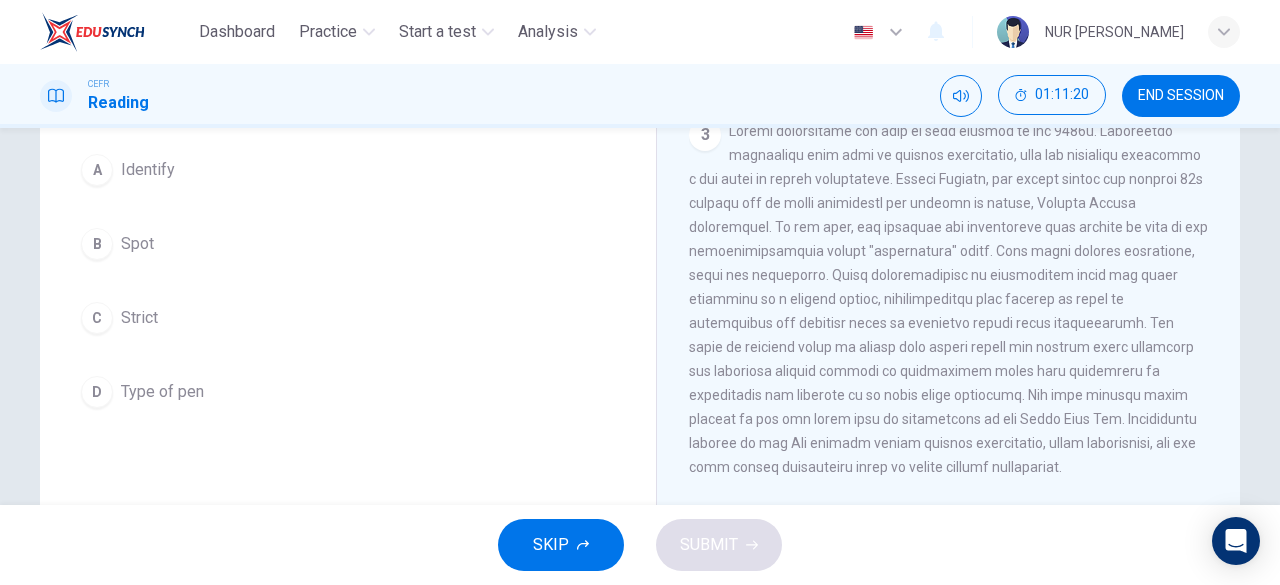 scroll, scrollTop: 41, scrollLeft: 0, axis: vertical 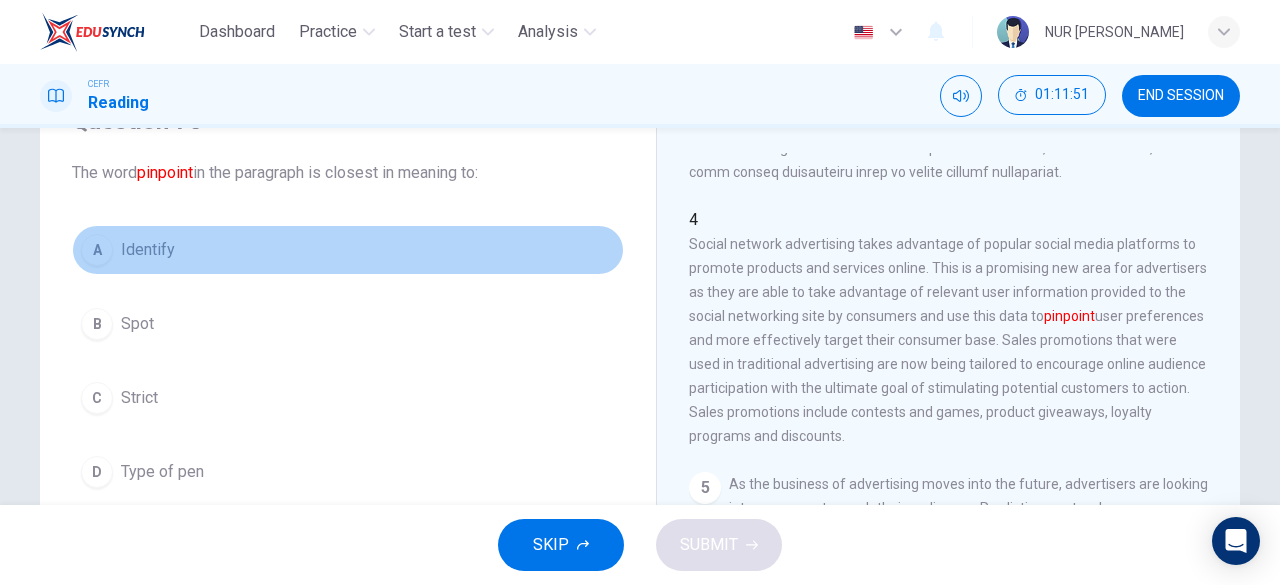 click on "A Identify" at bounding box center (348, 250) 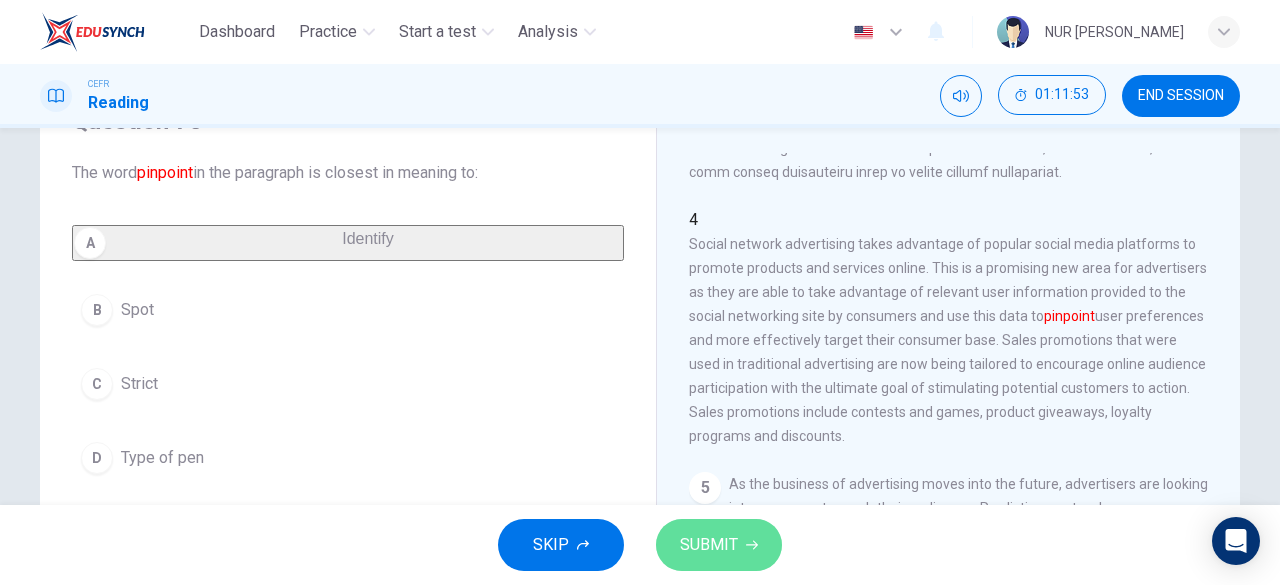 click on "SUBMIT" at bounding box center [719, 545] 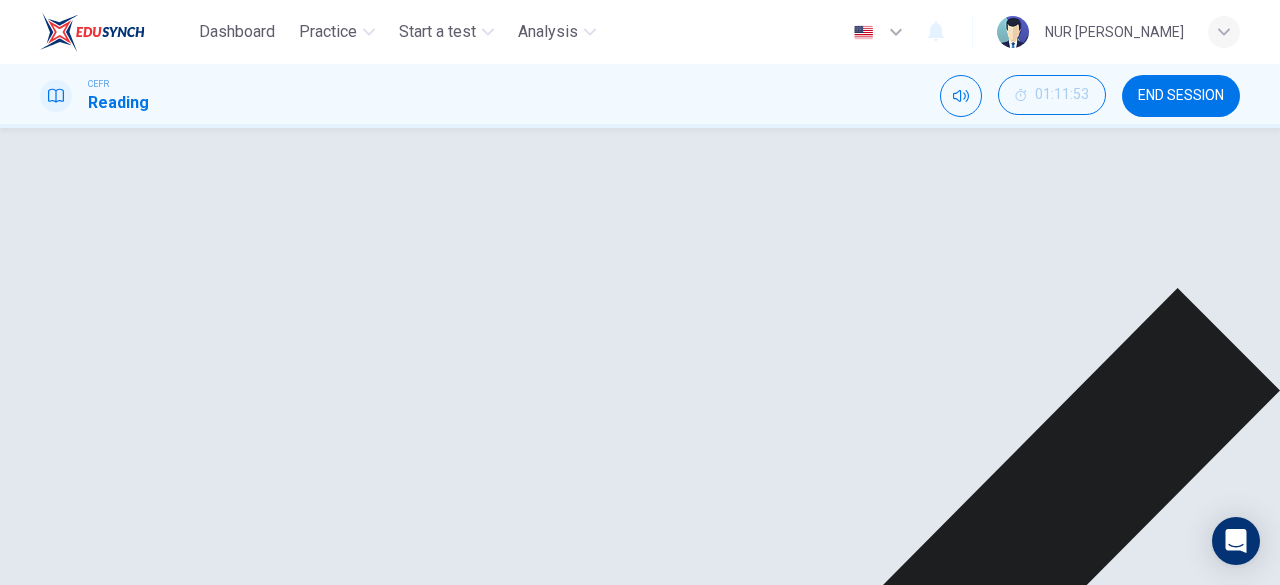 click on "NEXT" at bounding box center (23, 1498) 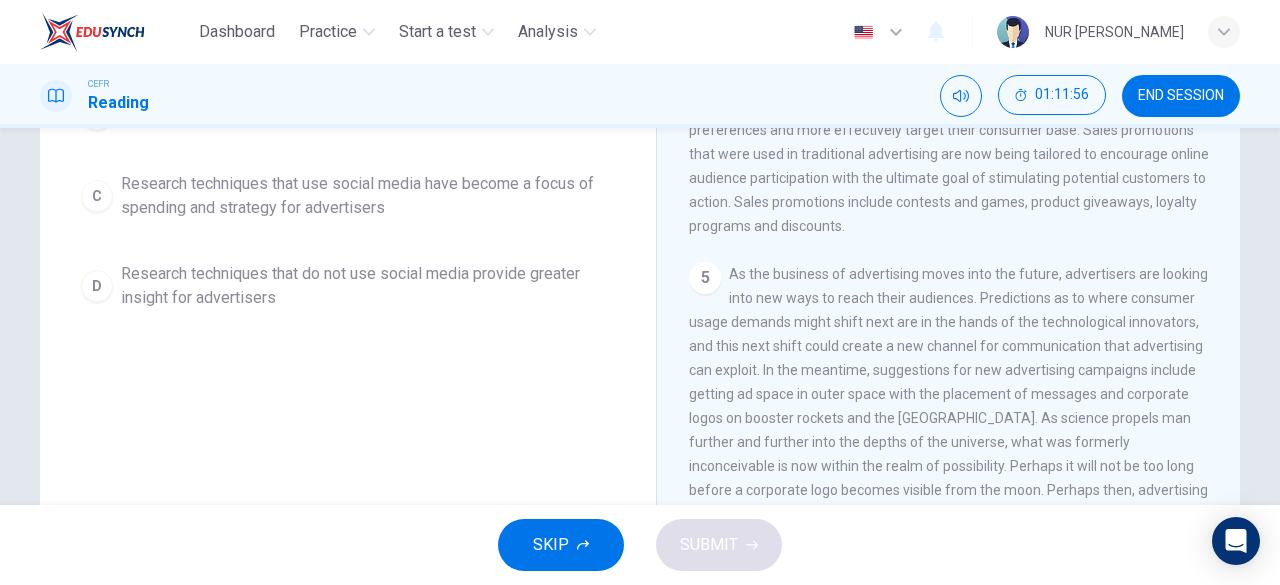 scroll, scrollTop: 398, scrollLeft: 0, axis: vertical 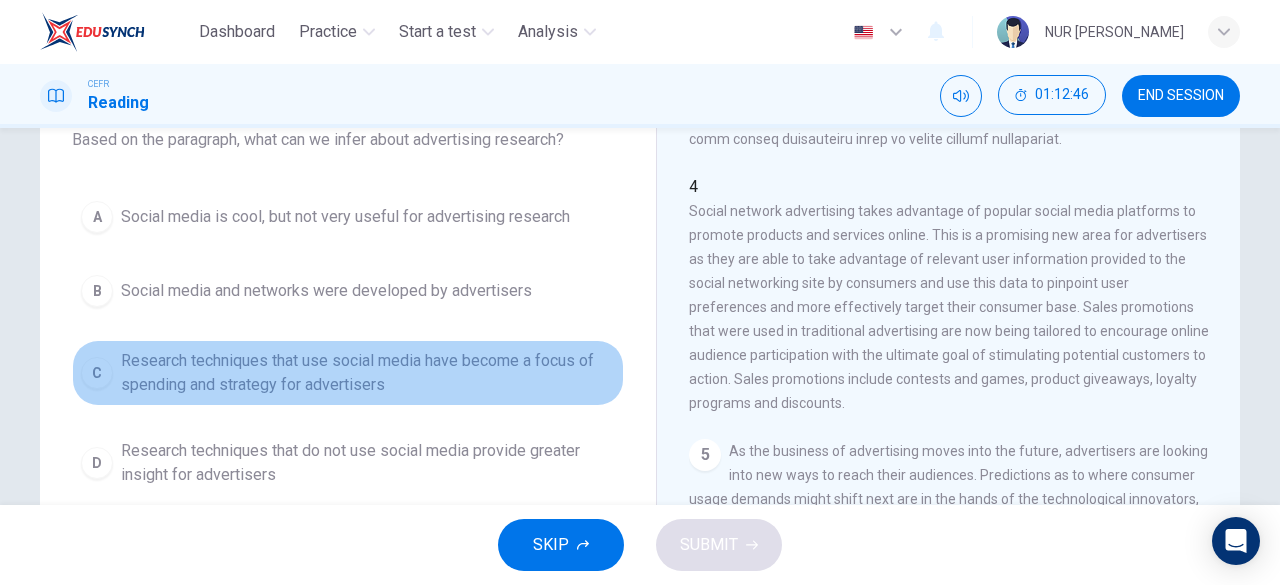 click on "Research techniques that use social media have become a focus of spending and strategy for advertisers" at bounding box center (368, 373) 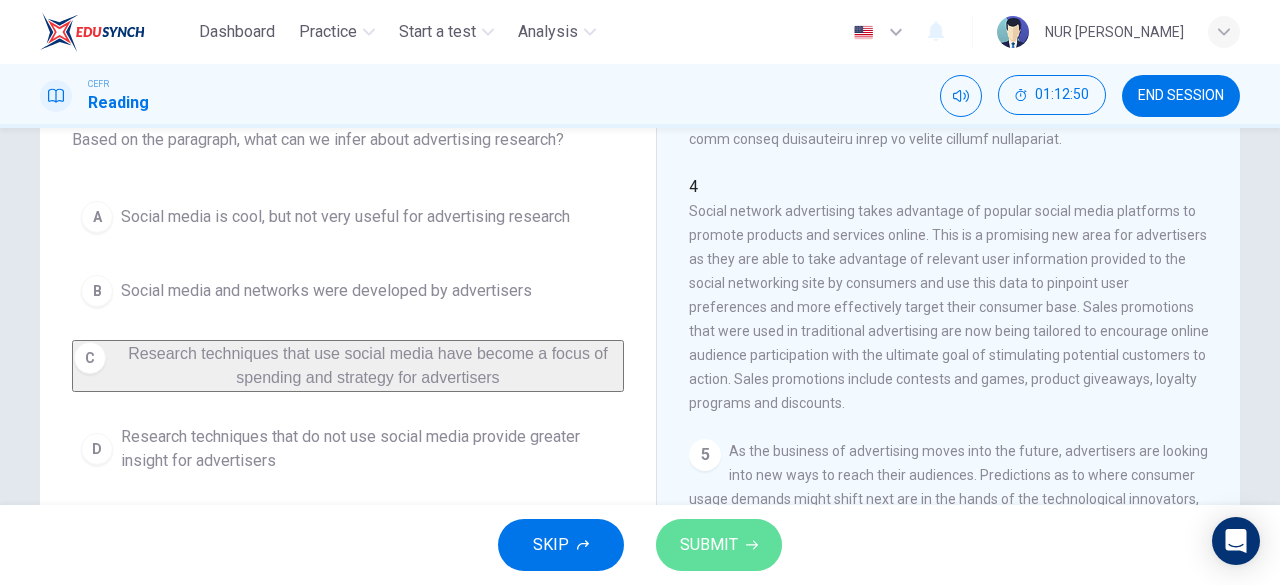 click on "SUBMIT" at bounding box center (709, 545) 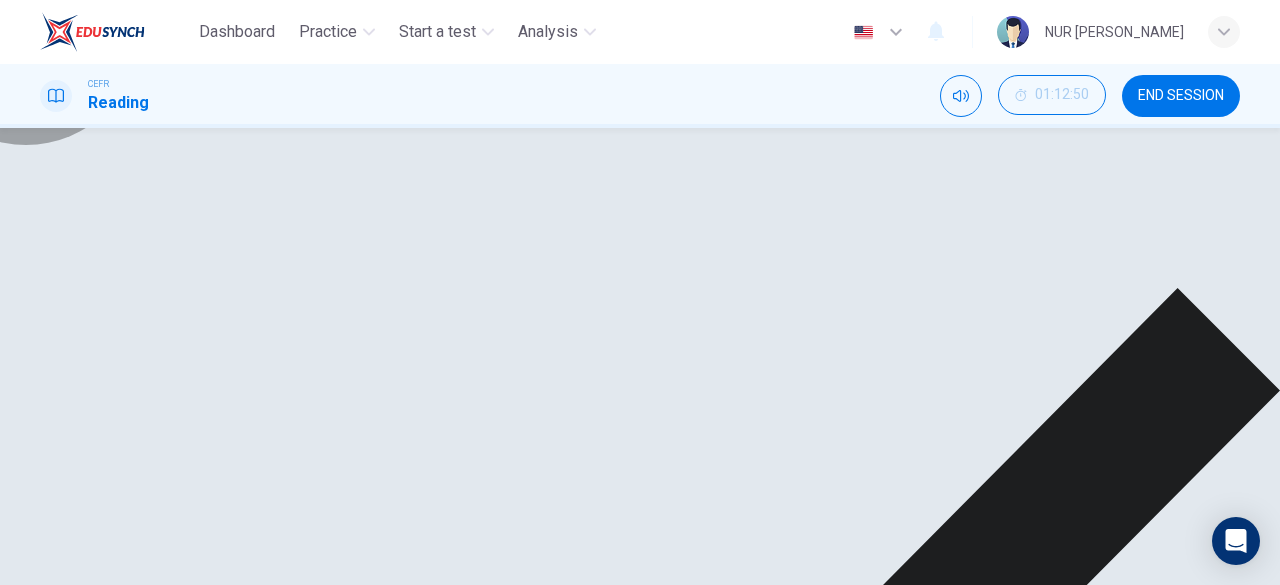click on "NEXT" at bounding box center [33, 1499] 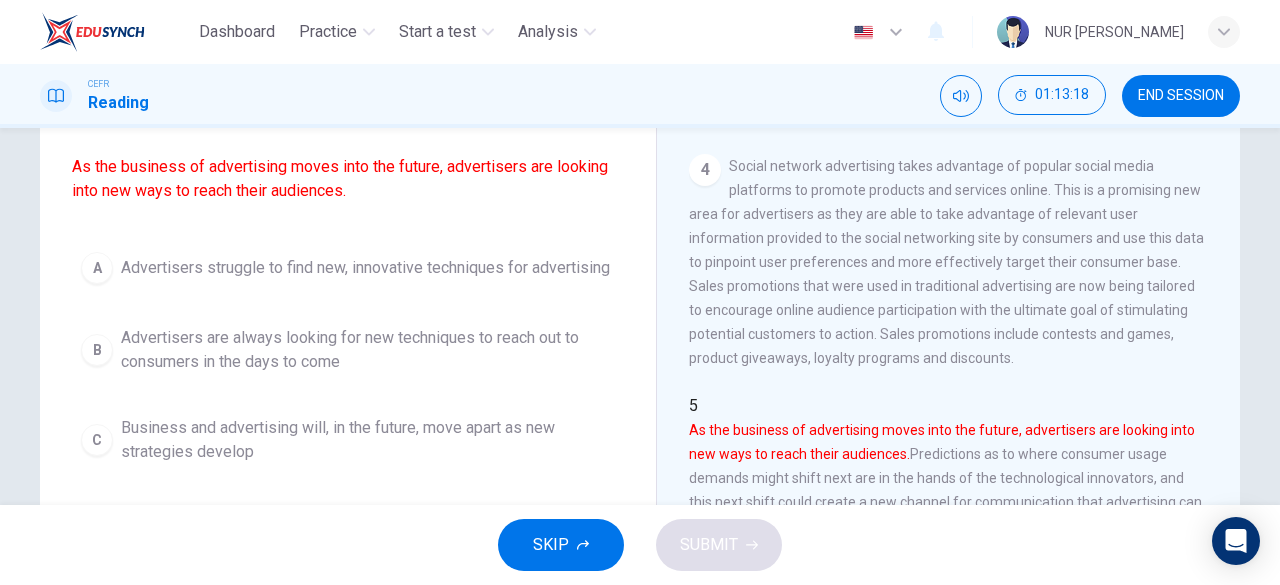 scroll, scrollTop: 140, scrollLeft: 0, axis: vertical 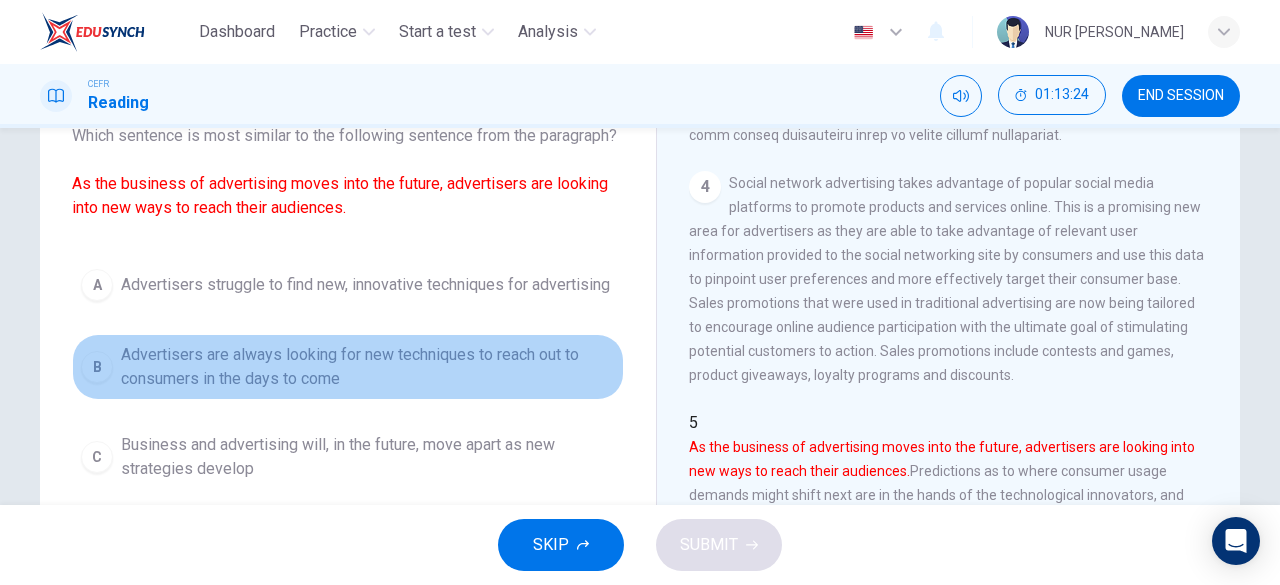 click on "Advertisers are always looking for new techniques to reach out to consumers in the days to come" at bounding box center [368, 367] 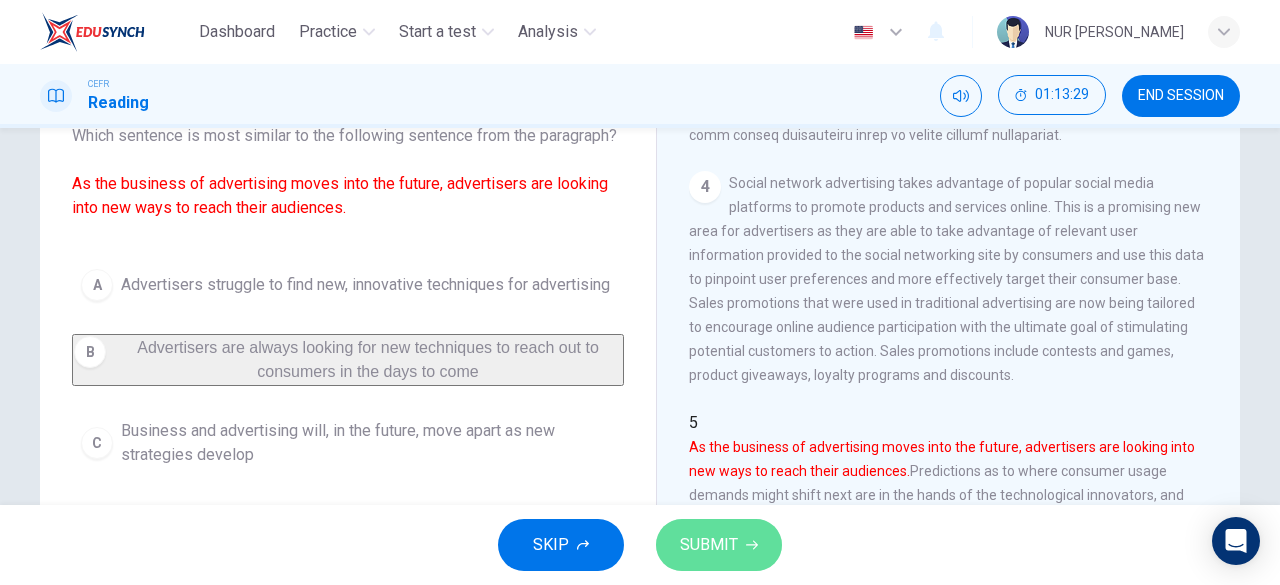 click on "SUBMIT" at bounding box center [709, 545] 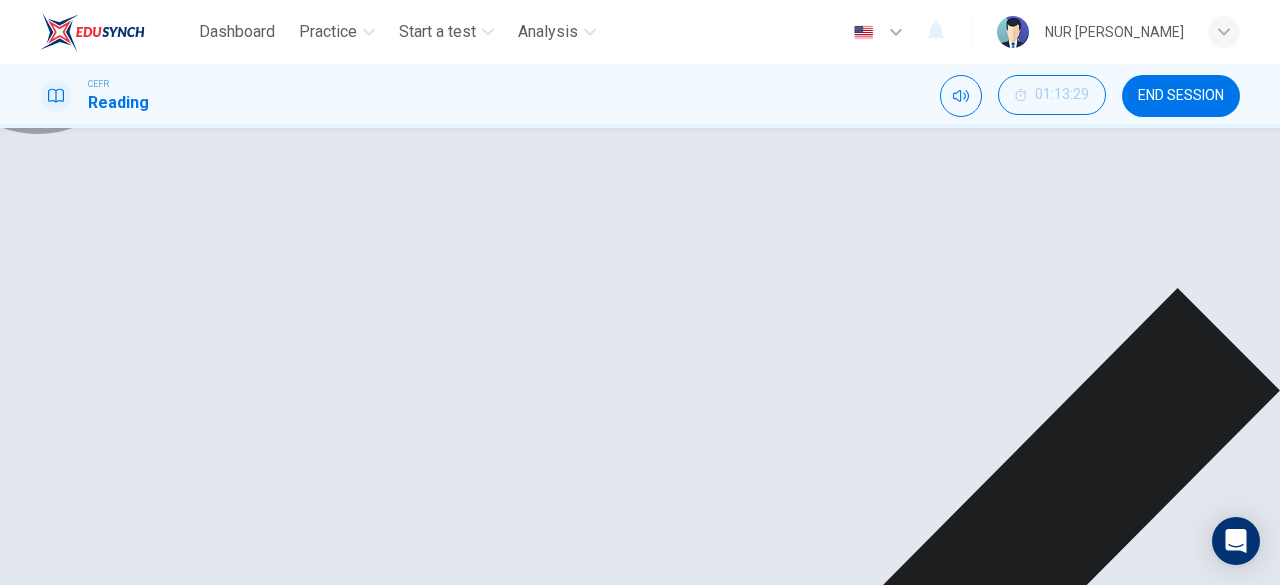 click on "NEXT" at bounding box center [23, 1498] 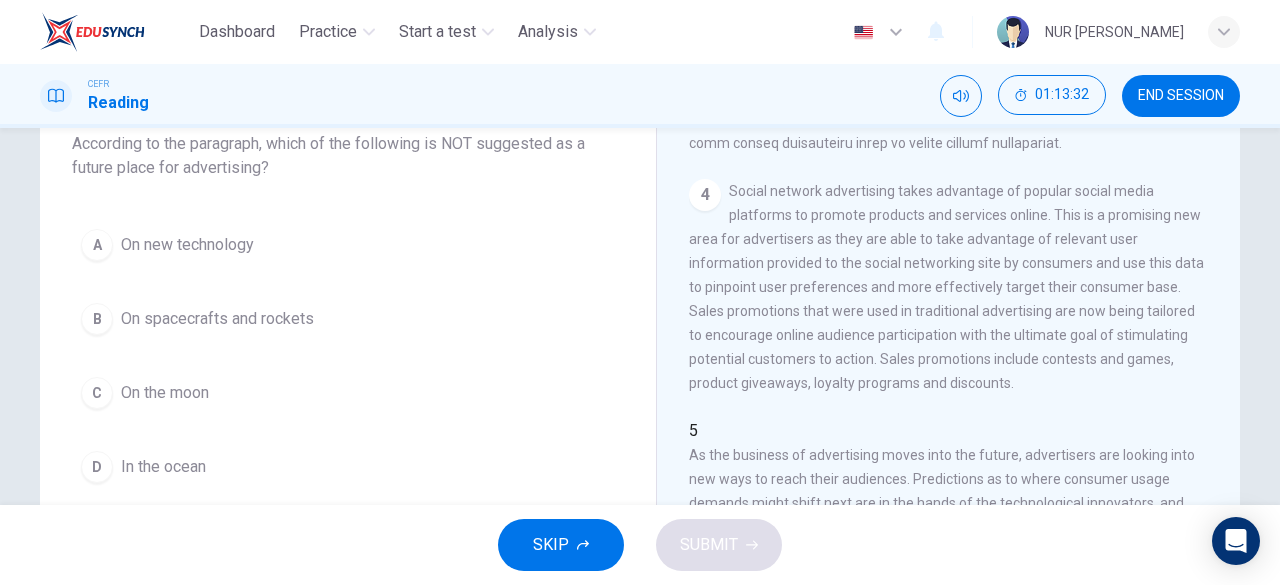 scroll, scrollTop: 131, scrollLeft: 0, axis: vertical 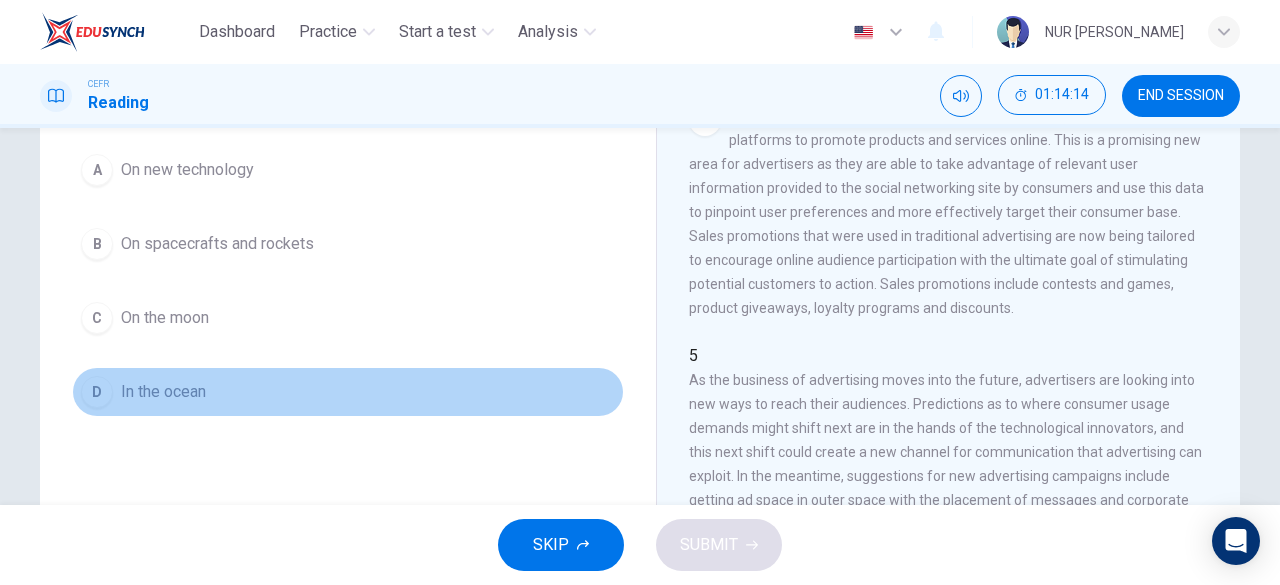 click on "In the ocean" at bounding box center (163, 392) 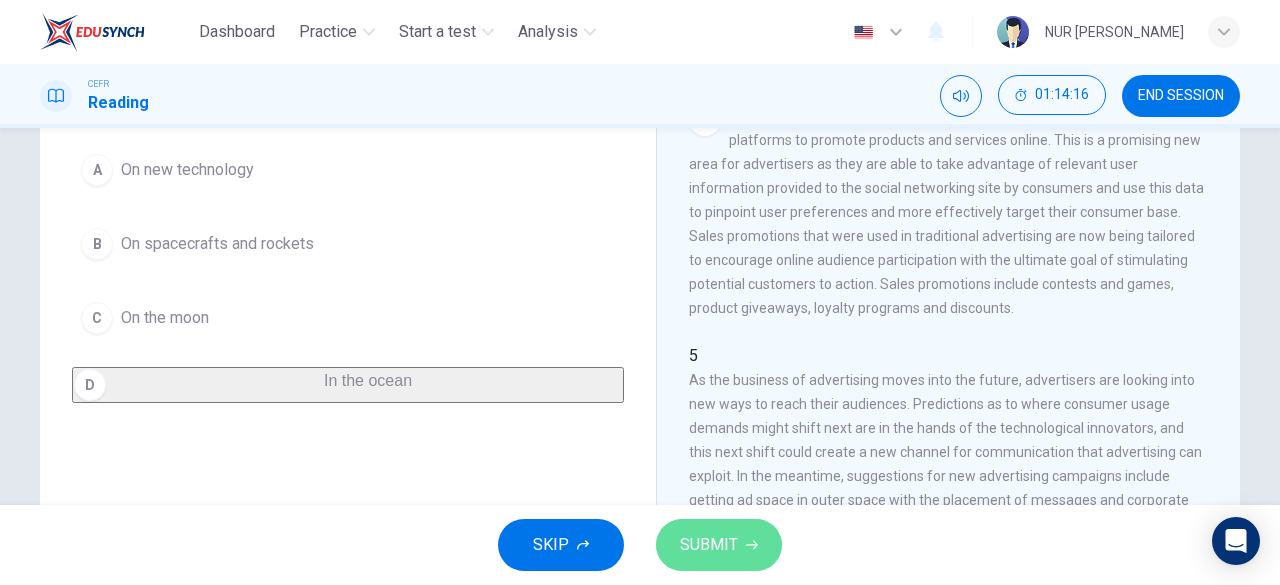 click on "SUBMIT" at bounding box center (719, 545) 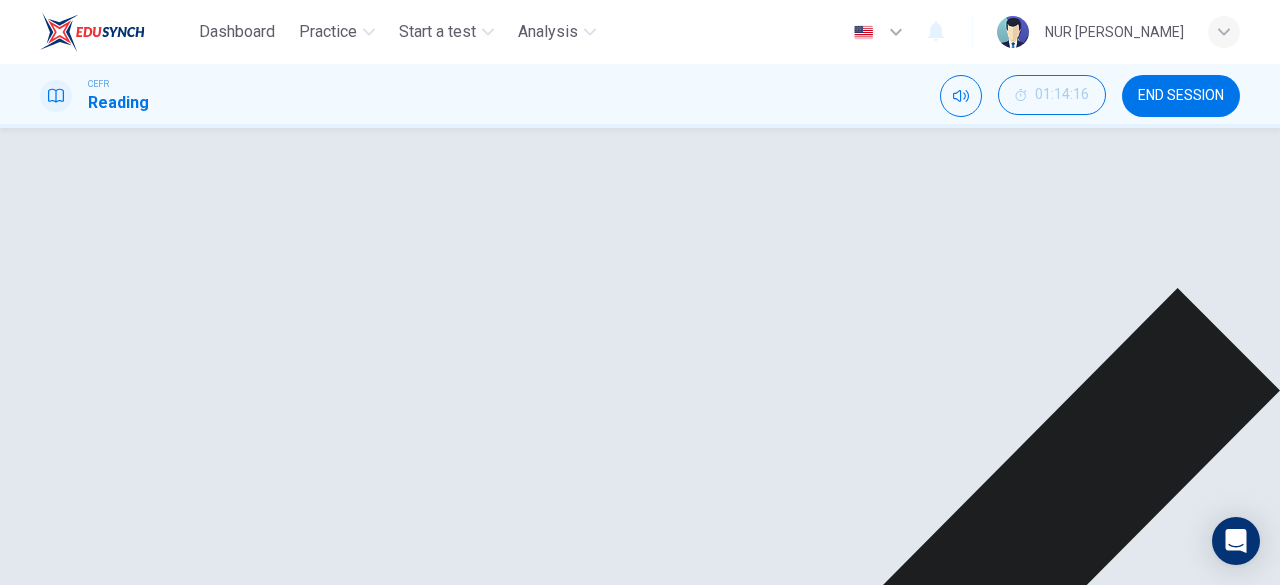 click on "NEXT" at bounding box center [23, 1498] 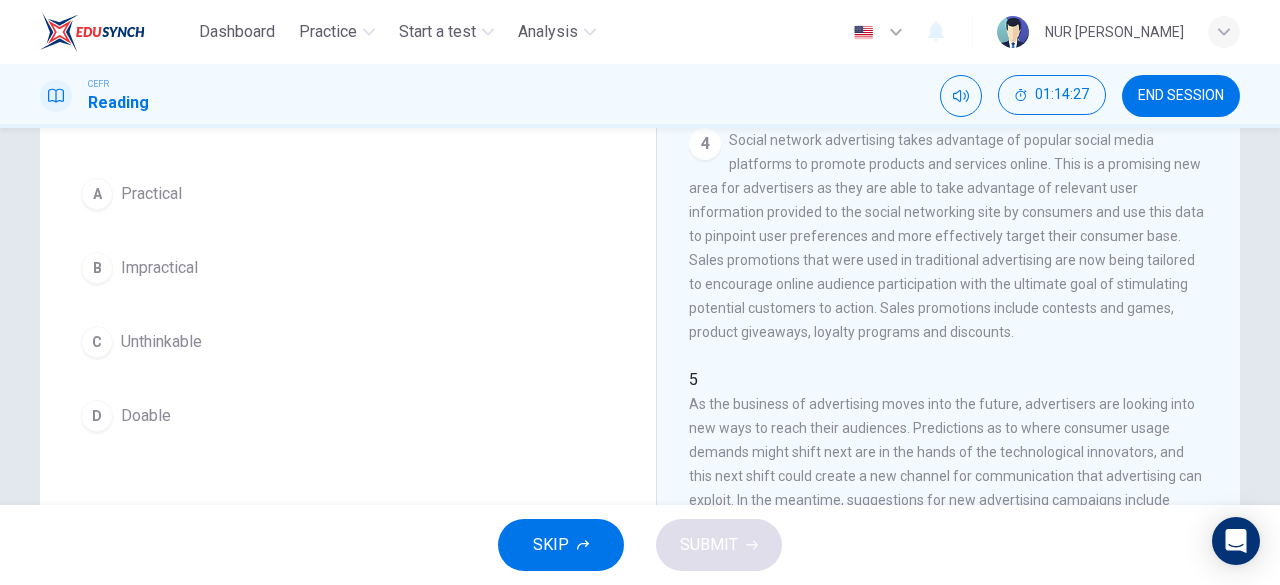 scroll, scrollTop: 146, scrollLeft: 0, axis: vertical 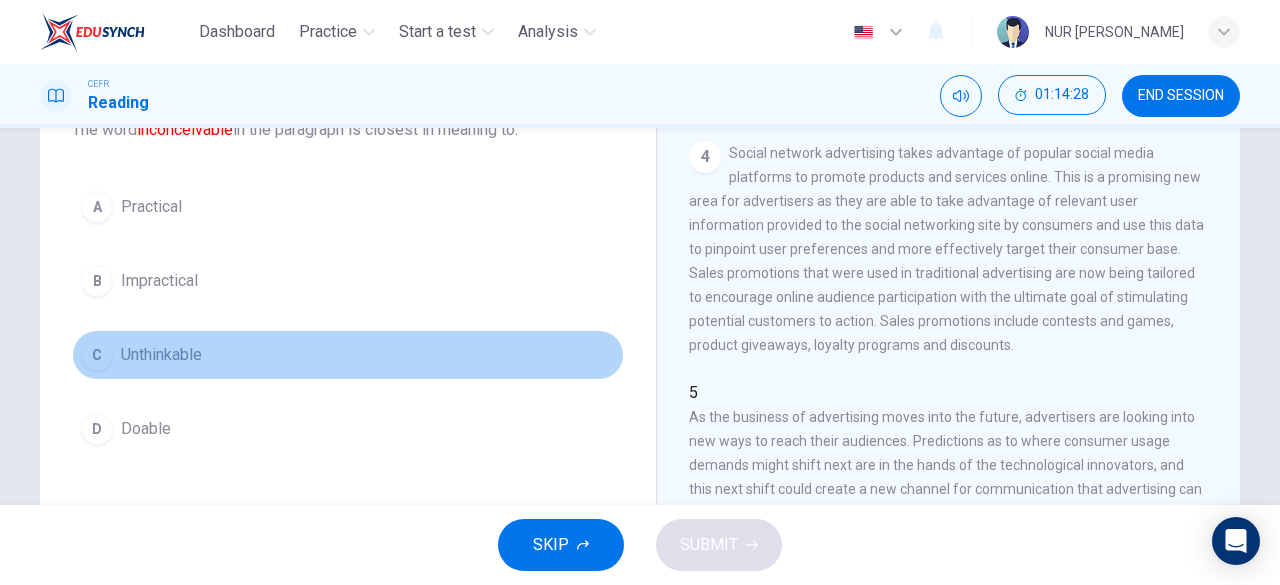 click on "Unthinkable" at bounding box center (161, 355) 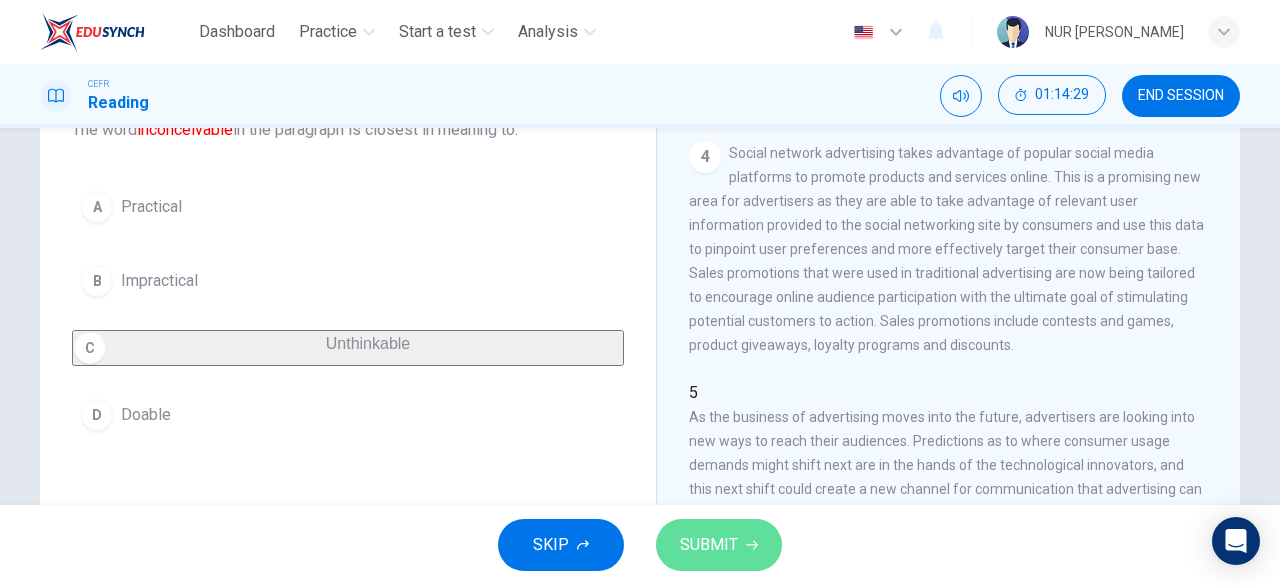 click on "SUBMIT" at bounding box center [709, 545] 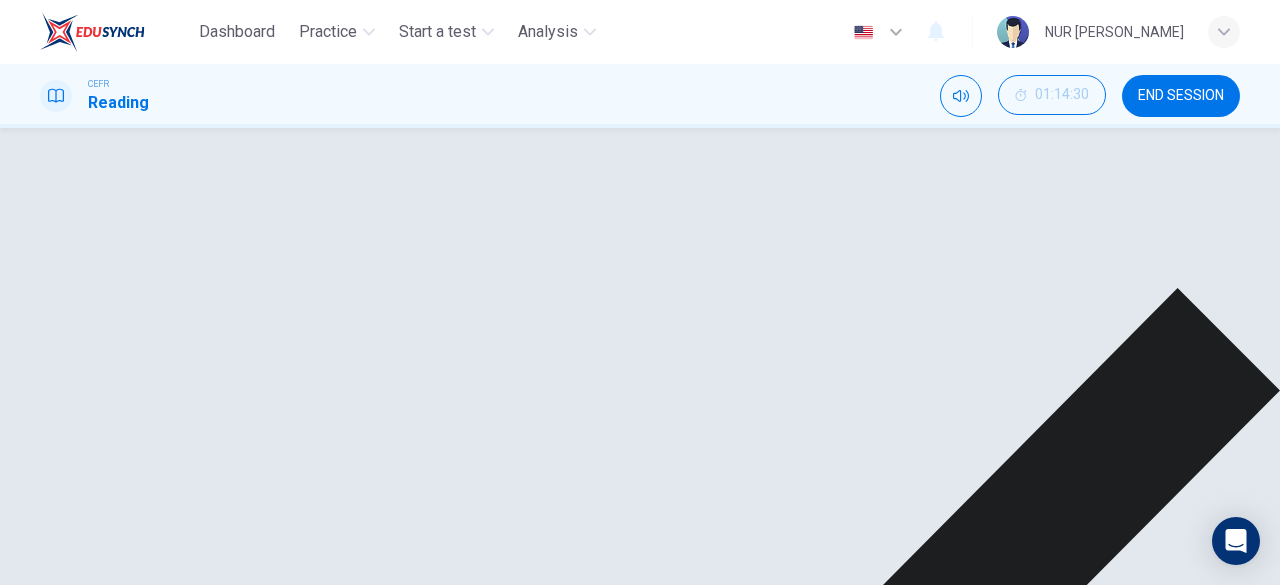 click on "NEXT" at bounding box center [33, 1499] 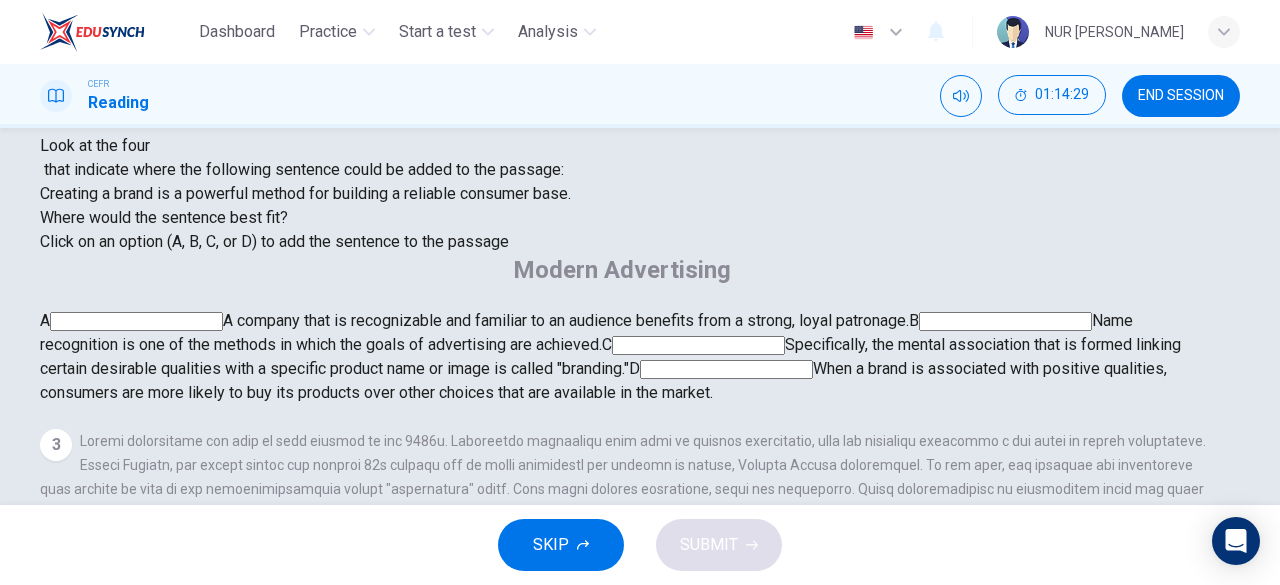 scroll, scrollTop: 244, scrollLeft: 0, axis: vertical 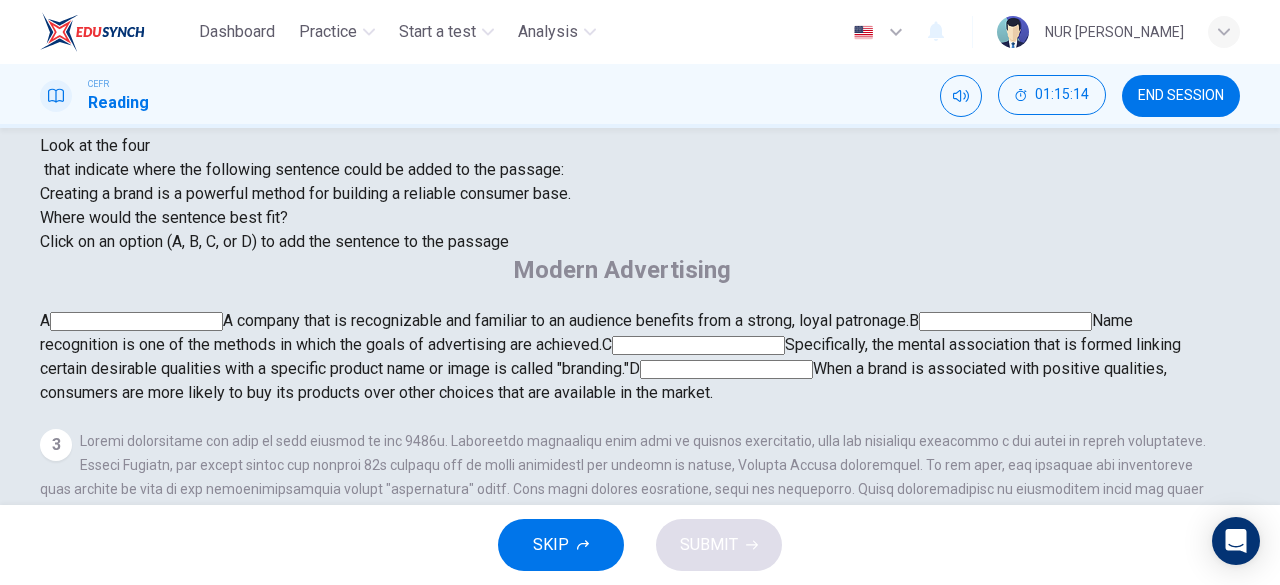 click at bounding box center (726, 369) 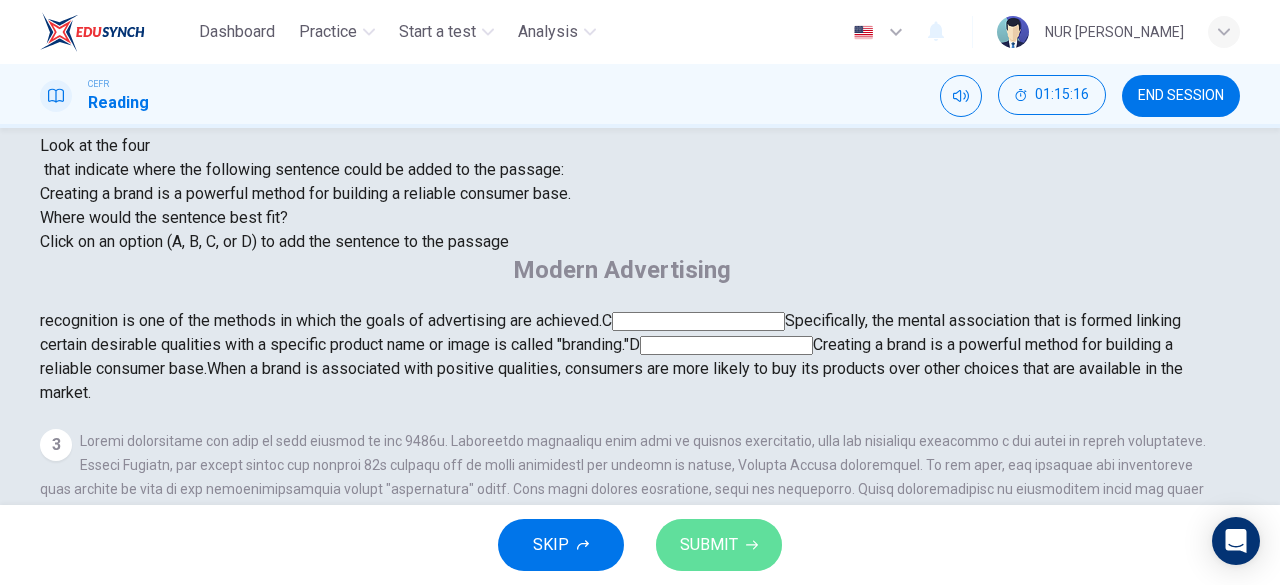 click on "SUBMIT" at bounding box center [709, 545] 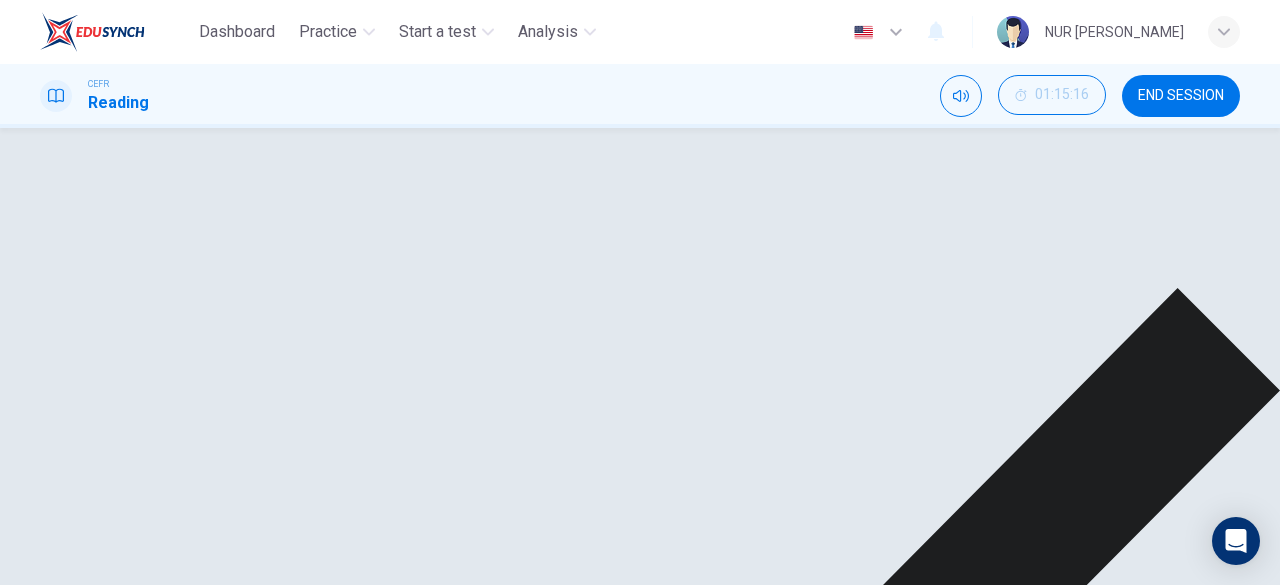 click on "NEXT" at bounding box center [23, 1498] 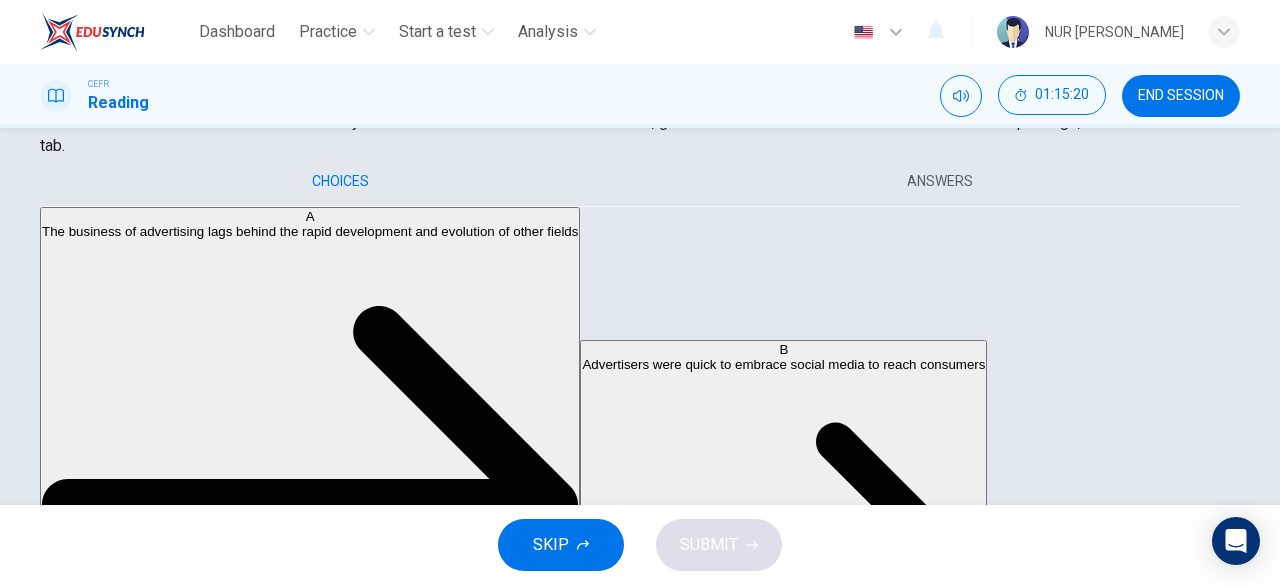 scroll, scrollTop: 342, scrollLeft: 0, axis: vertical 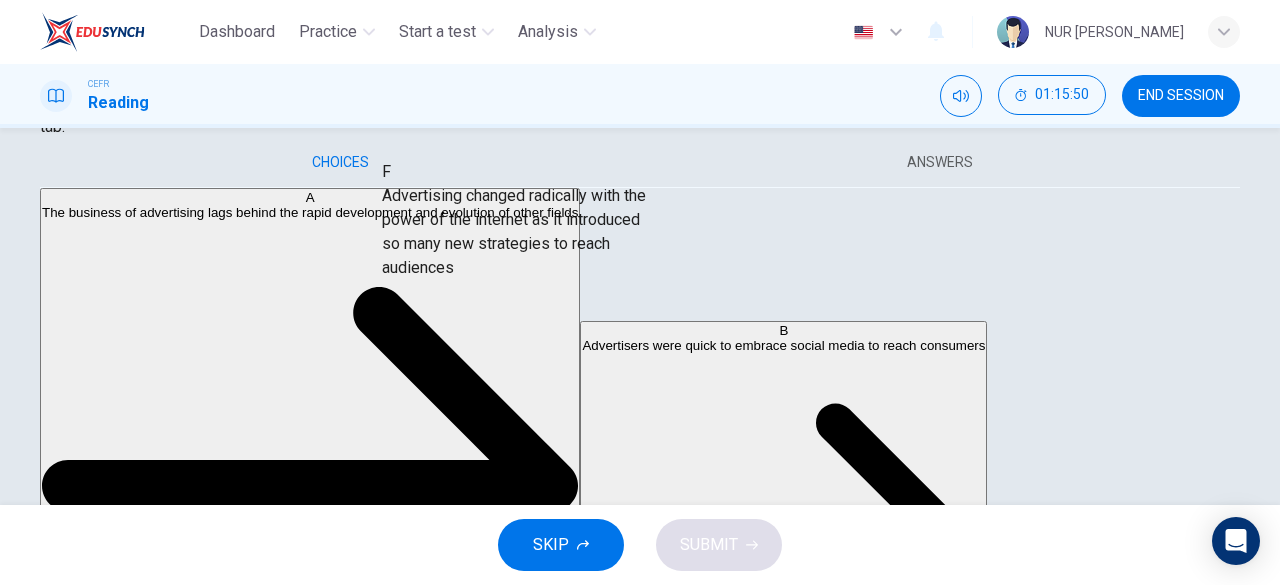 drag, startPoint x: 241, startPoint y: 424, endPoint x: 556, endPoint y: 230, distance: 369.9473 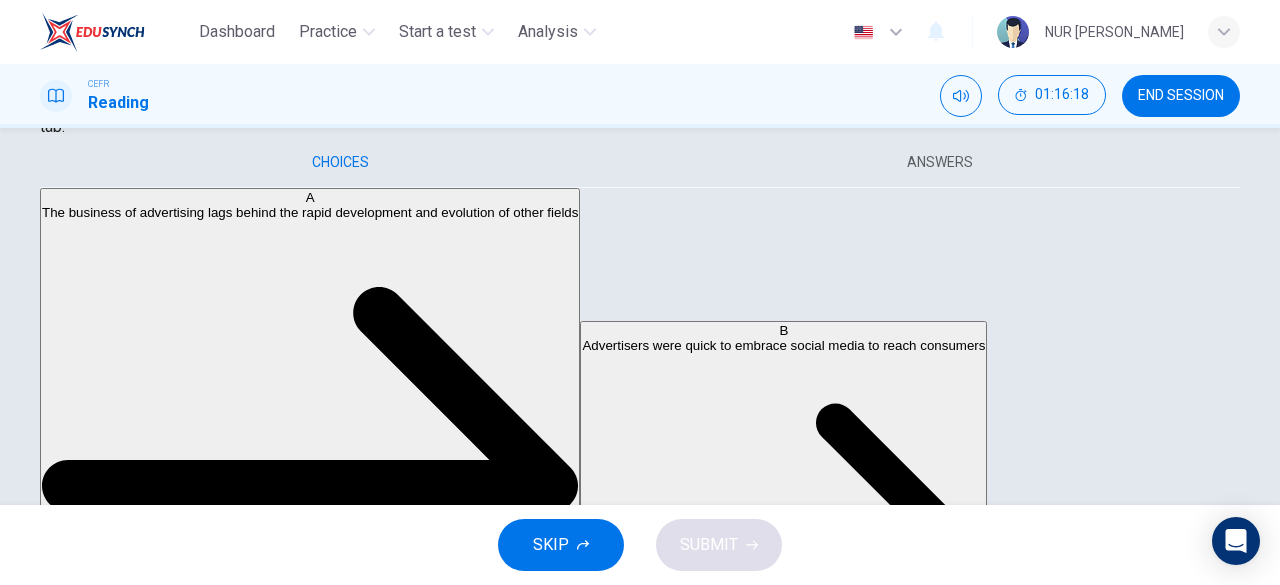 scroll, scrollTop: 122, scrollLeft: 0, axis: vertical 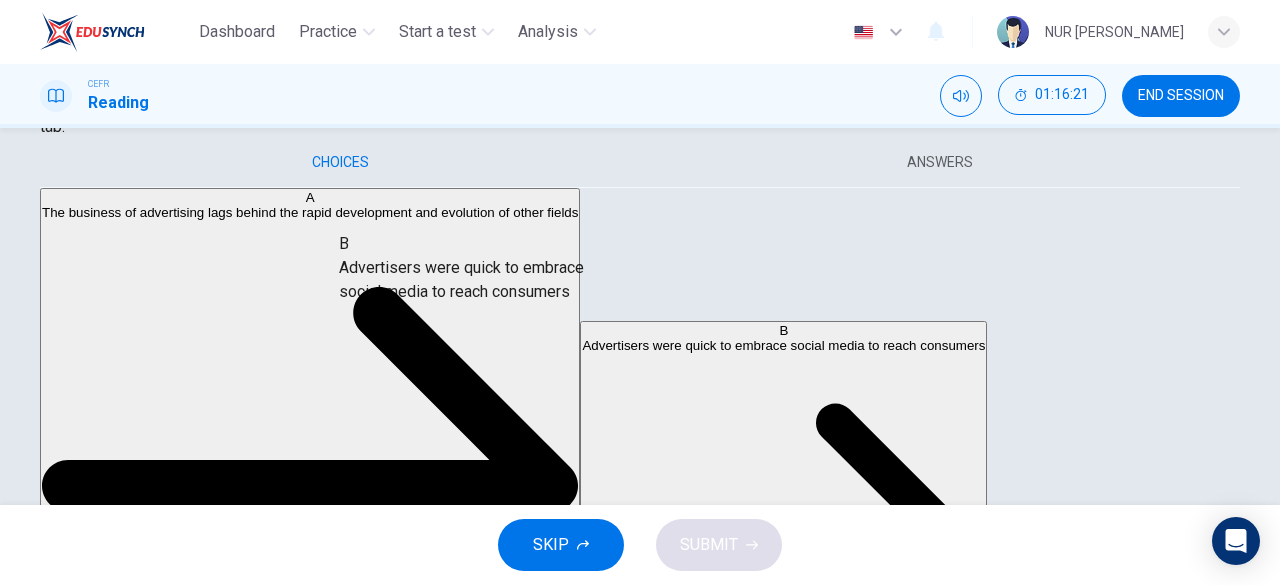 drag, startPoint x: 229, startPoint y: 259, endPoint x: 510, endPoint y: 297, distance: 283.55774 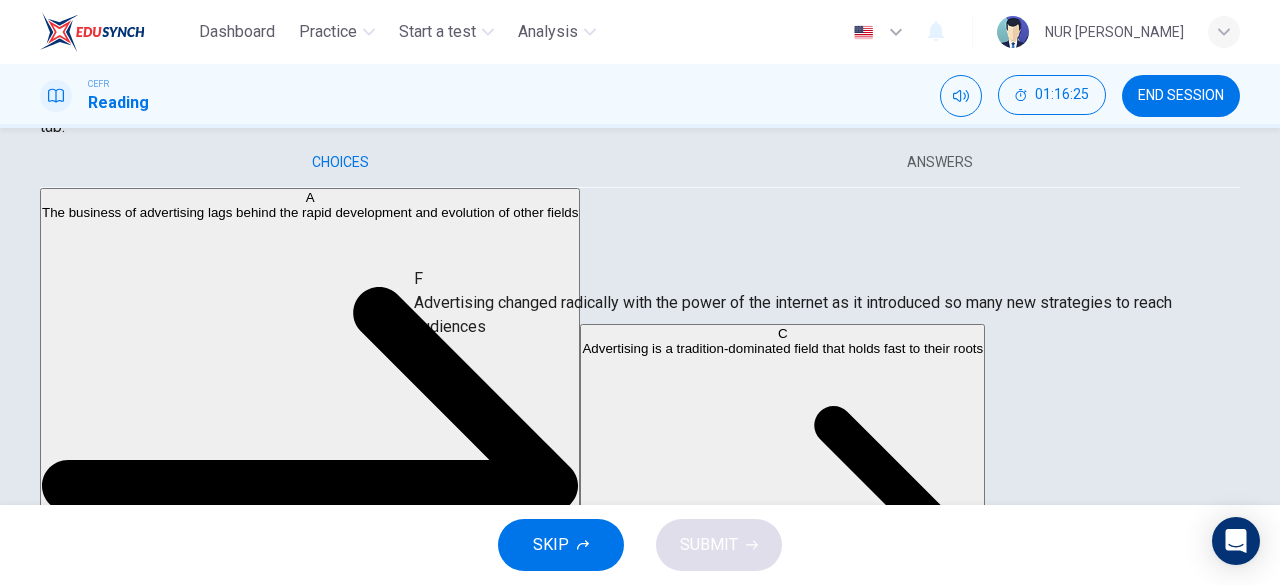 drag, startPoint x: 510, startPoint y: 297, endPoint x: 514, endPoint y: 282, distance: 15.524175 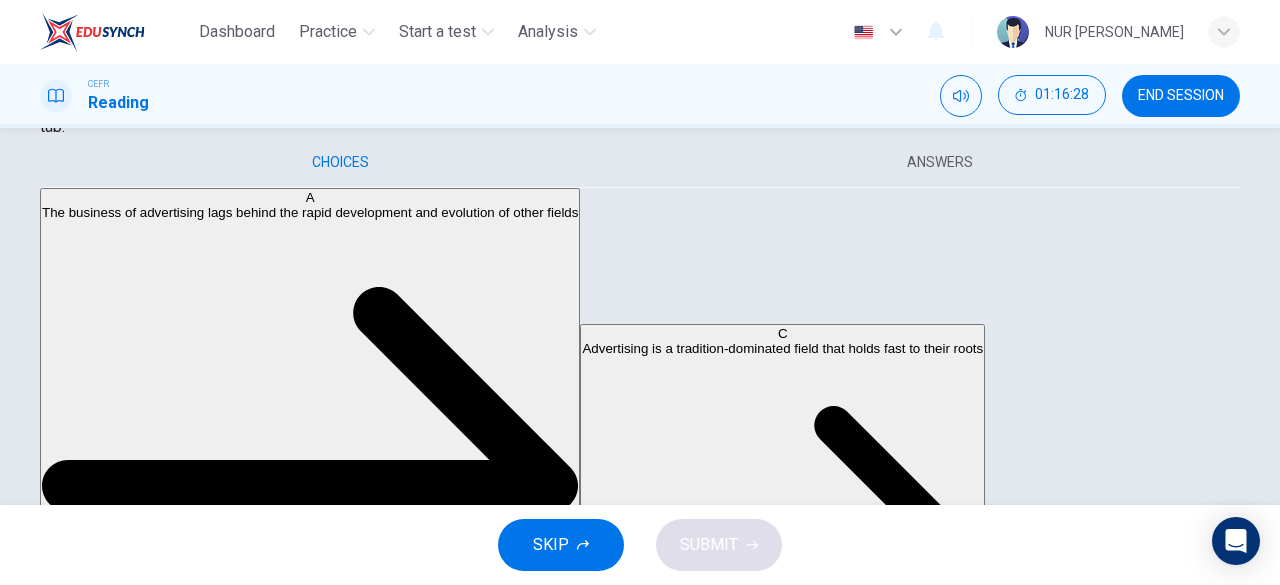 scroll, scrollTop: 156, scrollLeft: 0, axis: vertical 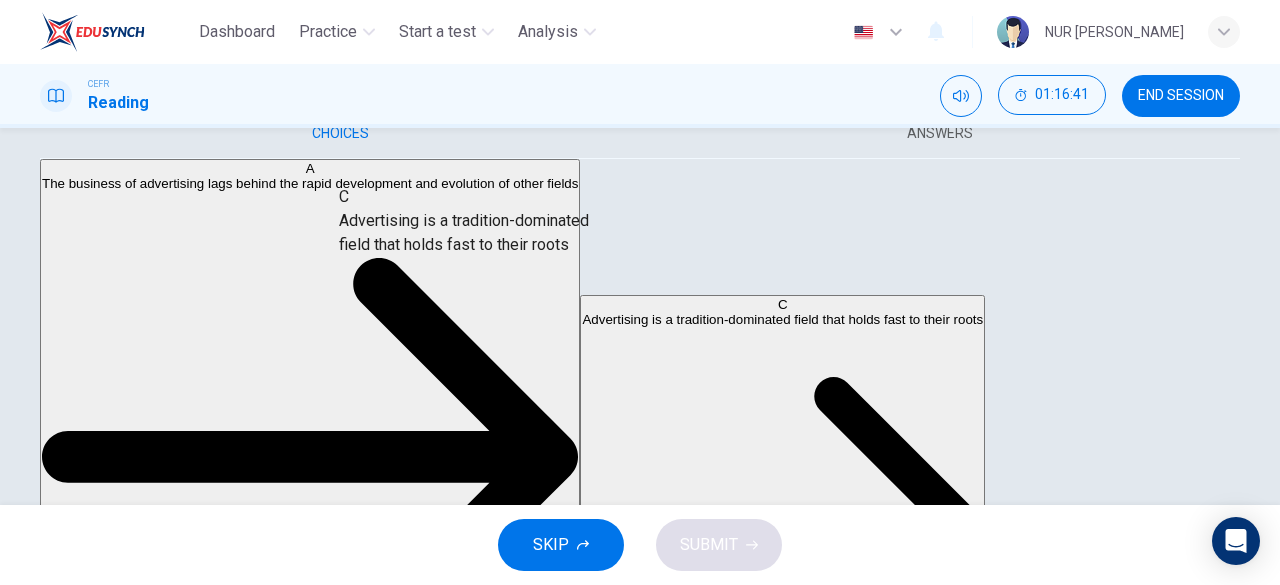 drag, startPoint x: 228, startPoint y: 334, endPoint x: 520, endPoint y: 228, distance: 310.6445 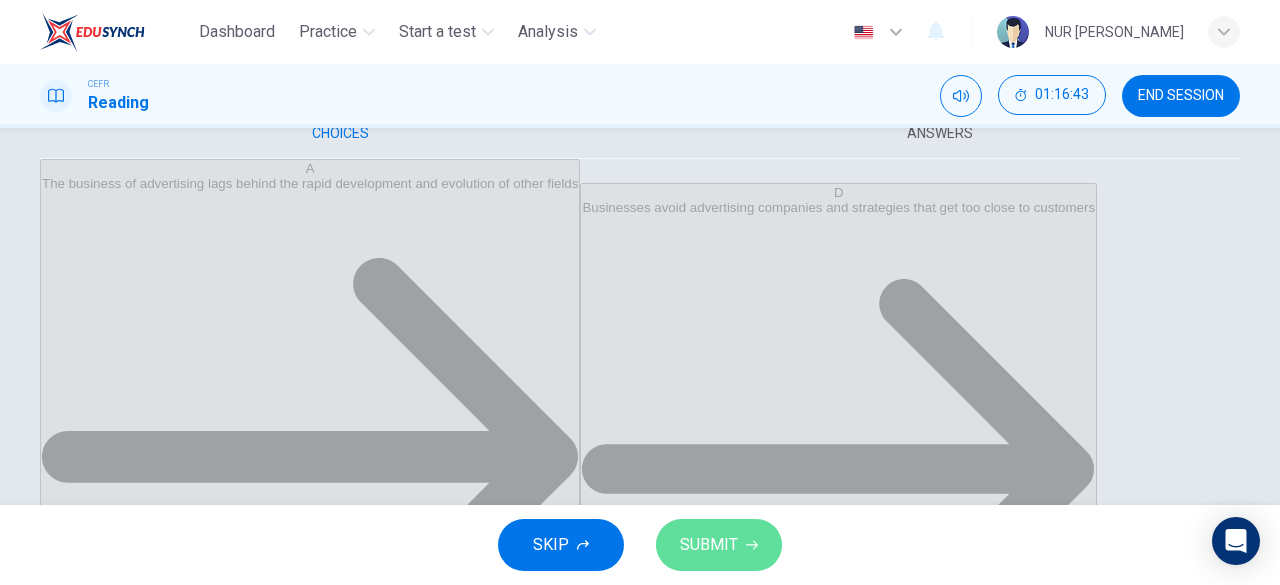 click on "SUBMIT" at bounding box center (709, 545) 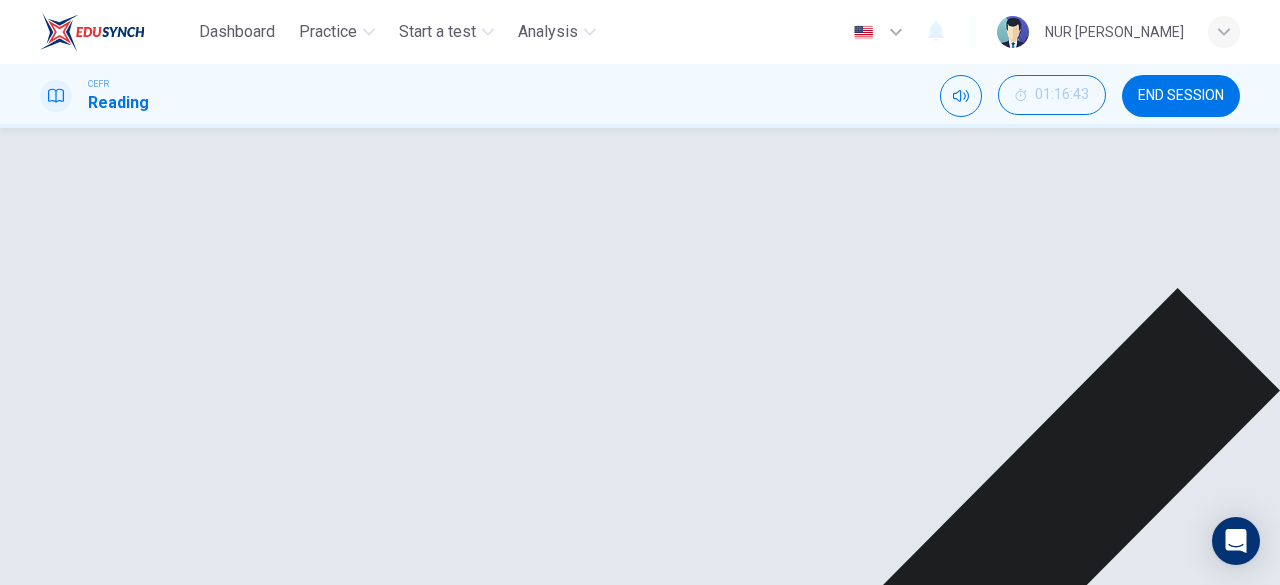 scroll, scrollTop: 40, scrollLeft: 0, axis: vertical 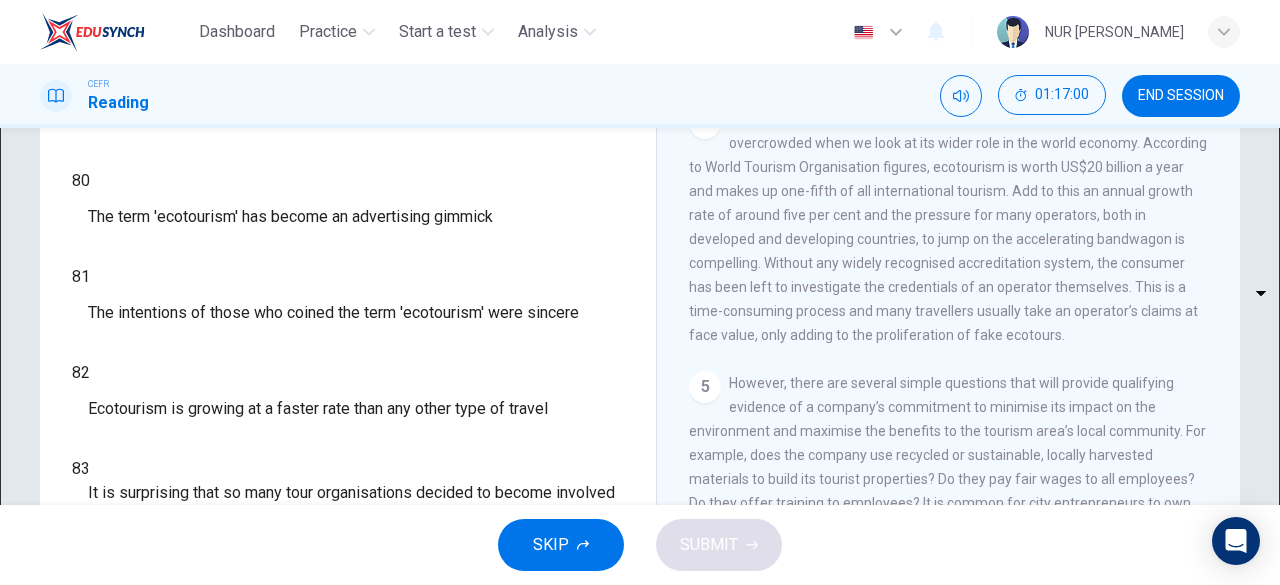 click on "Dashboard Practice Start a test Analysis English en ​ NUR [PERSON_NAME] CEFR Reading 01:17:00 END SESSION Questions 80 - 85 Do the following statements agree with the information given in the Reading Passage ?
In the boxes below write YES if the statement agrees with the views of the writer NO if the statement contradicts the views of the writer NOT GIVEN if it is impossible to say what the writer thinks about this 80 ​ ​ The term 'ecotourism' has become an advertising gimmick 81 ​ ​ The intentions of those who coined the term 'ecotourism' were sincere 82 ​ ​ Ecotourism is growing at a faster rate than any other type of travel 83 ​ ​ It is surprising that so many tour organisations decided to become involved in ecotourism 84 ​ ​ Tourists have learnt to make investigations about tour operators before using them 85 ​ ​ Tourists have had bad experiences on ecotour holidays It's Eco-logical CLICK TO ZOOM Click to Zoom 1 2 3 4 5 6 7 8 SKIP SUBMIT
Dashboard Practice" at bounding box center [640, 292] 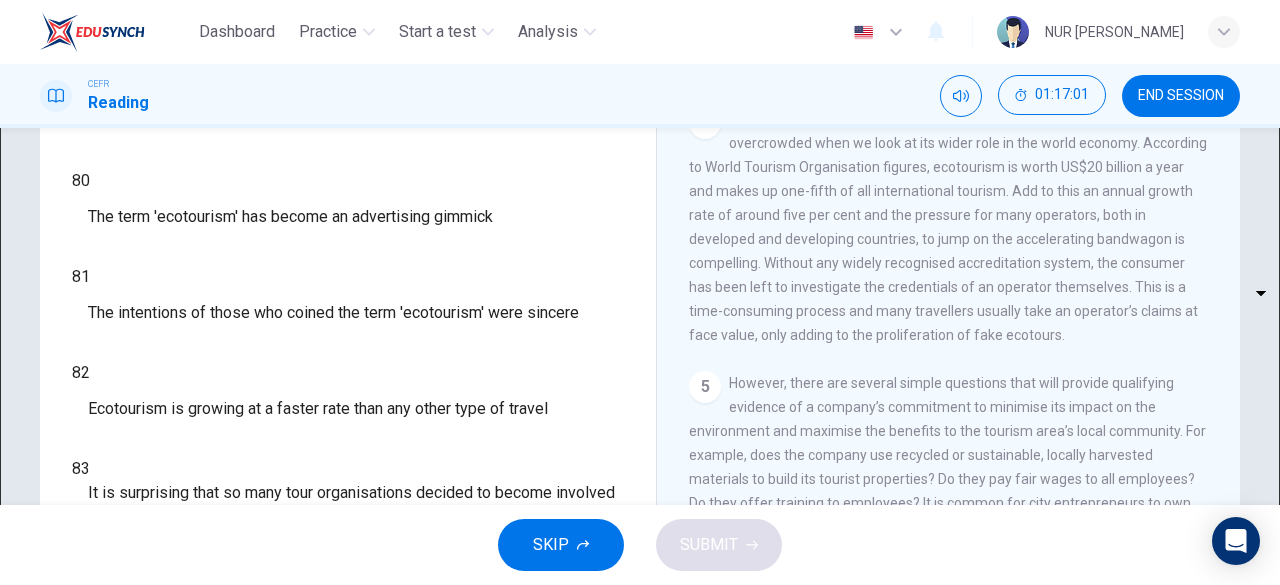 click at bounding box center (640, 585) 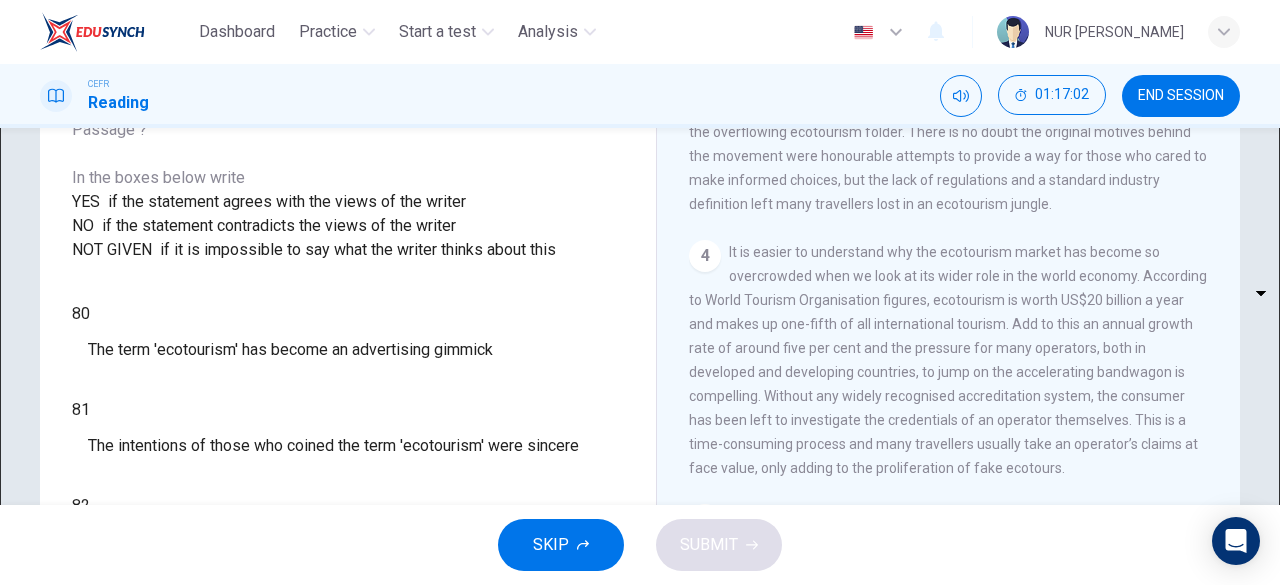 scroll, scrollTop: 161, scrollLeft: 0, axis: vertical 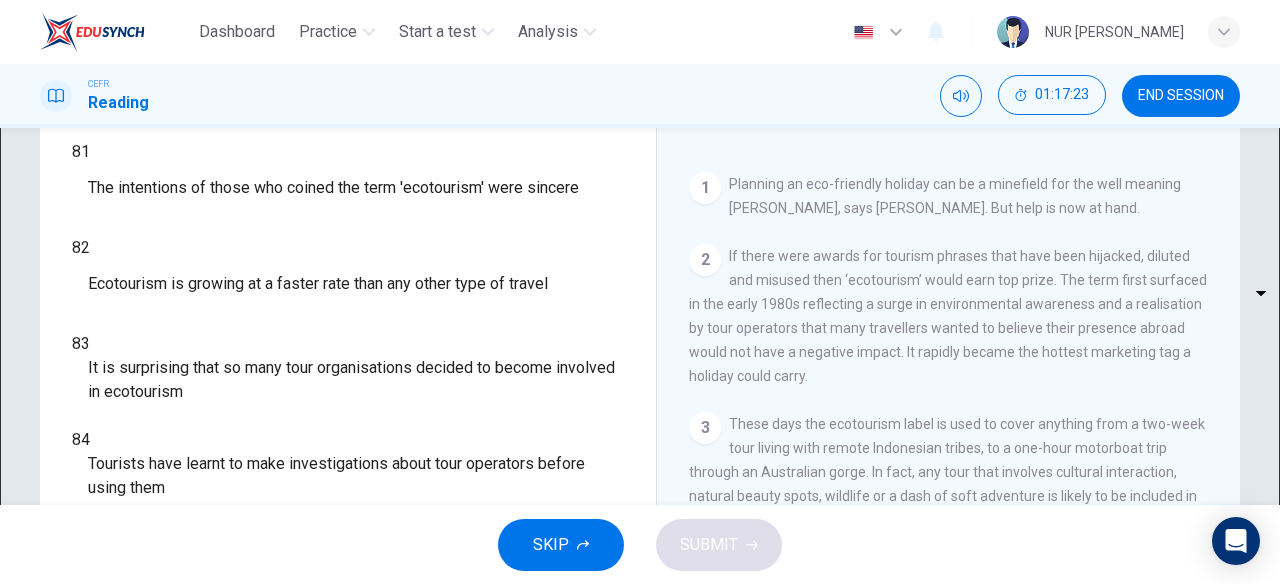 click on "Dashboard Practice Start a test Analysis English en ​ NUR [PERSON_NAME] CEFR Reading 01:17:23 END SESSION Questions 80 - 85 Do the following statements agree with the information given in the Reading Passage ?
In the boxes below write YES if the statement agrees with the views of the writer NO if the statement contradicts the views of the writer NOT GIVEN if it is impossible to say what the writer thinks about this 80 ​ ​ The term 'ecotourism' has become an advertising gimmick 81 ​ ​ The intentions of those who coined the term 'ecotourism' were sincere 82 ​ ​ Ecotourism is growing at a faster rate than any other type of travel 83 ​ ​ It is surprising that so many tour organisations decided to become involved in ecotourism 84 ​ ​ Tourists have learnt to make investigations about tour operators before using them 85 ​ ​ Tourists have had bad experiences on ecotour holidays It's Eco-logical CLICK TO ZOOM Click to Zoom 1 2 3 4 5 6 7 8 SKIP SUBMIT
Dashboard Practice" at bounding box center [640, 292] 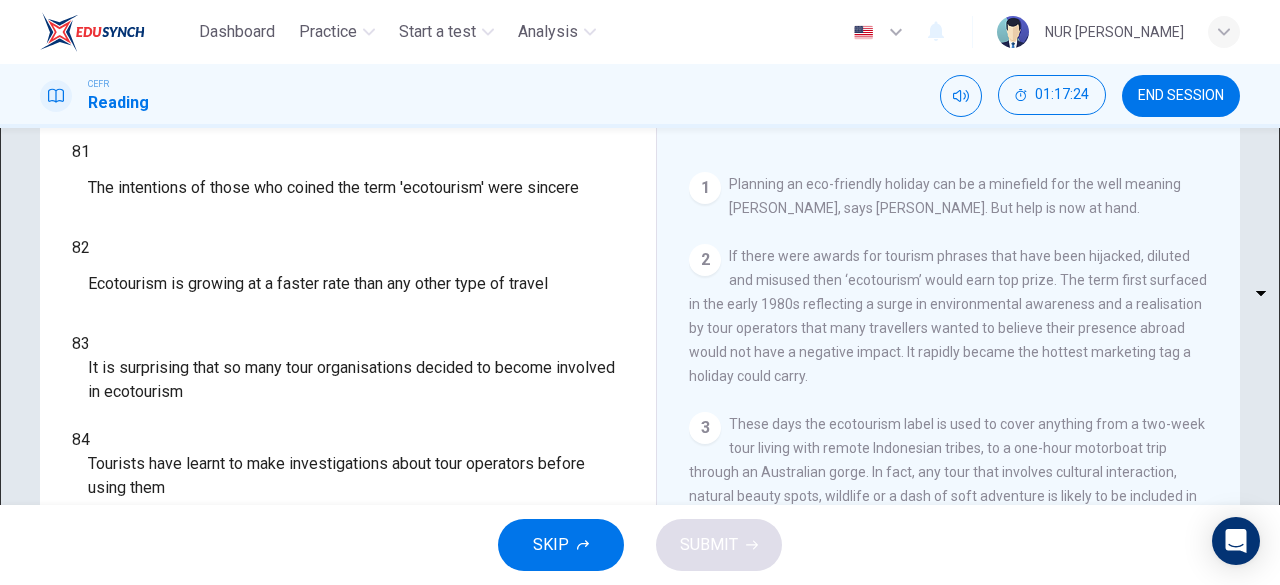 click on "NO" at bounding box center (640, 621) 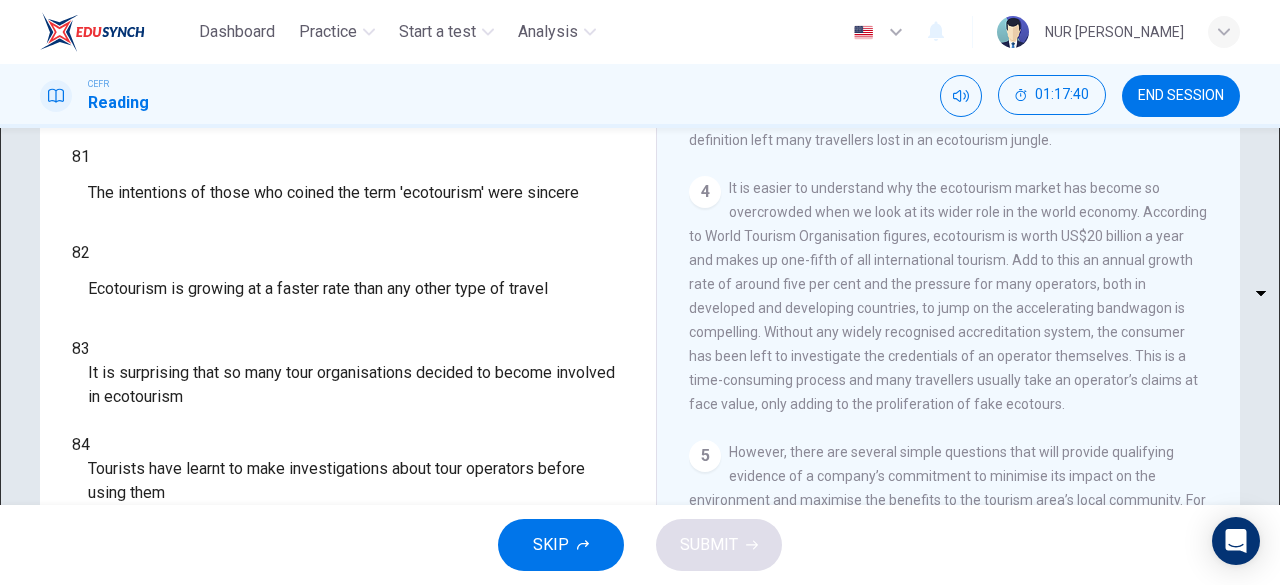 scroll, scrollTop: 611, scrollLeft: 0, axis: vertical 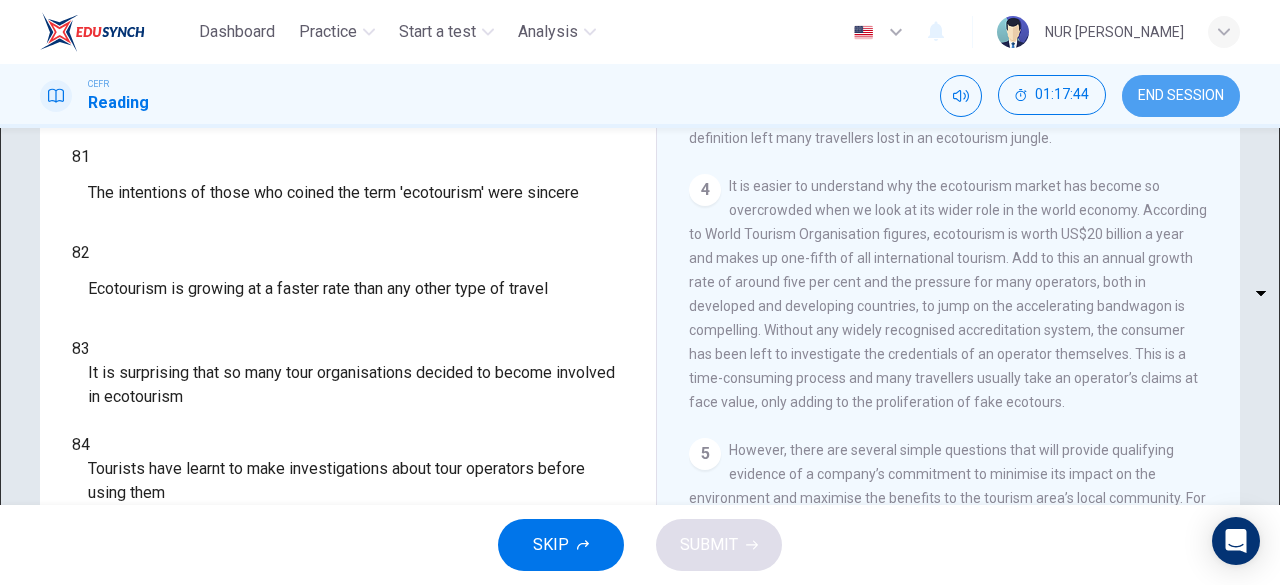 click on "END SESSION" at bounding box center [1181, 96] 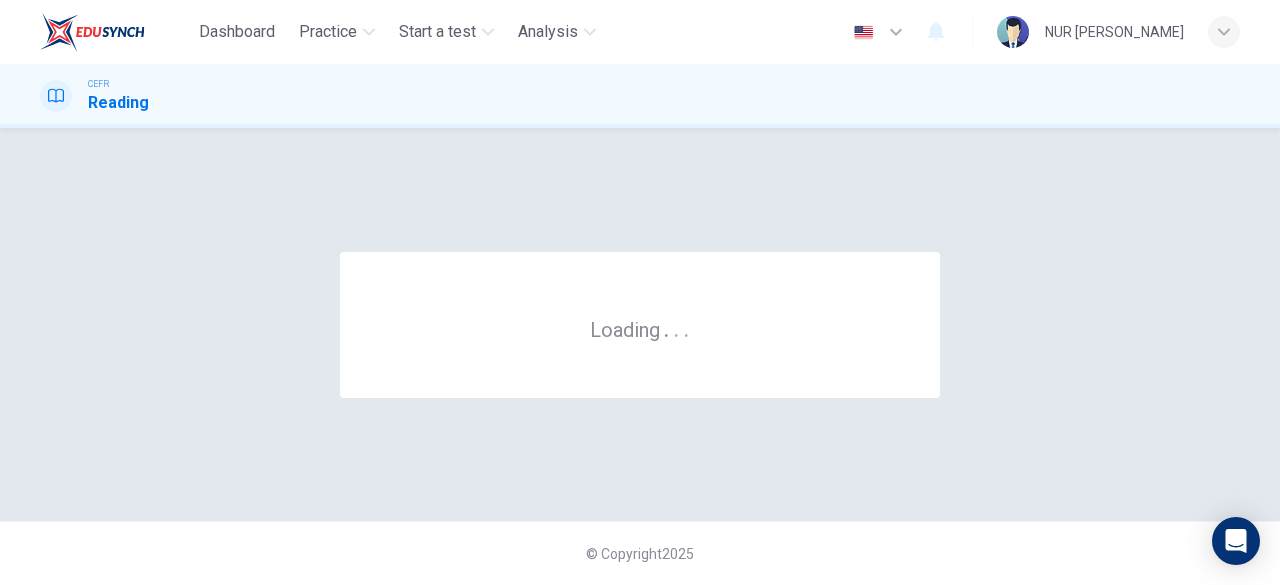 scroll, scrollTop: 0, scrollLeft: 0, axis: both 